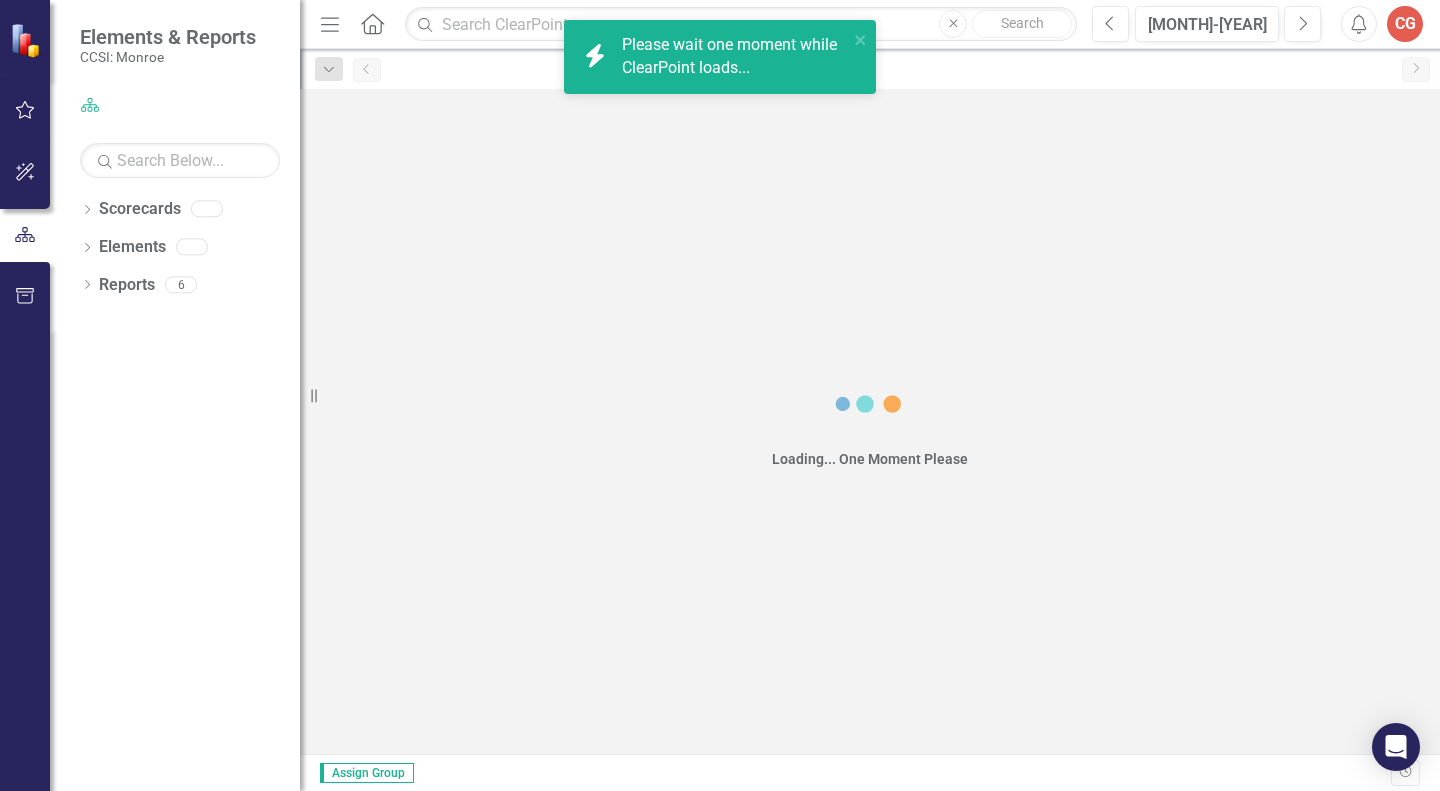 scroll, scrollTop: 0, scrollLeft: 0, axis: both 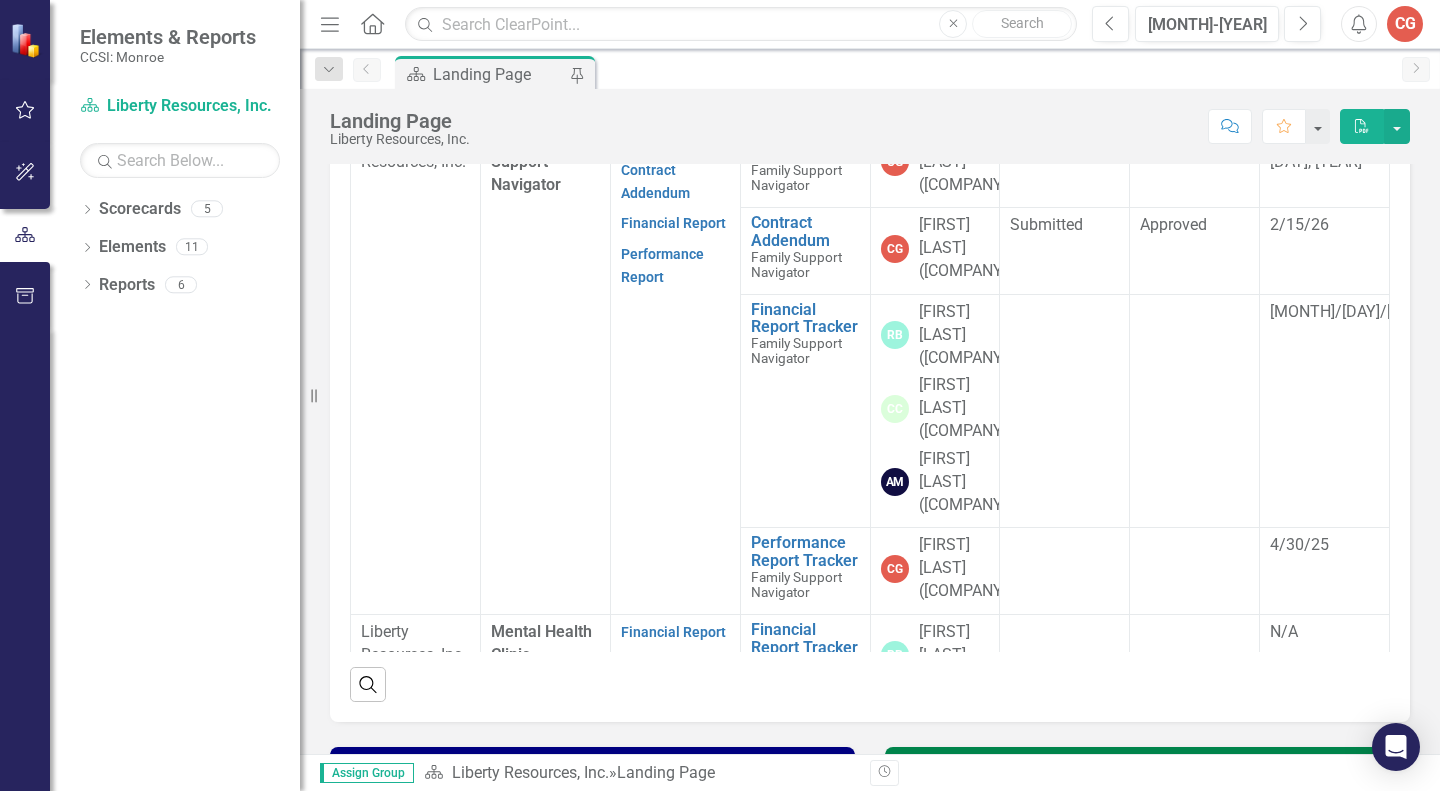 click on "Performance Report" at bounding box center (675, 264) 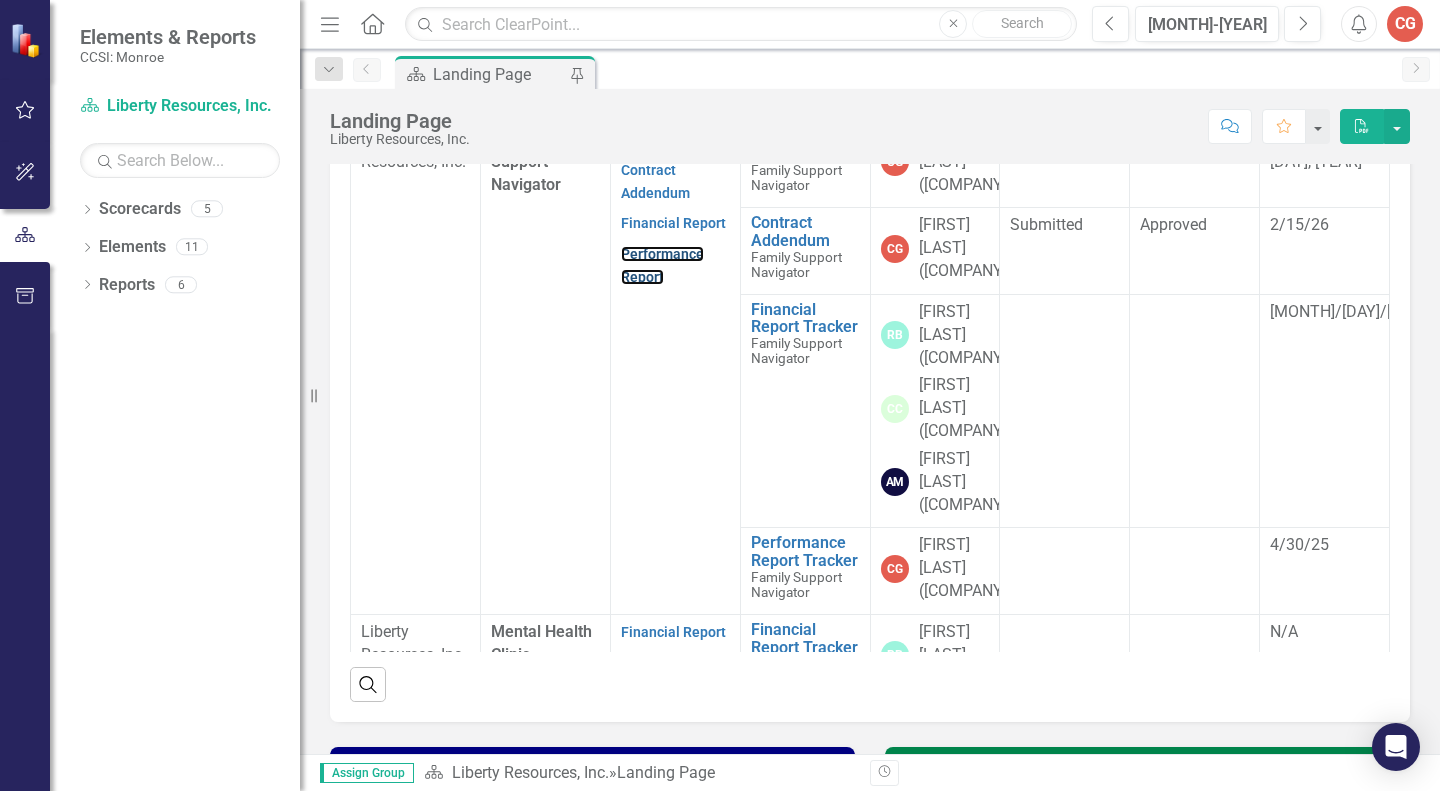 click on "Performance Report" at bounding box center [662, 265] 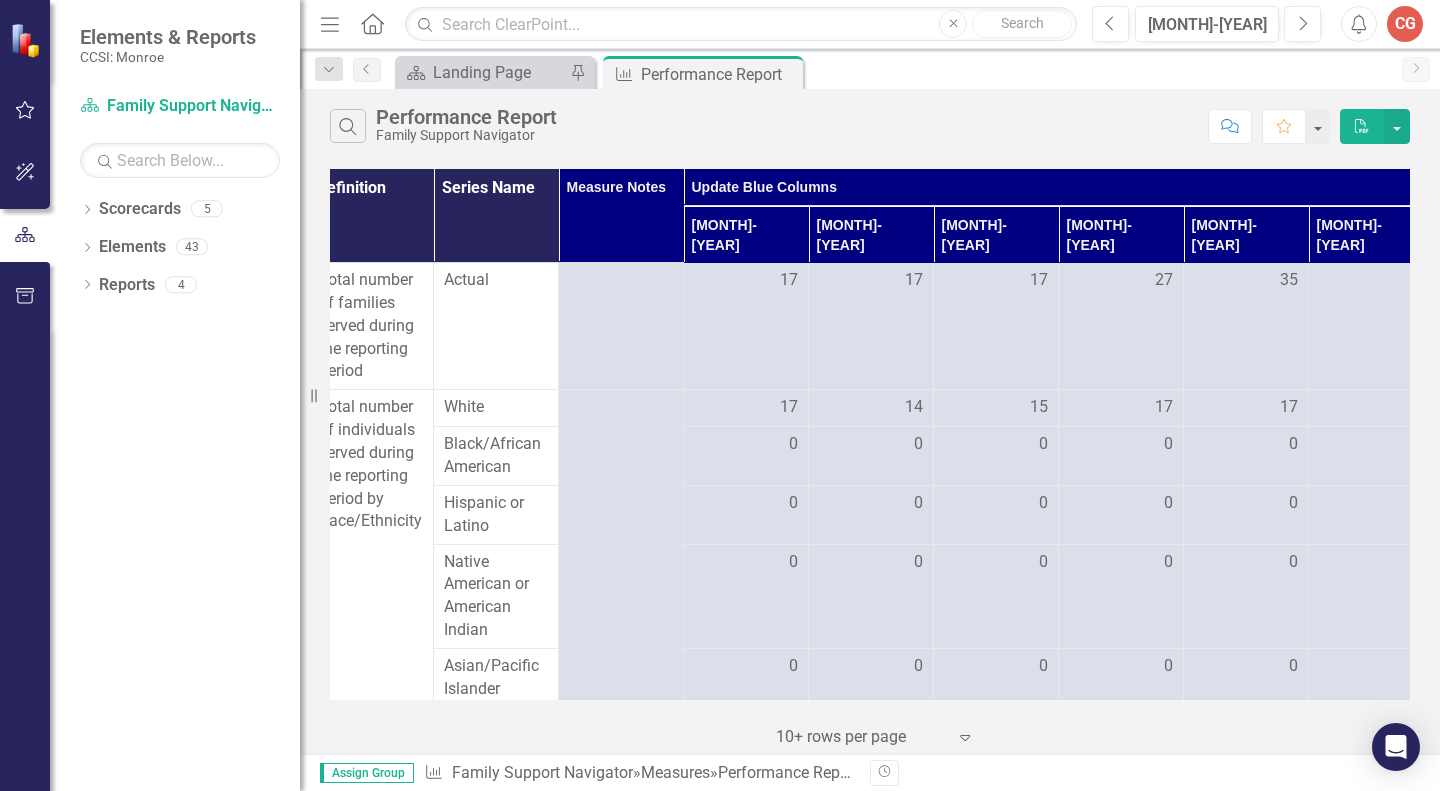 scroll, scrollTop: 0, scrollLeft: 151, axis: horizontal 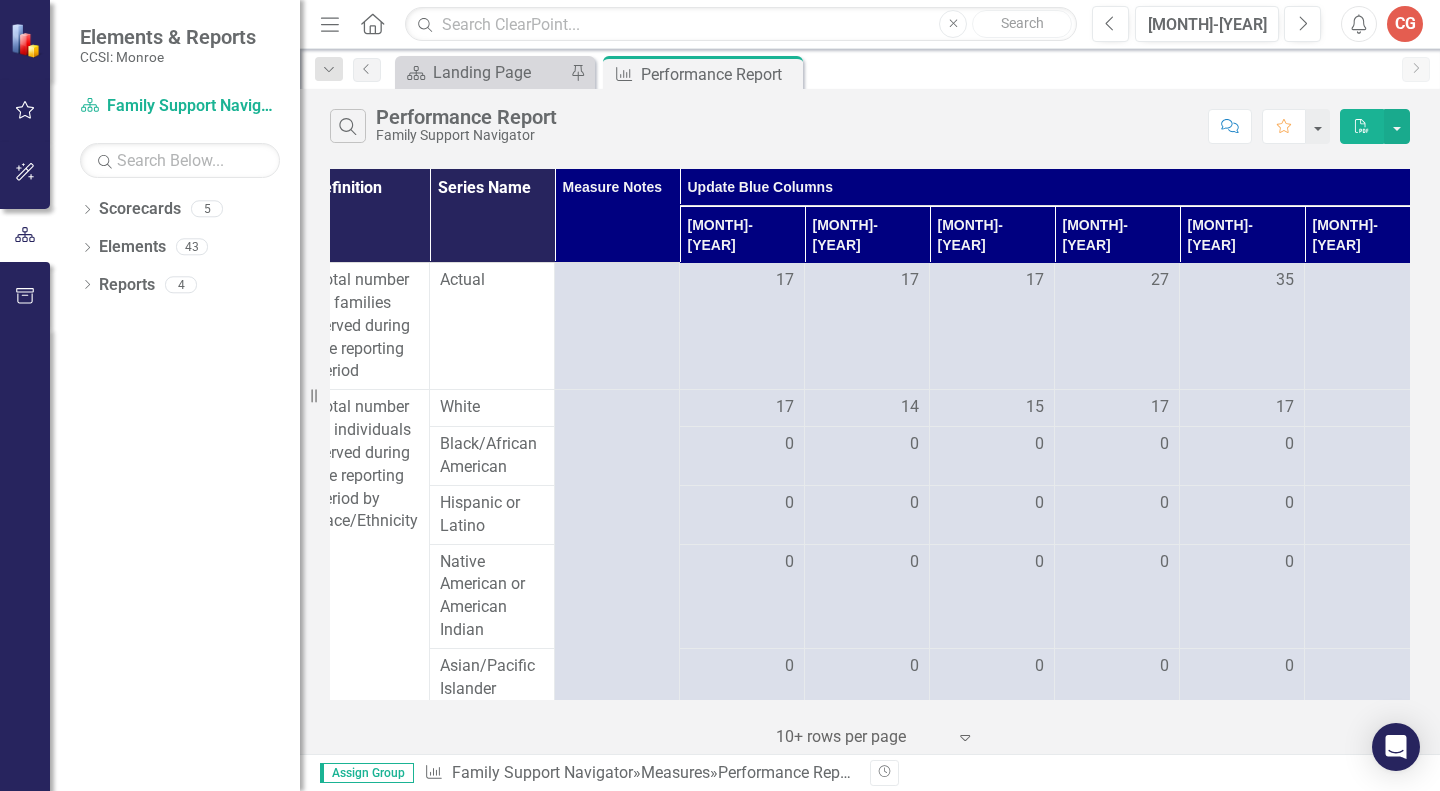 click at bounding box center (742, 281) 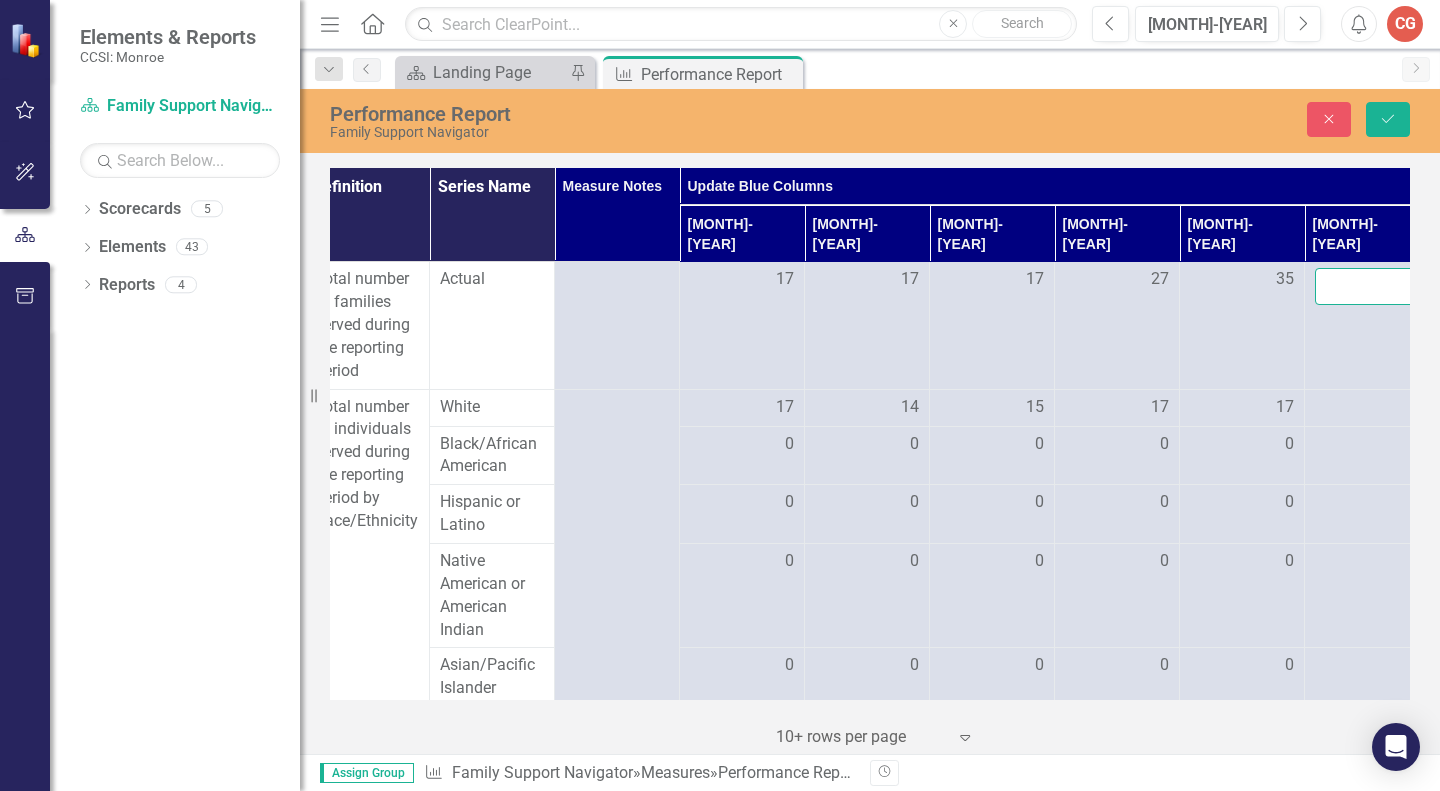 click at bounding box center [1367, 286] 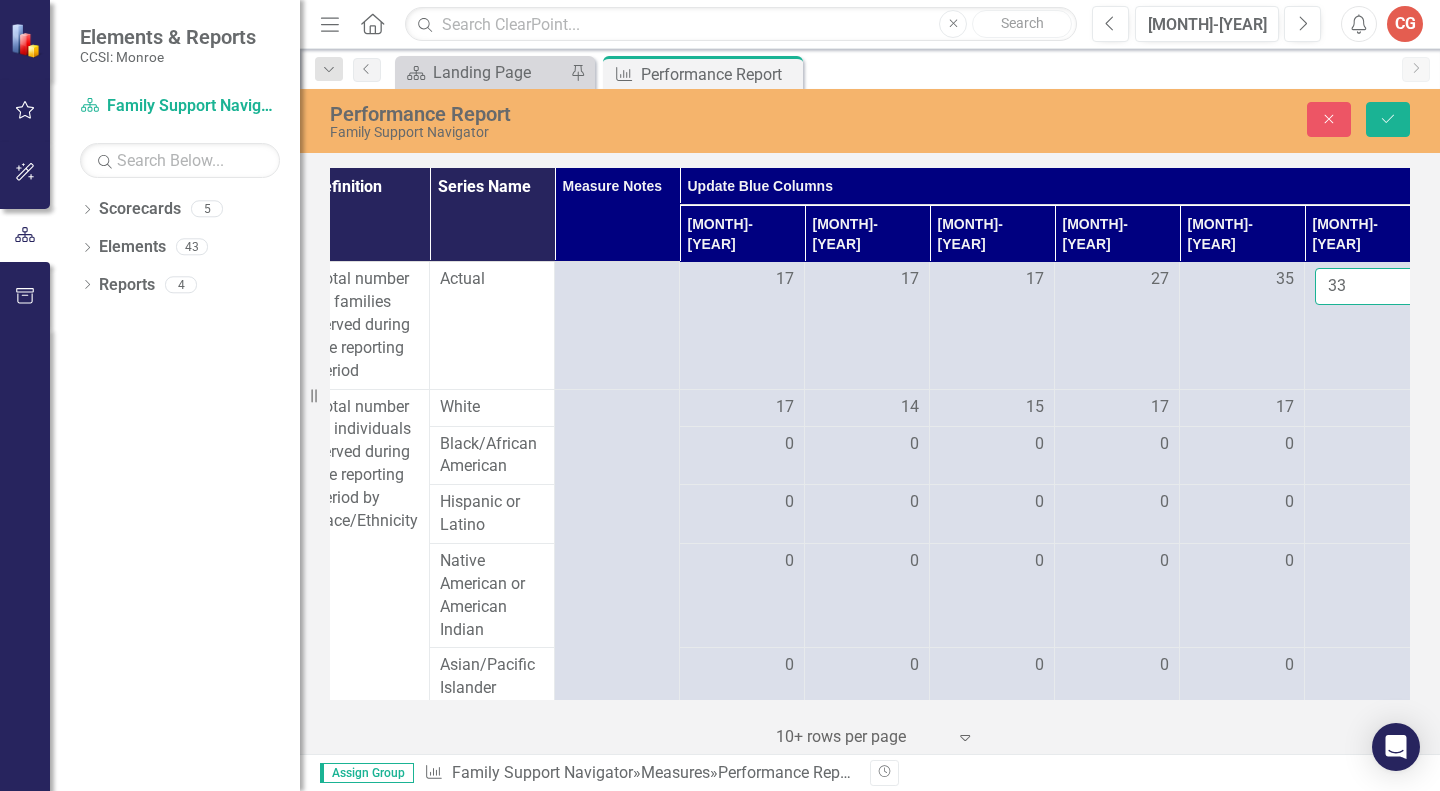 type on "33" 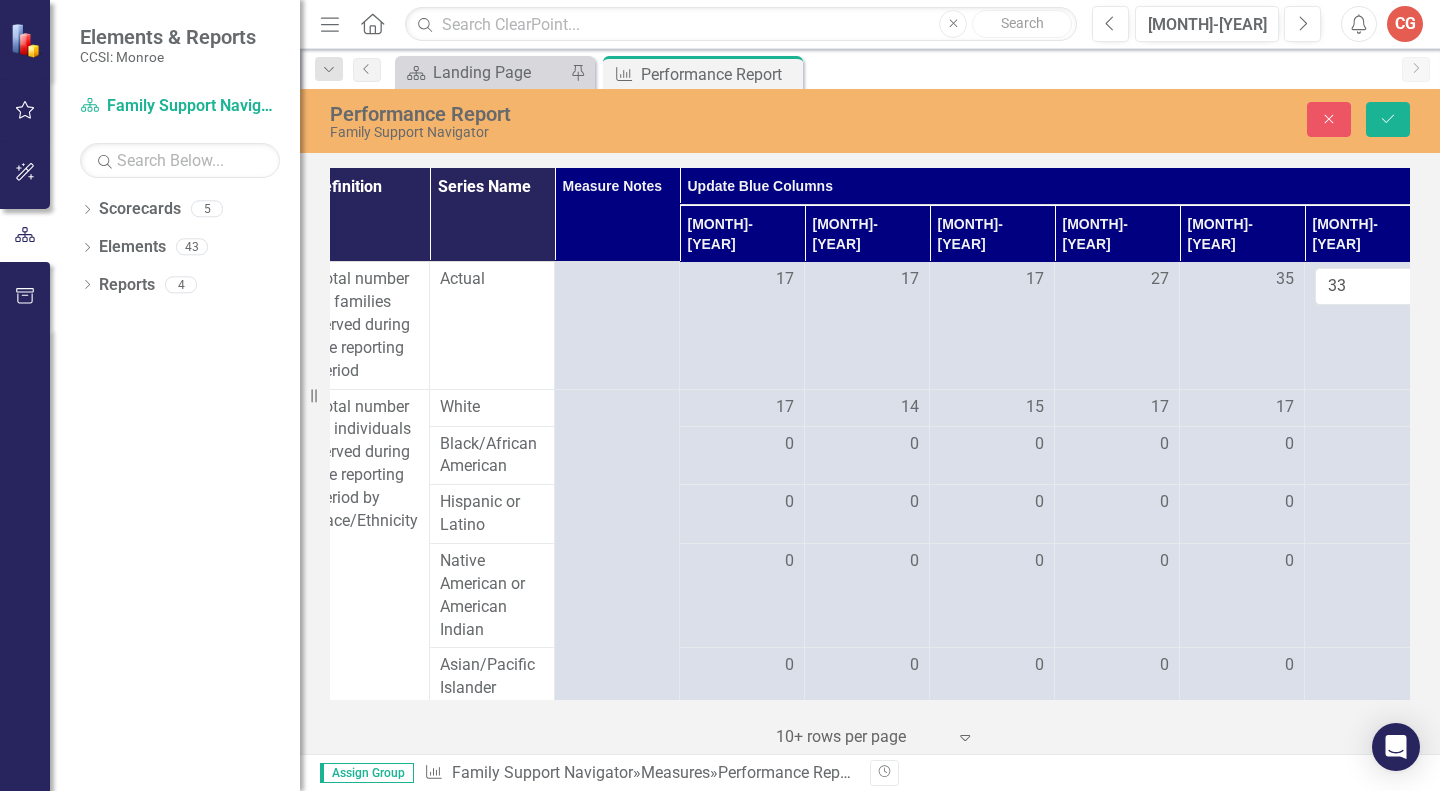 click at bounding box center (742, 408) 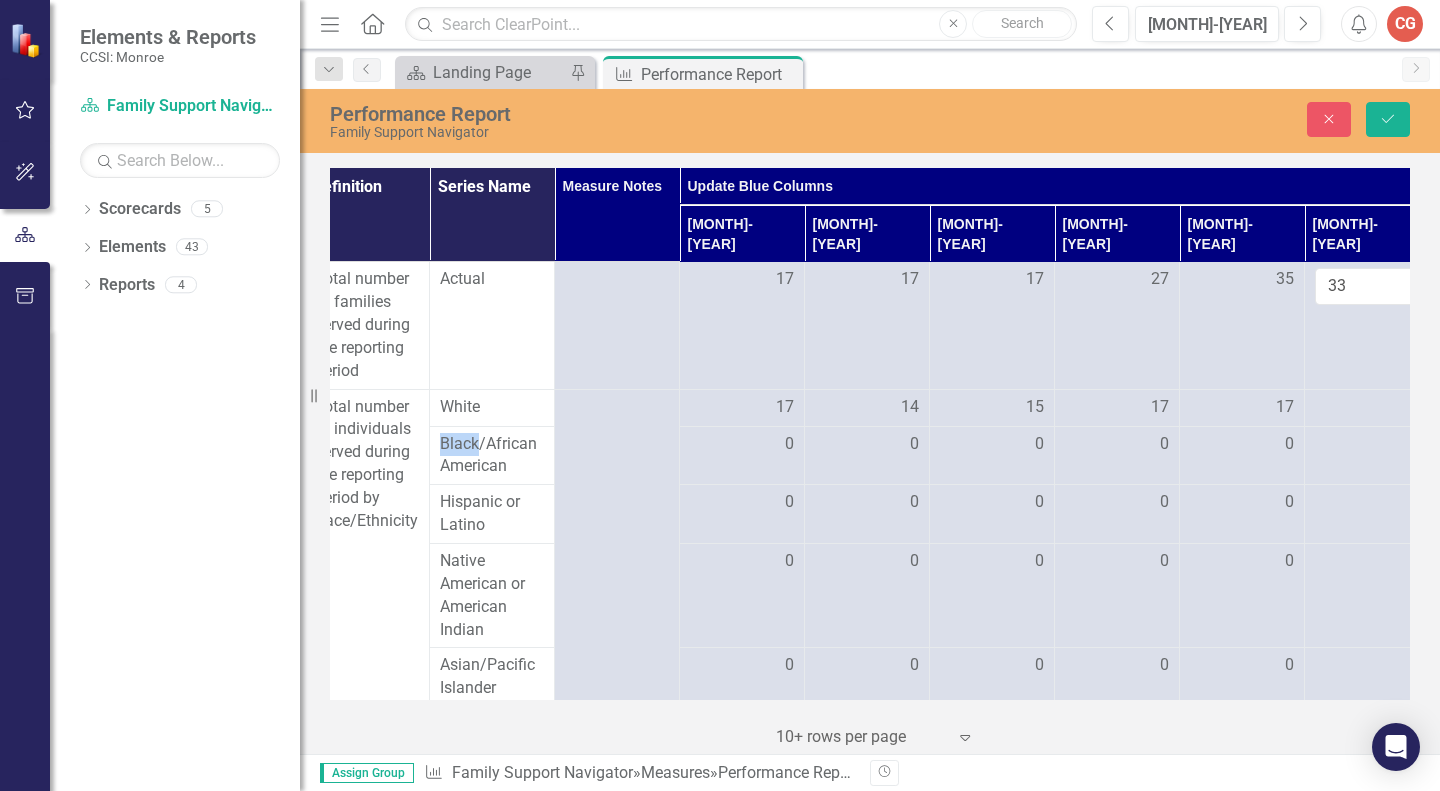 click at bounding box center (742, 408) 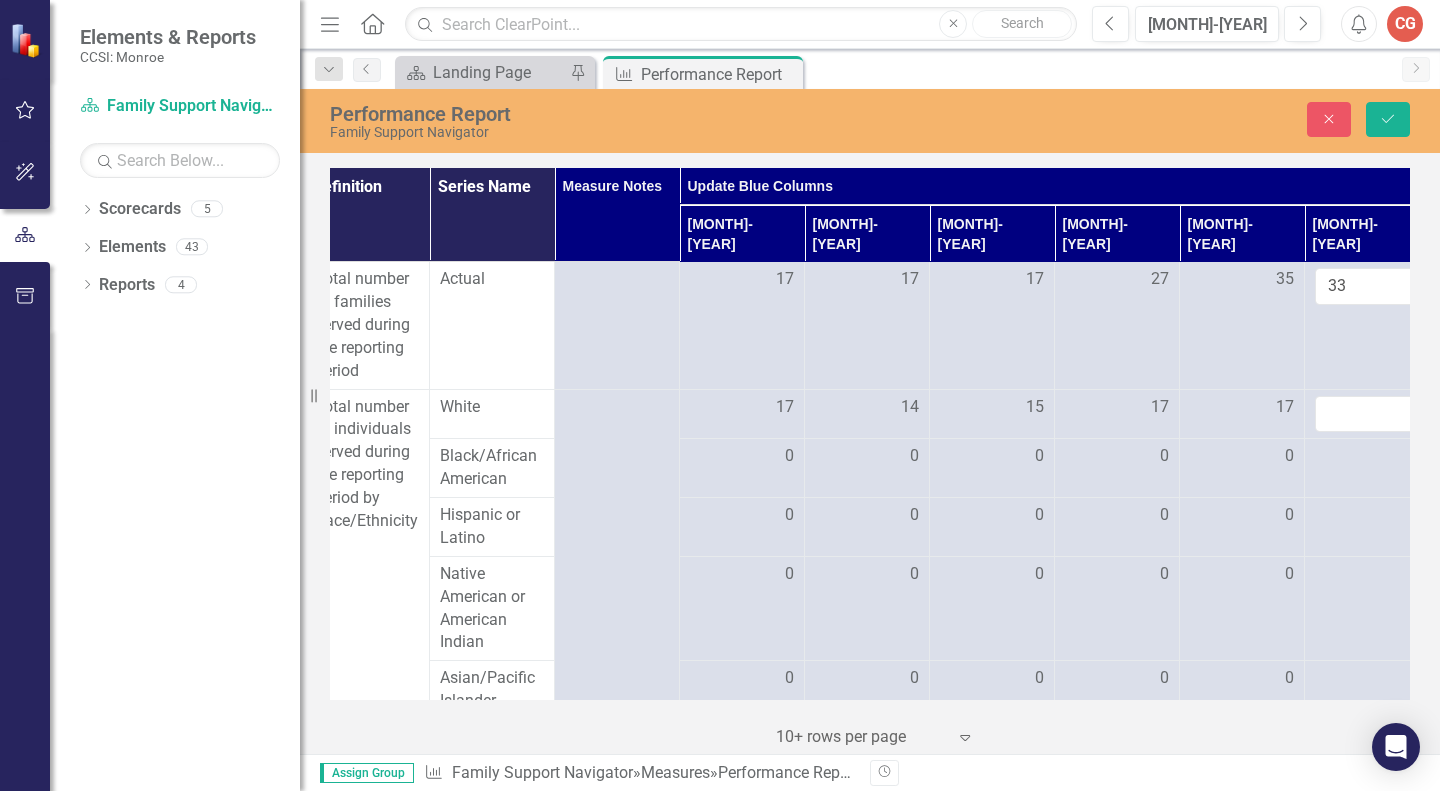 click at bounding box center (1367, 414) 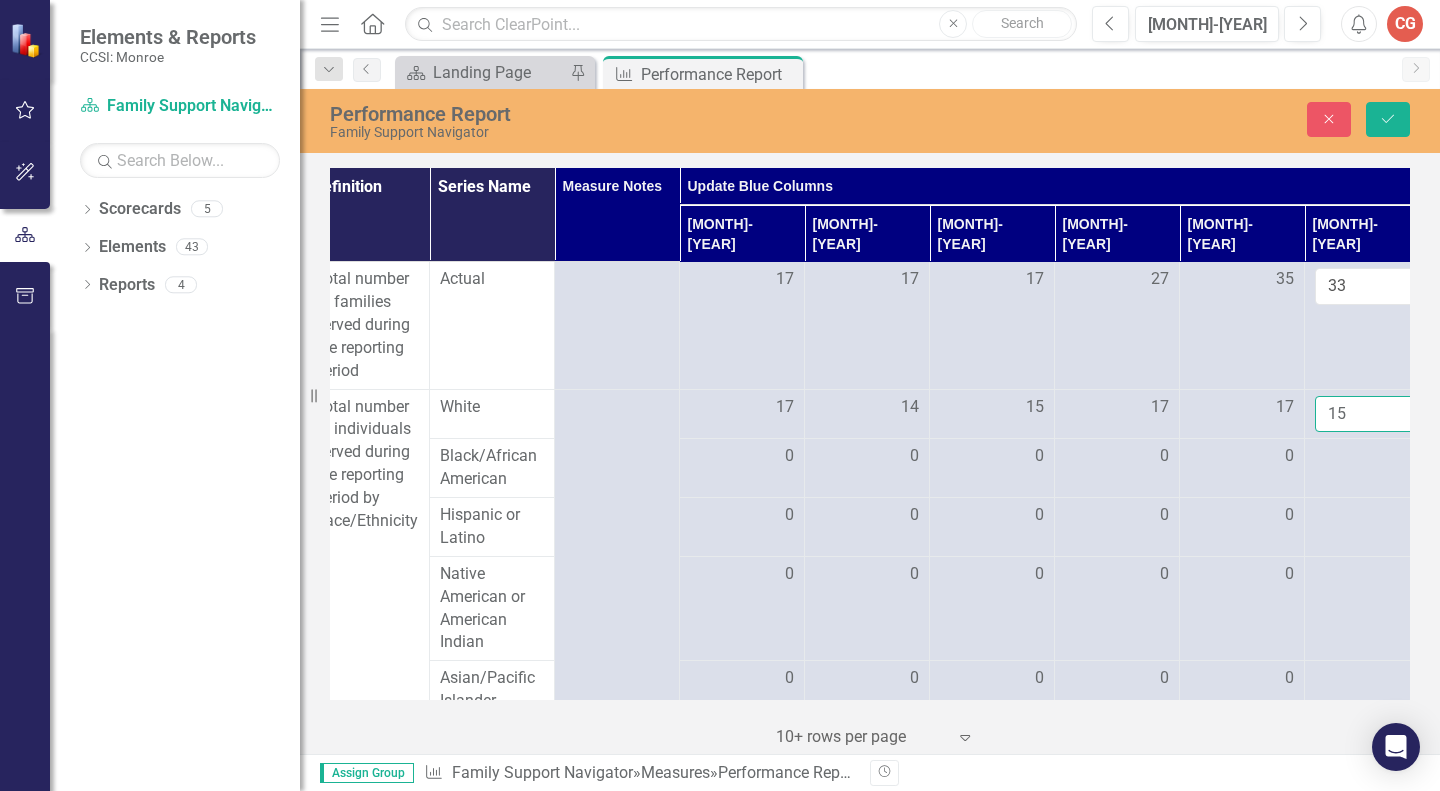 type on "15" 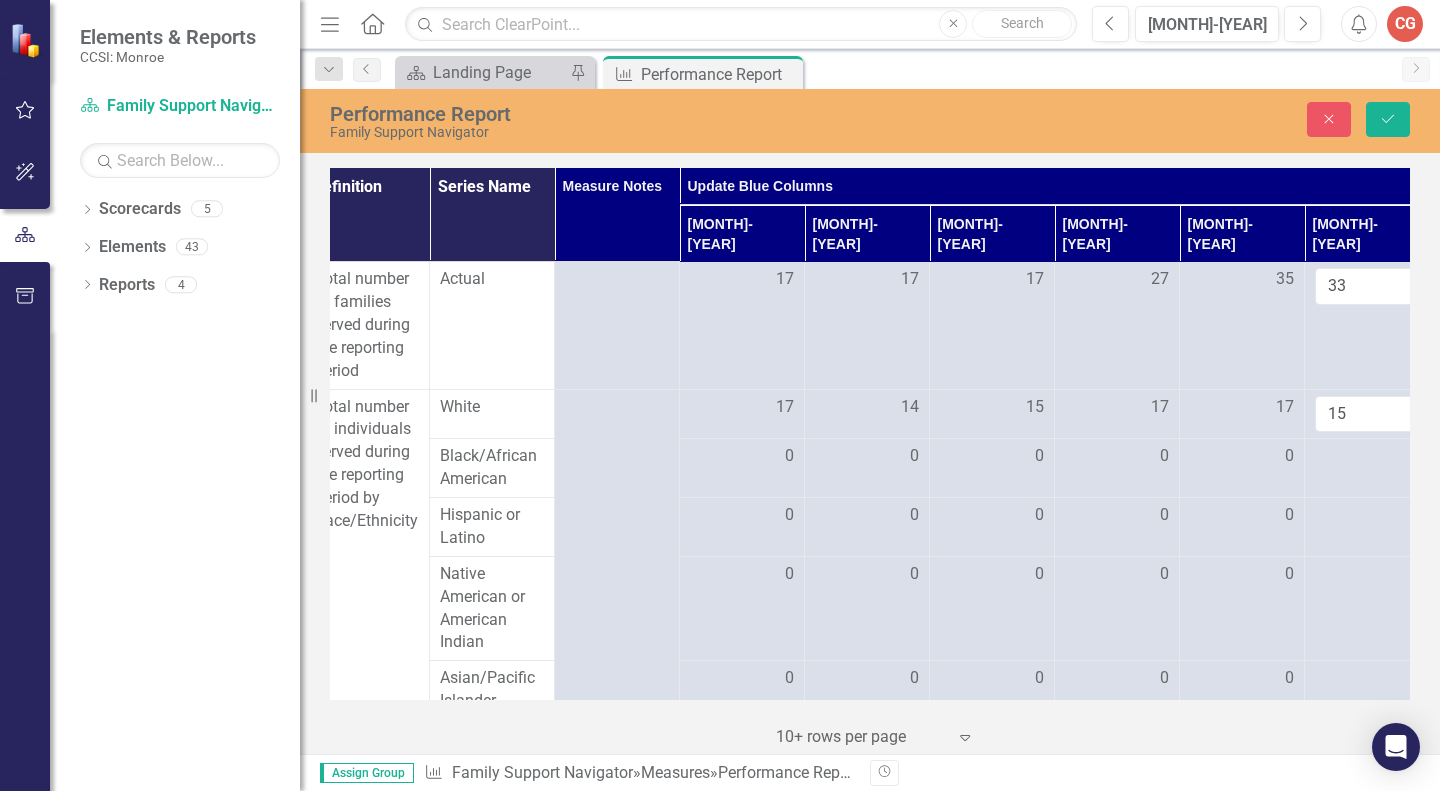 click at bounding box center [742, 457] 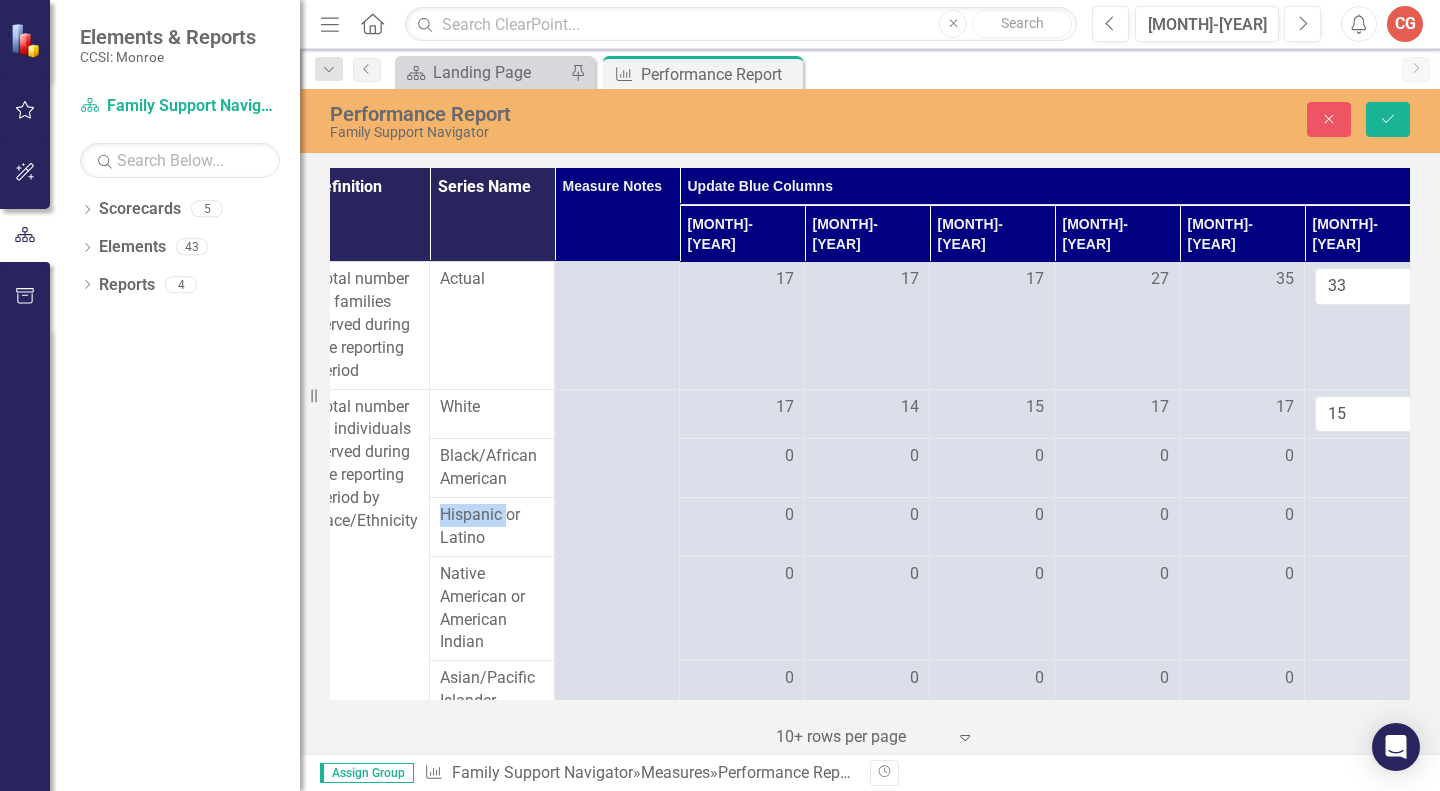 click at bounding box center (742, 457) 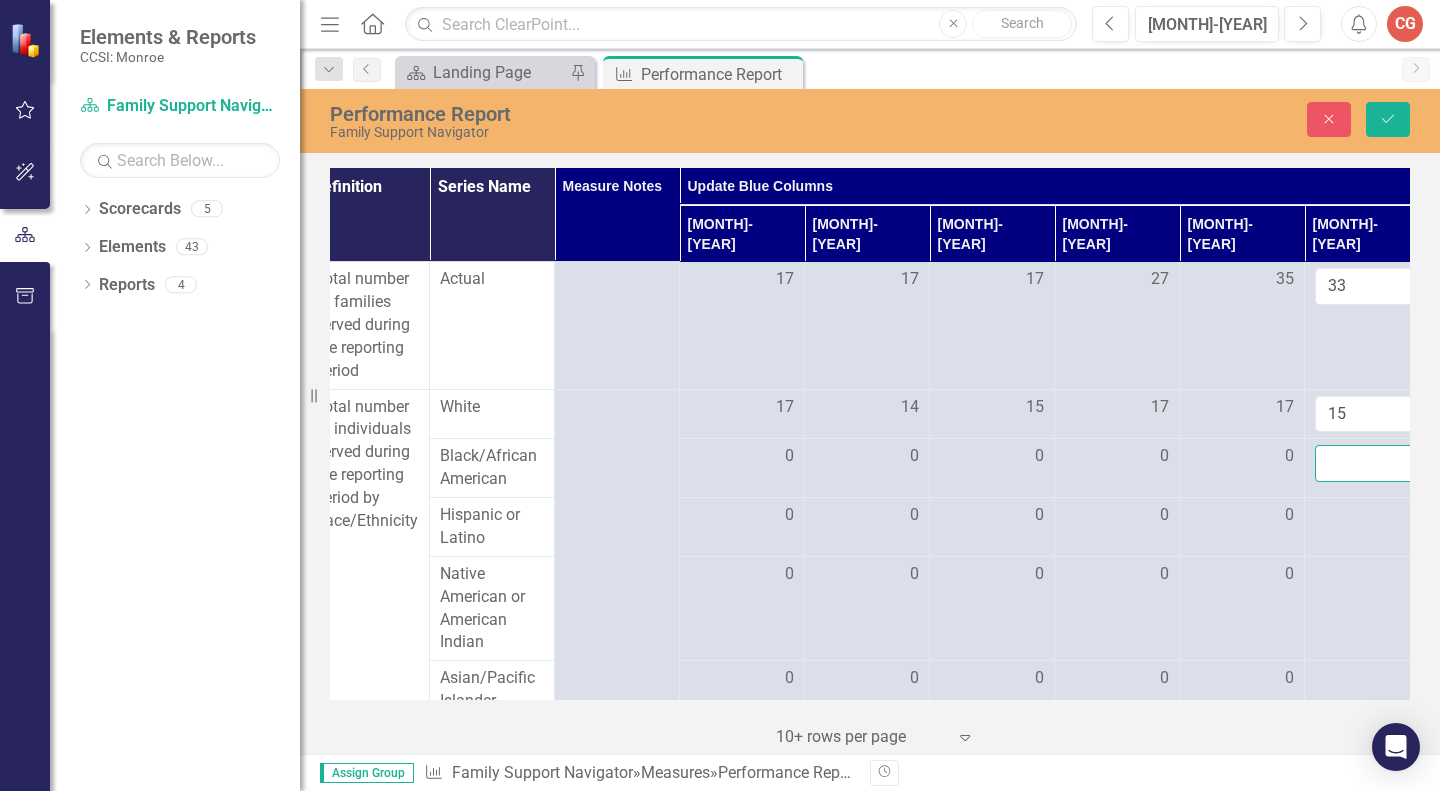 click at bounding box center (1367, 463) 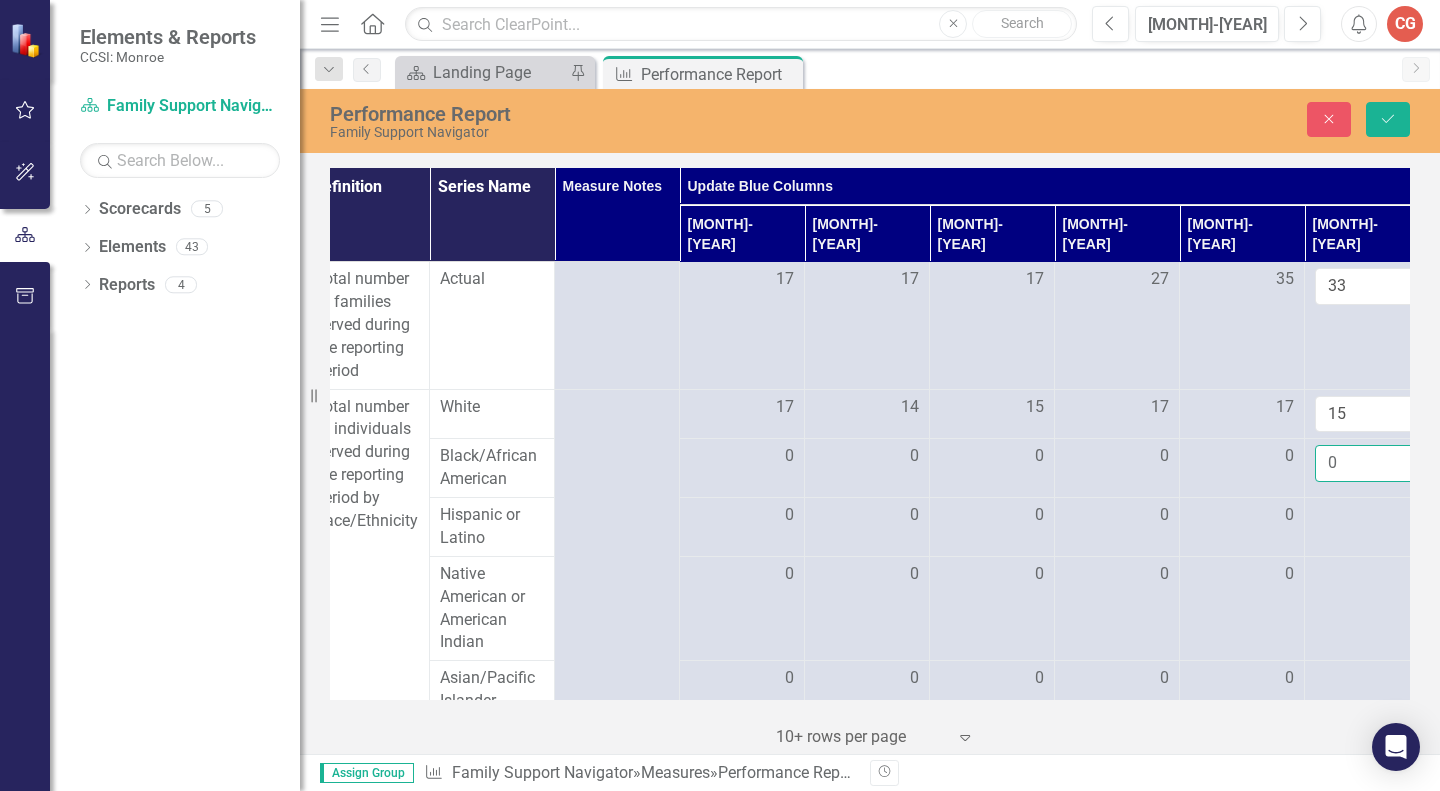 type on "0" 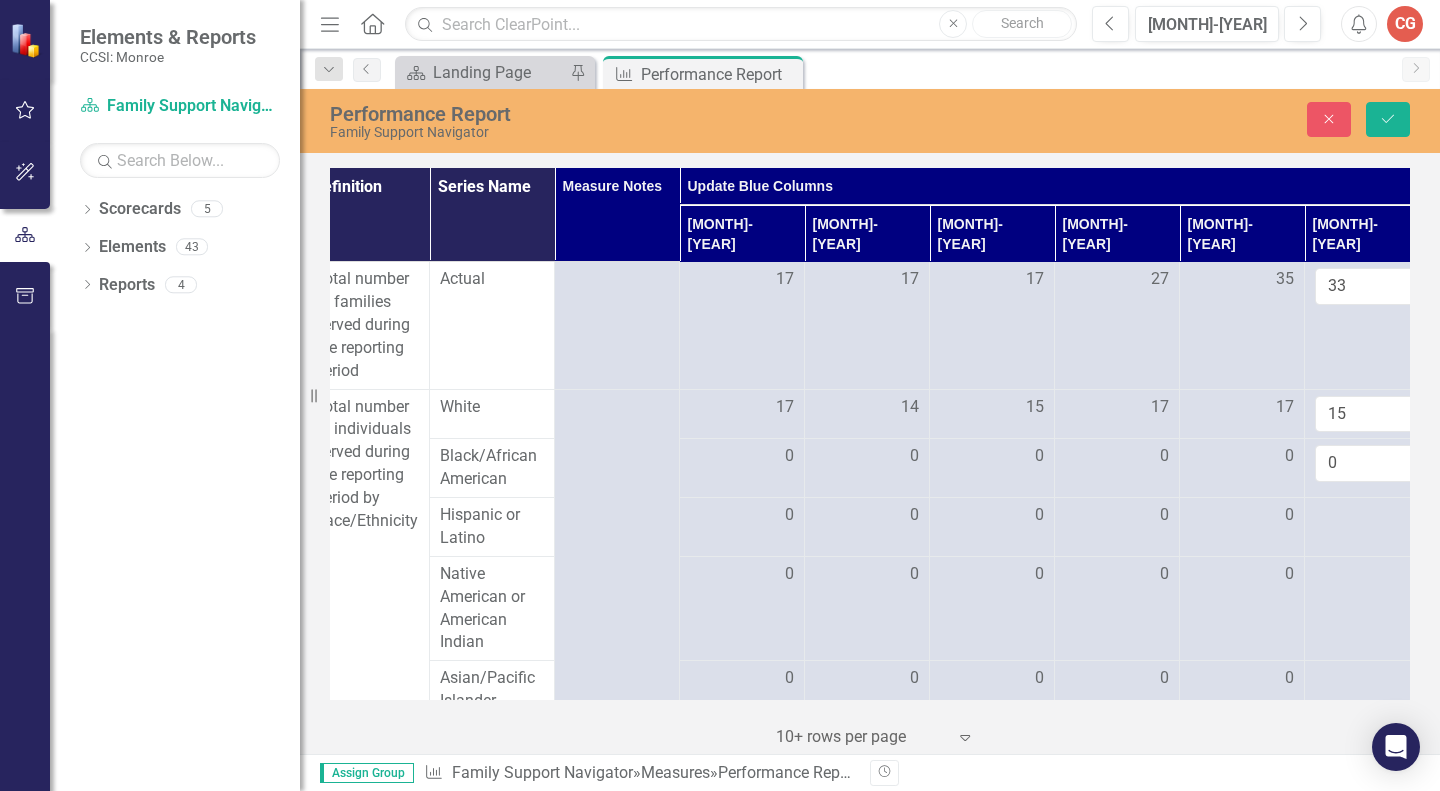 click at bounding box center [742, 516] 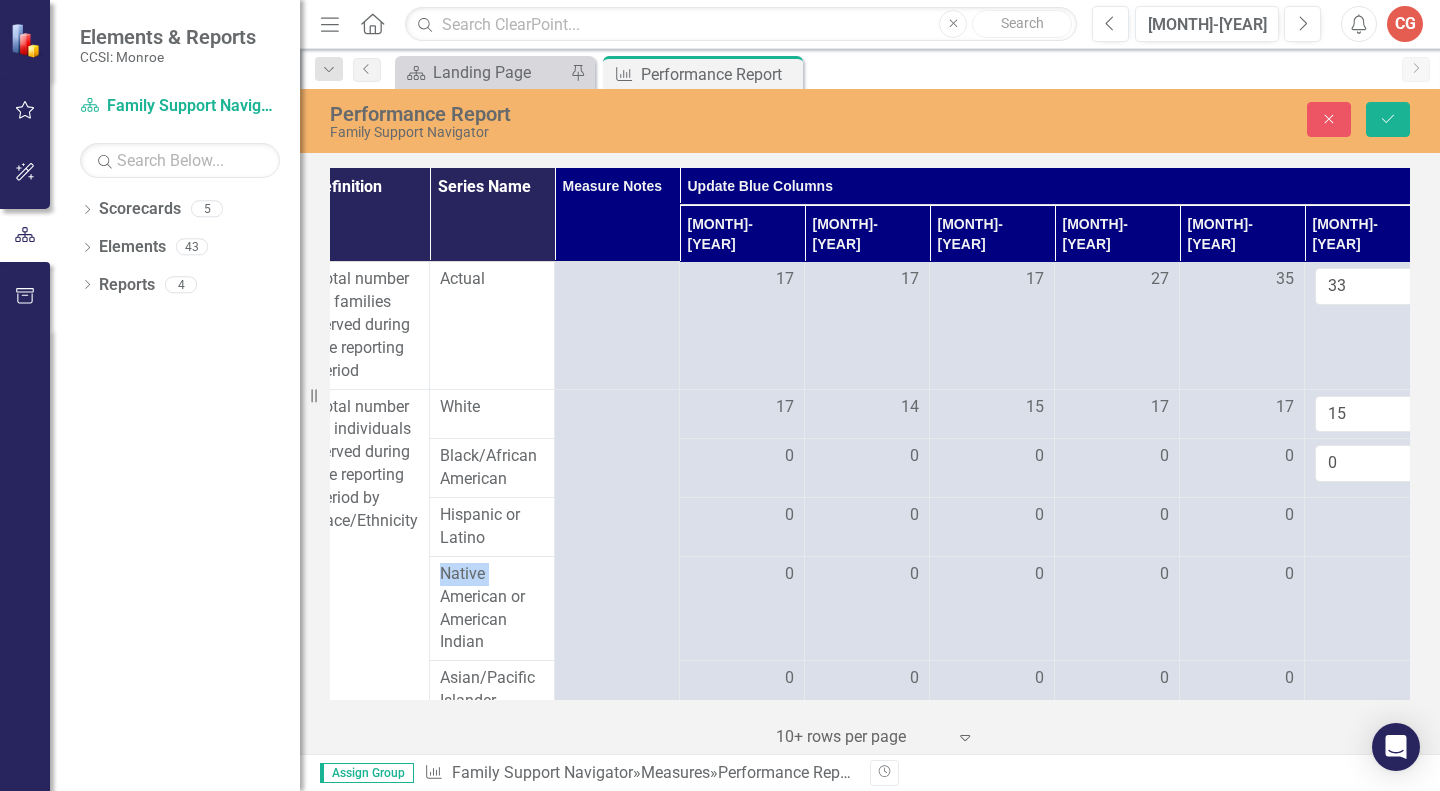 click at bounding box center [742, 516] 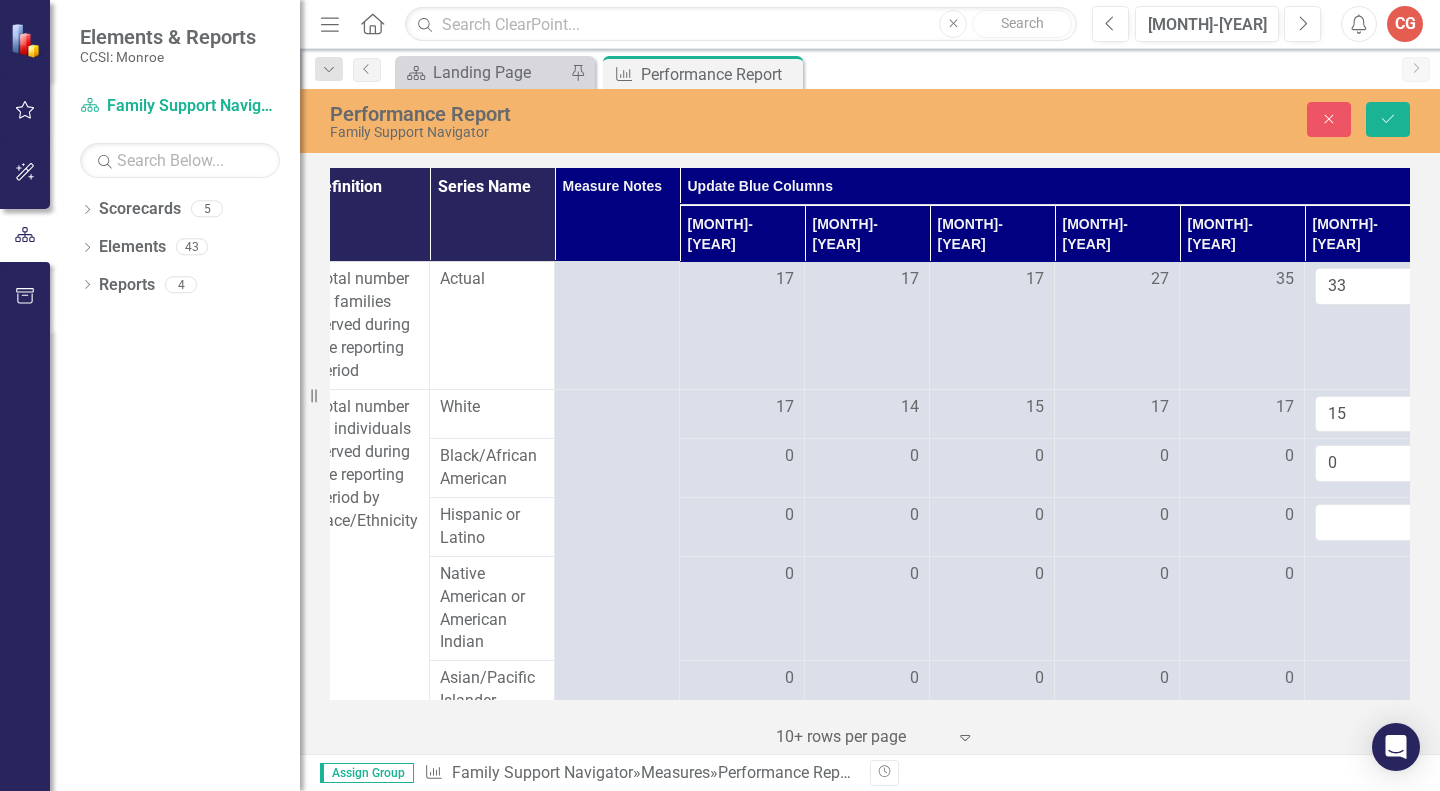 click at bounding box center (1367, 522) 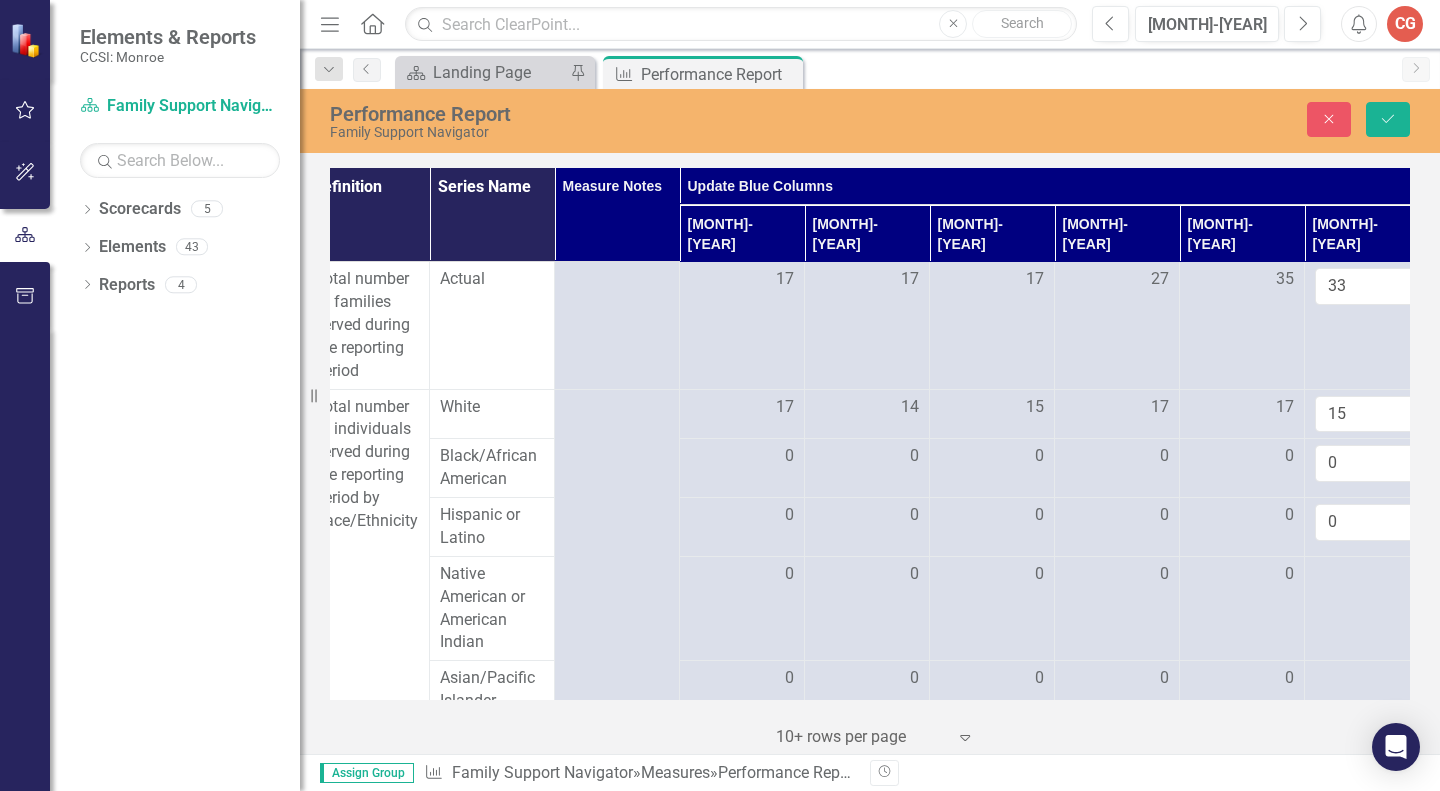 type on "0" 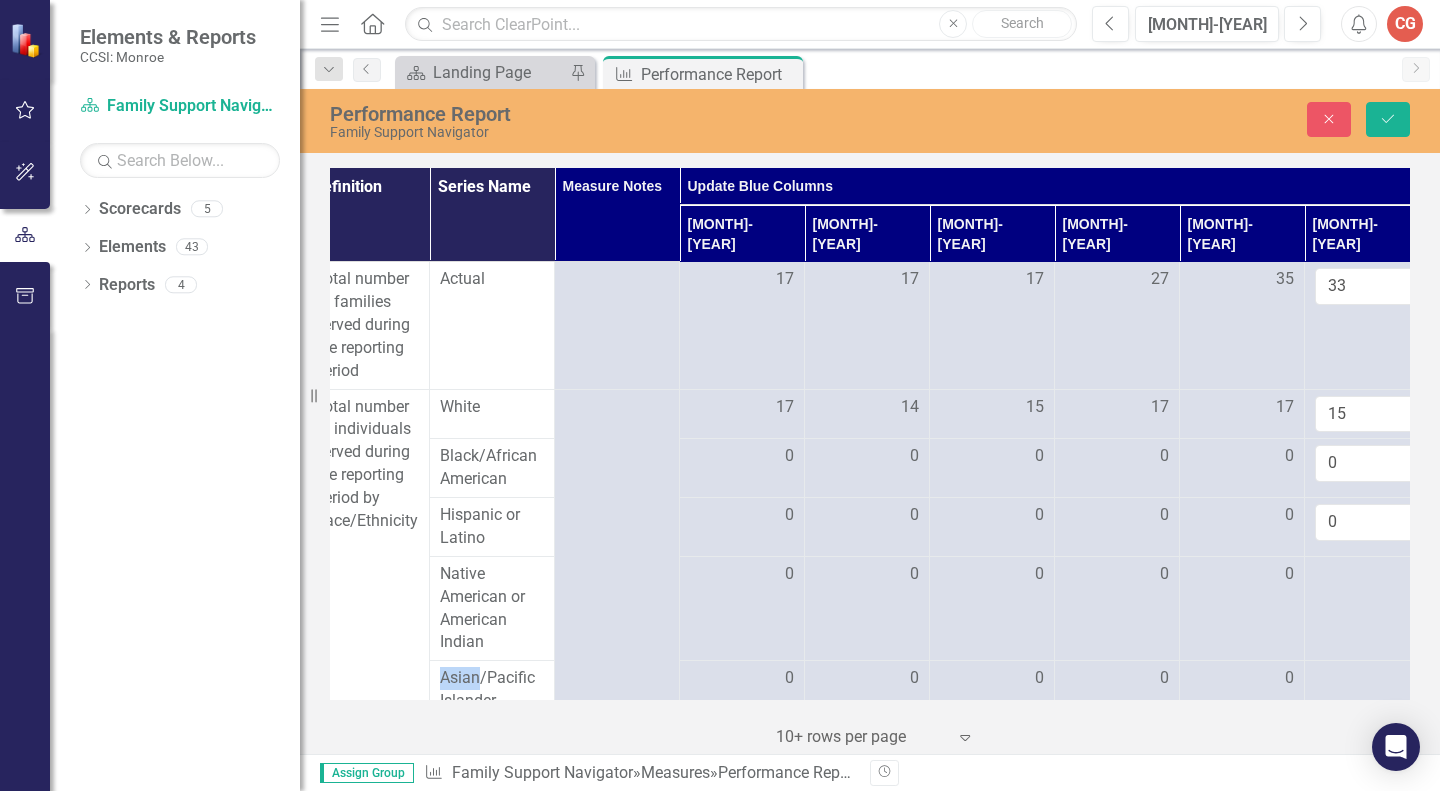 click at bounding box center [742, 575] 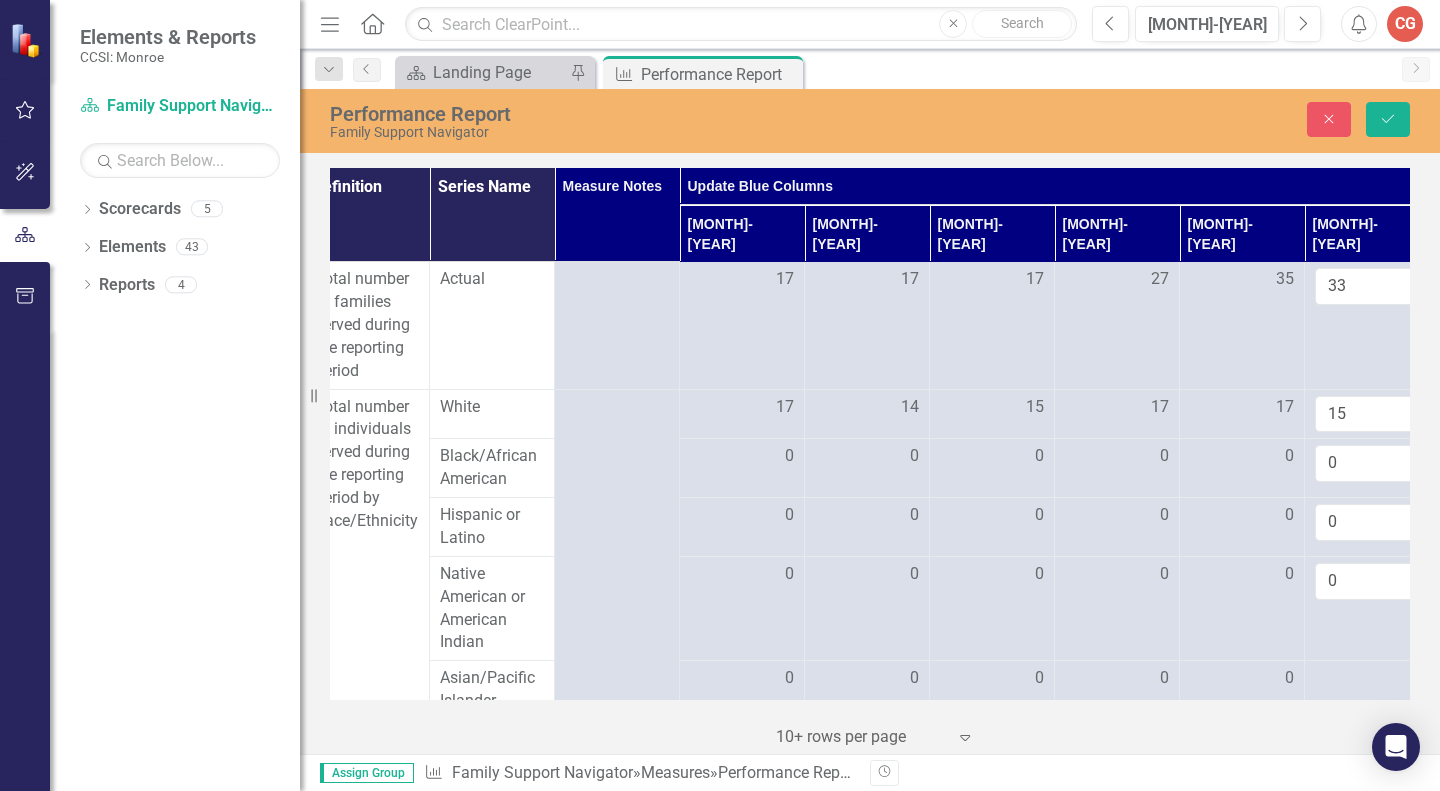 type on "0" 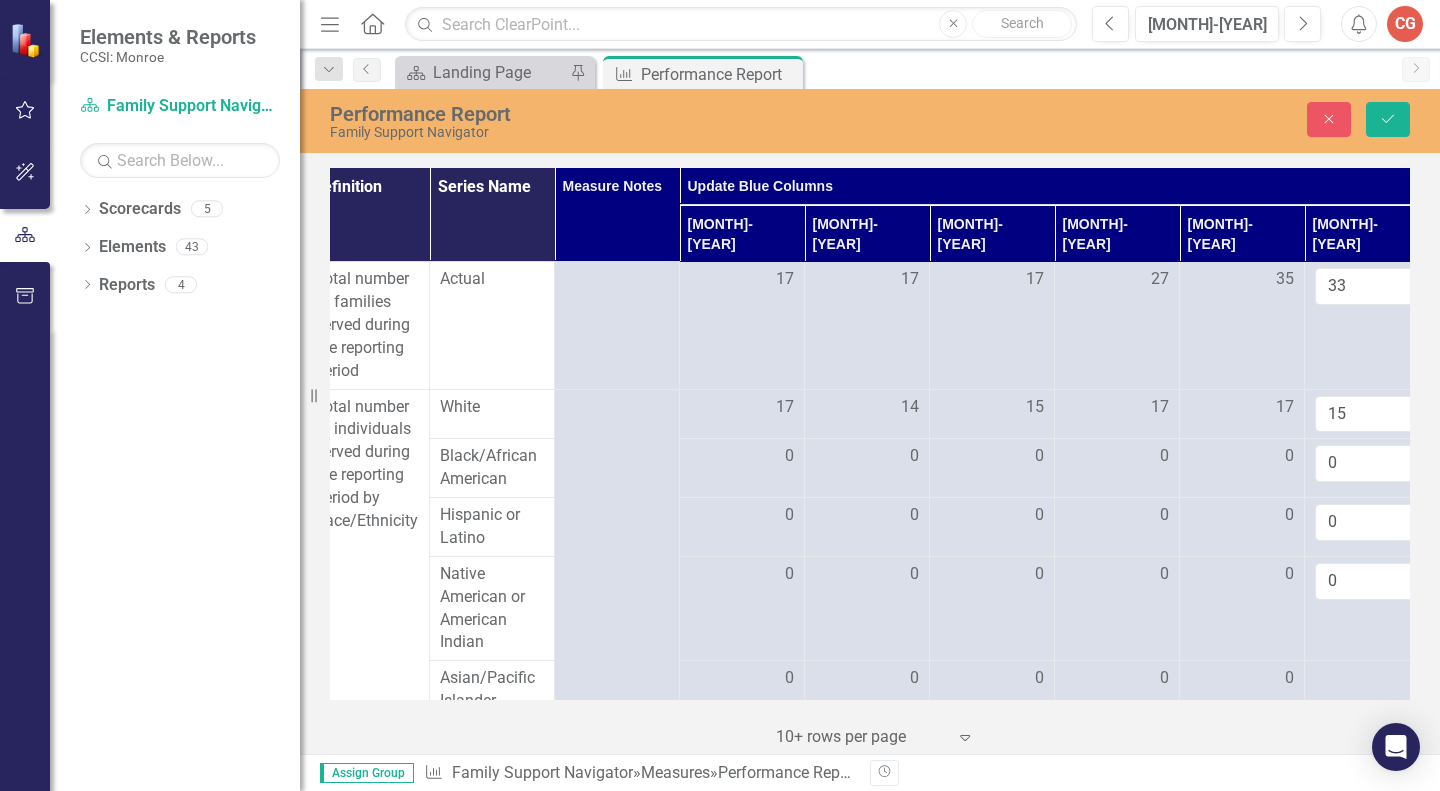 click at bounding box center (742, 679) 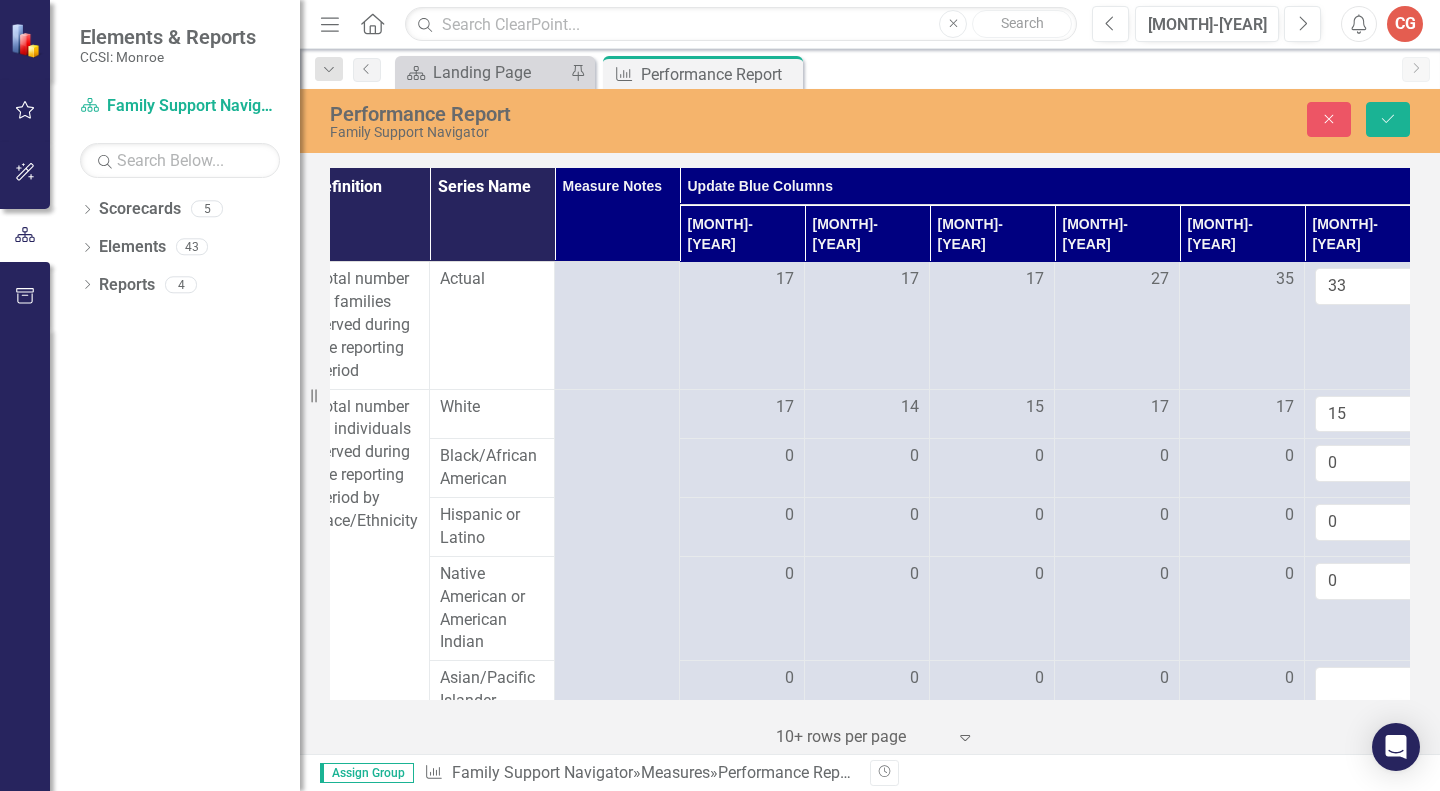 click at bounding box center (1367, 685) 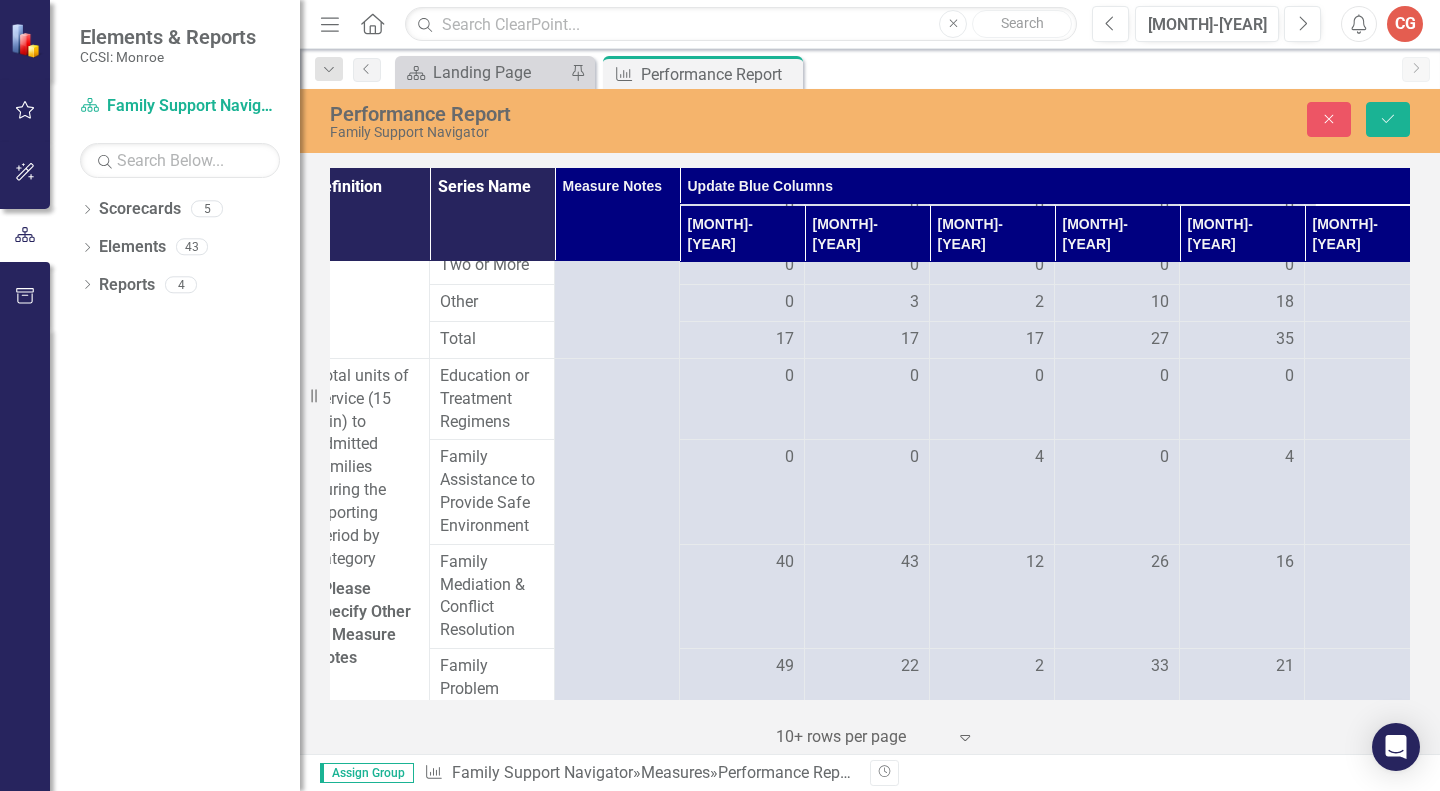 scroll, scrollTop: 505, scrollLeft: 151, axis: both 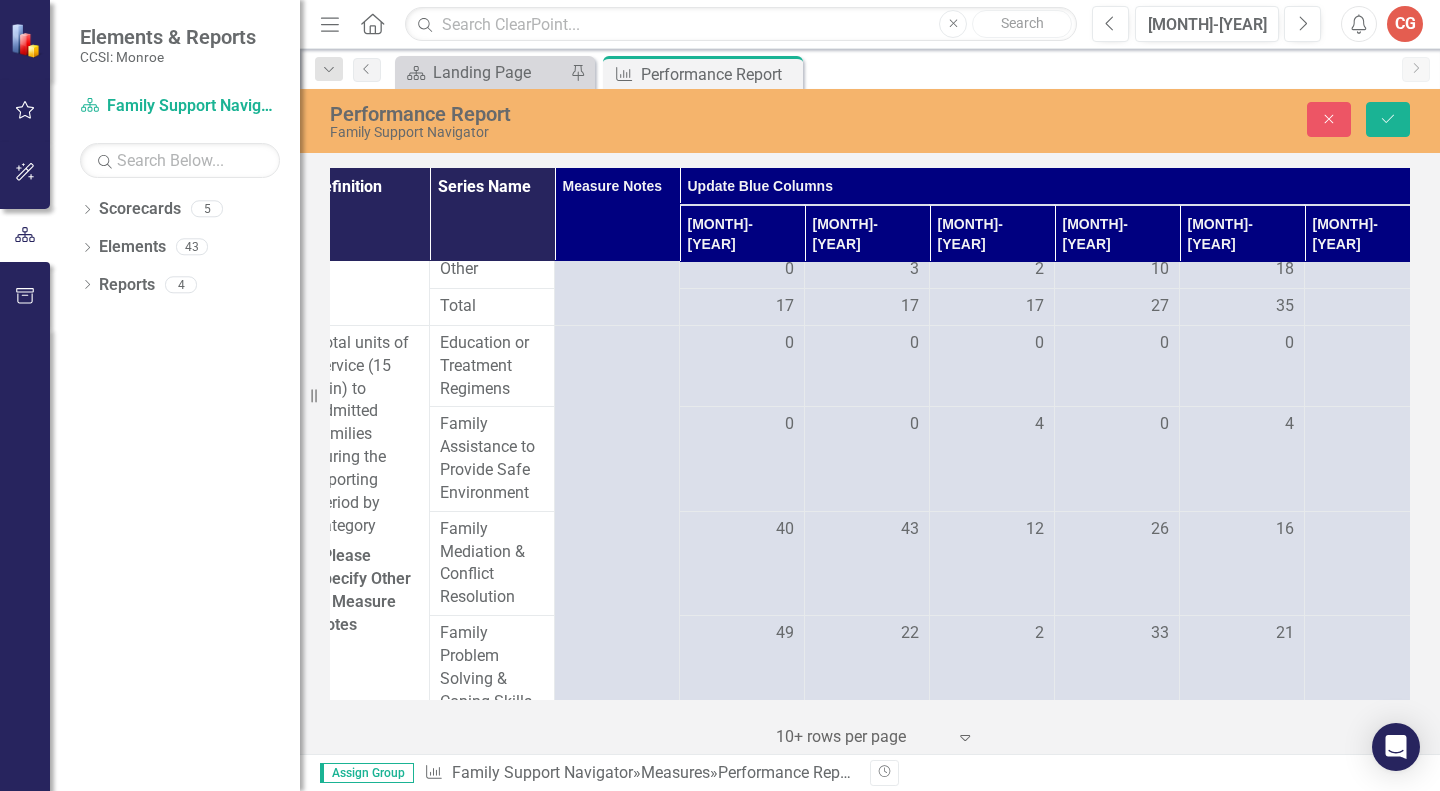 type on "0" 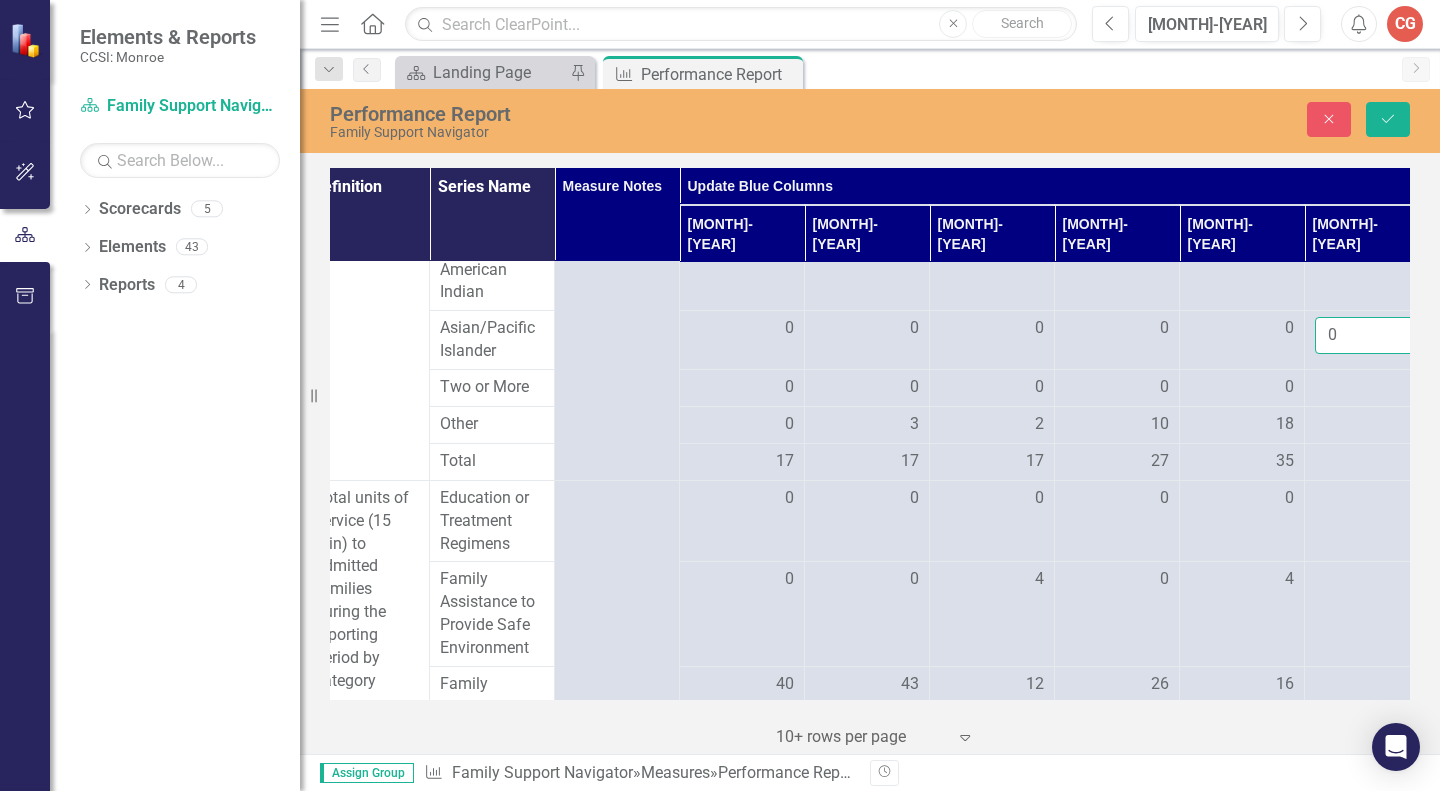 scroll, scrollTop: 360, scrollLeft: 151, axis: both 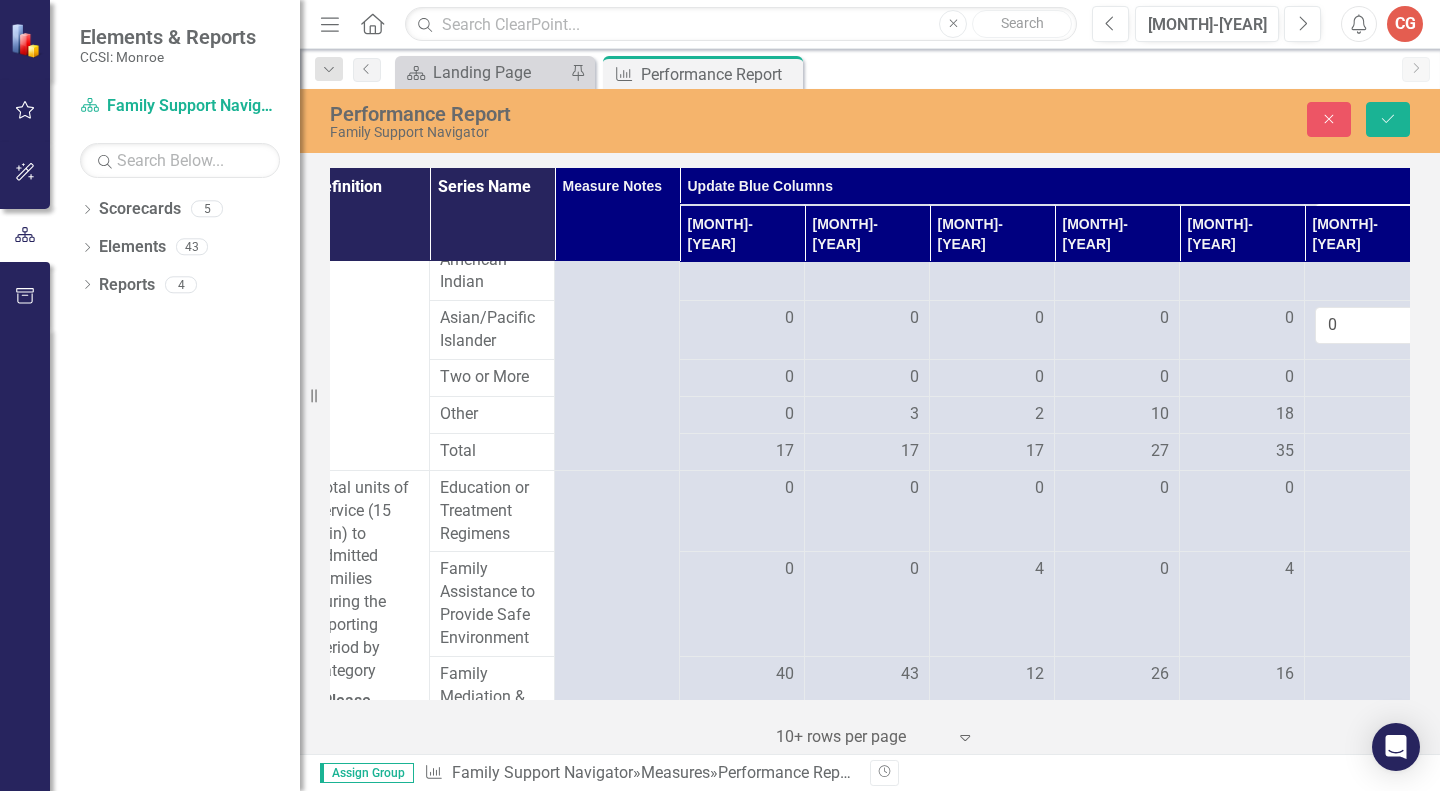 click at bounding box center (742, 378) 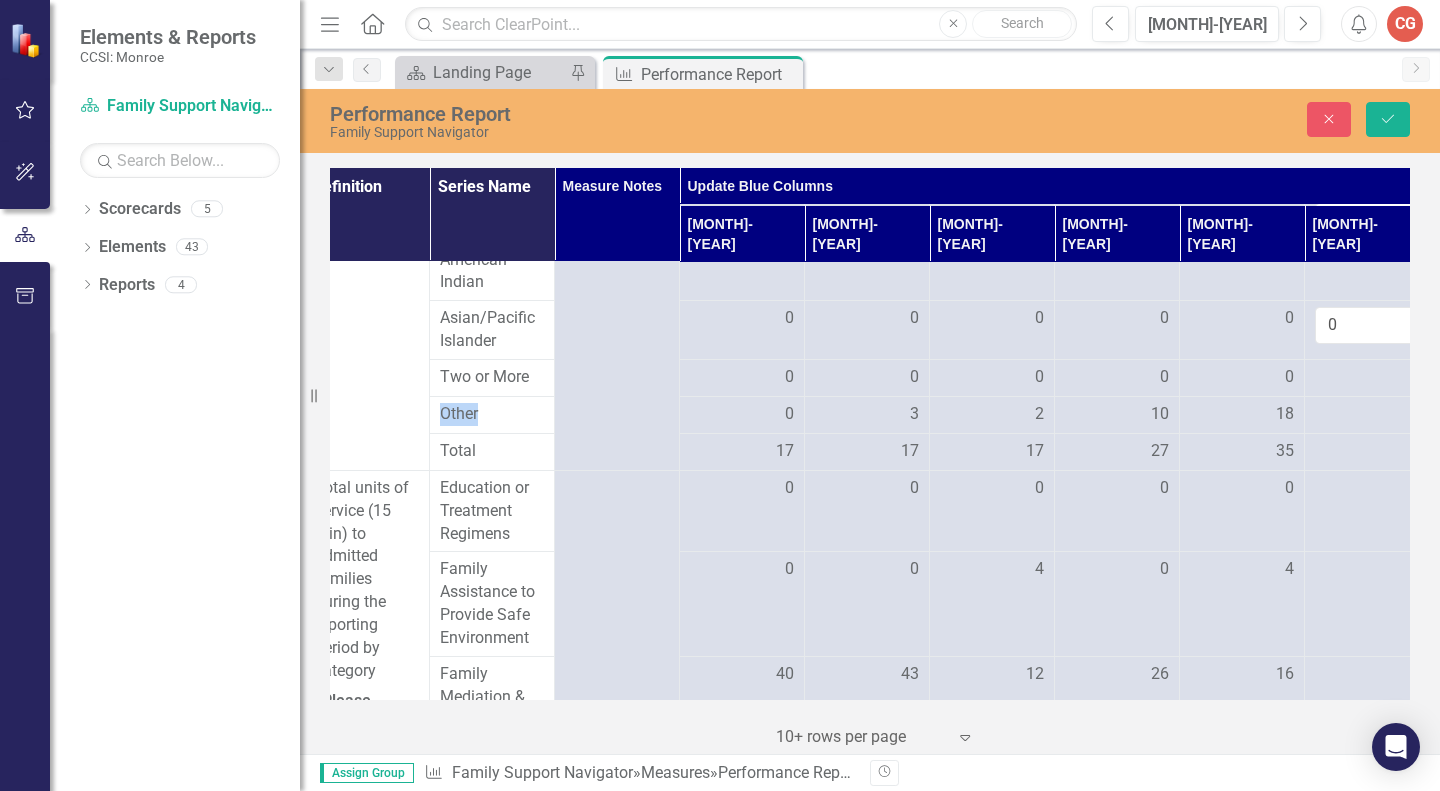 click at bounding box center (742, 378) 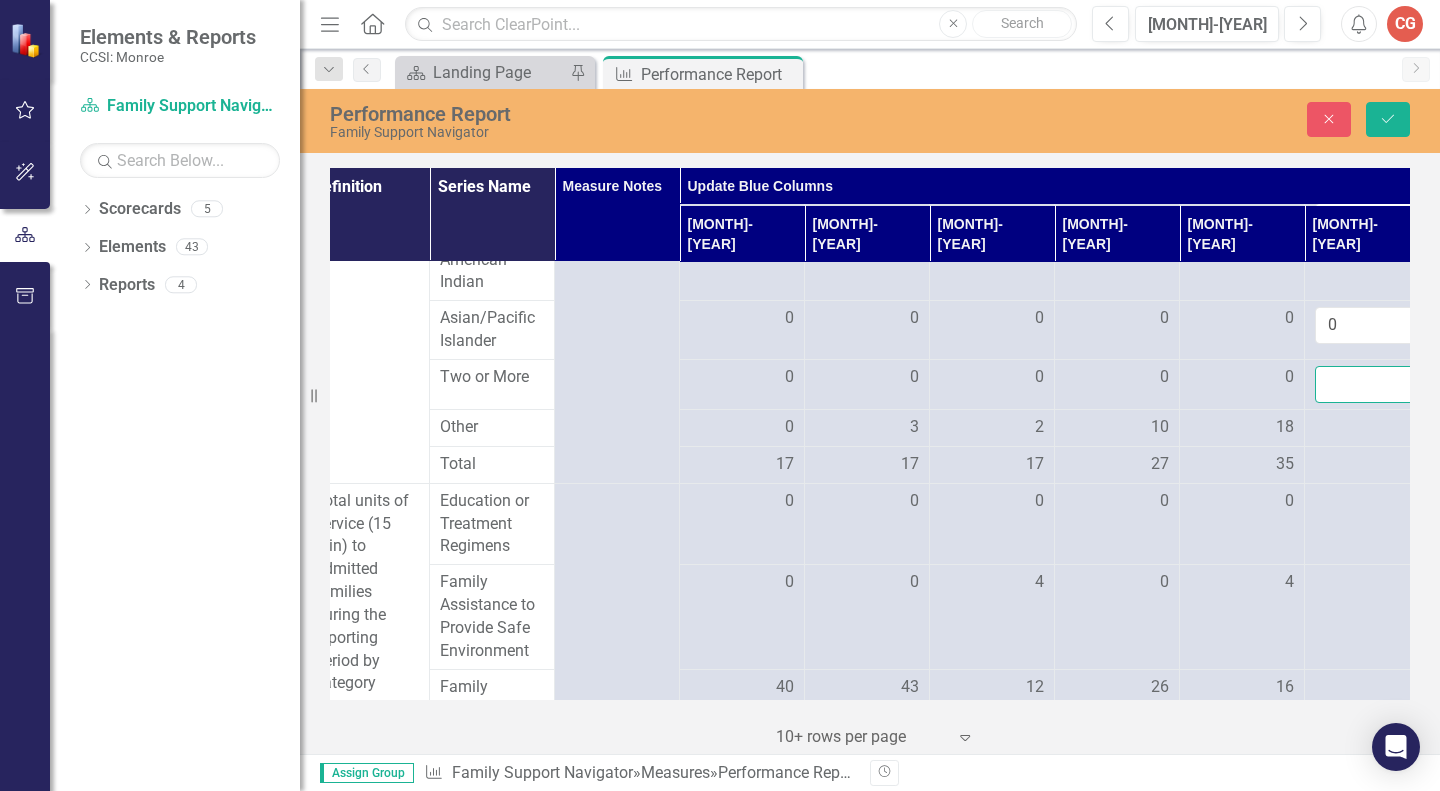 click at bounding box center (1367, 384) 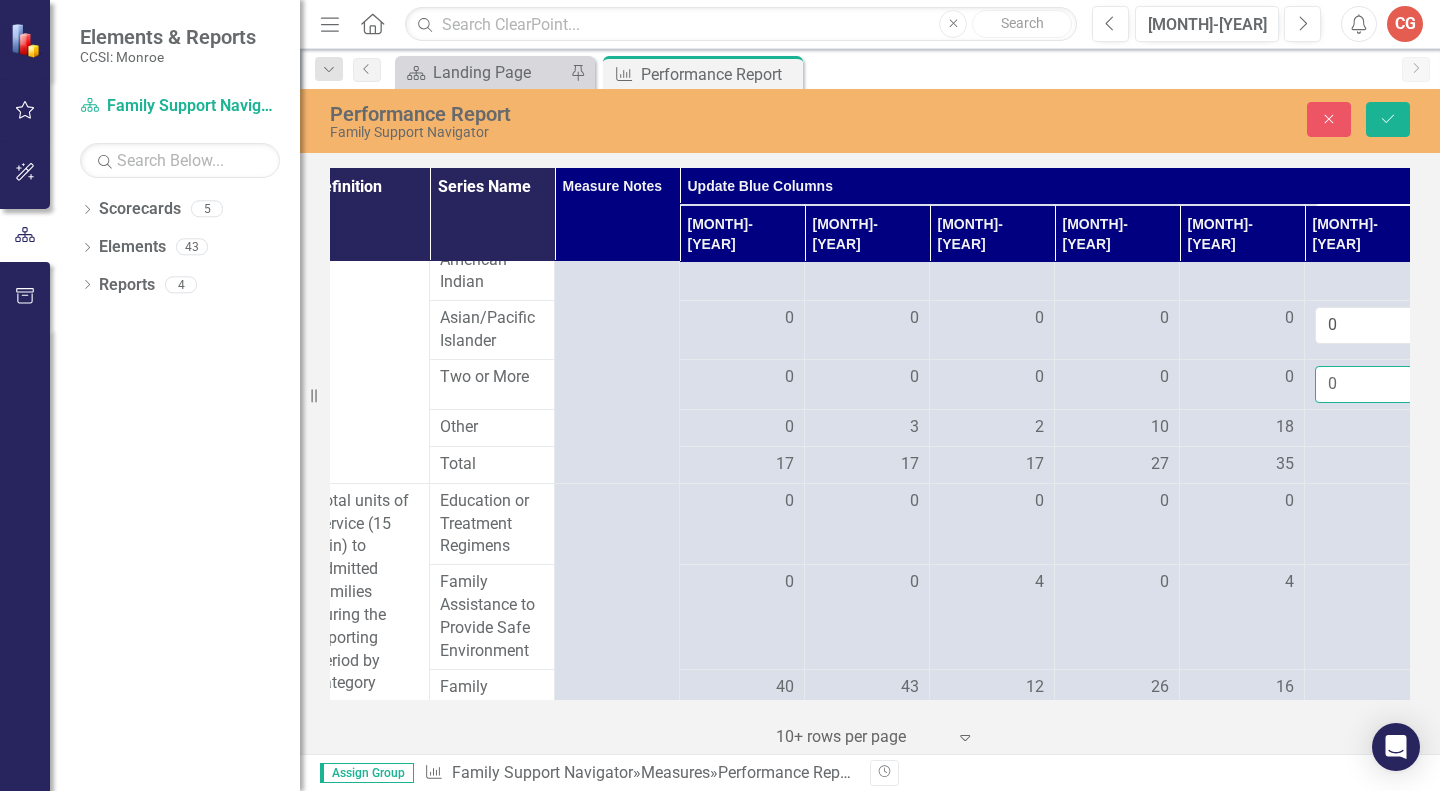 type on "0" 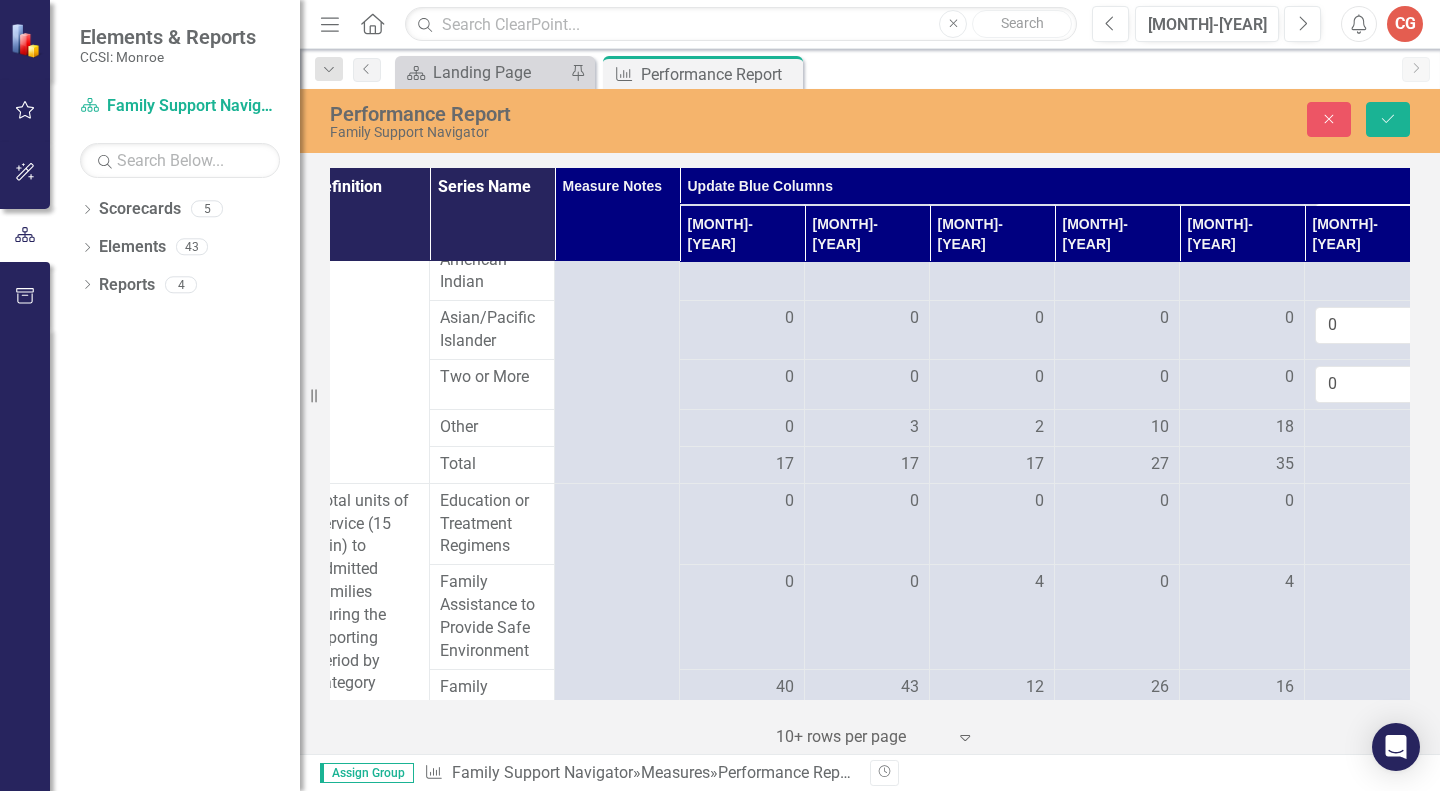 click at bounding box center (742, 428) 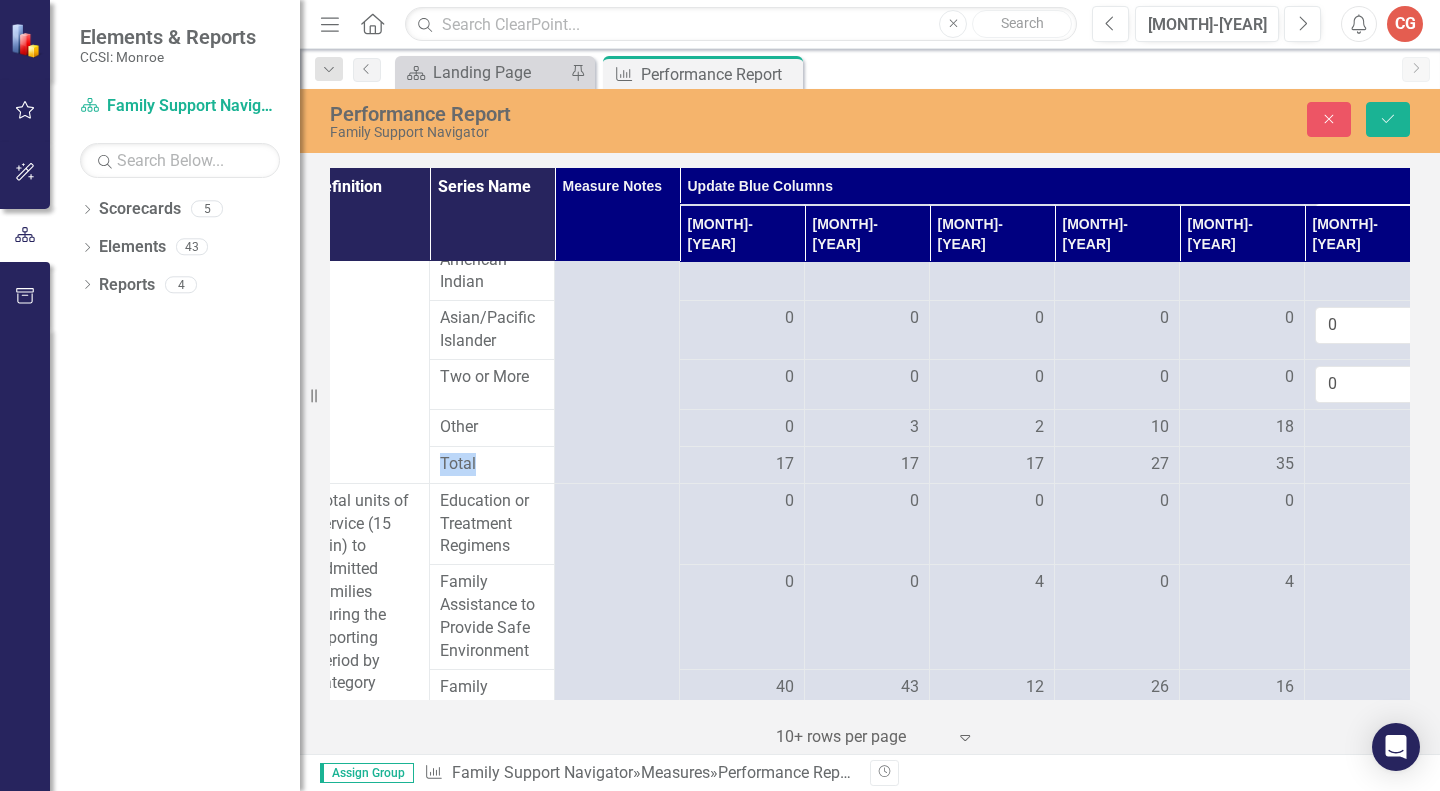 click at bounding box center (742, 428) 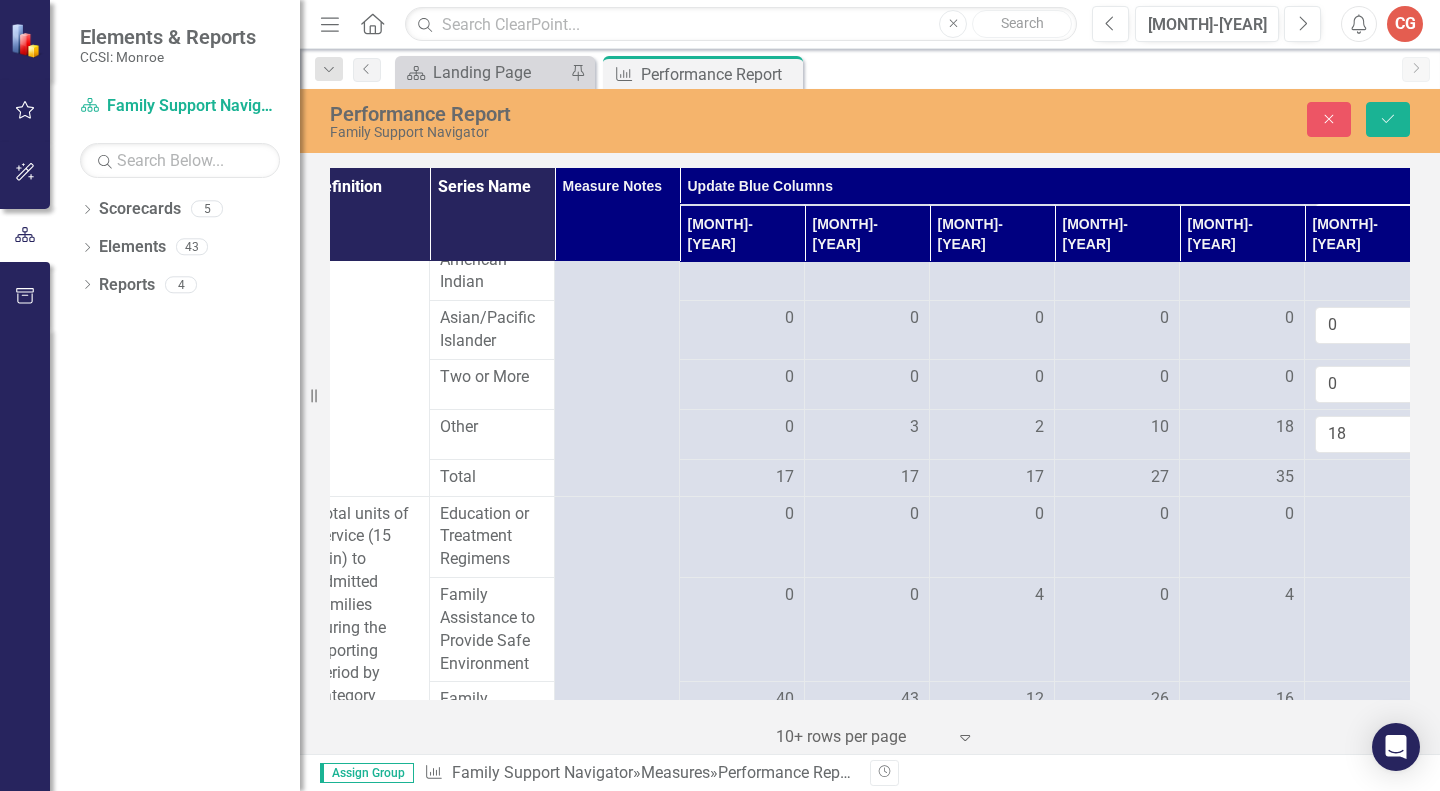 type on "18" 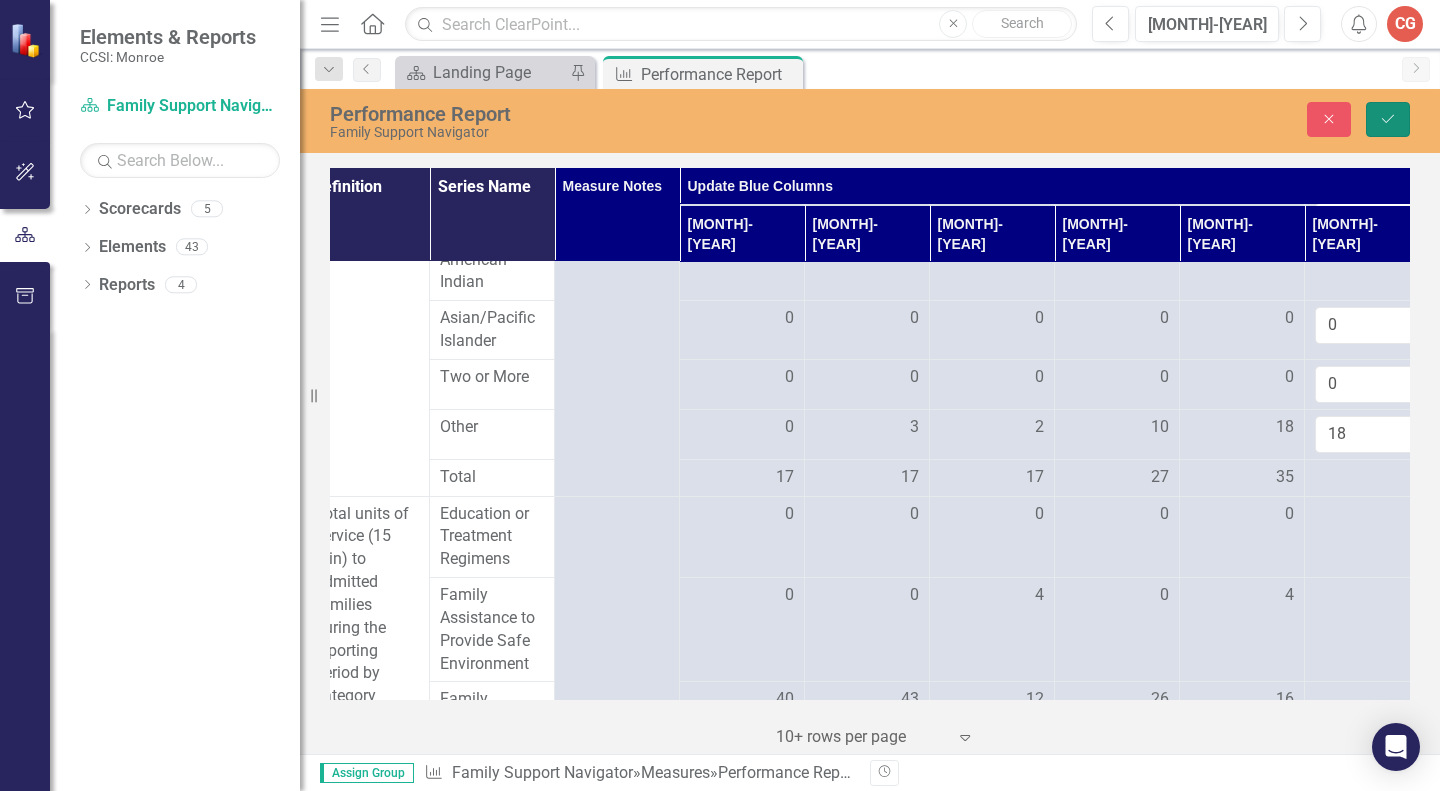 click on "Save" at bounding box center [1388, 119] 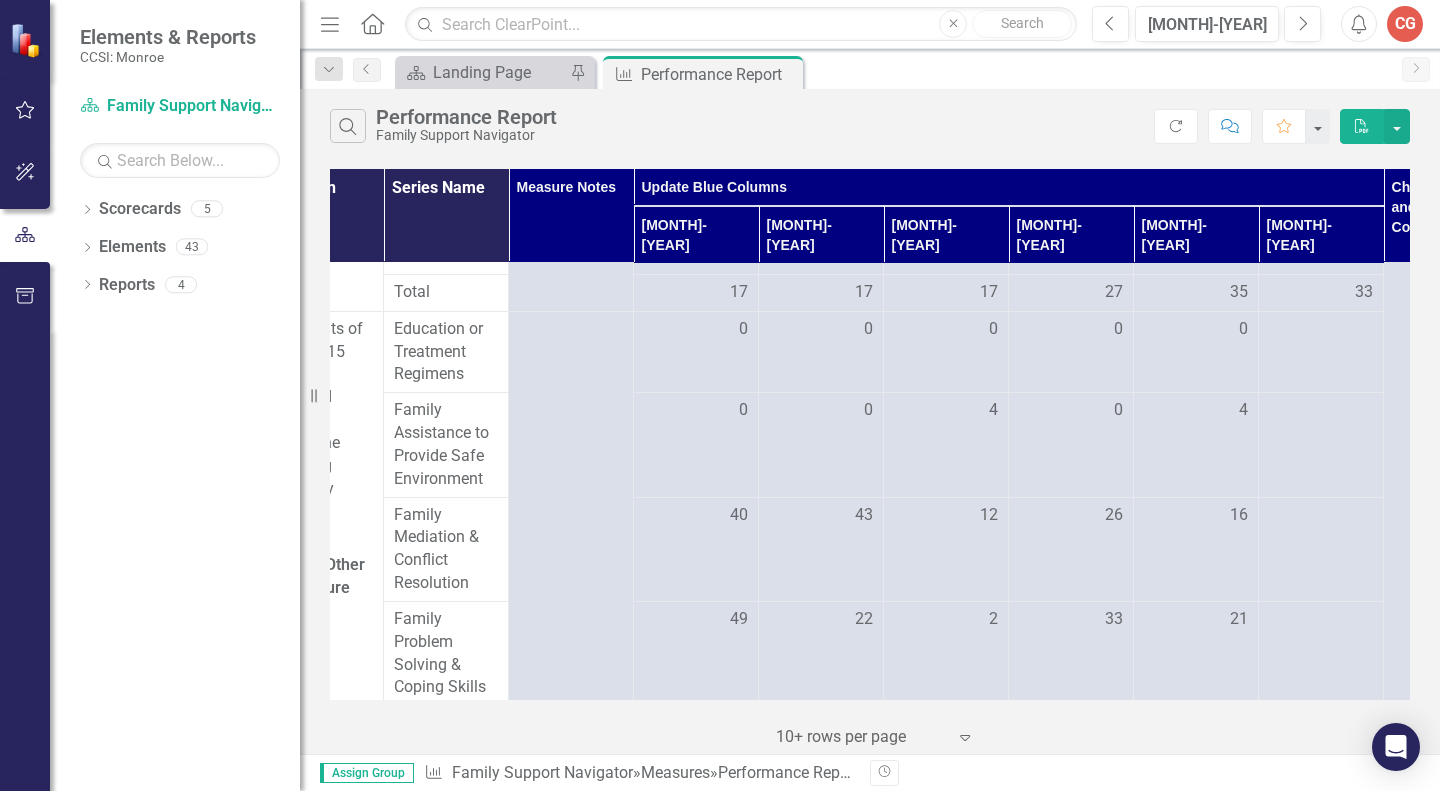 scroll, scrollTop: 526, scrollLeft: 197, axis: both 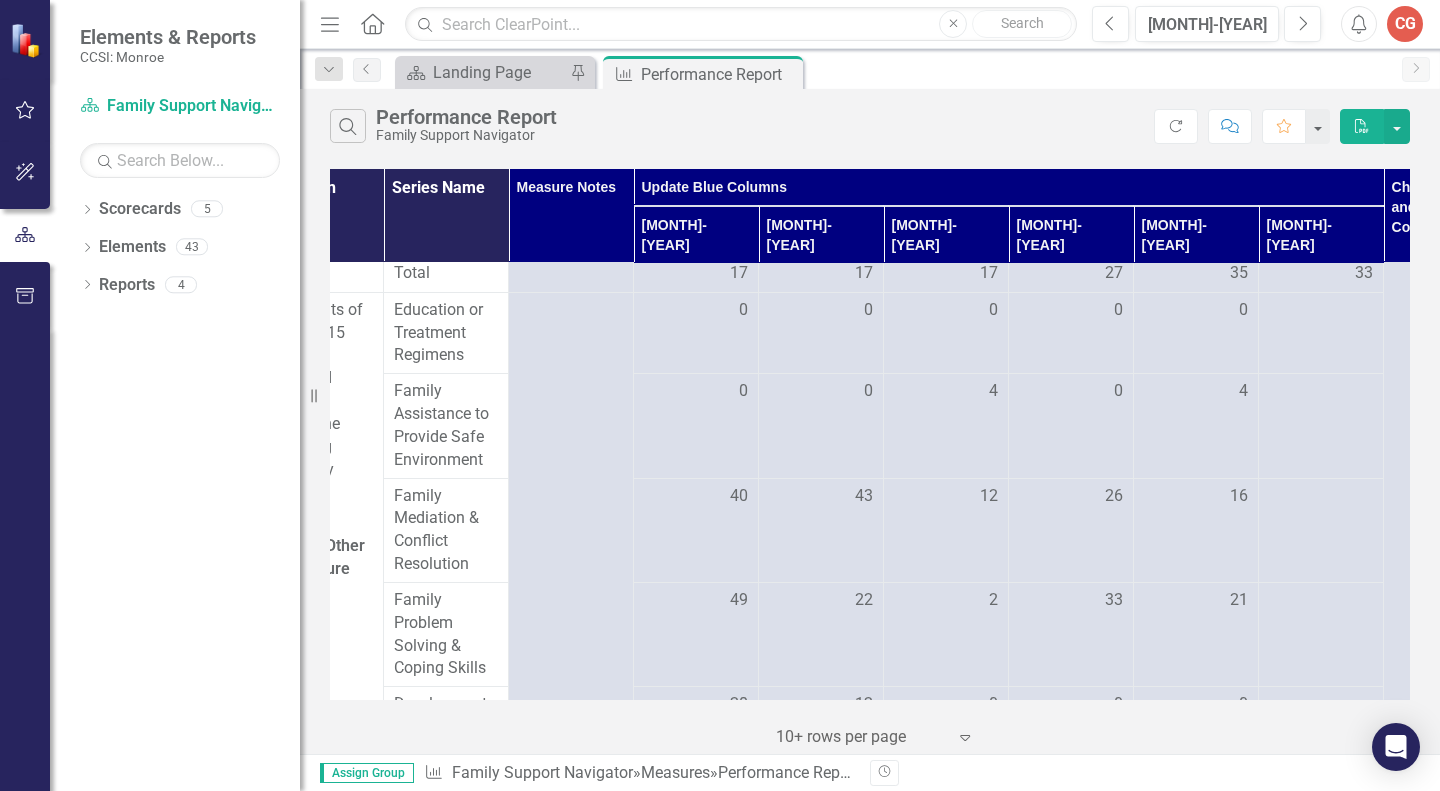 click at bounding box center (696, 311) 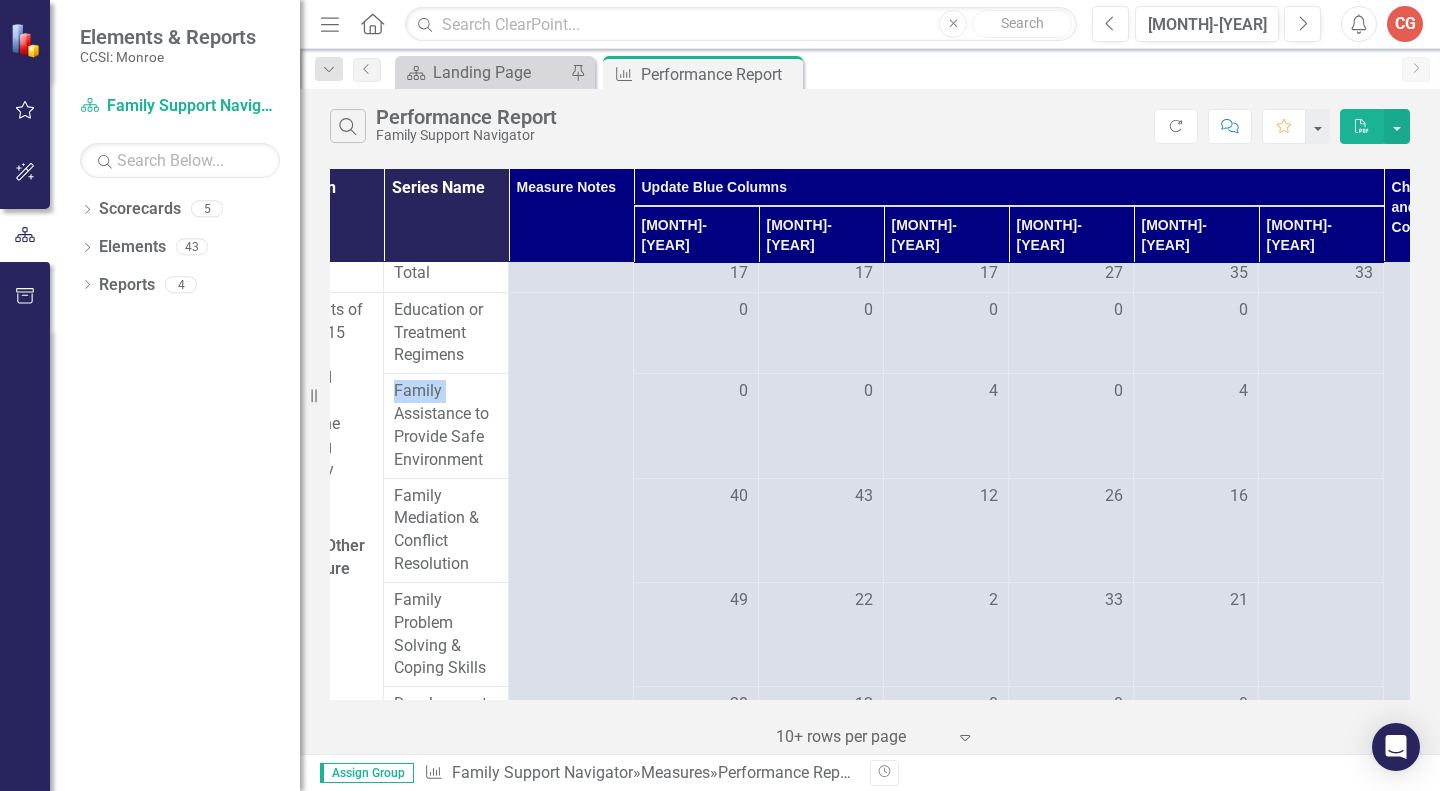 click at bounding box center [696, 311] 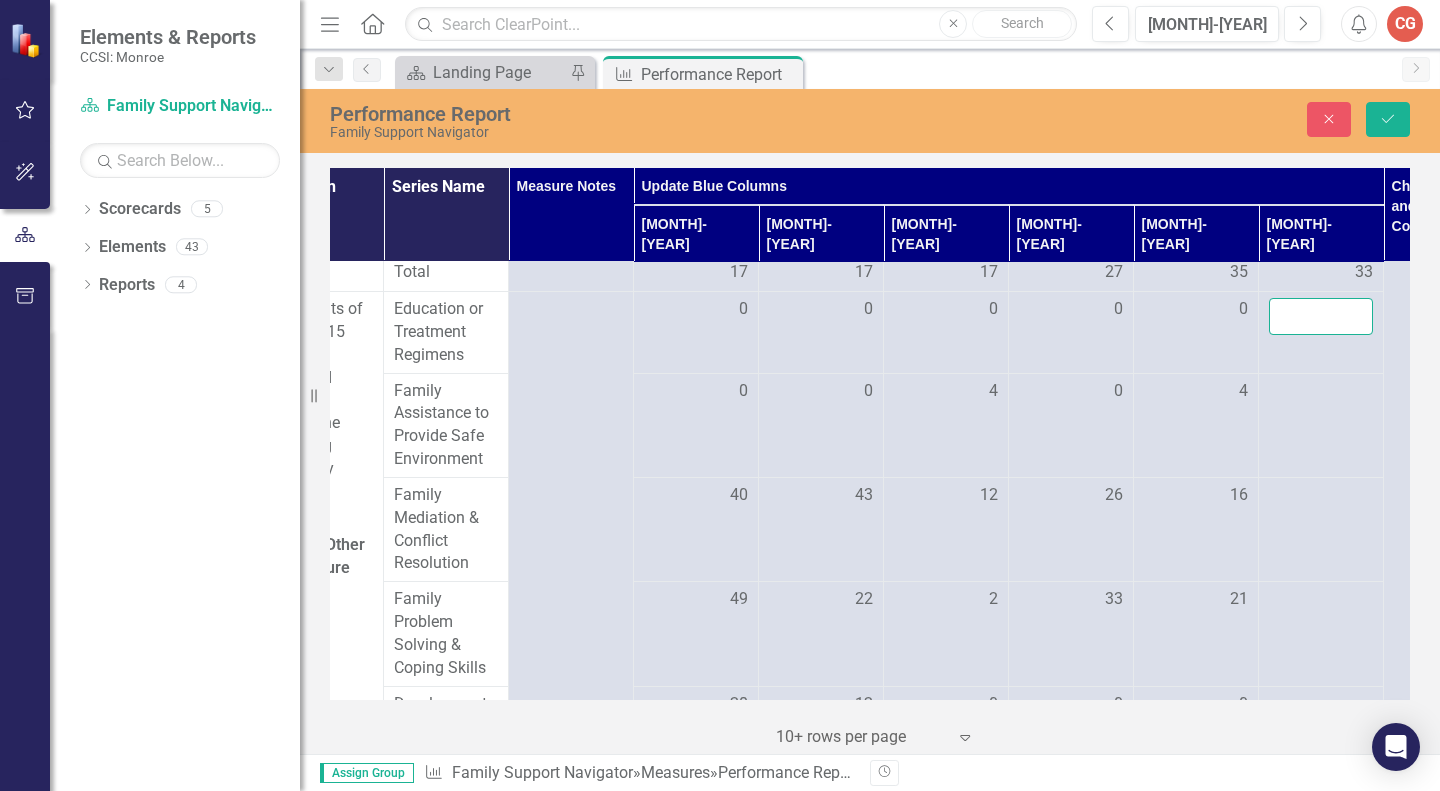 click at bounding box center (1321, 316) 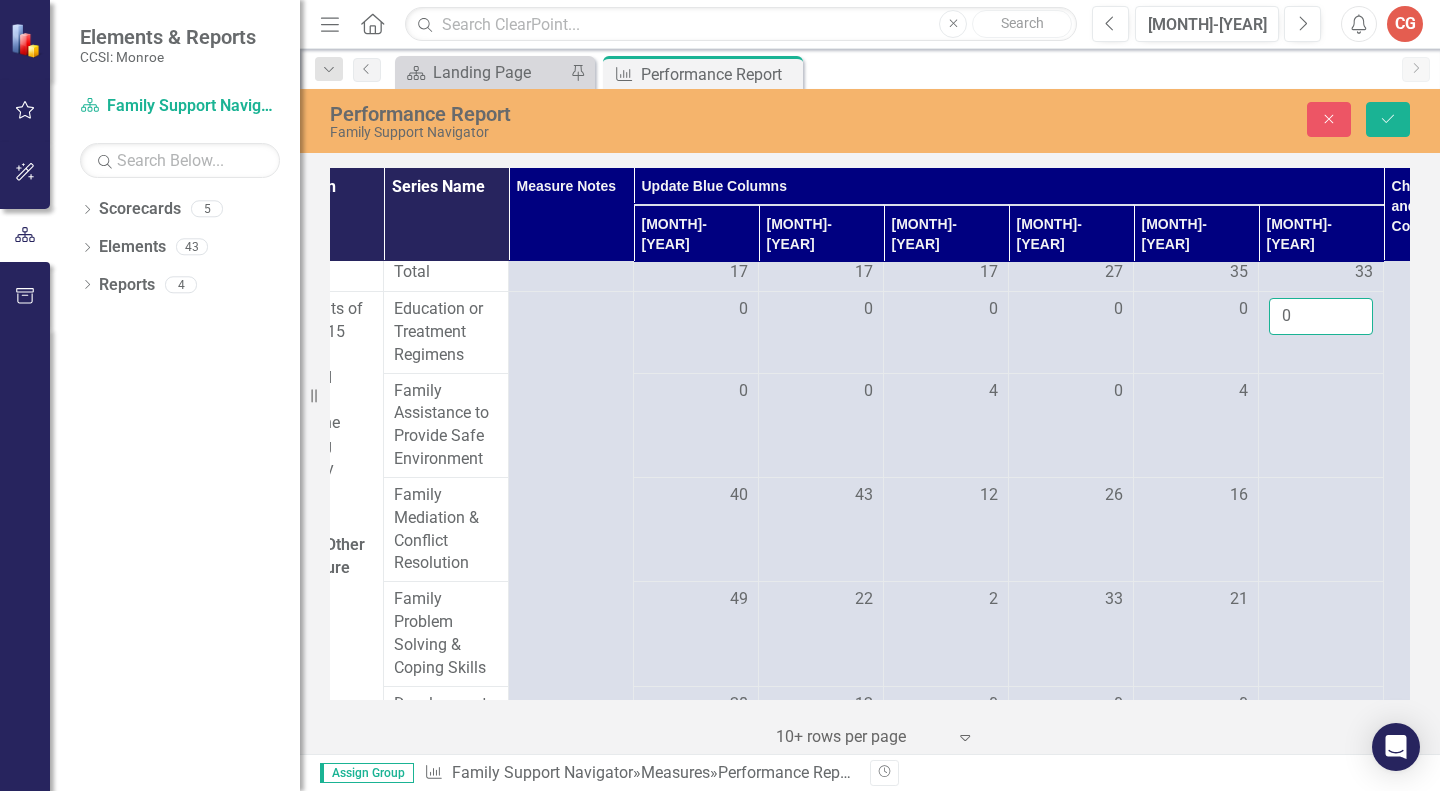type on "0" 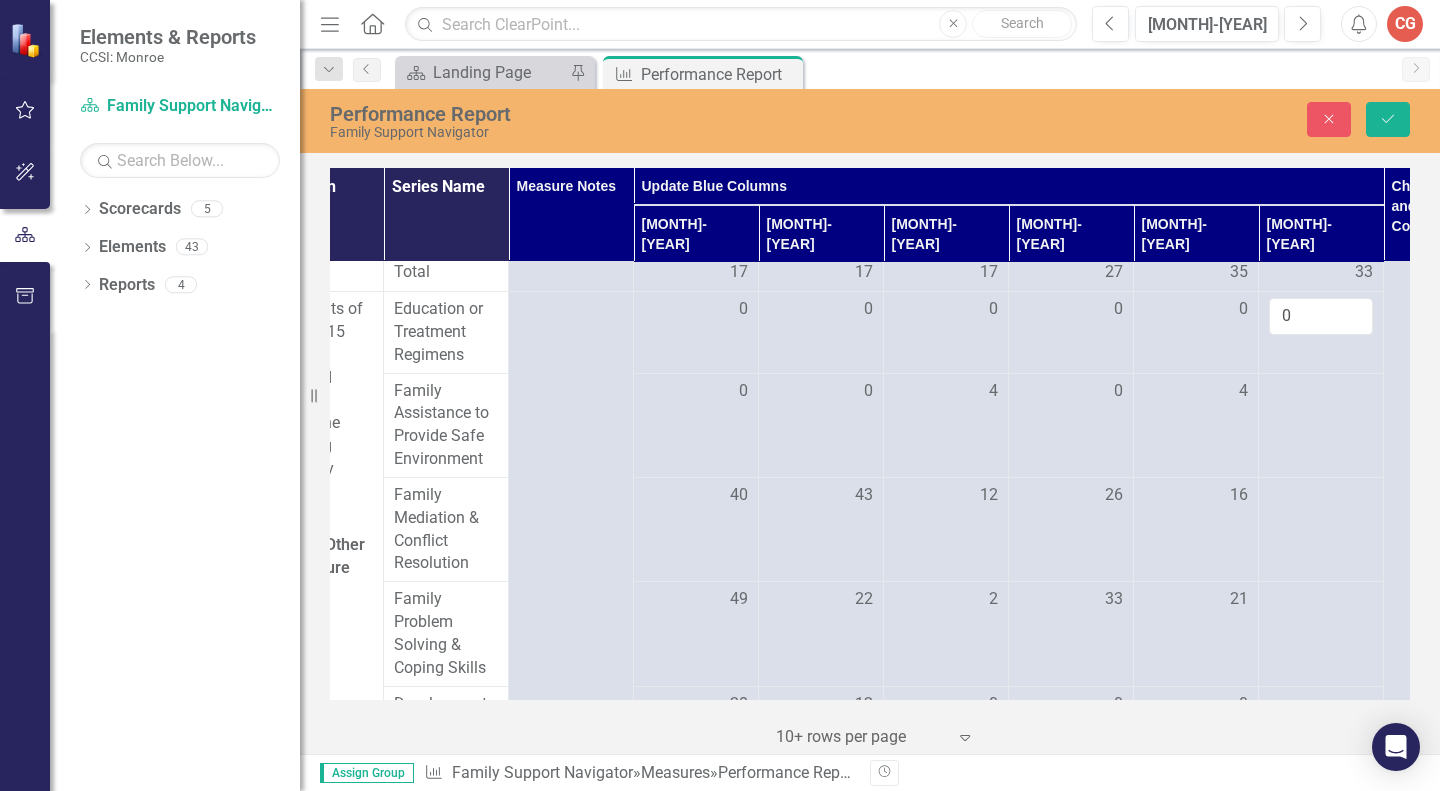 click at bounding box center [696, 392] 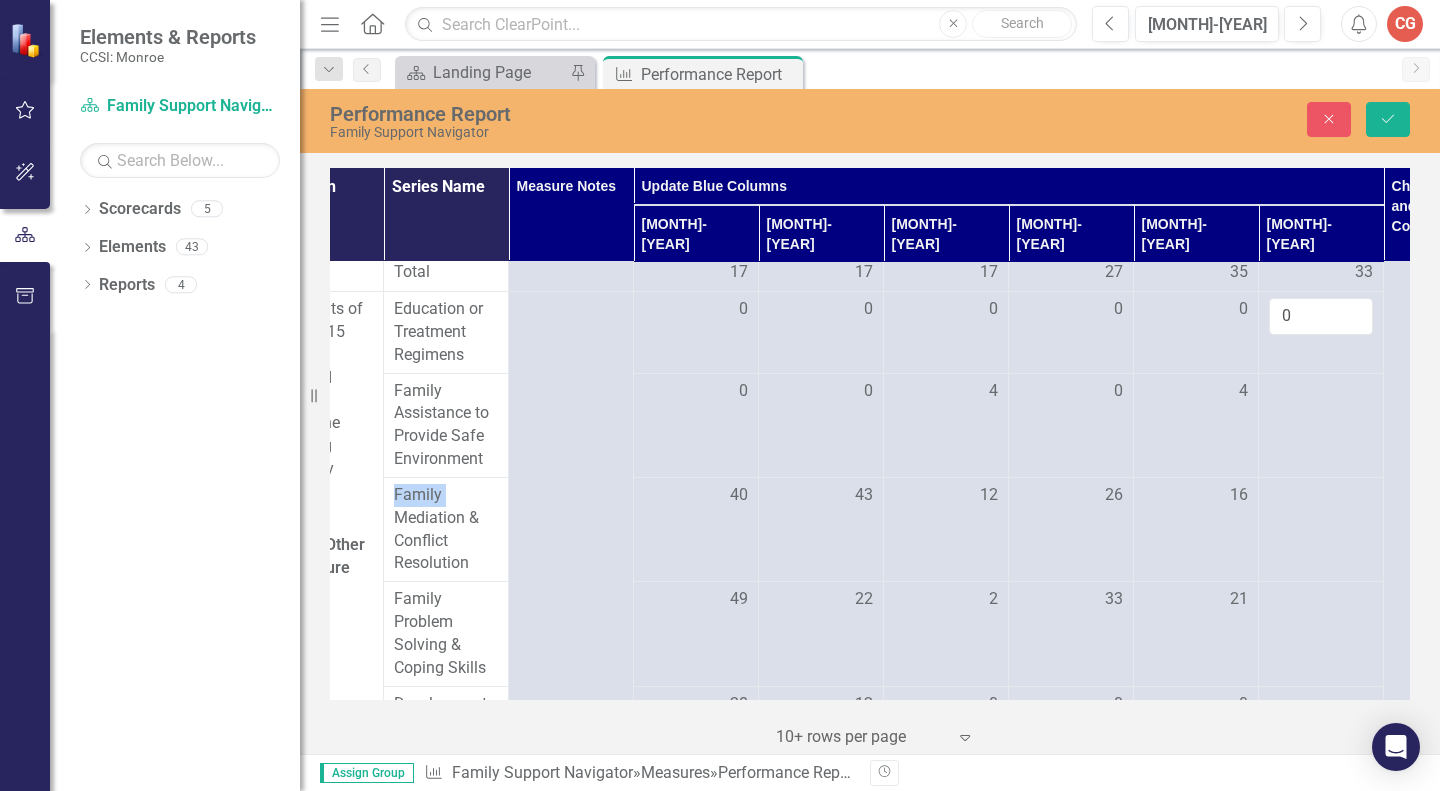 click at bounding box center [696, 392] 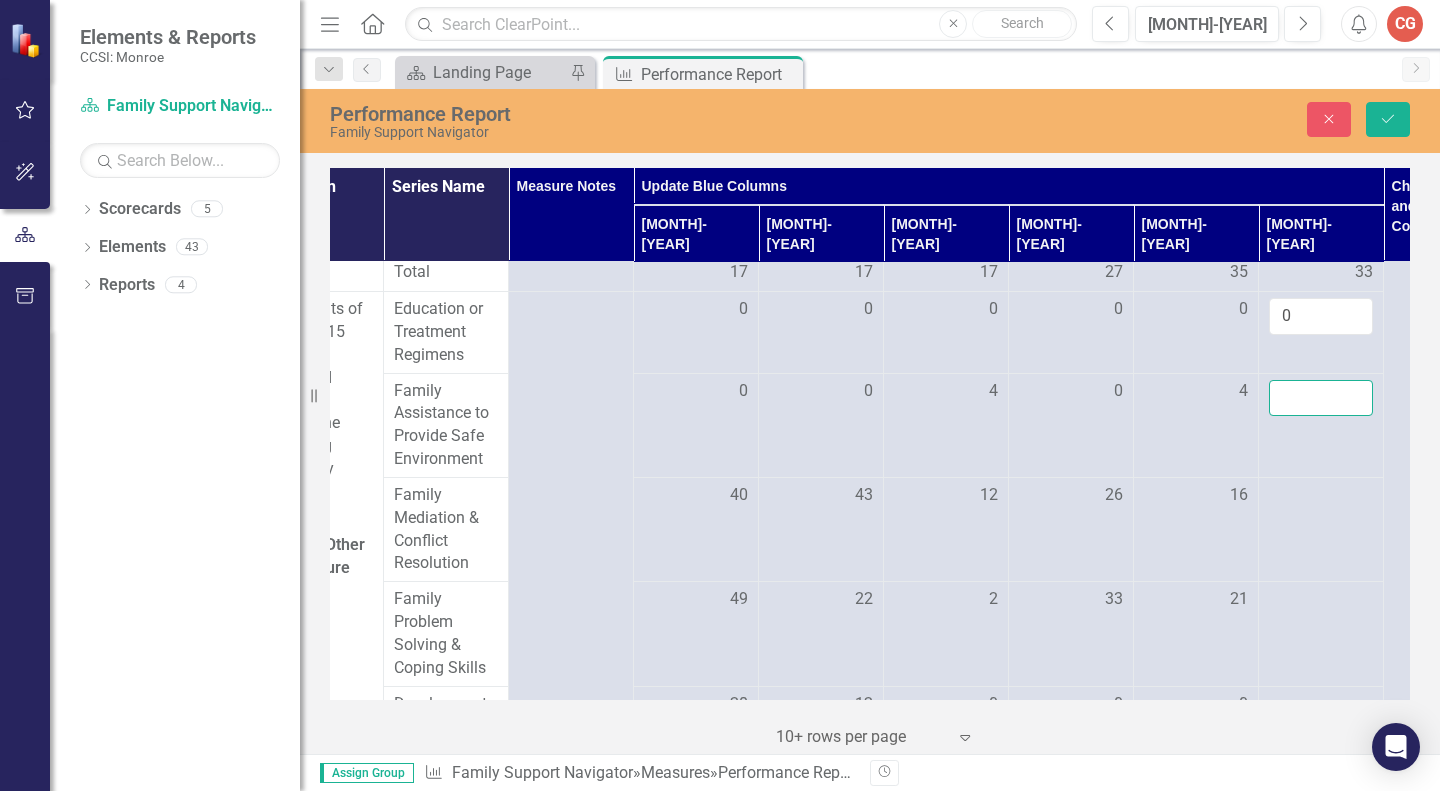click at bounding box center [1321, 398] 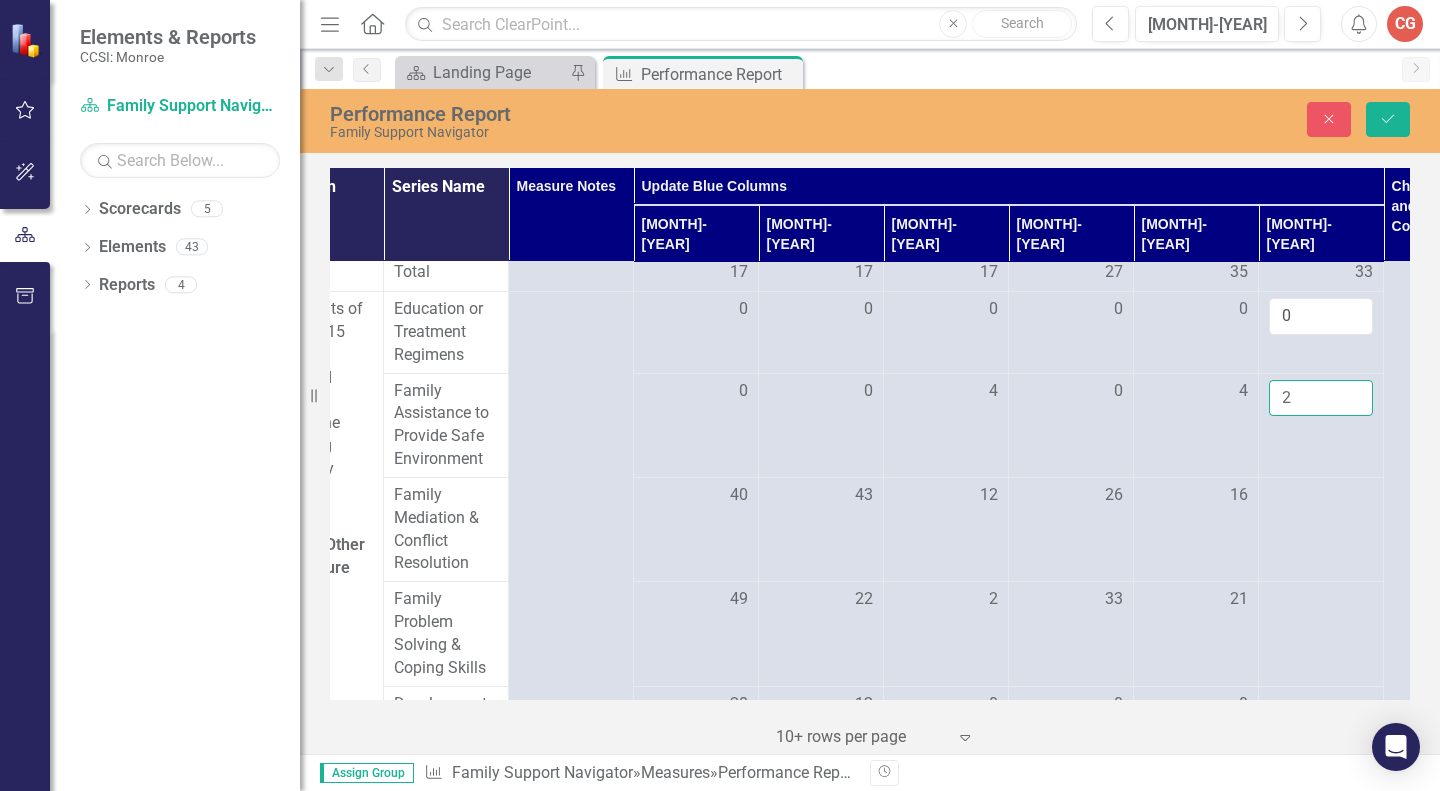 type on "2" 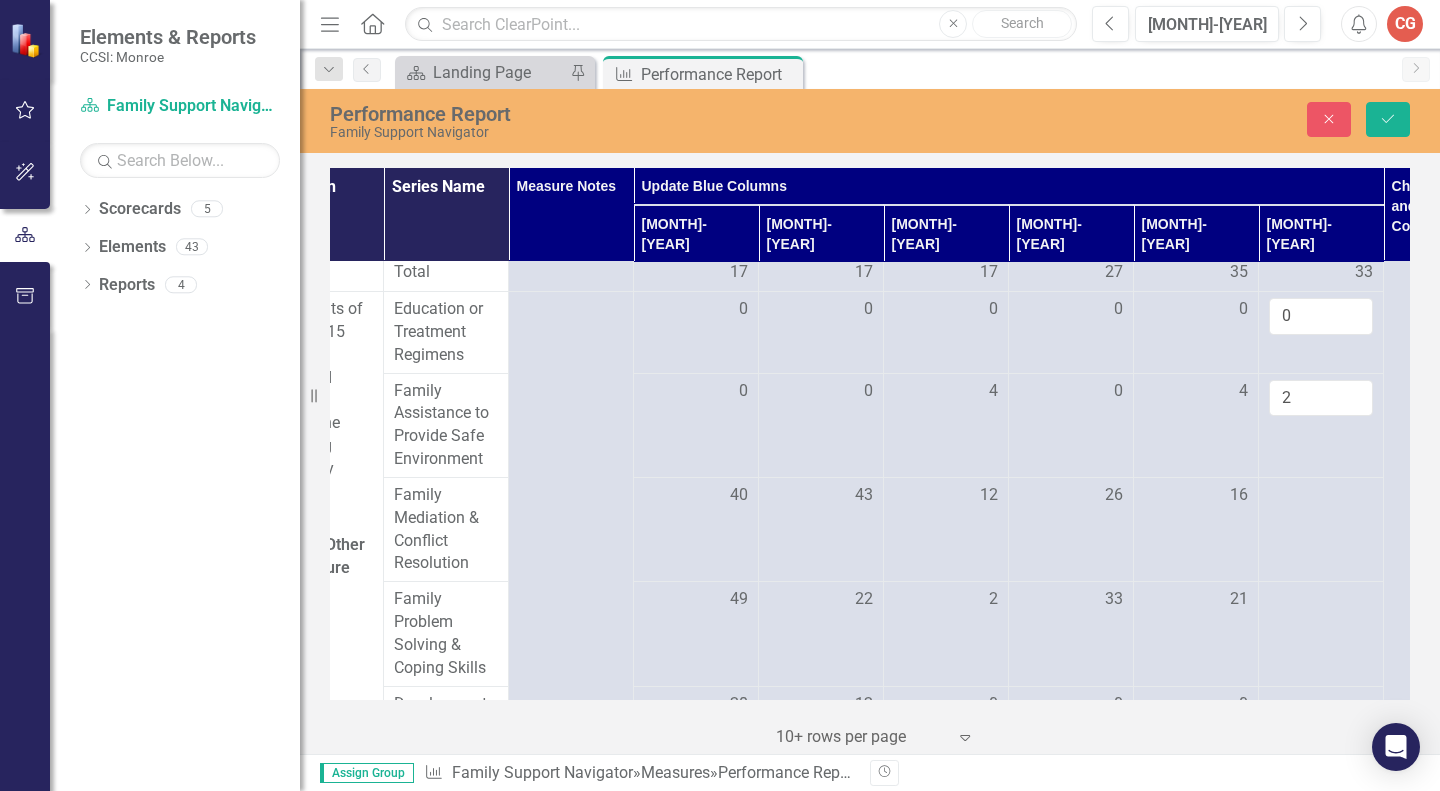 click at bounding box center [696, 496] 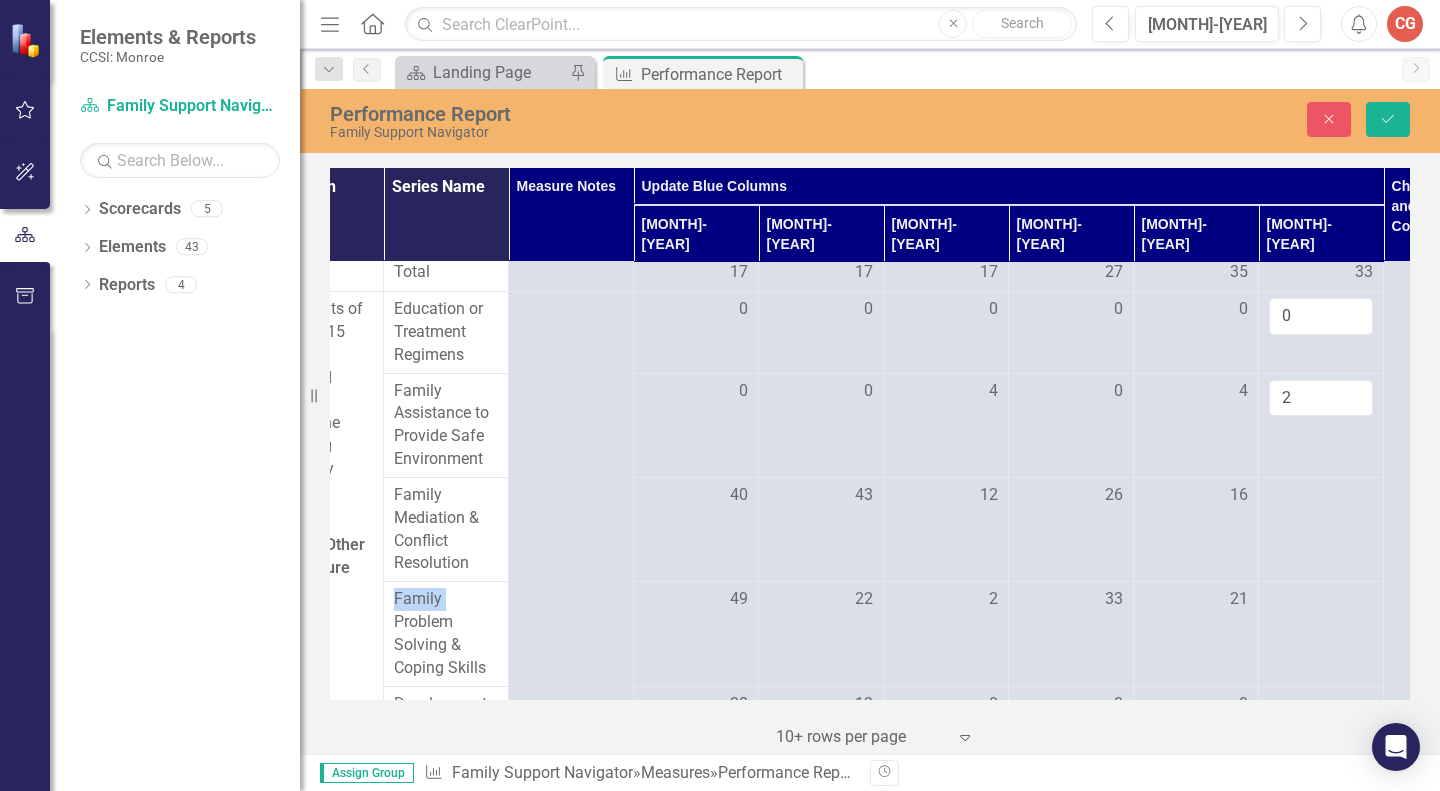 click at bounding box center (696, 496) 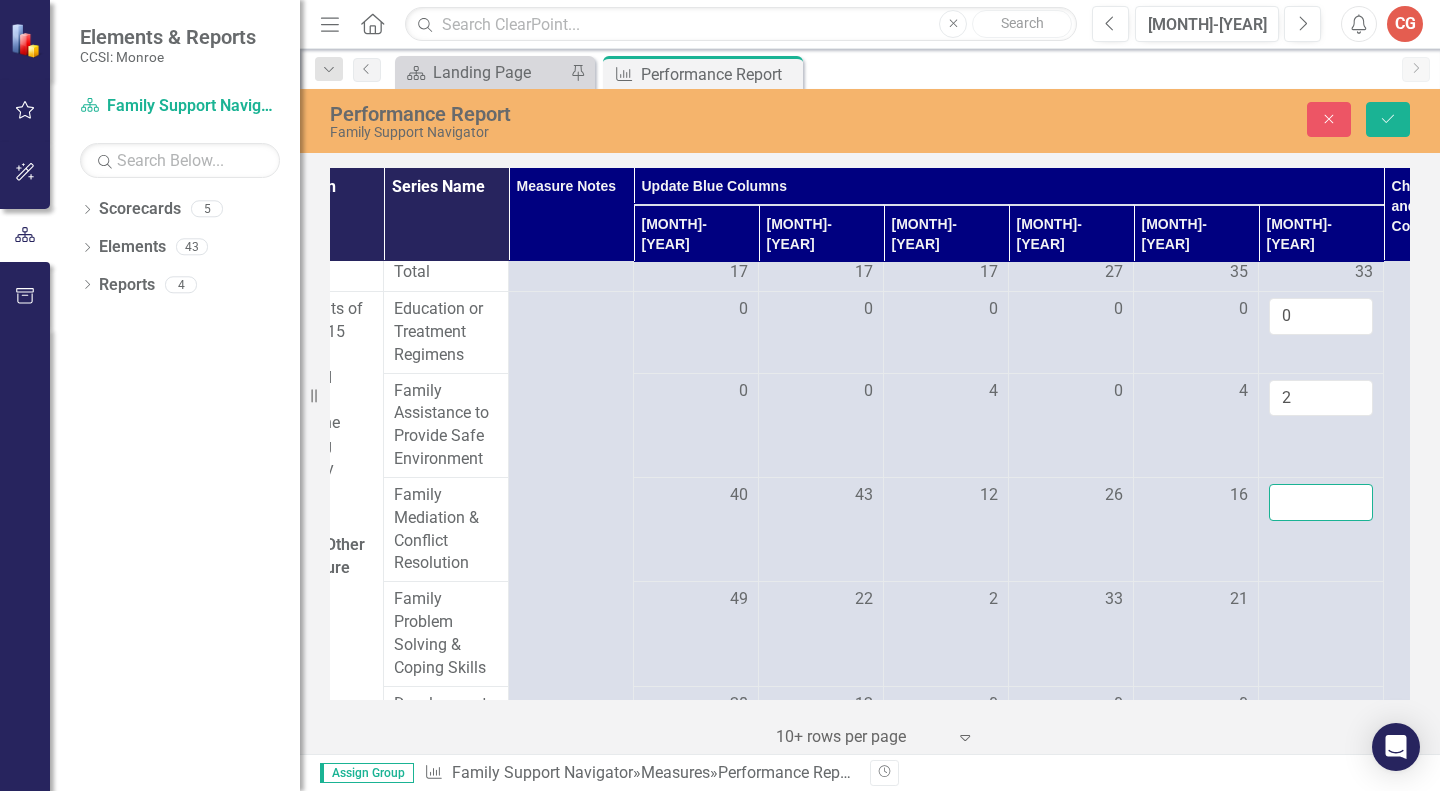 click at bounding box center (1321, 502) 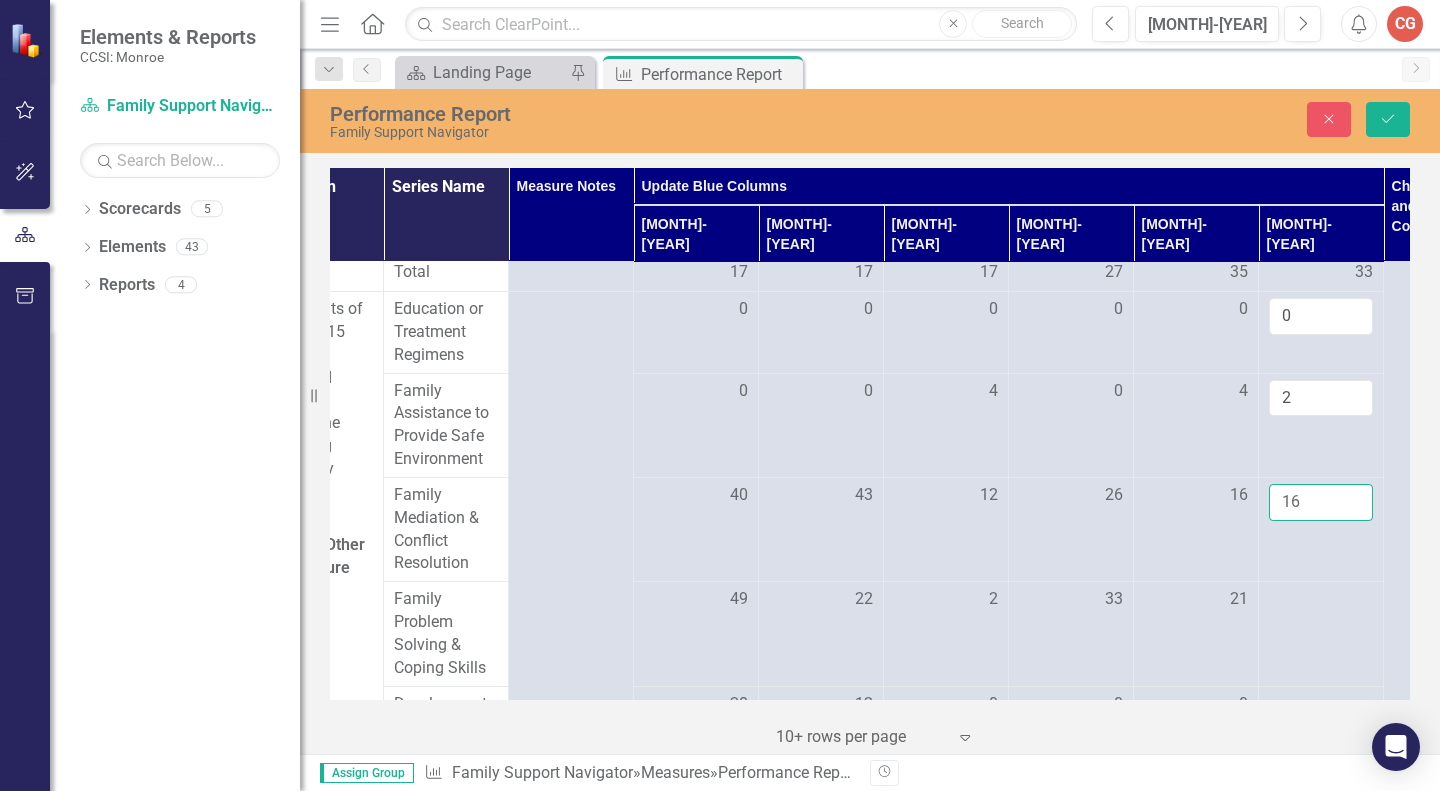 type on "16" 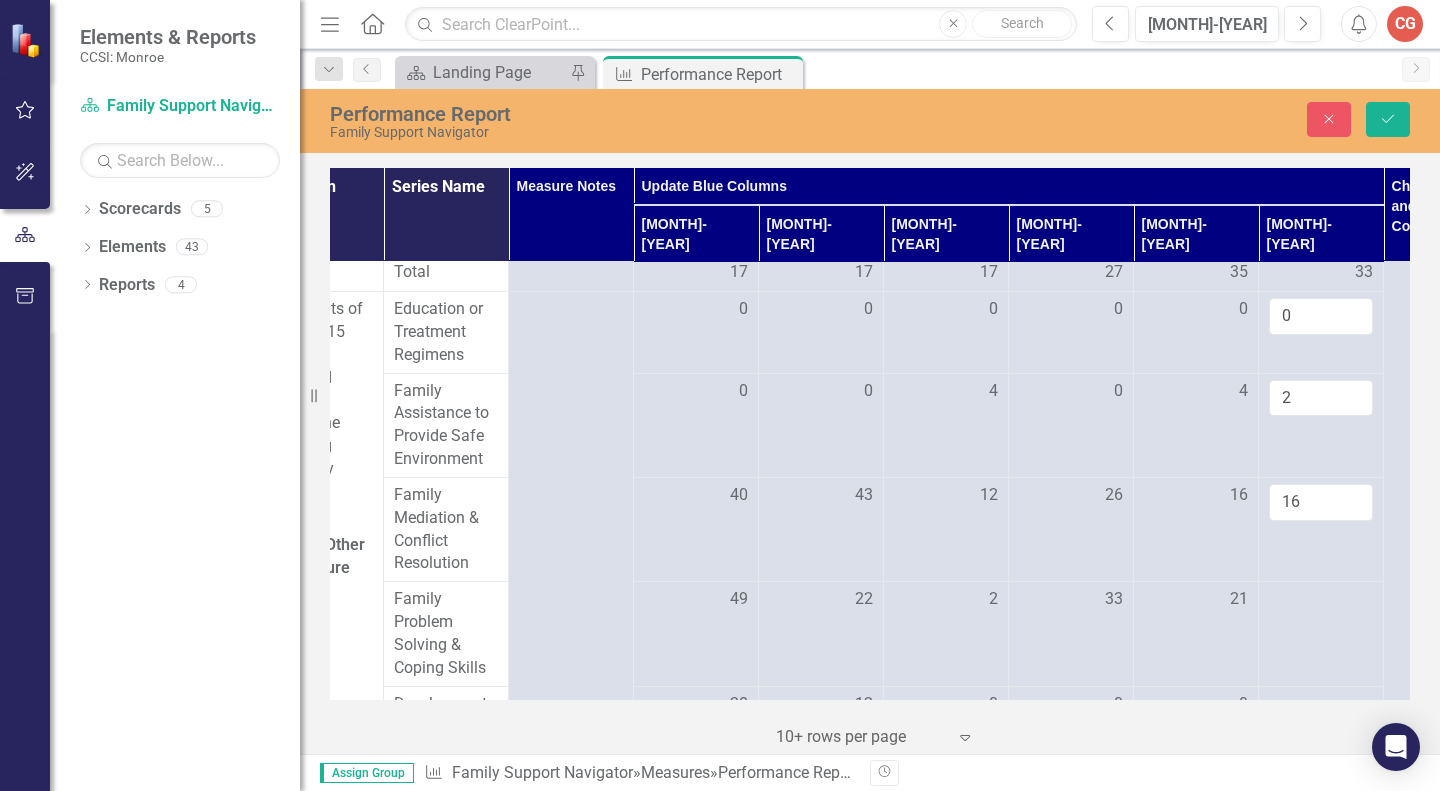 click at bounding box center (696, 600) 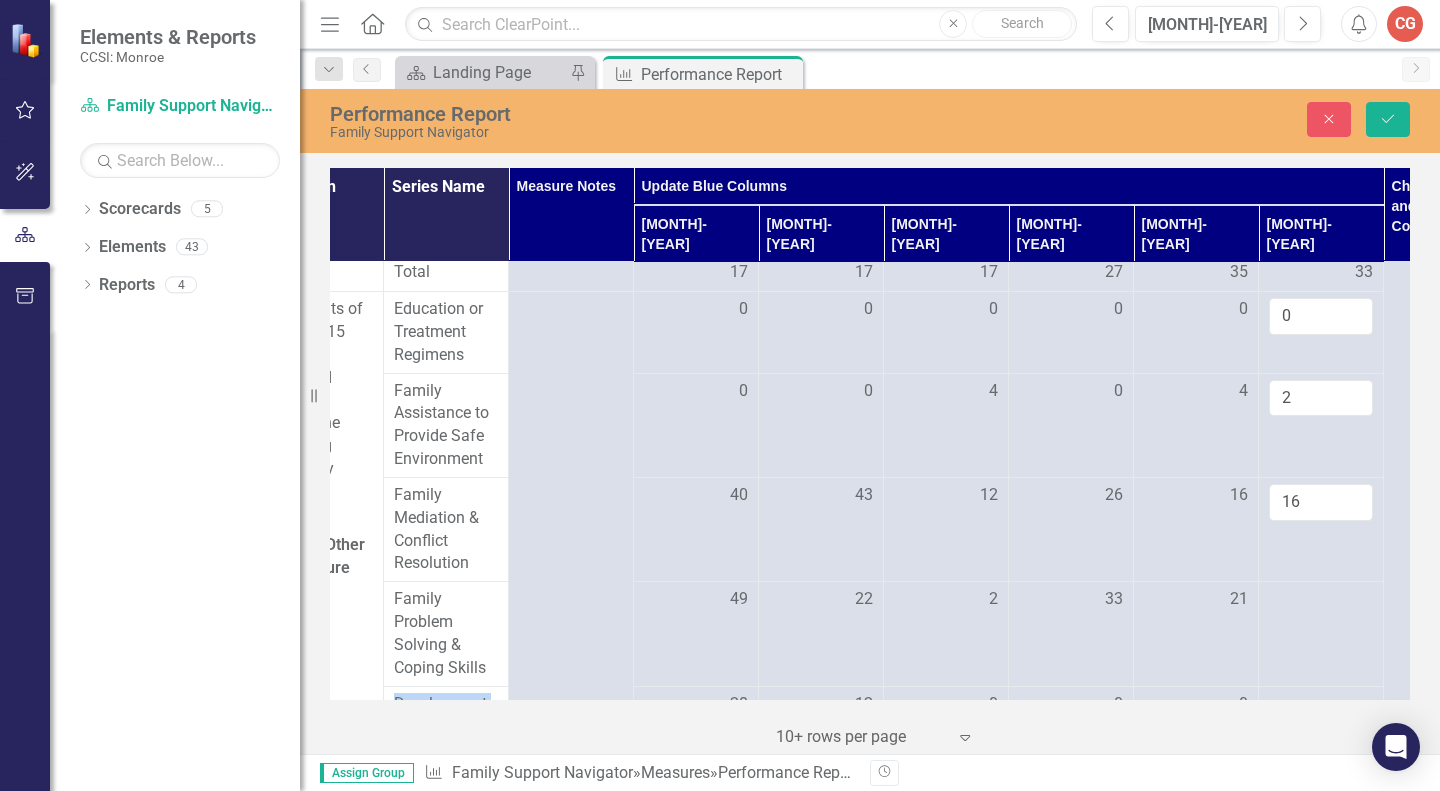 click at bounding box center [696, 600] 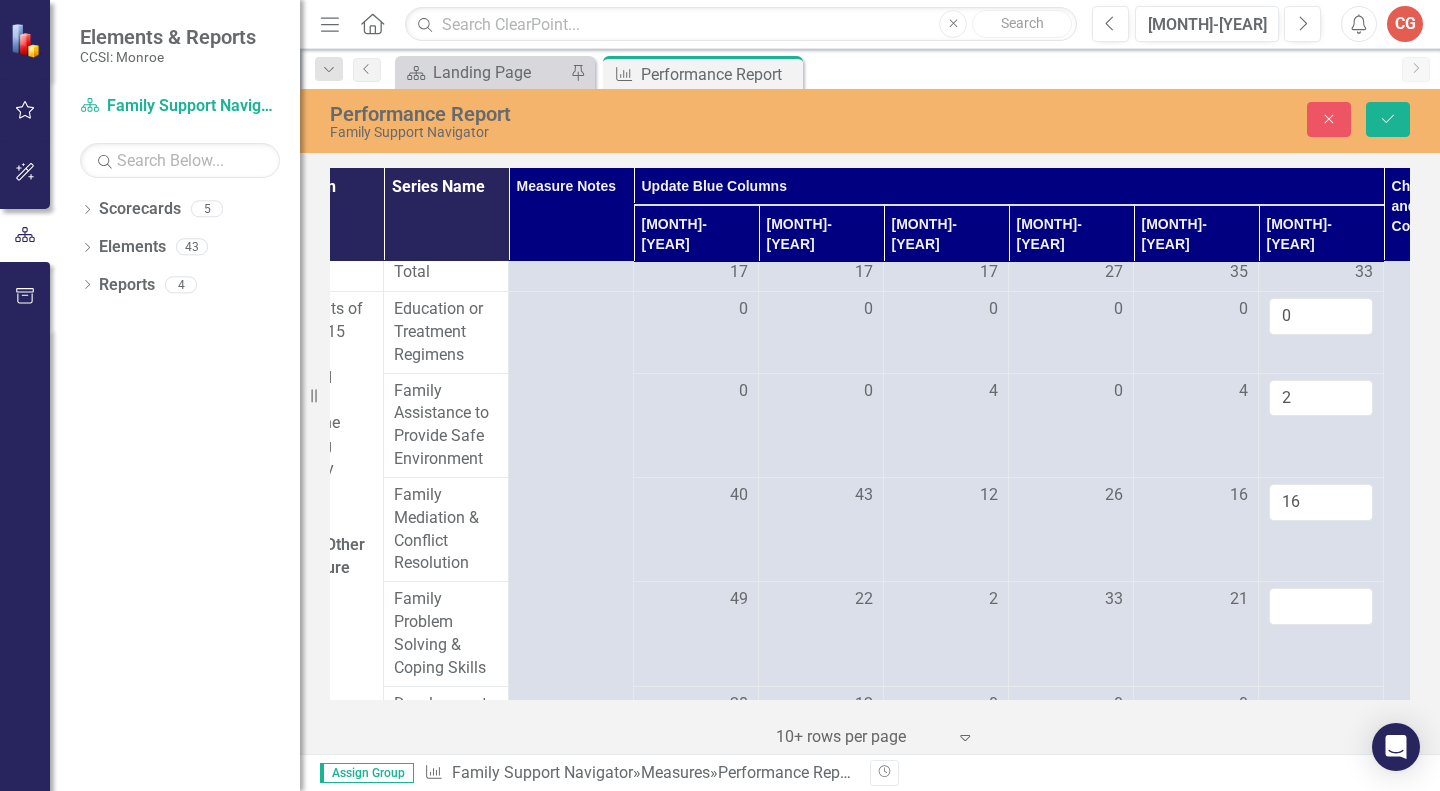 click at bounding box center [1321, 606] 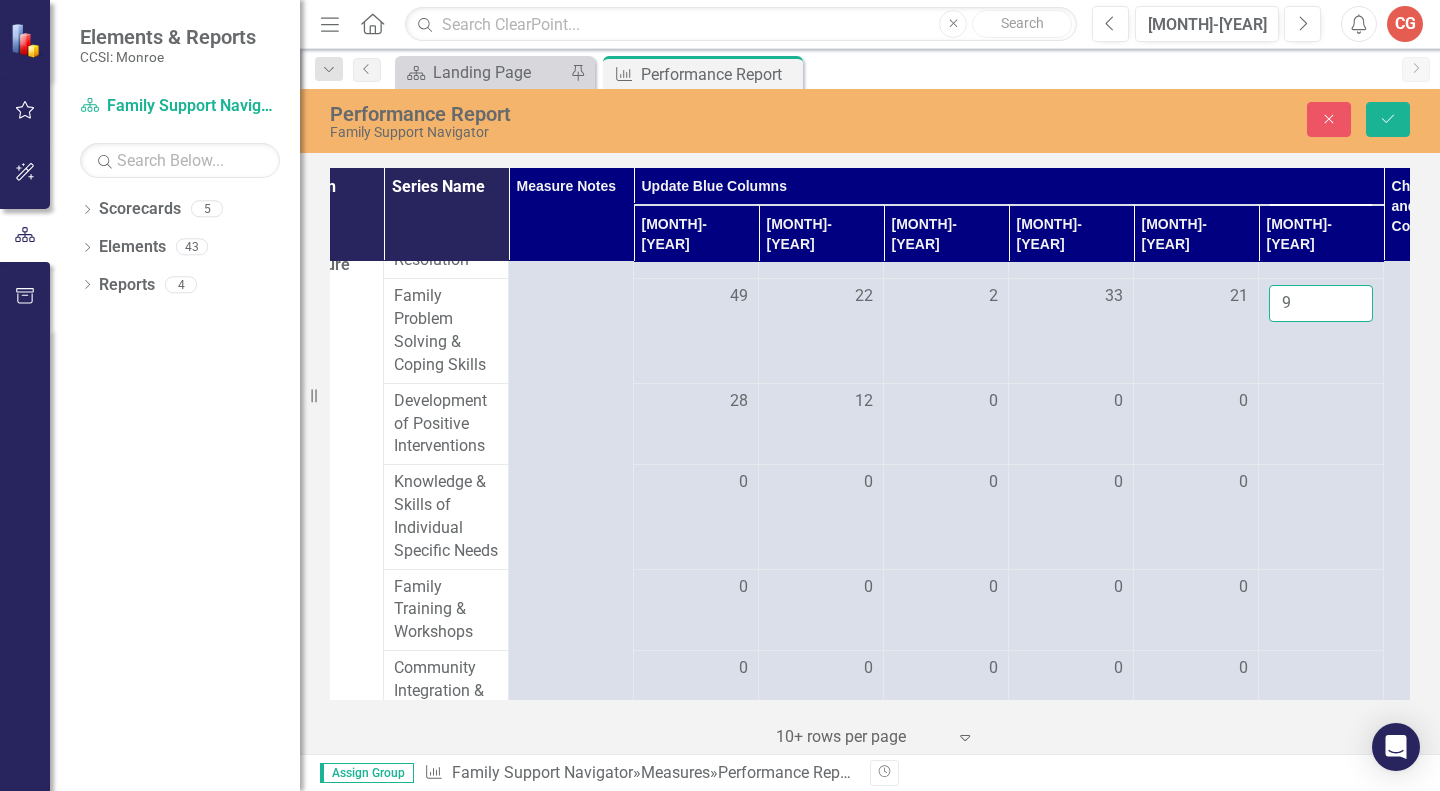 scroll, scrollTop: 836, scrollLeft: 197, axis: both 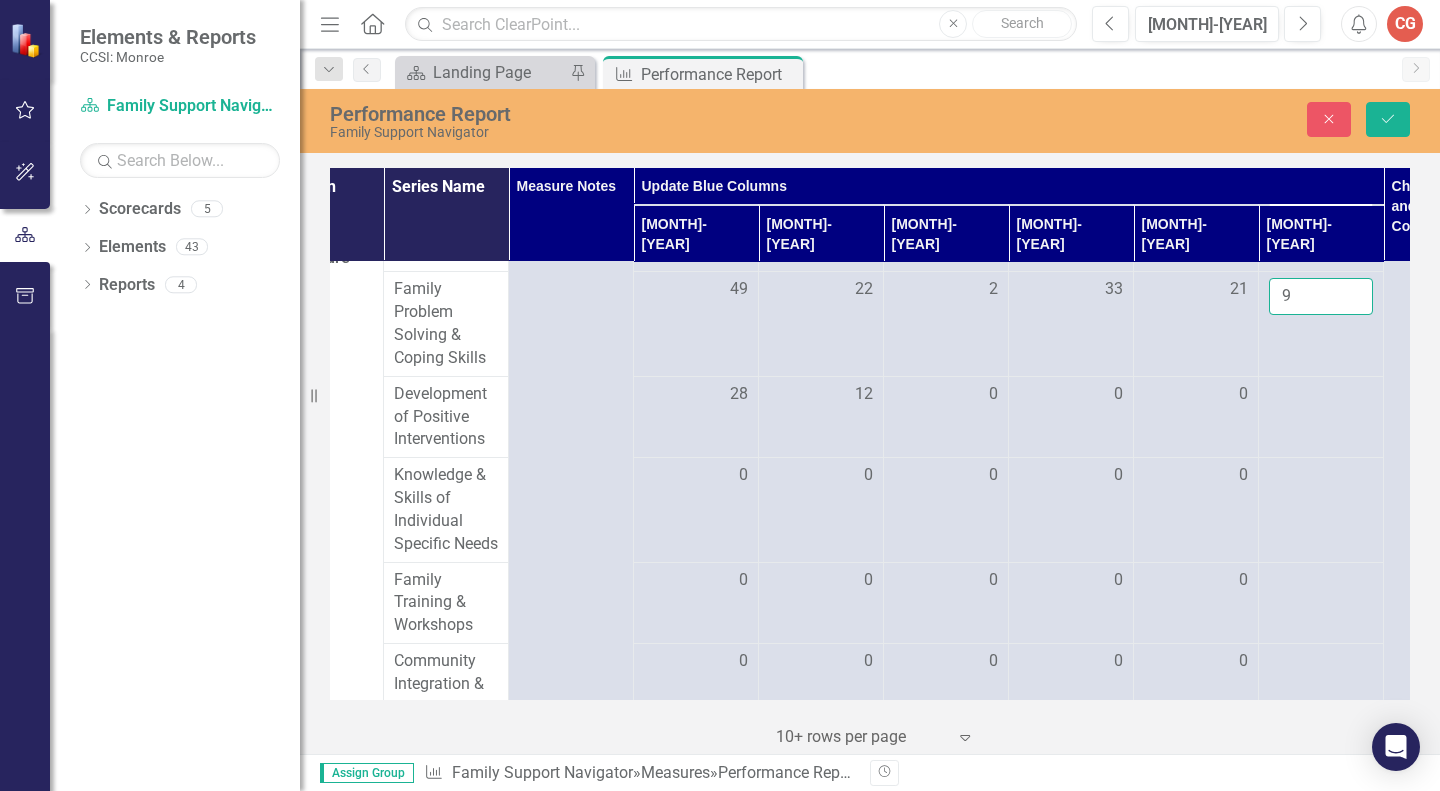 type on "9" 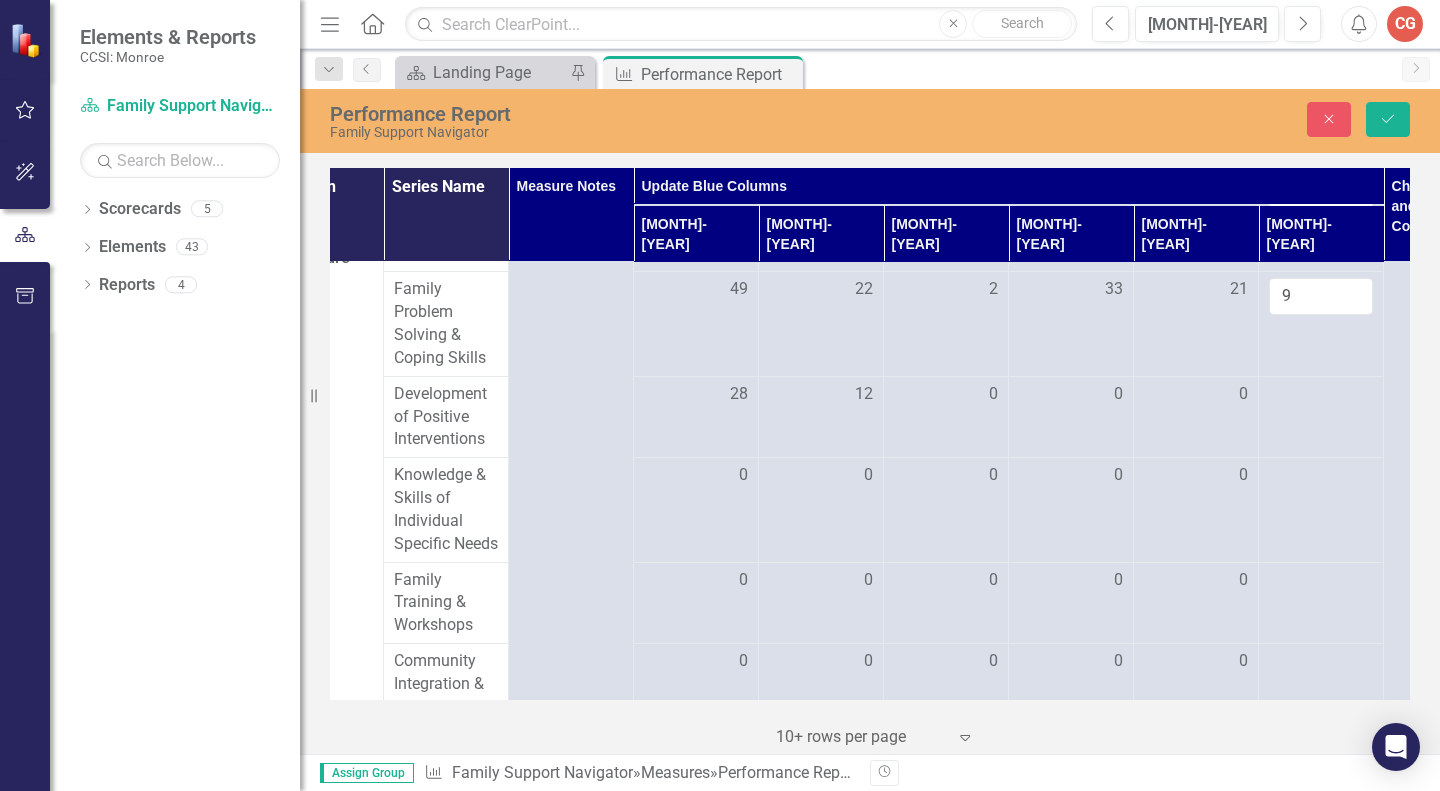 click at bounding box center [696, 395] 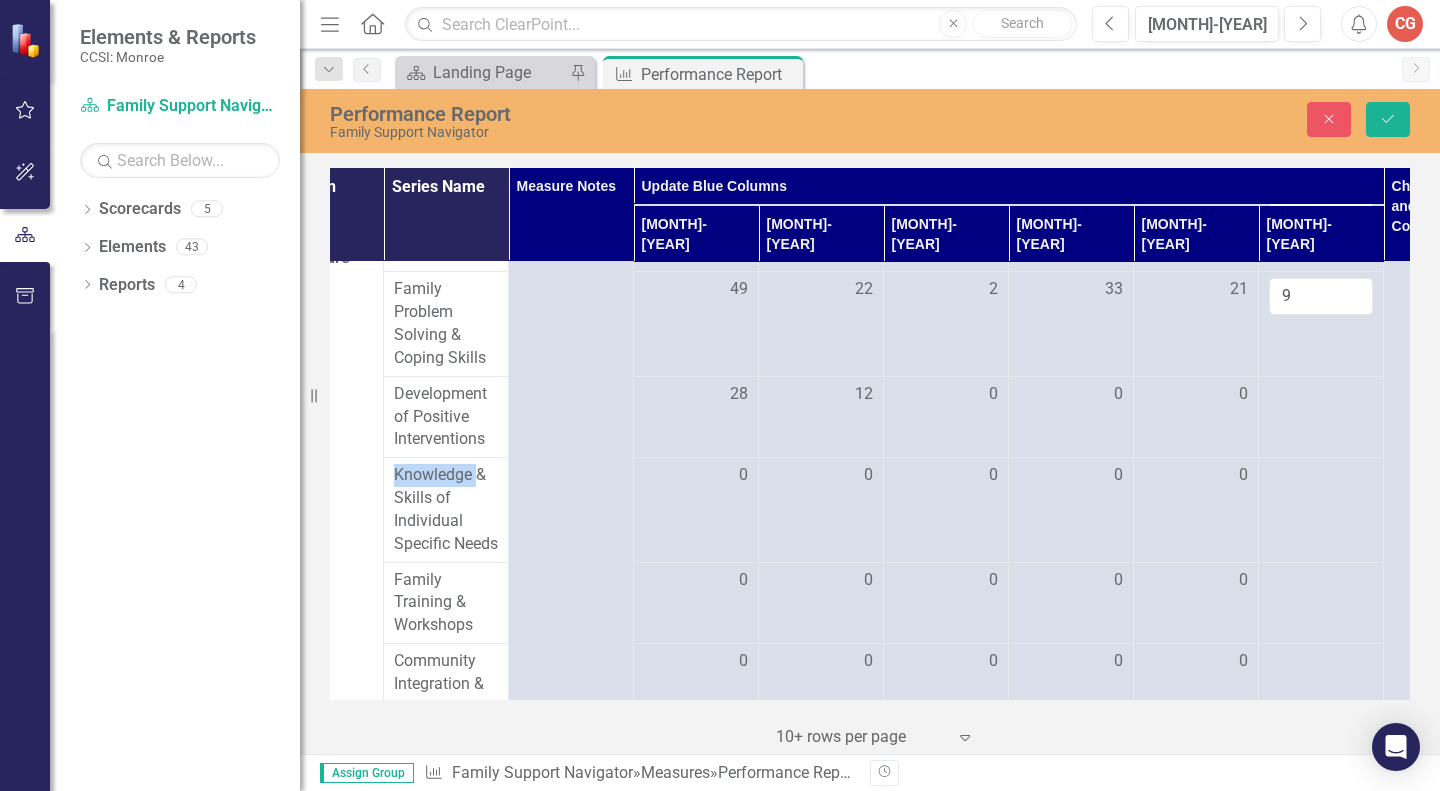 click at bounding box center (696, 395) 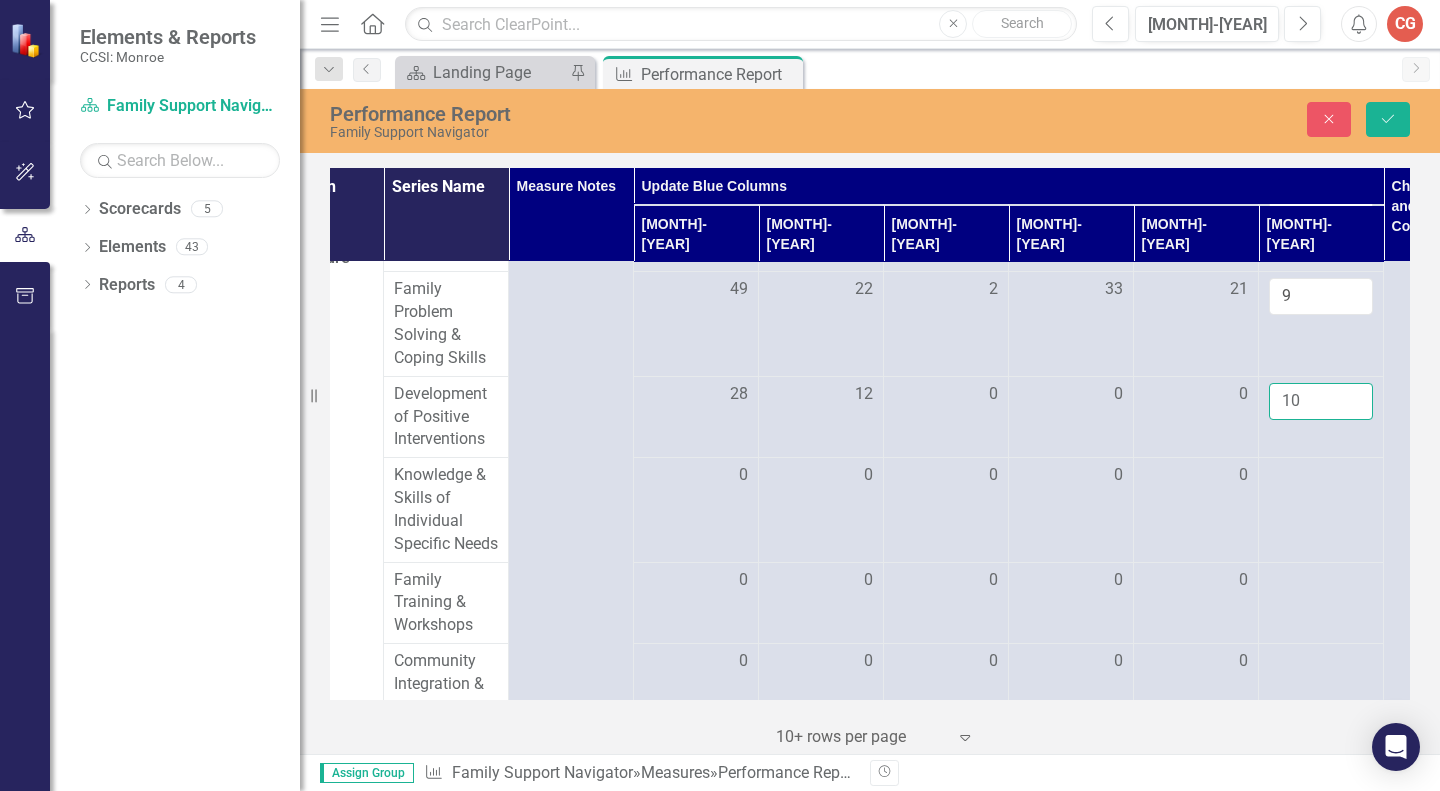 type on "10" 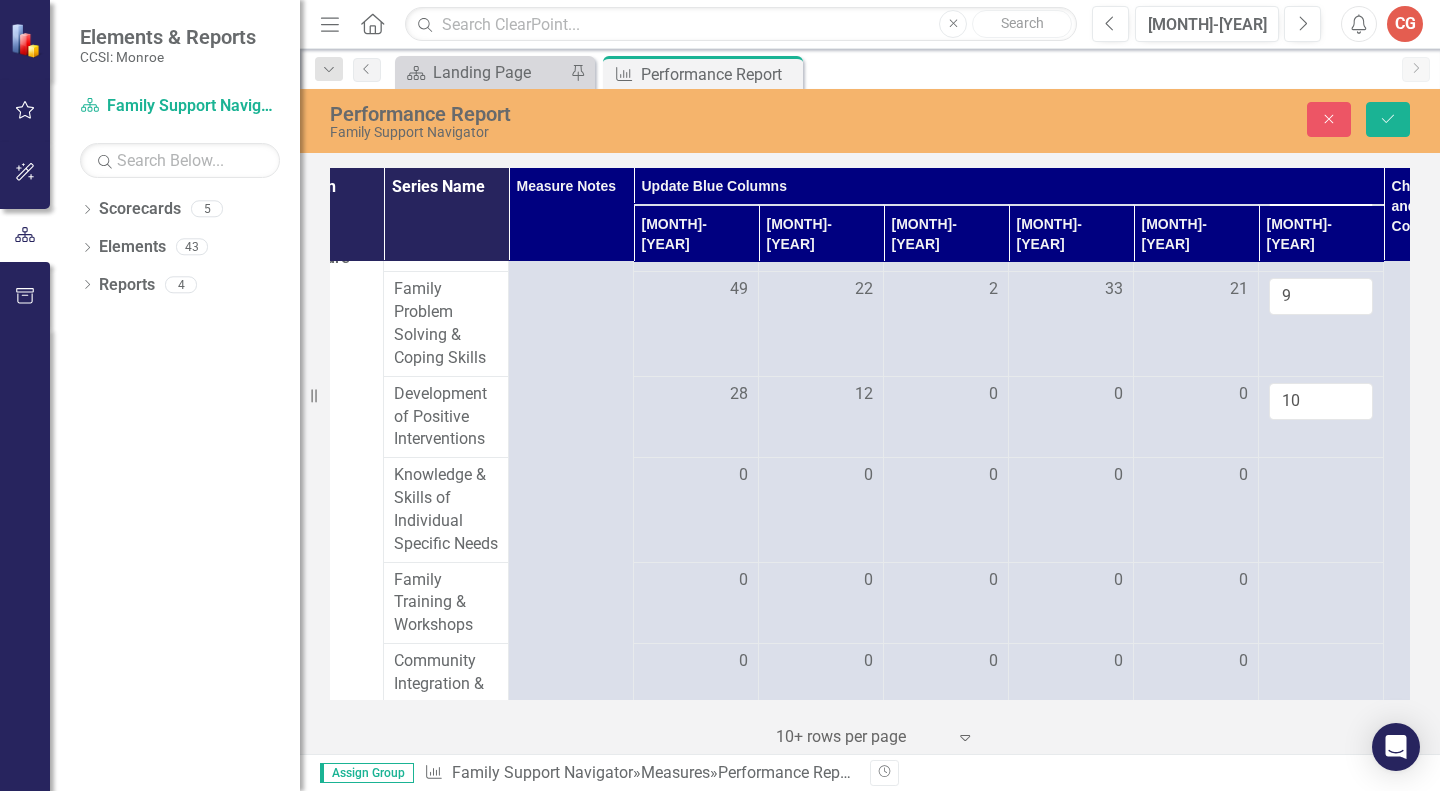 click at bounding box center [696, 476] 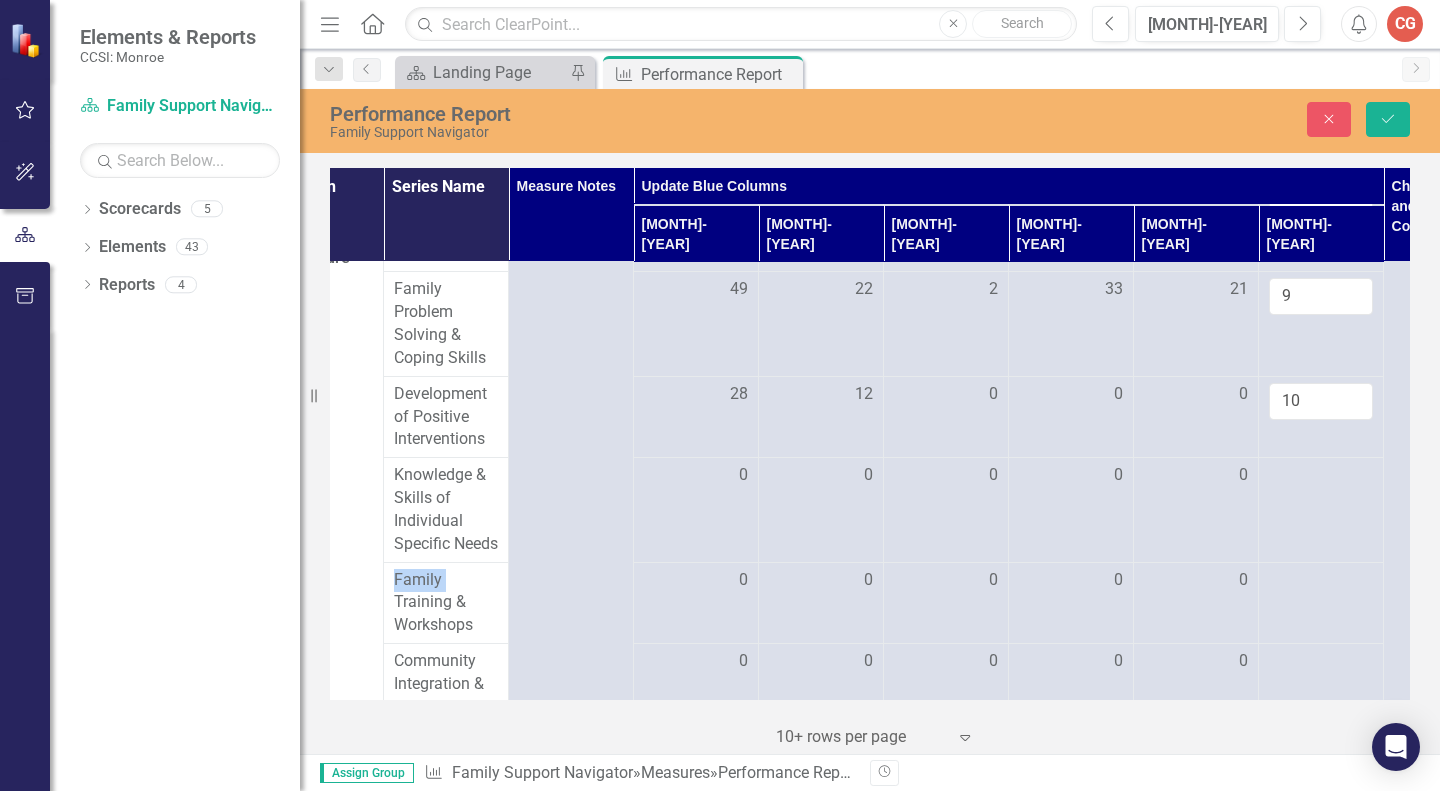 click at bounding box center (696, 476) 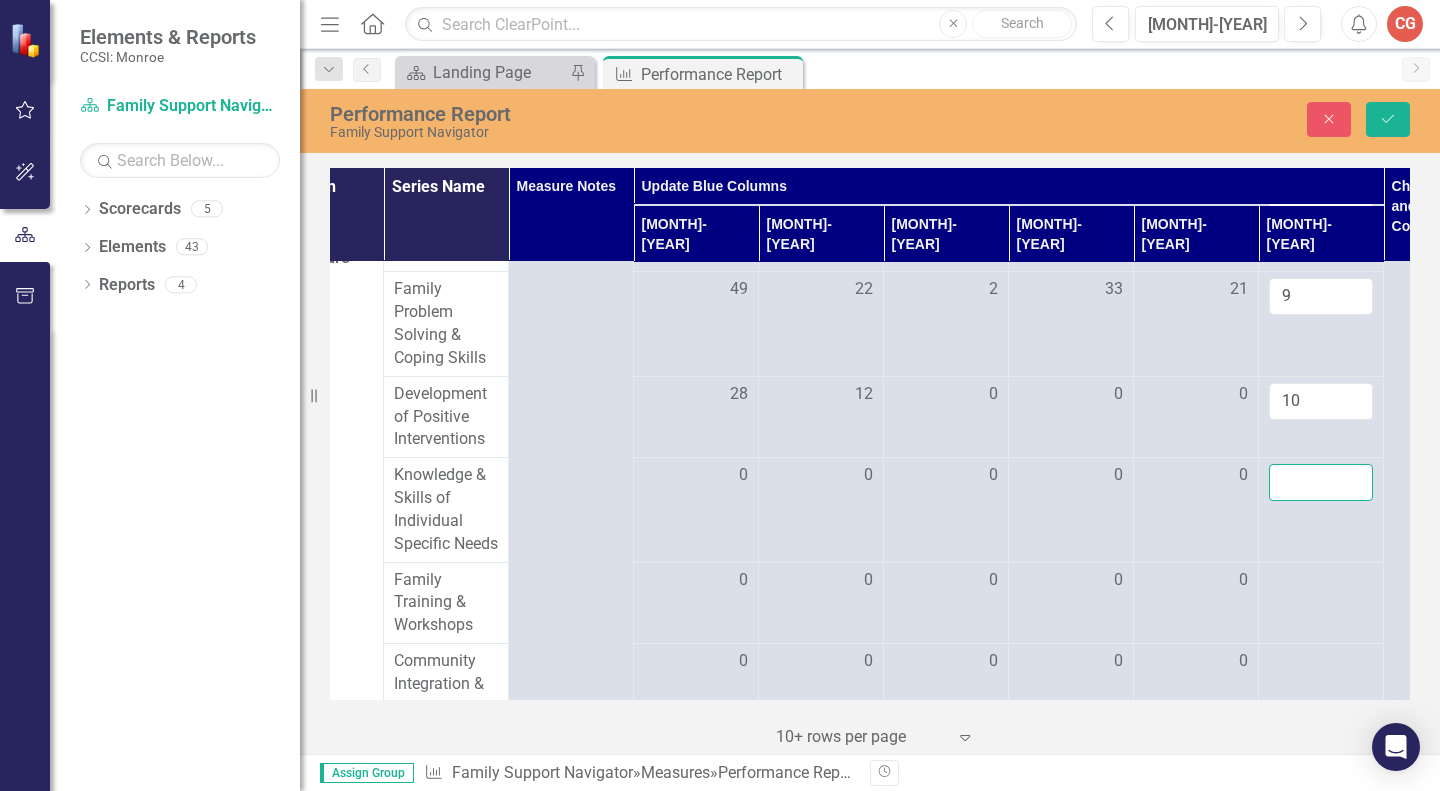 click at bounding box center (1321, 482) 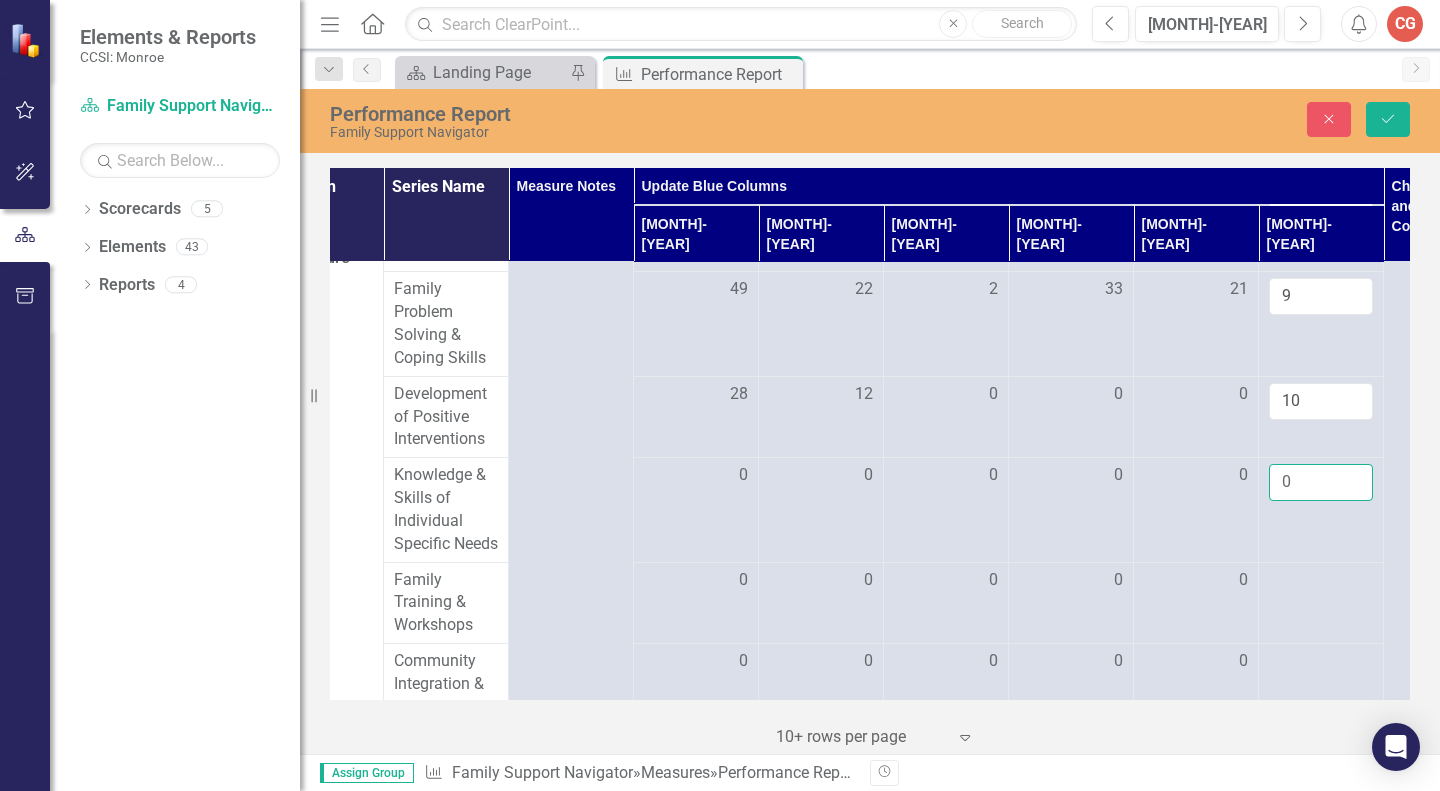 type on "0" 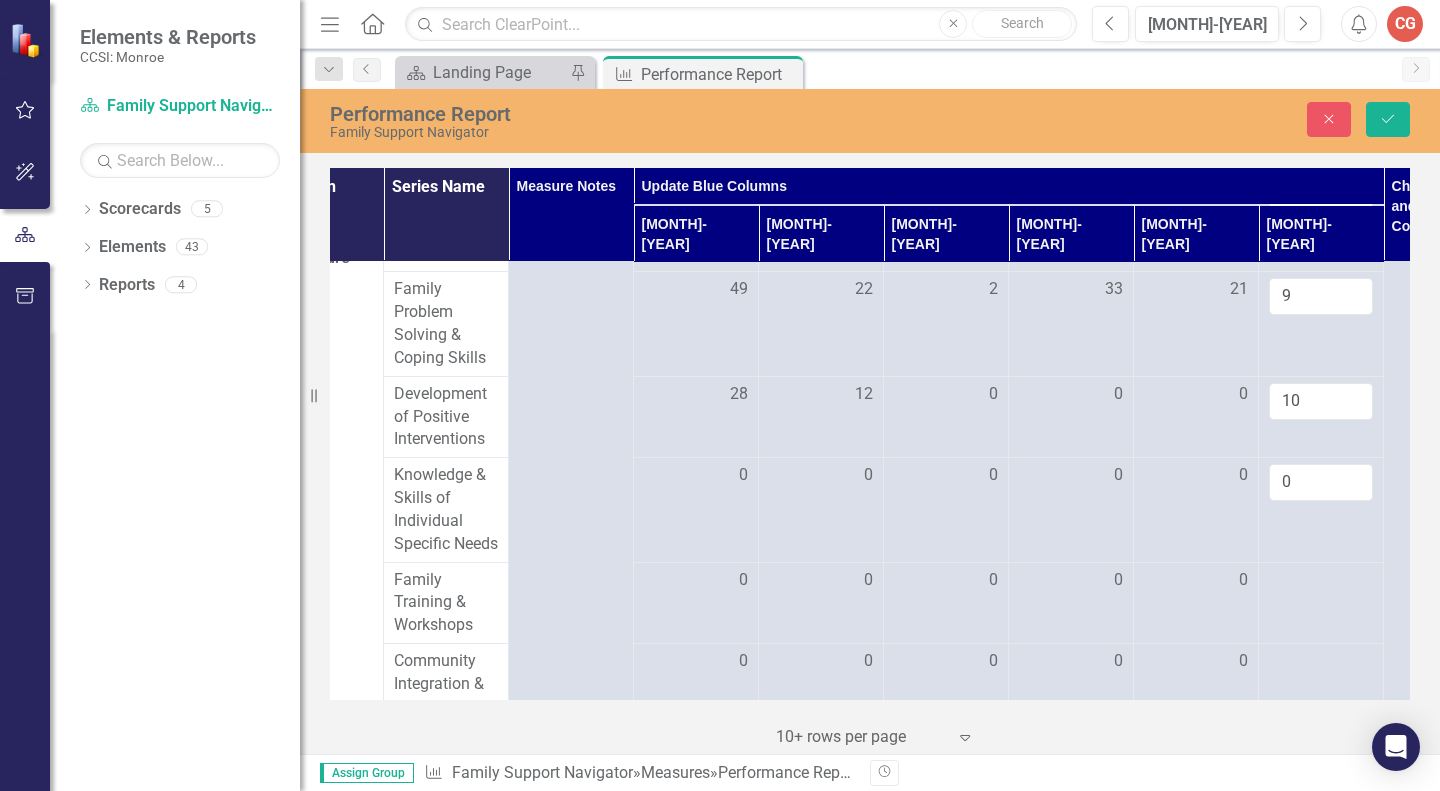 click at bounding box center (696, 581) 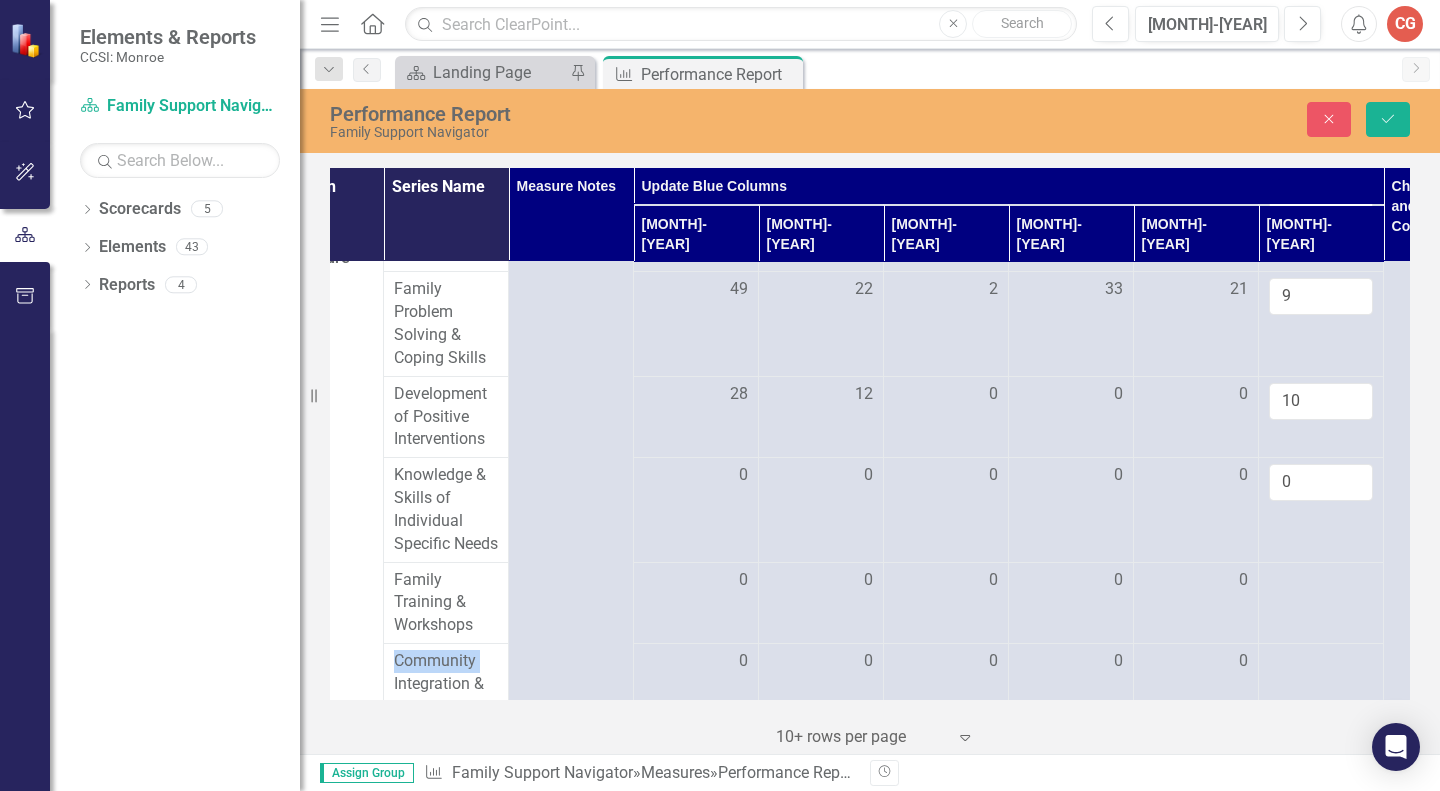 click at bounding box center (696, 581) 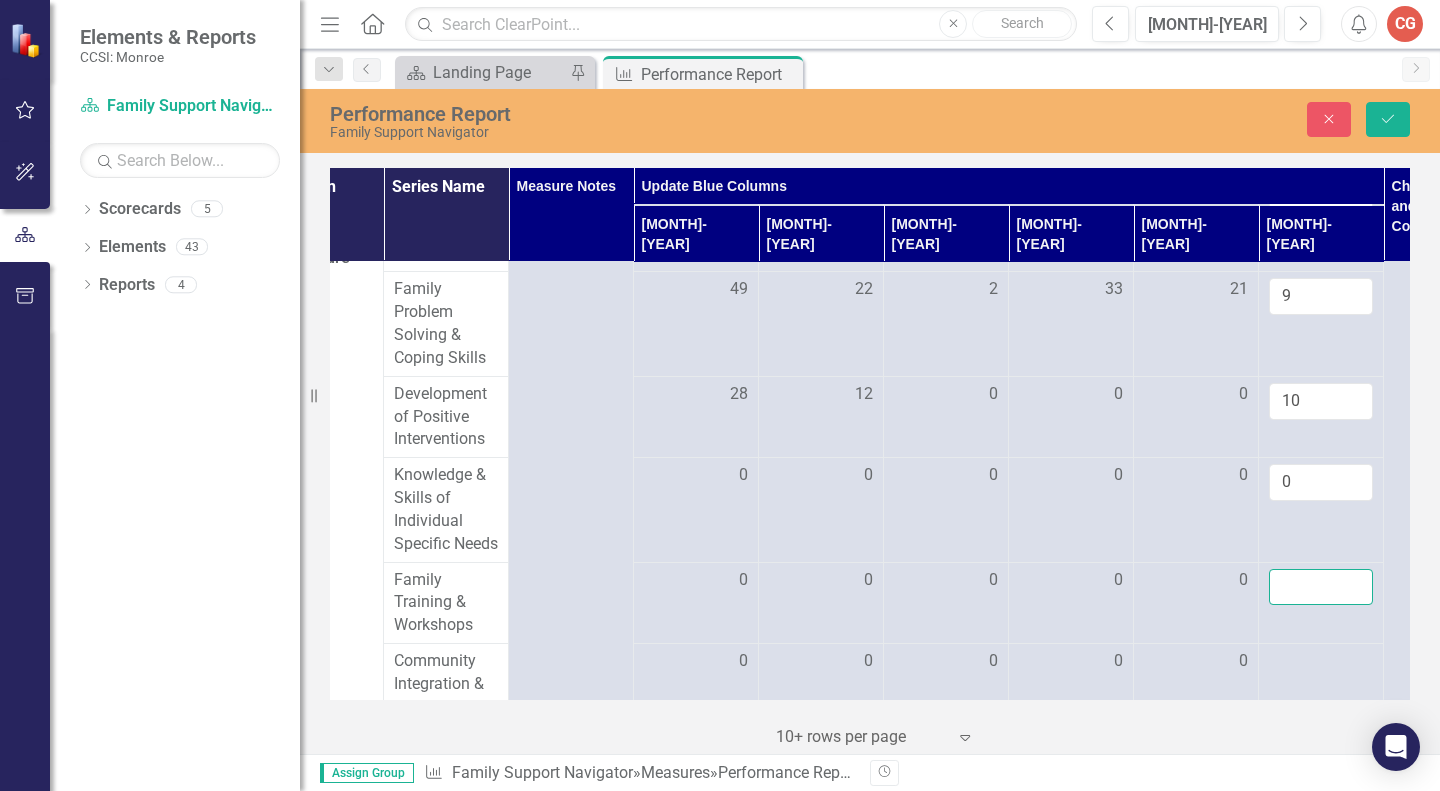 click at bounding box center [1321, 587] 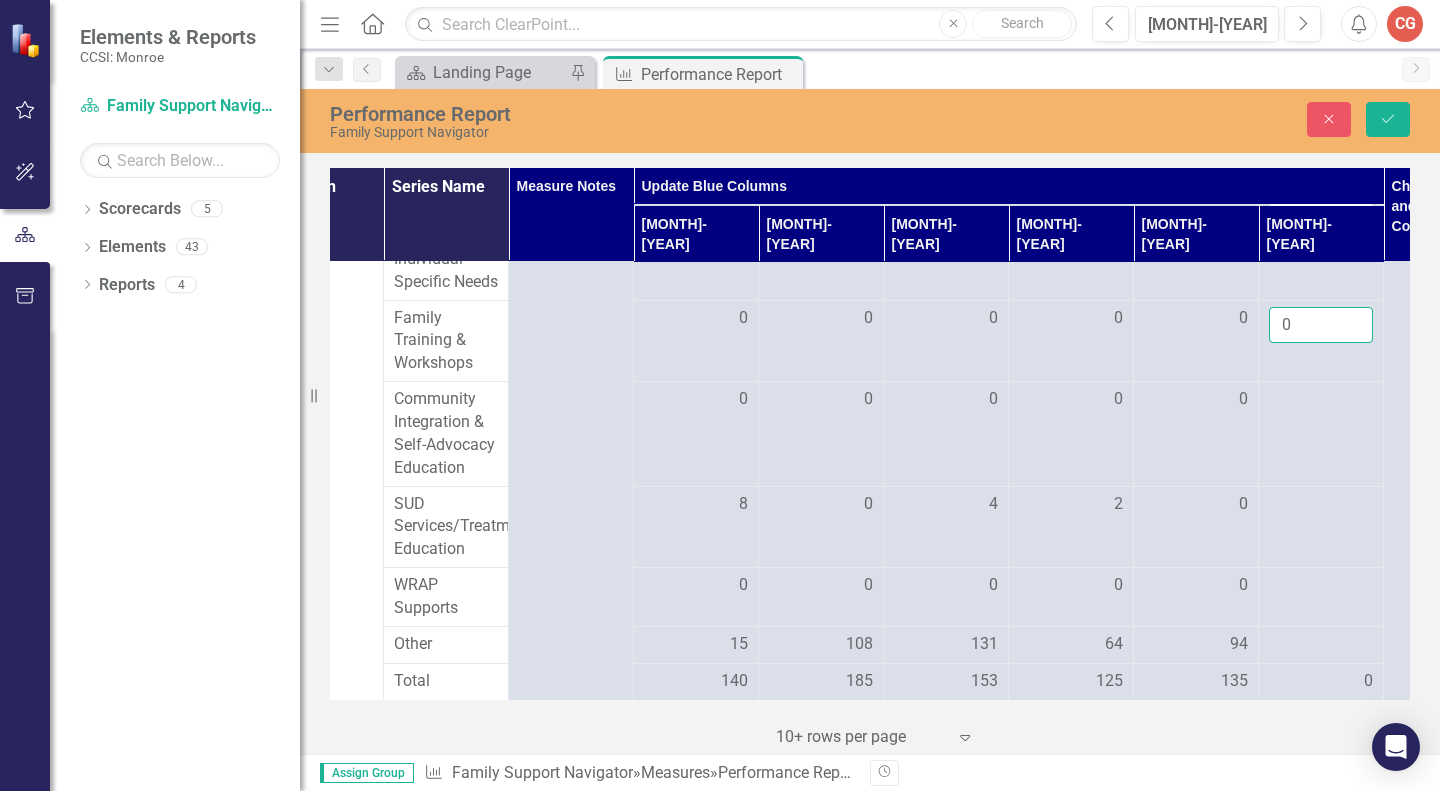 scroll, scrollTop: 1101, scrollLeft: 197, axis: both 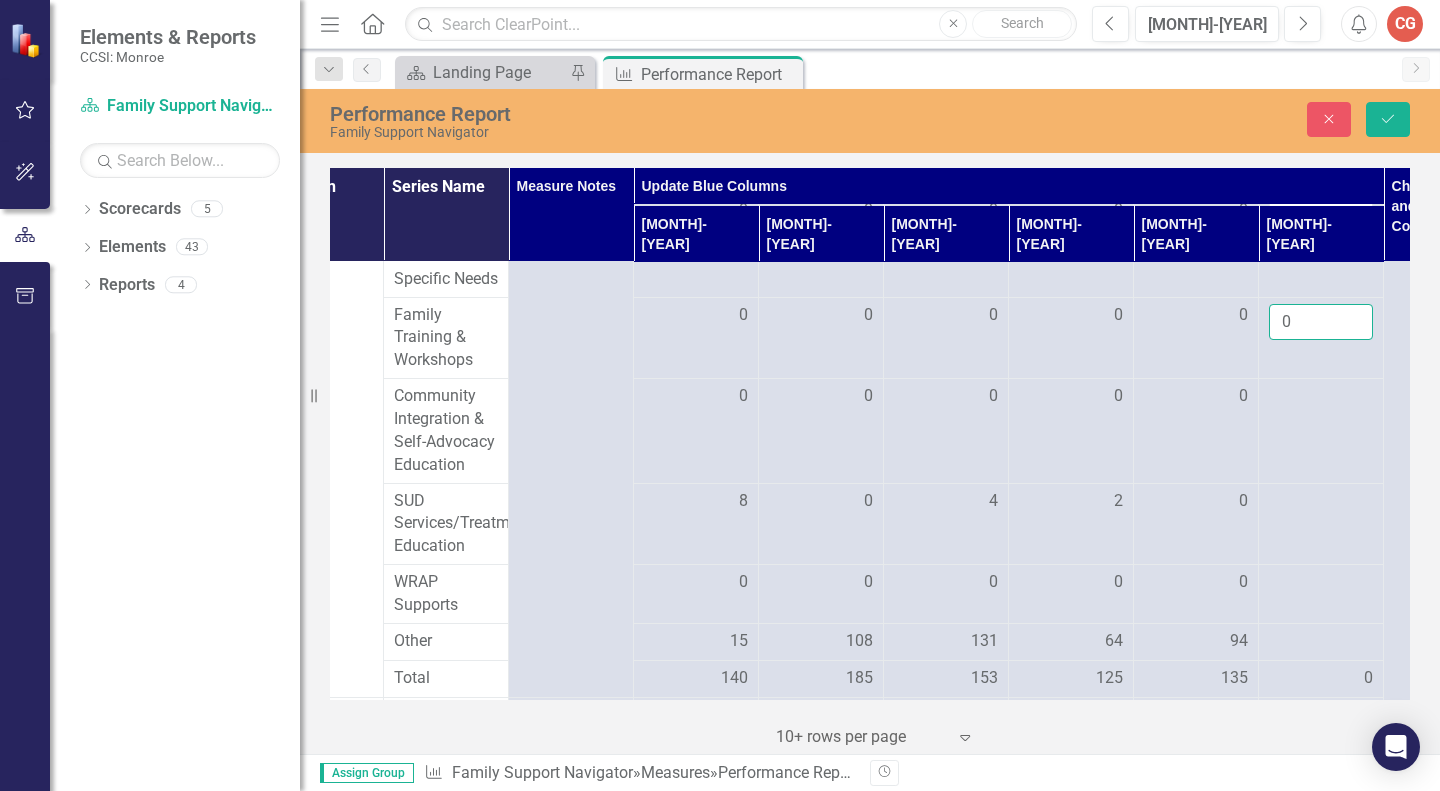 type on "0" 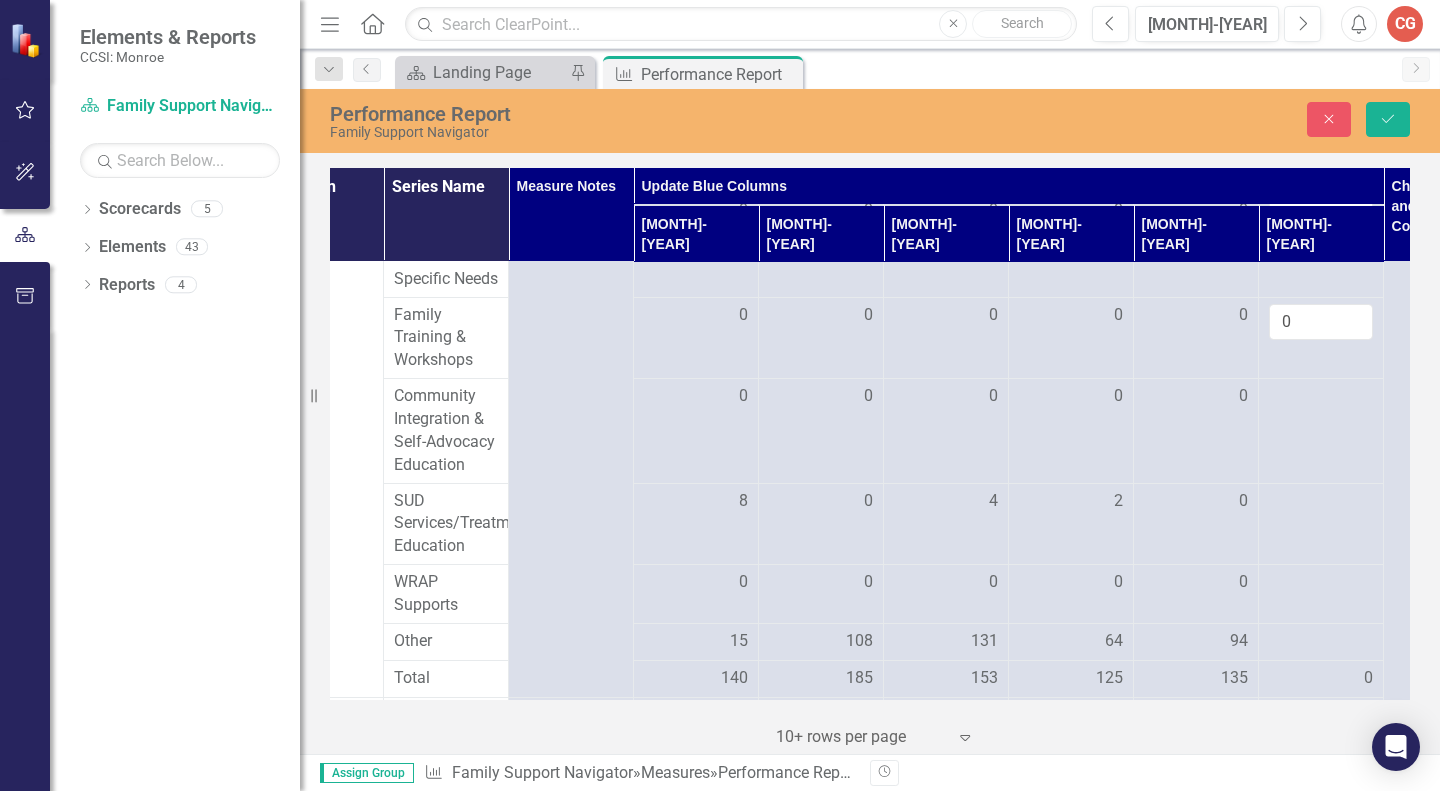 click at bounding box center [696, 397] 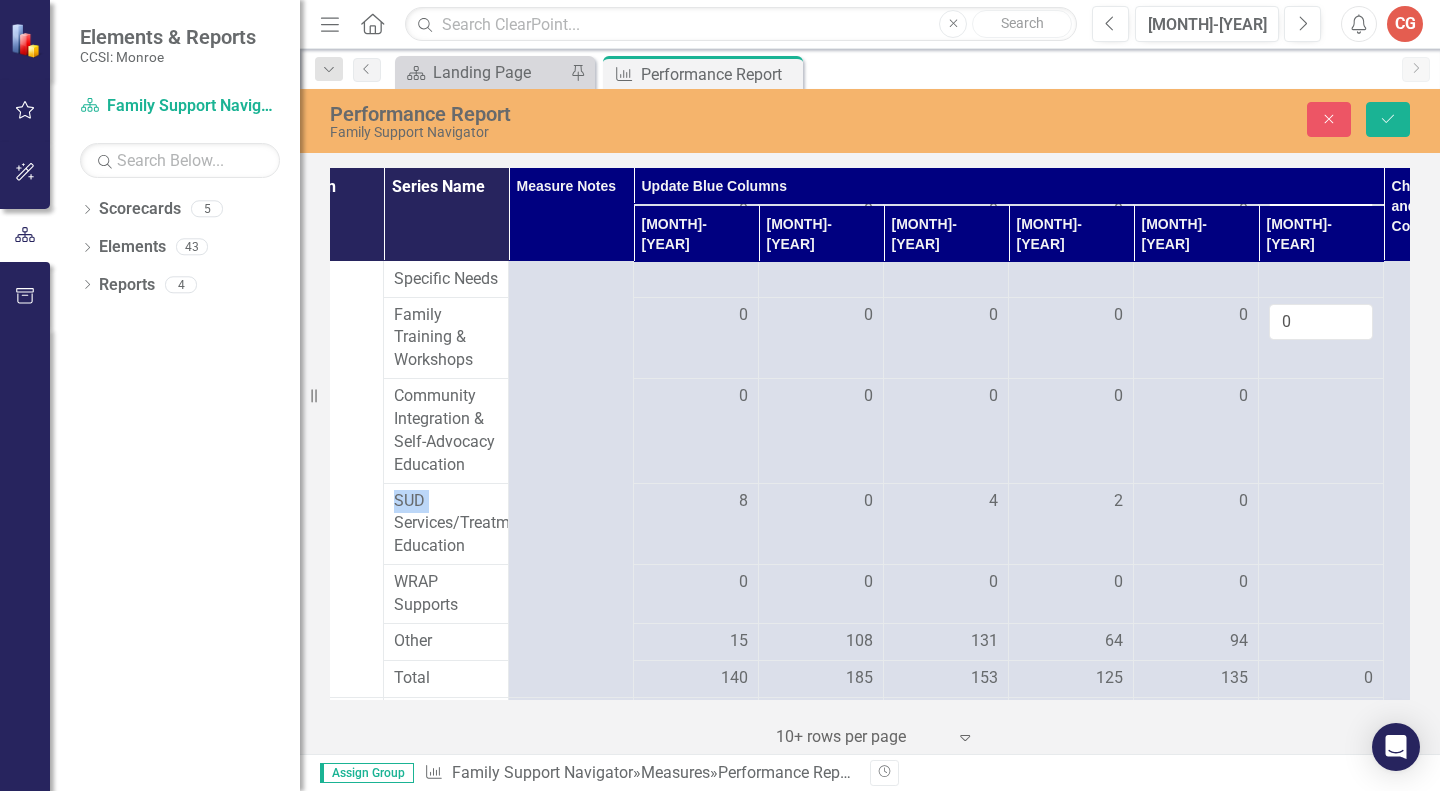 click at bounding box center (696, 397) 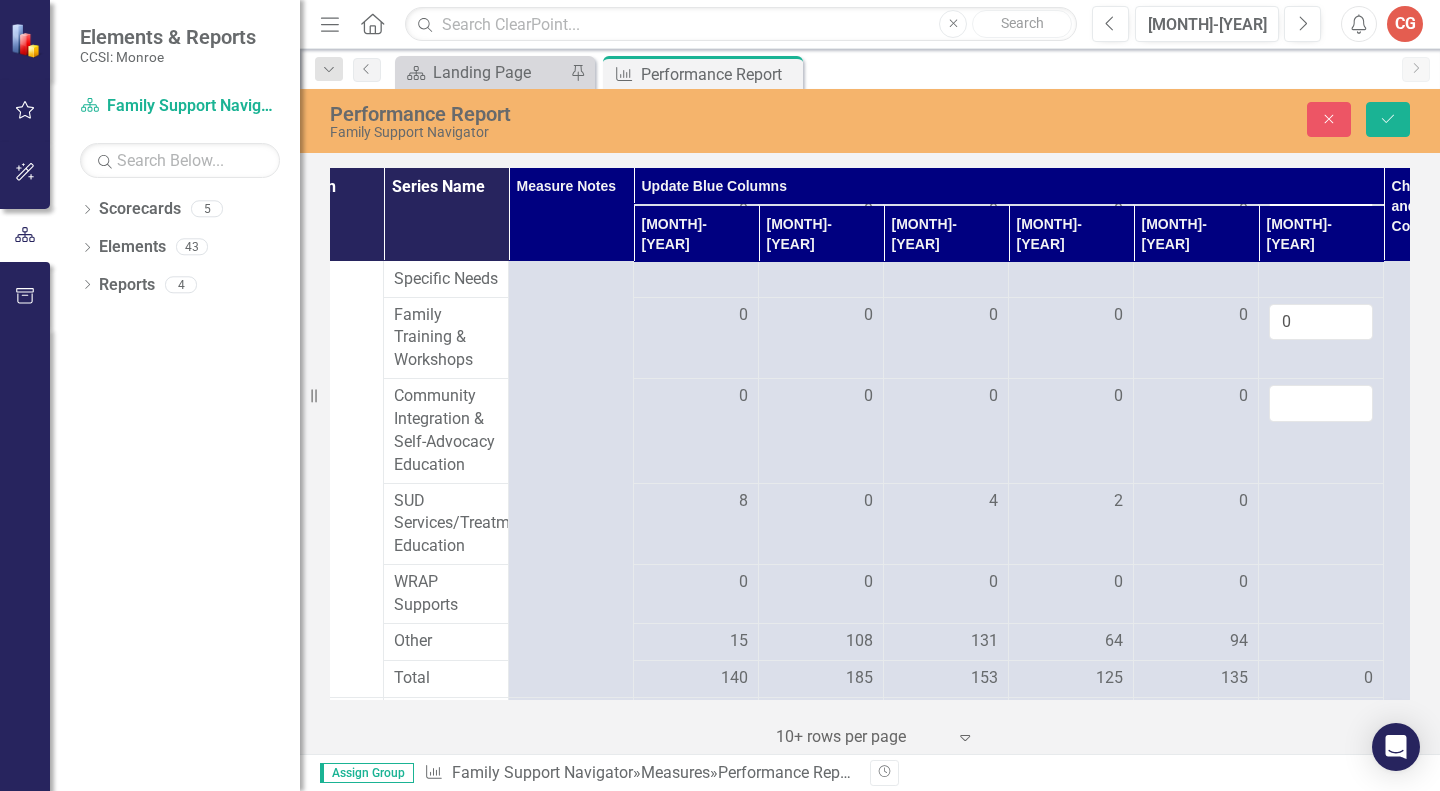 click at bounding box center (1321, 403) 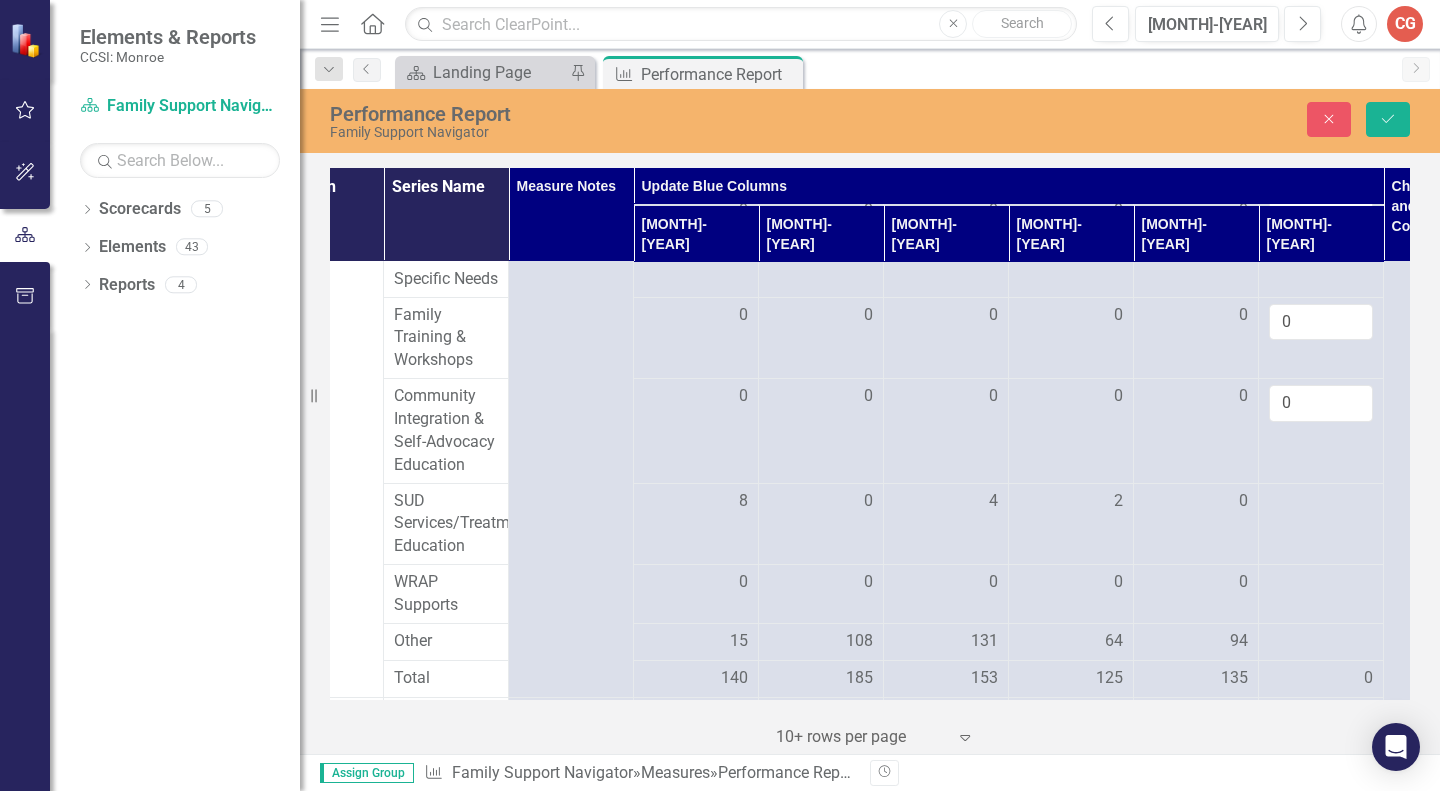 type on "0" 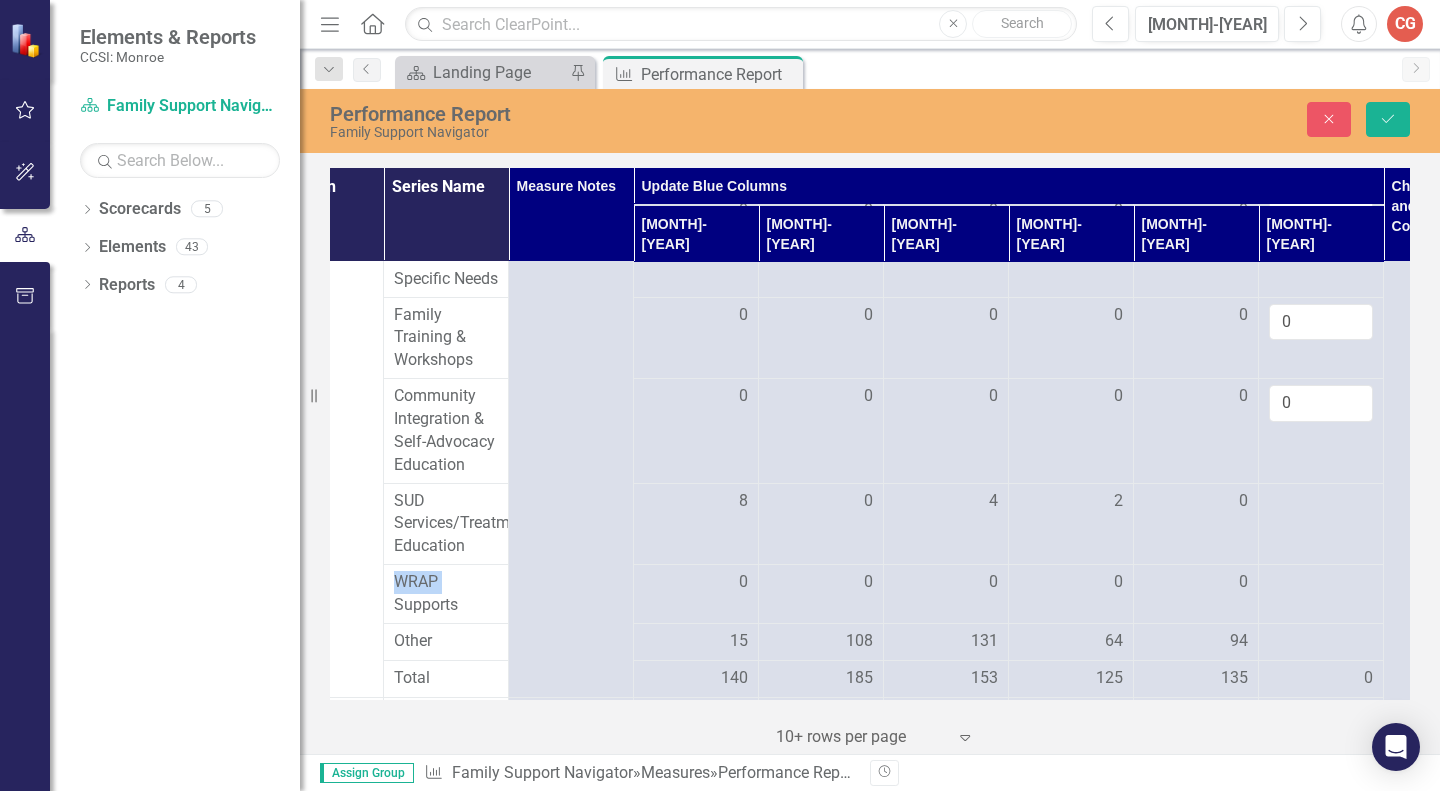 click at bounding box center (1321, 524) 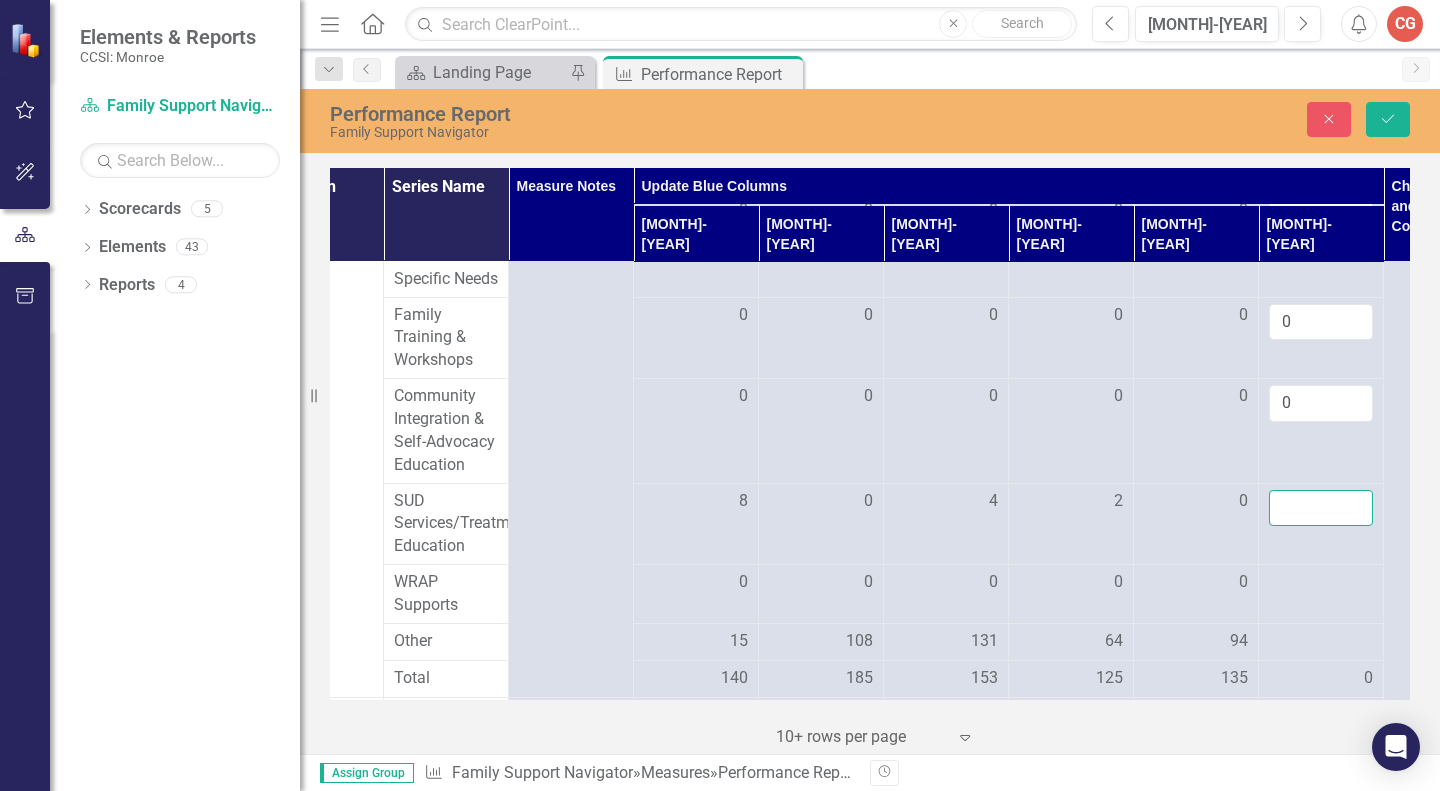 click at bounding box center (1321, 508) 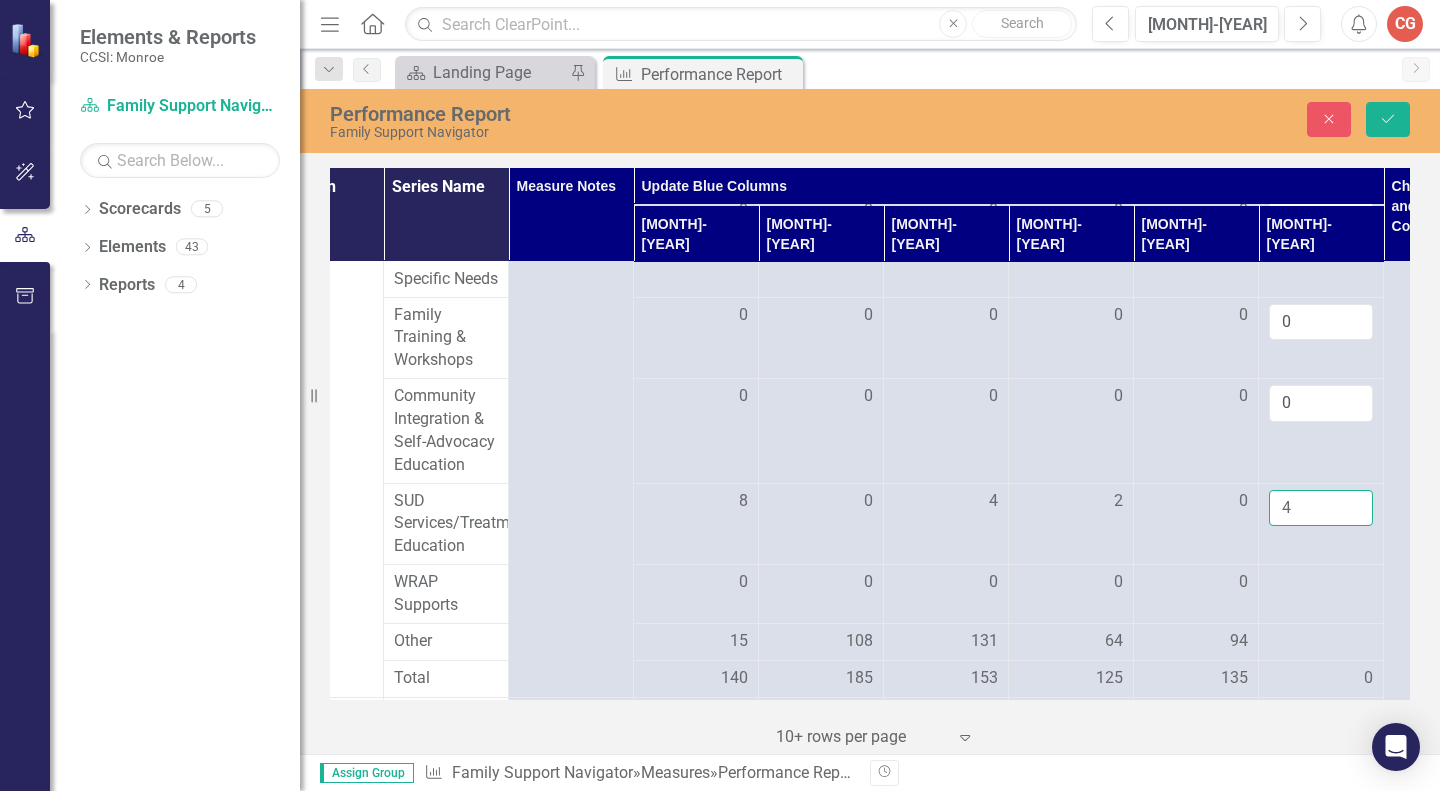 type on "4" 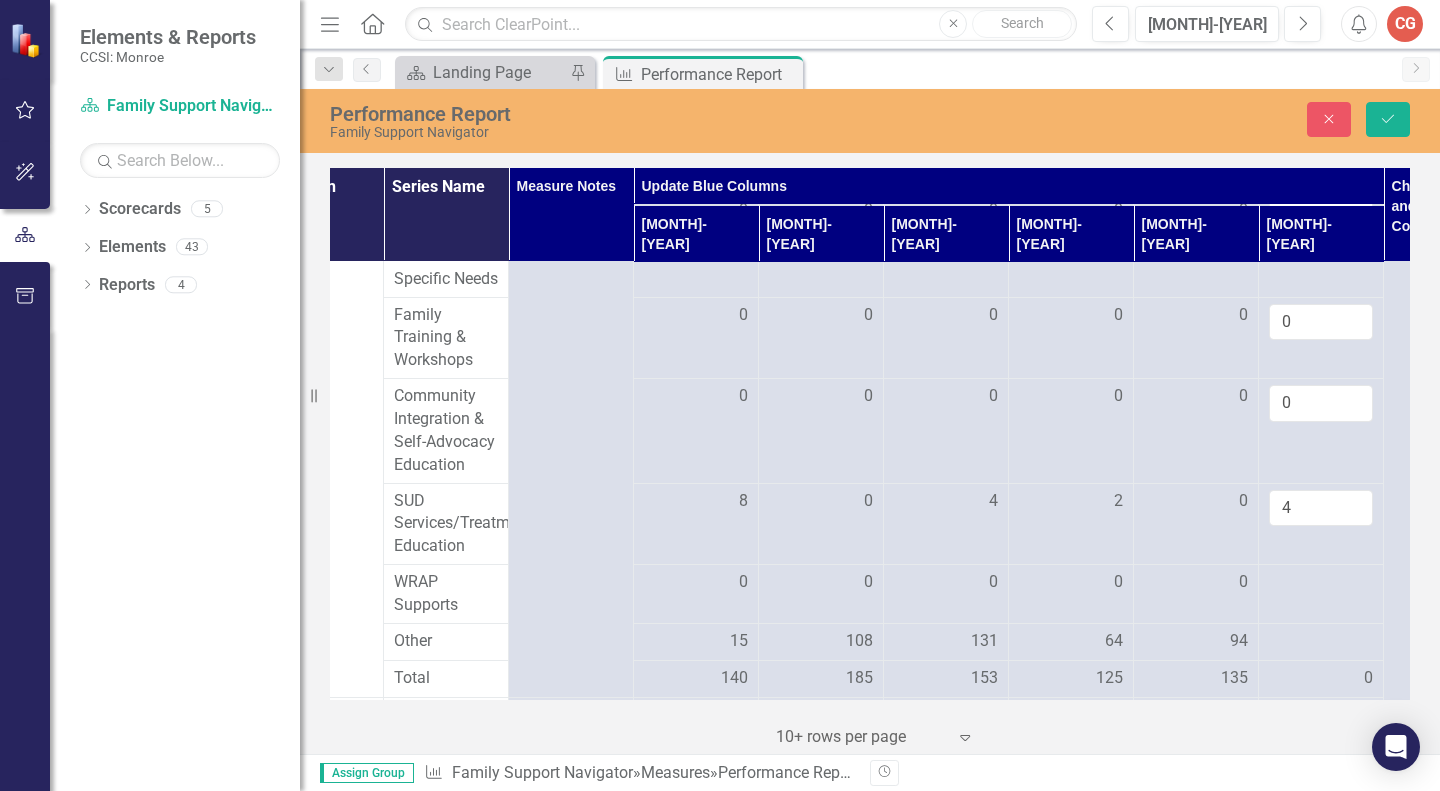 click at bounding box center (696, 583) 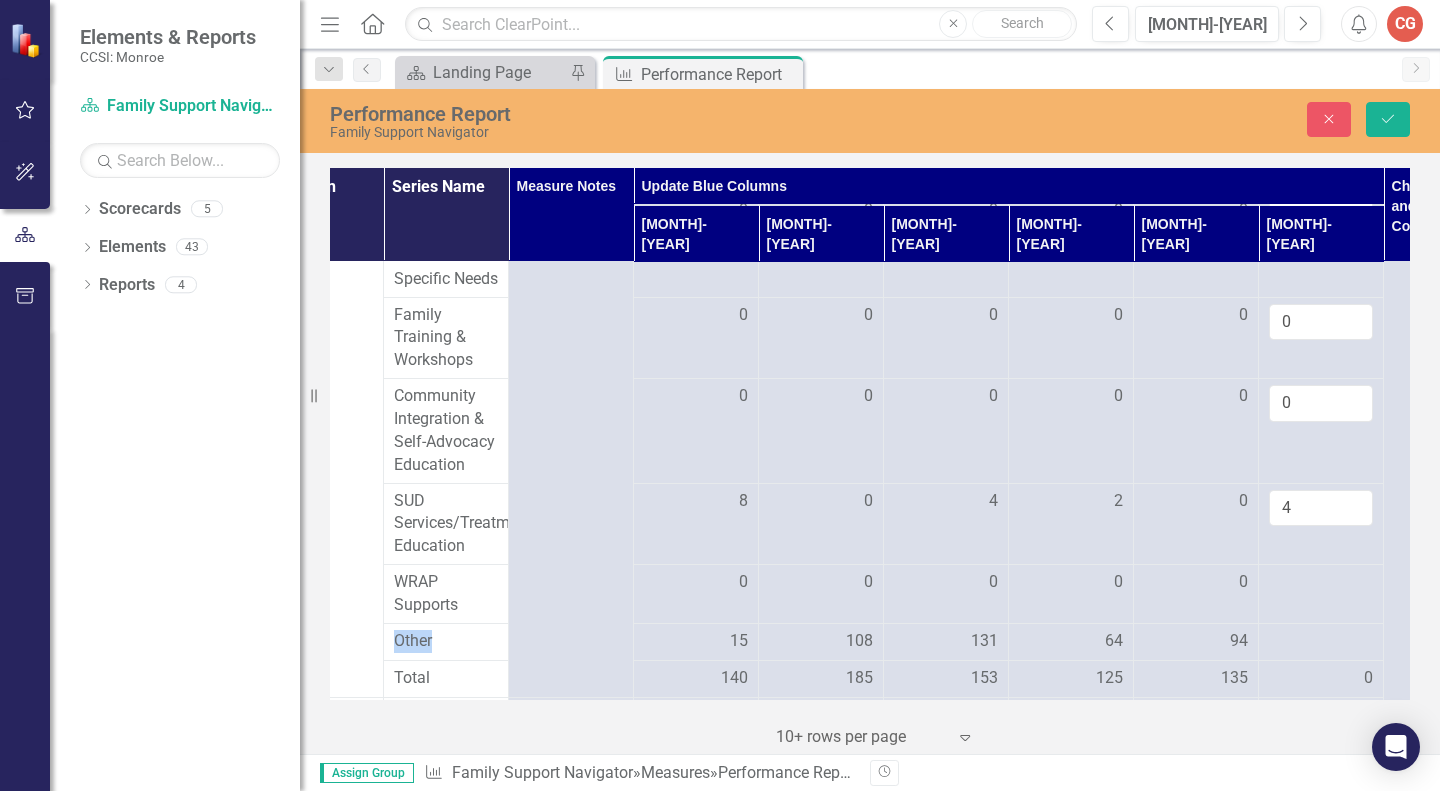 click at bounding box center [696, 583] 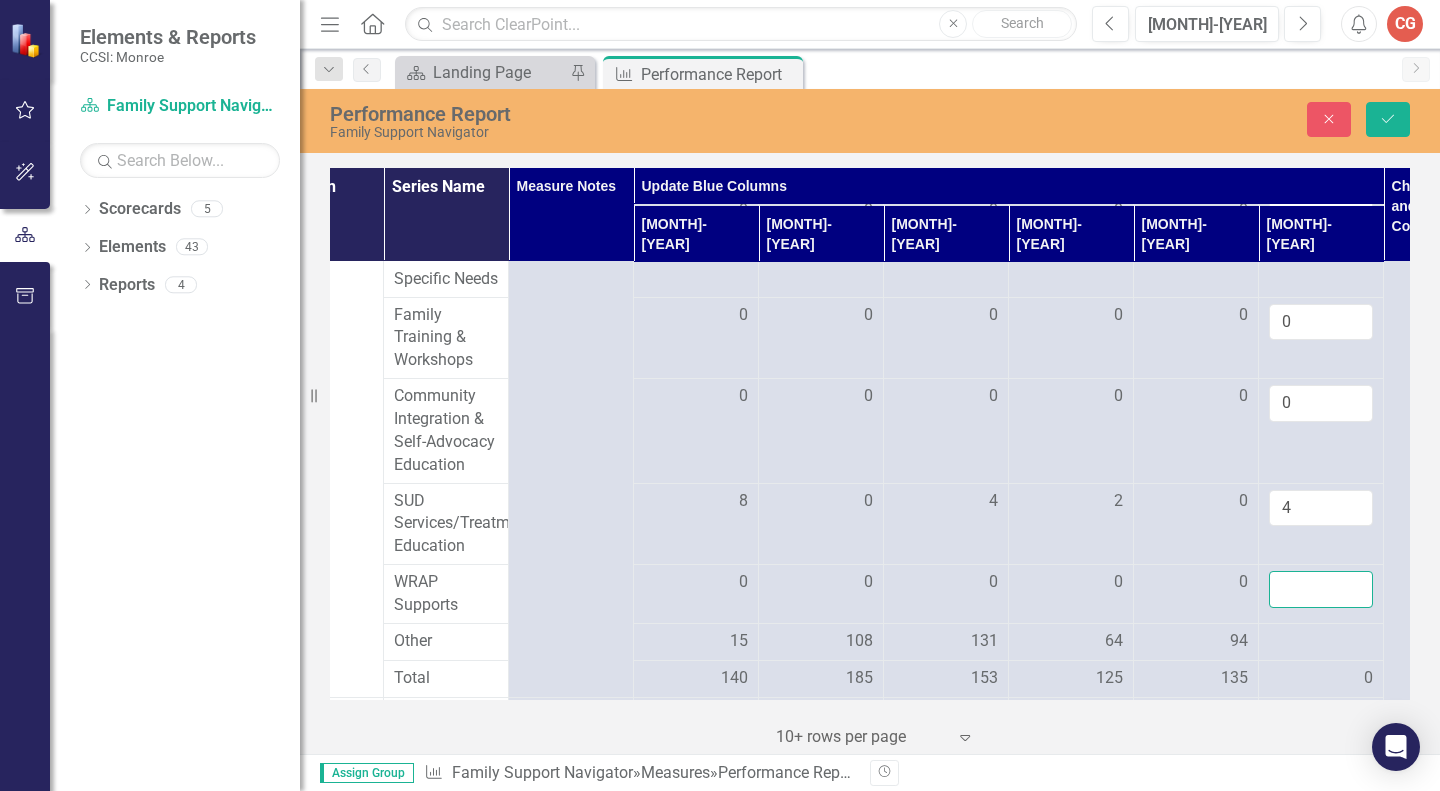 click at bounding box center (1321, 589) 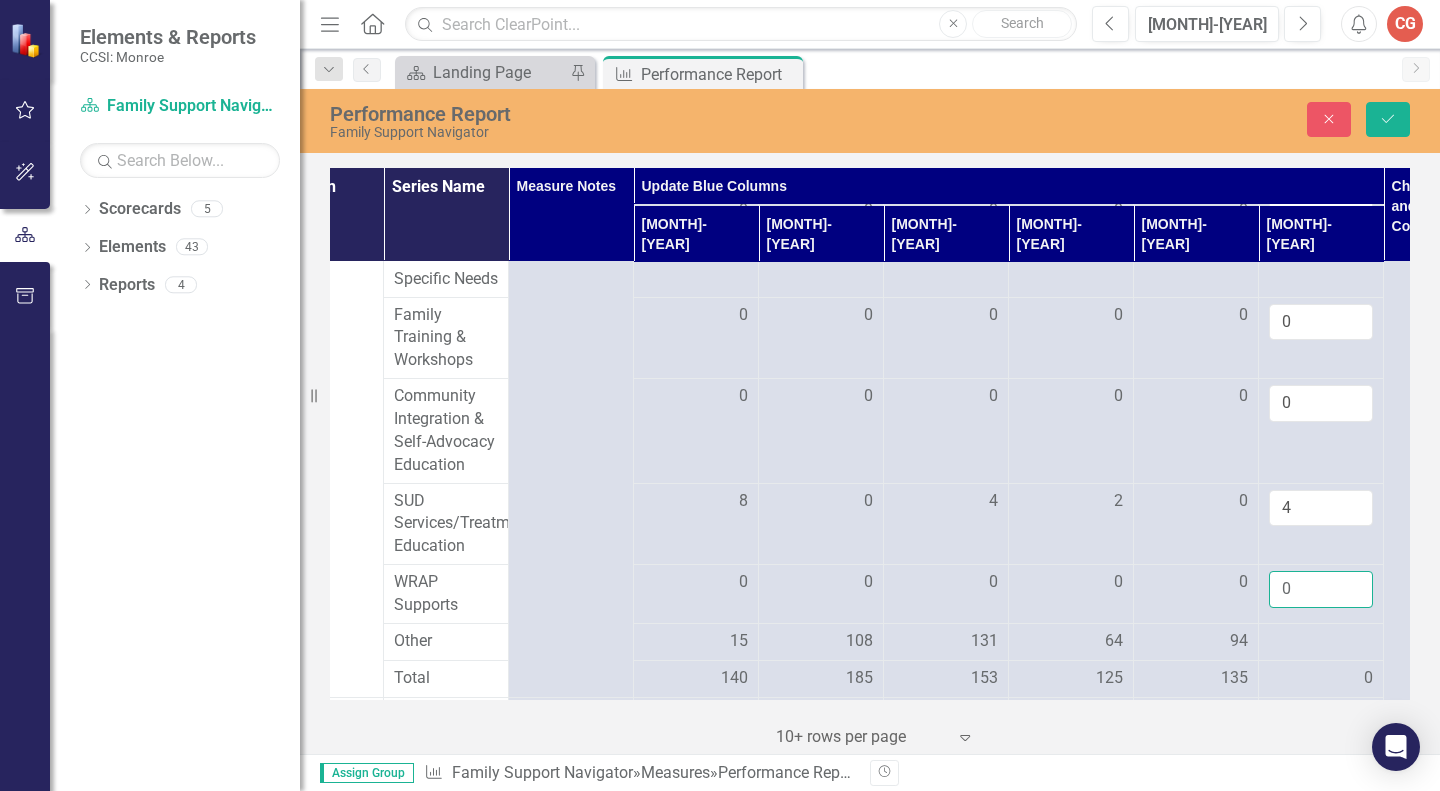 type on "0" 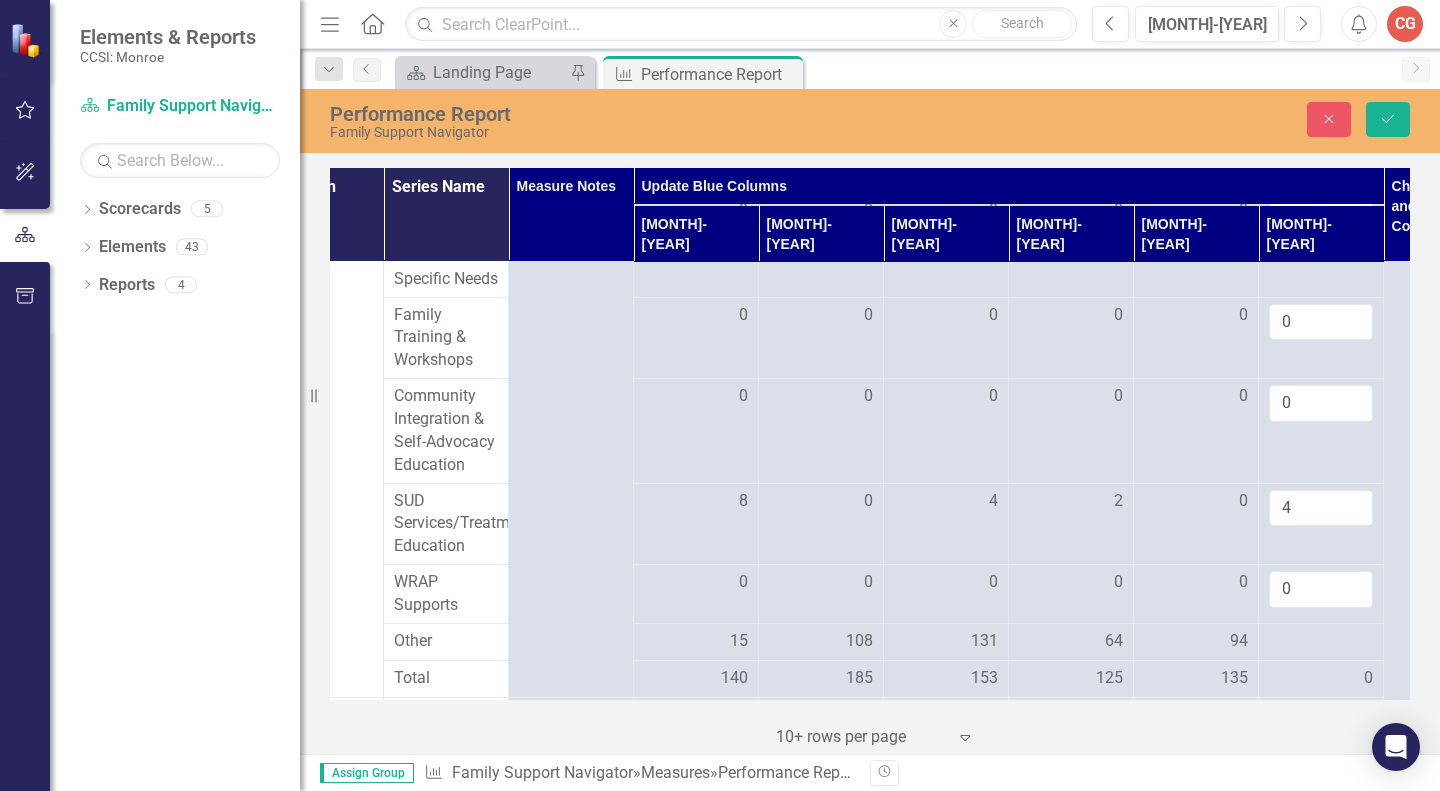 click at bounding box center (696, 642) 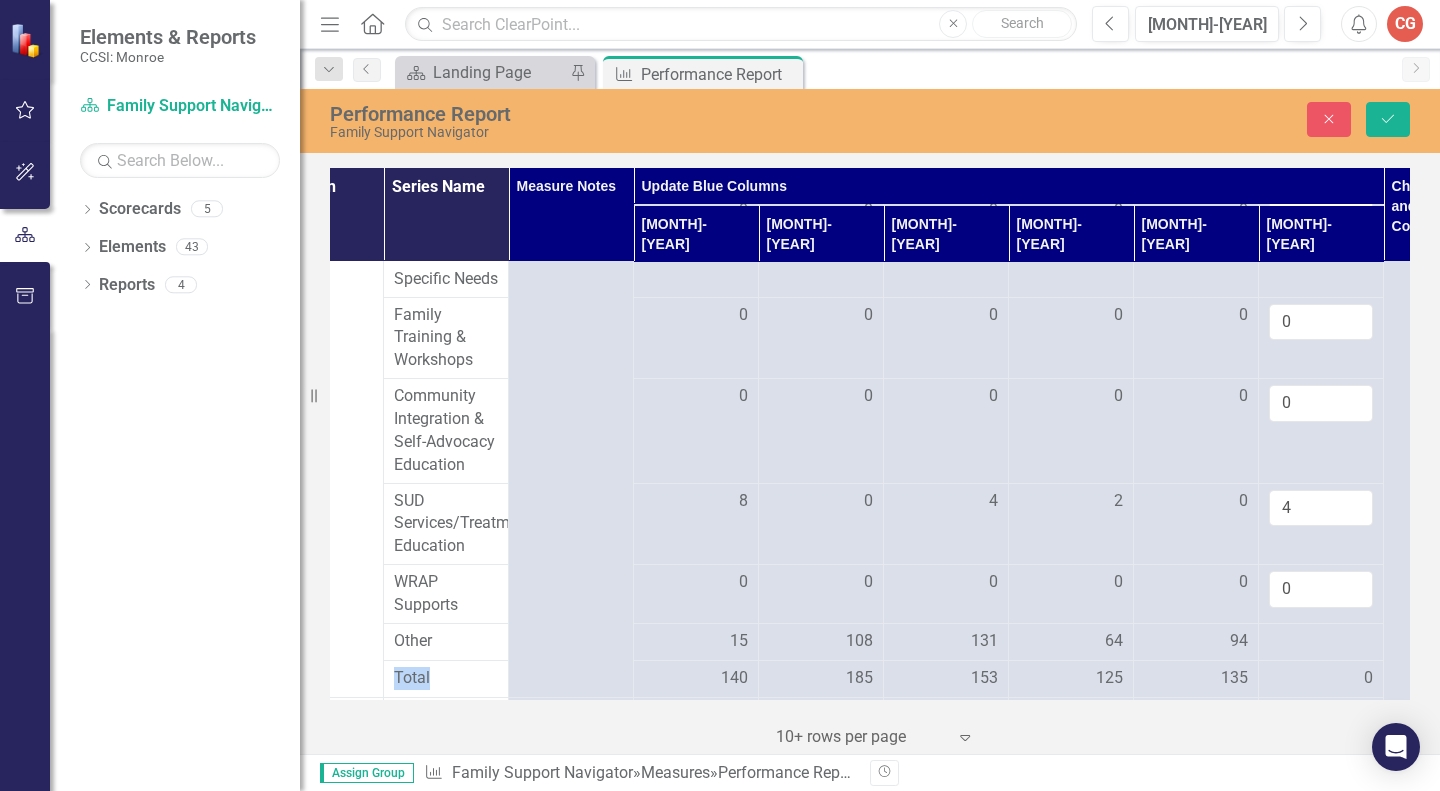 click at bounding box center [696, 642] 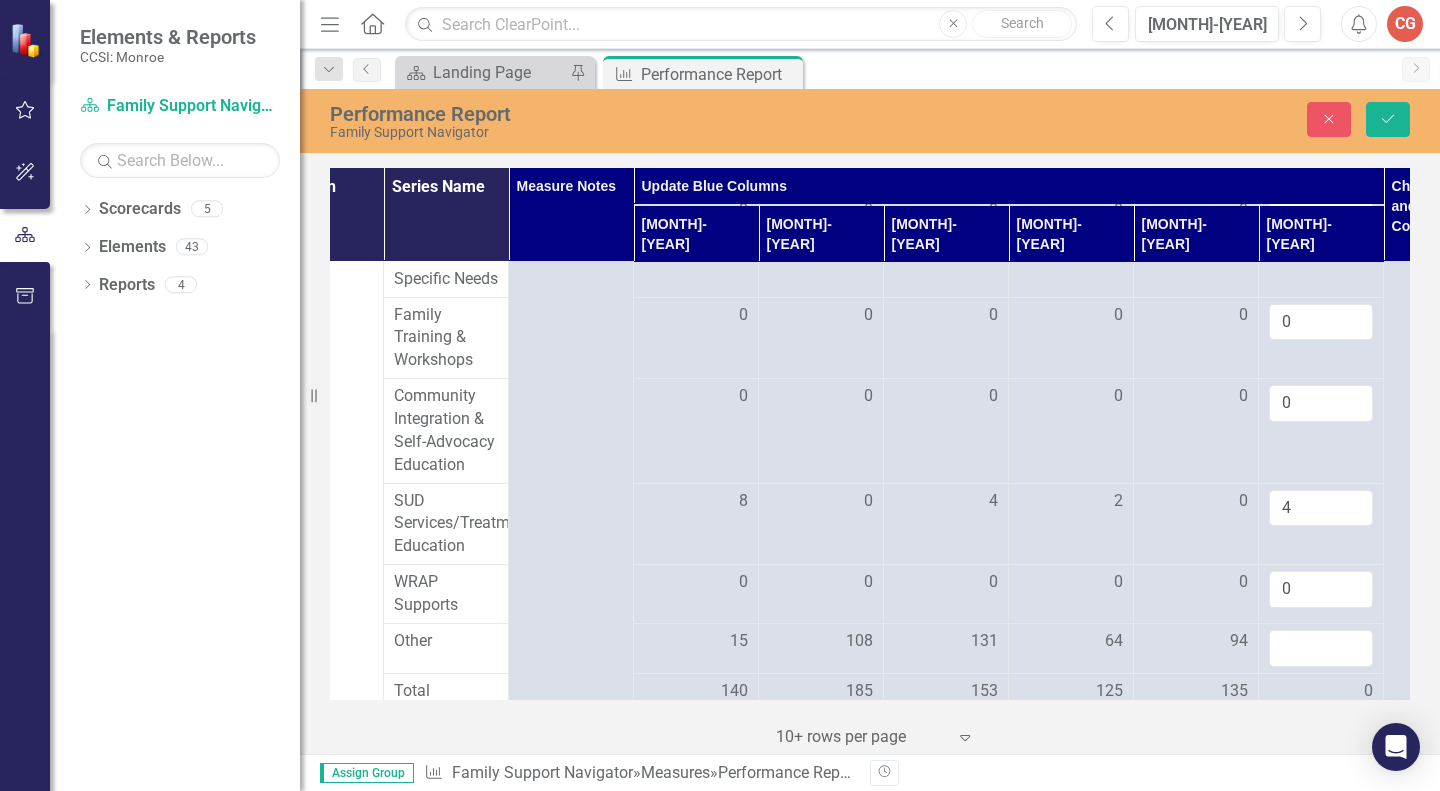 click at bounding box center [1321, 648] 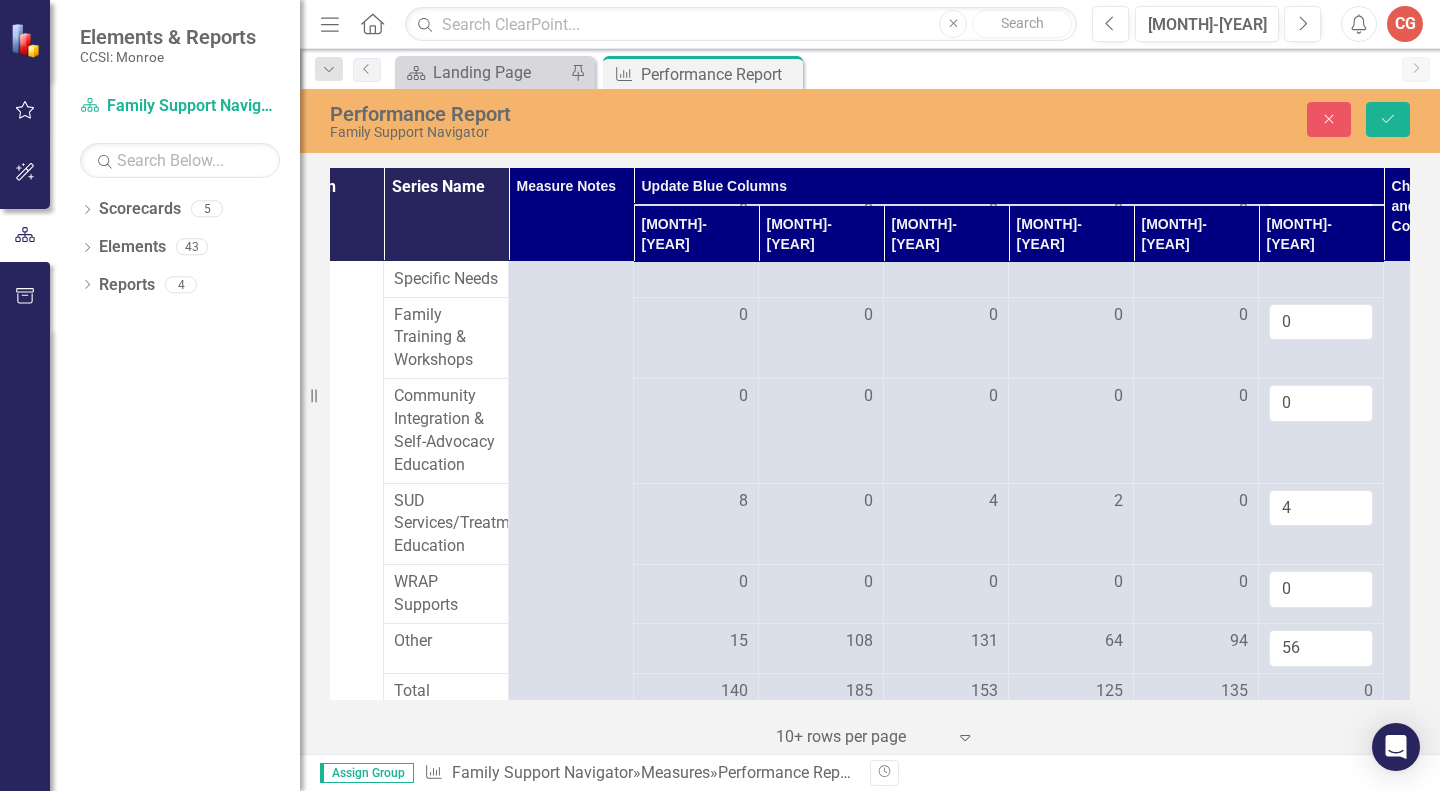 type on "56" 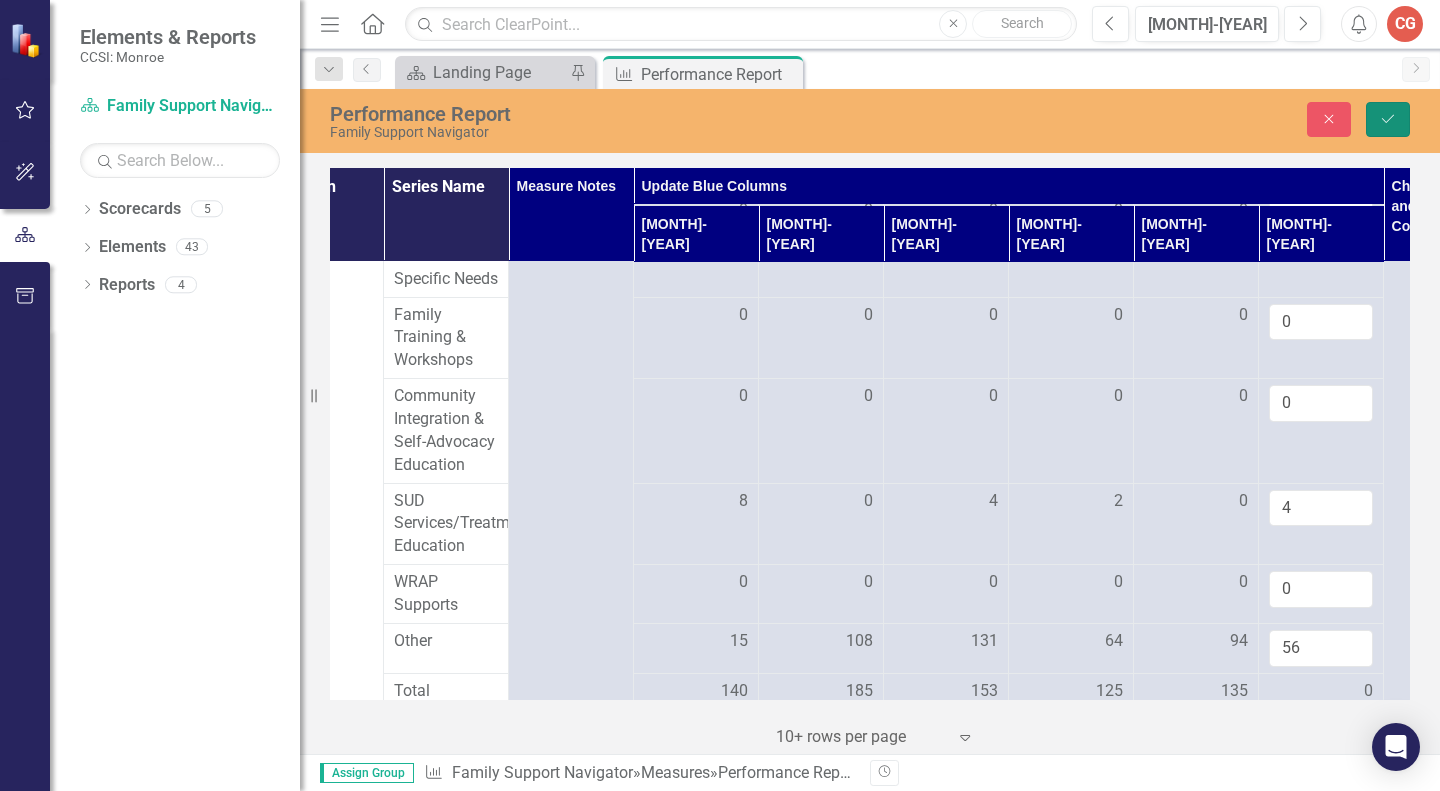 click on "Save" at bounding box center [1388, 119] 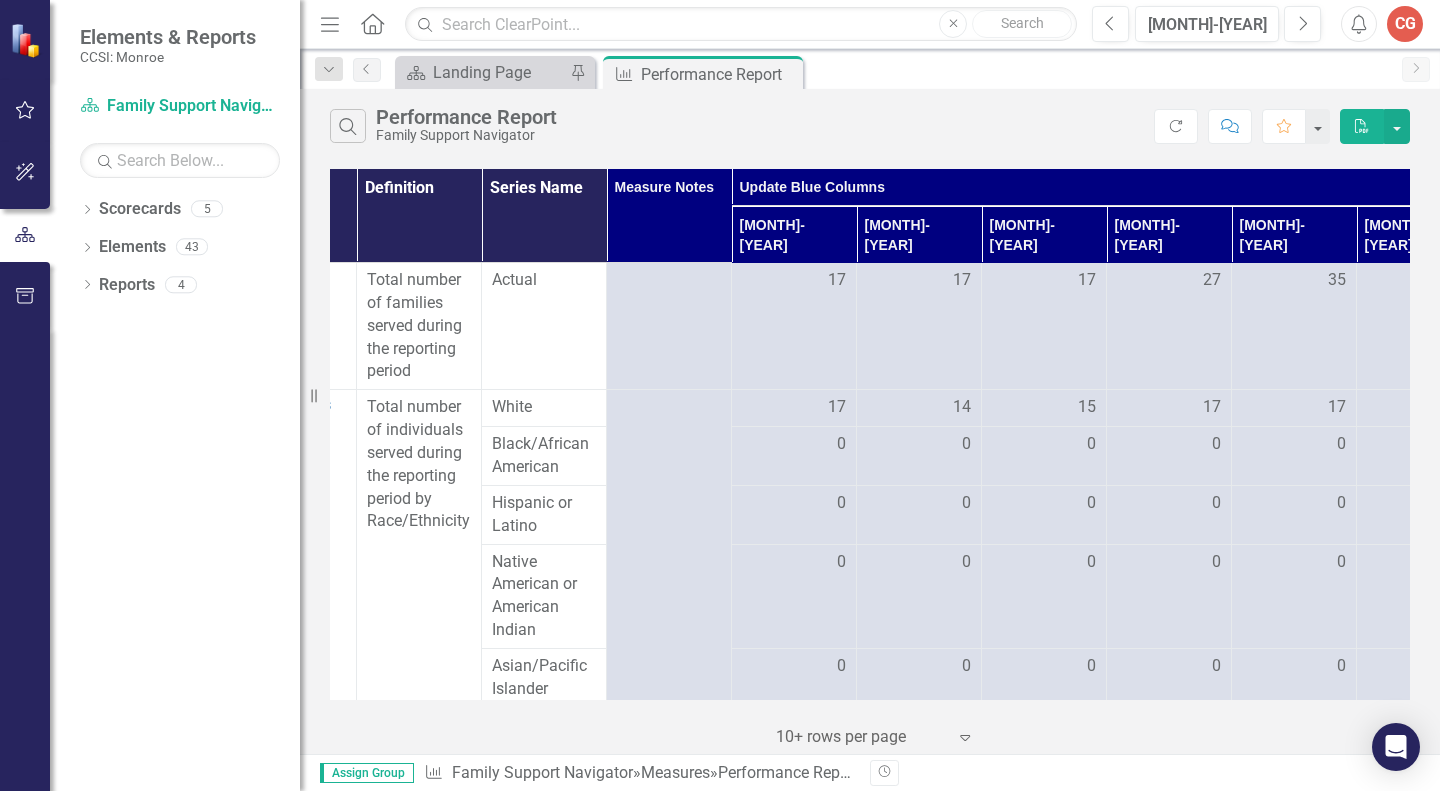 scroll, scrollTop: 0, scrollLeft: 100, axis: horizontal 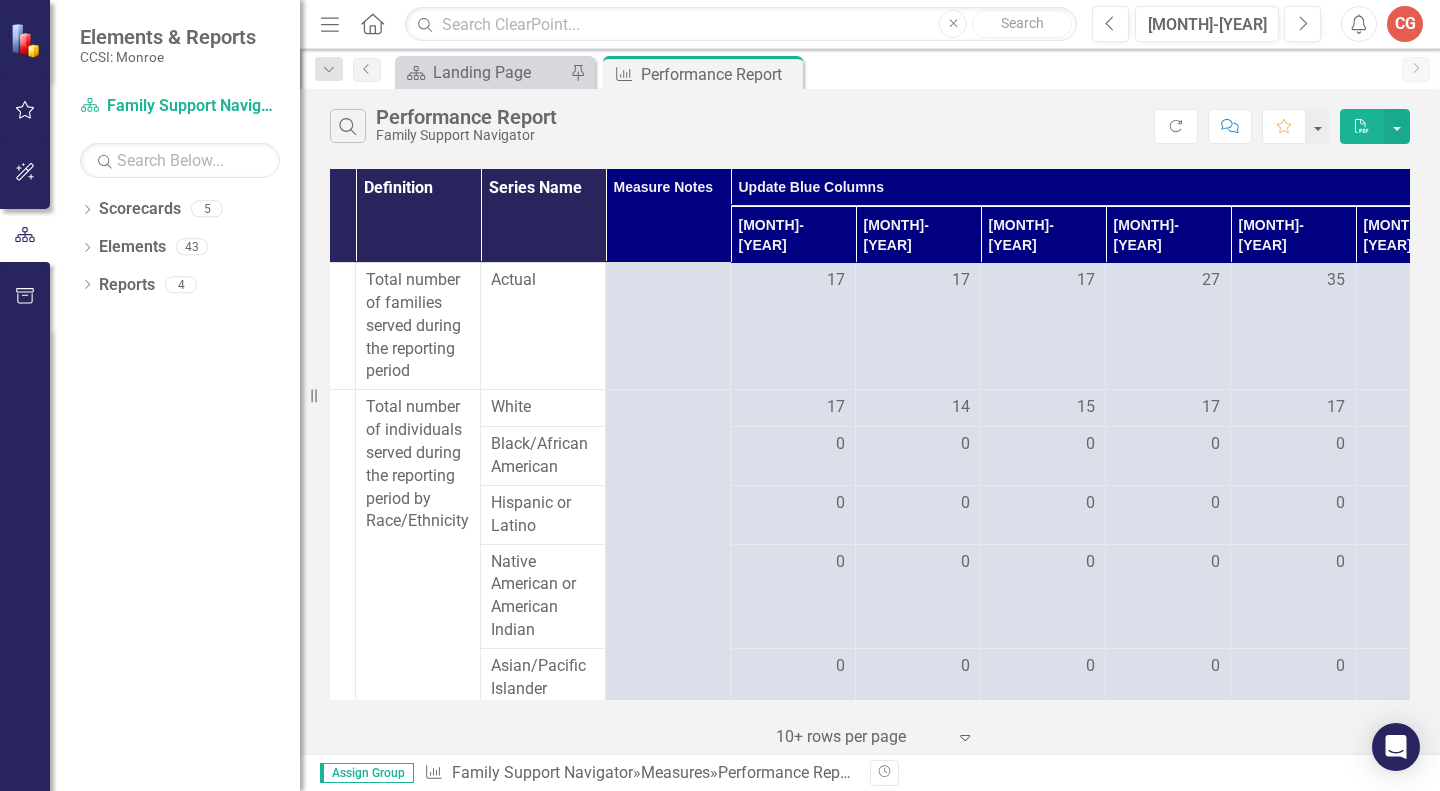 click on "[MONTH]-[YEAR]" at bounding box center [1418, 234] 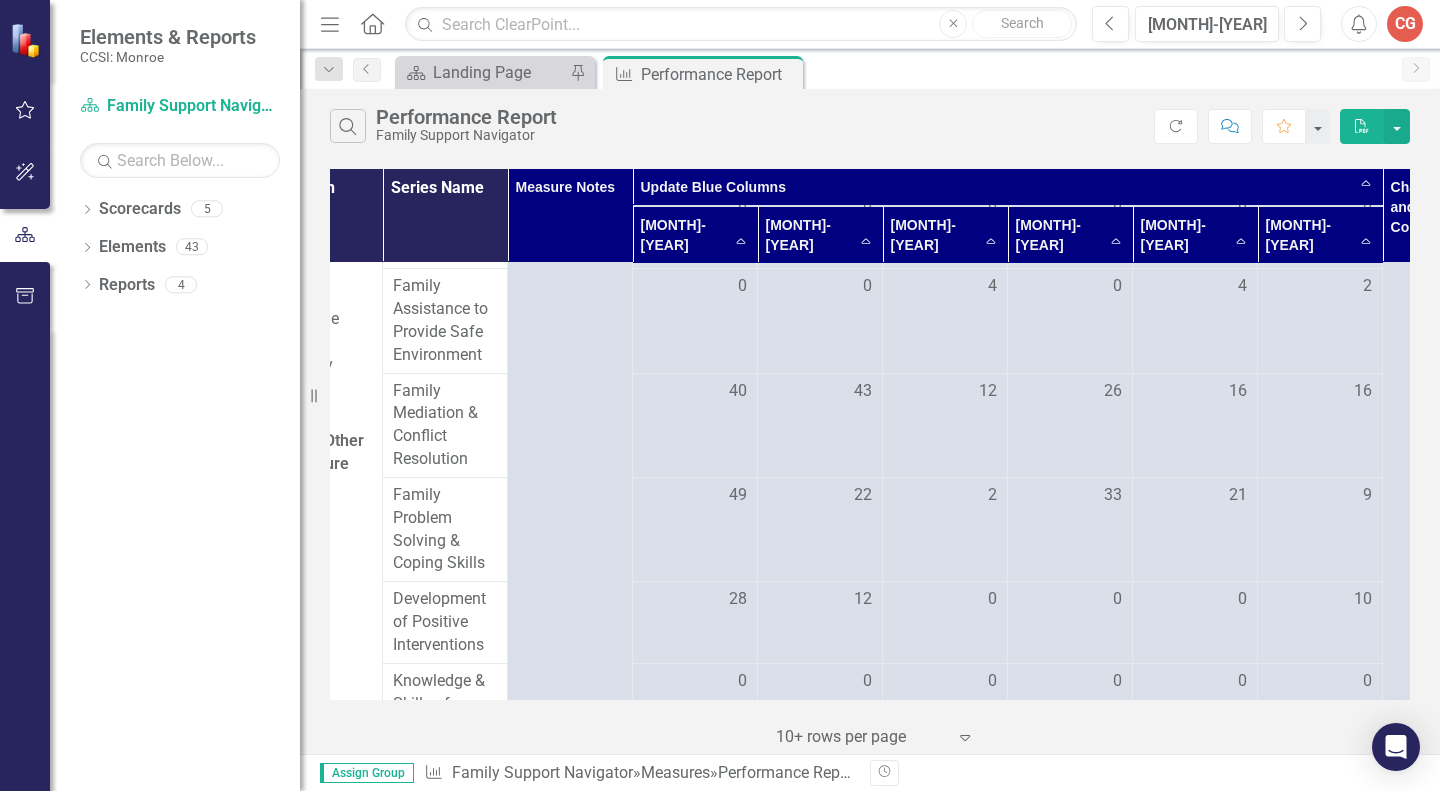 scroll, scrollTop: 631, scrollLeft: 201, axis: both 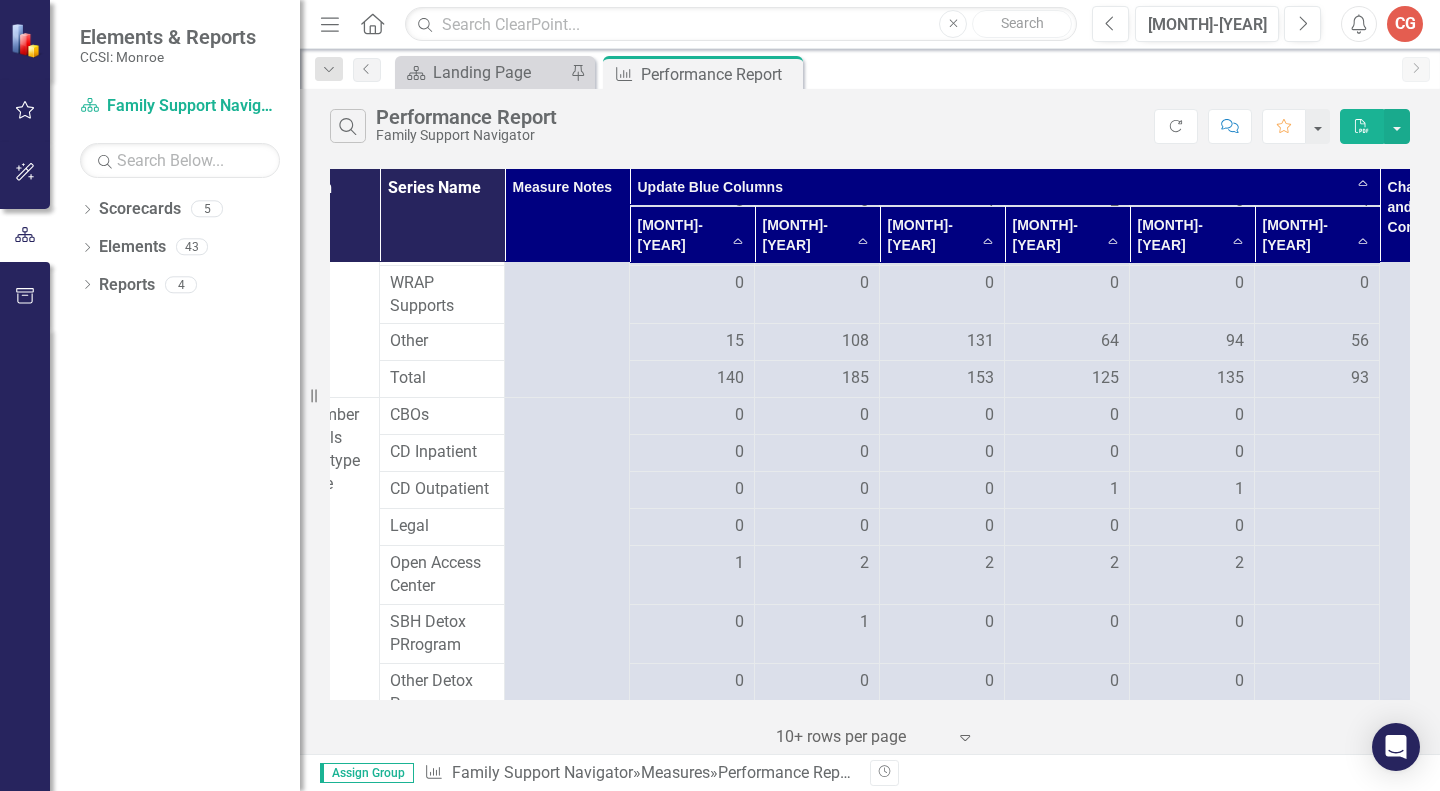 click on "93" at bounding box center [1360, 378] 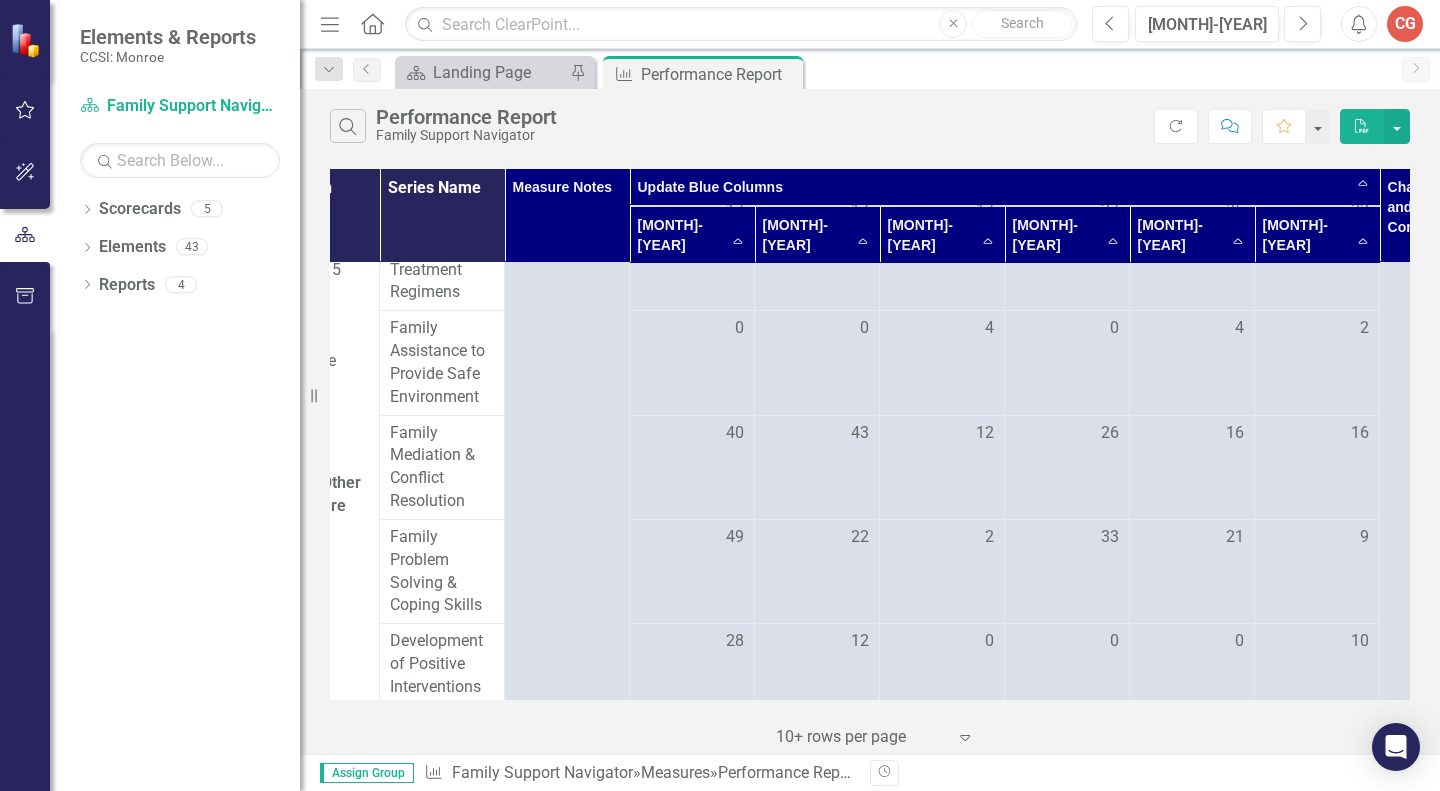 scroll, scrollTop: 583, scrollLeft: 201, axis: both 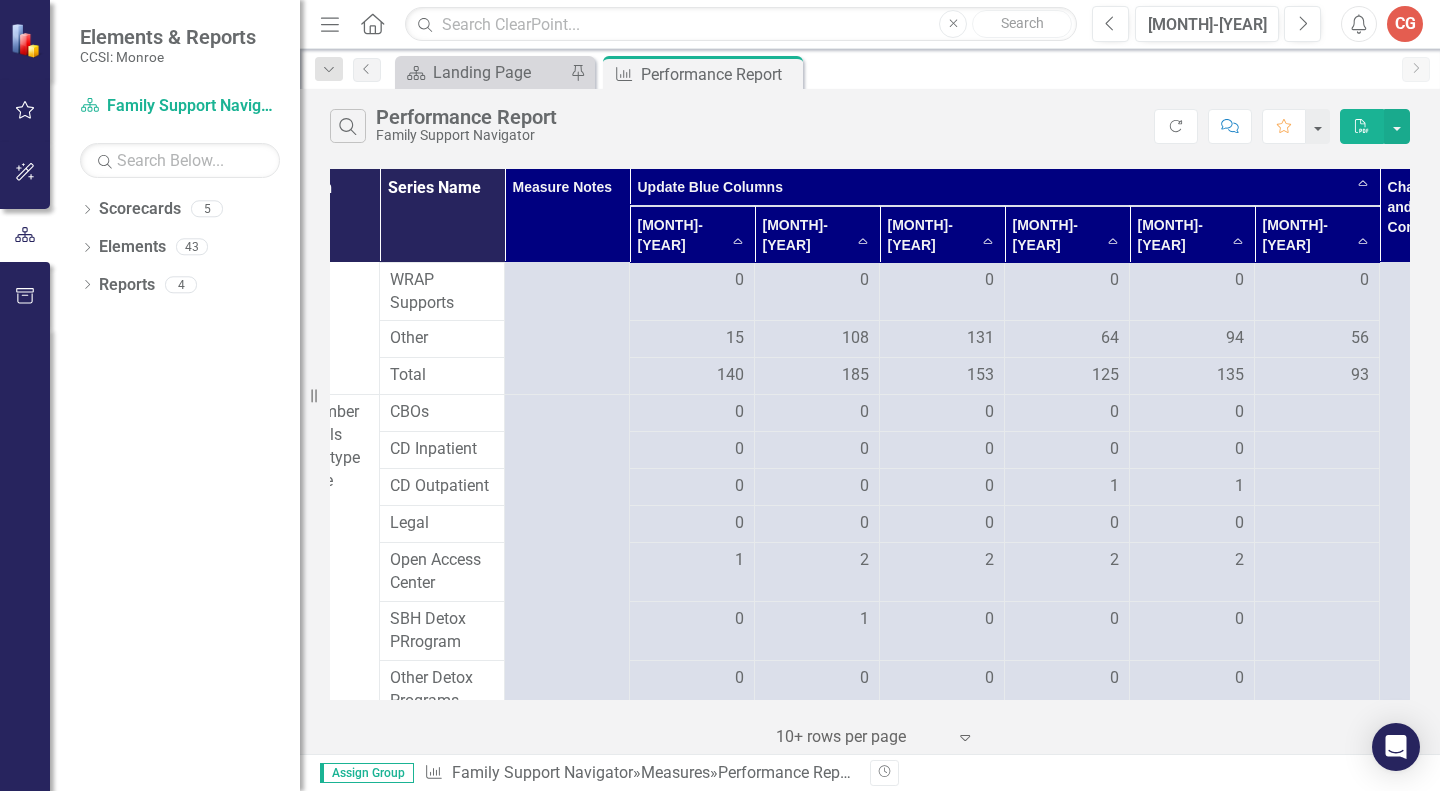 click on "93" at bounding box center (1360, 375) 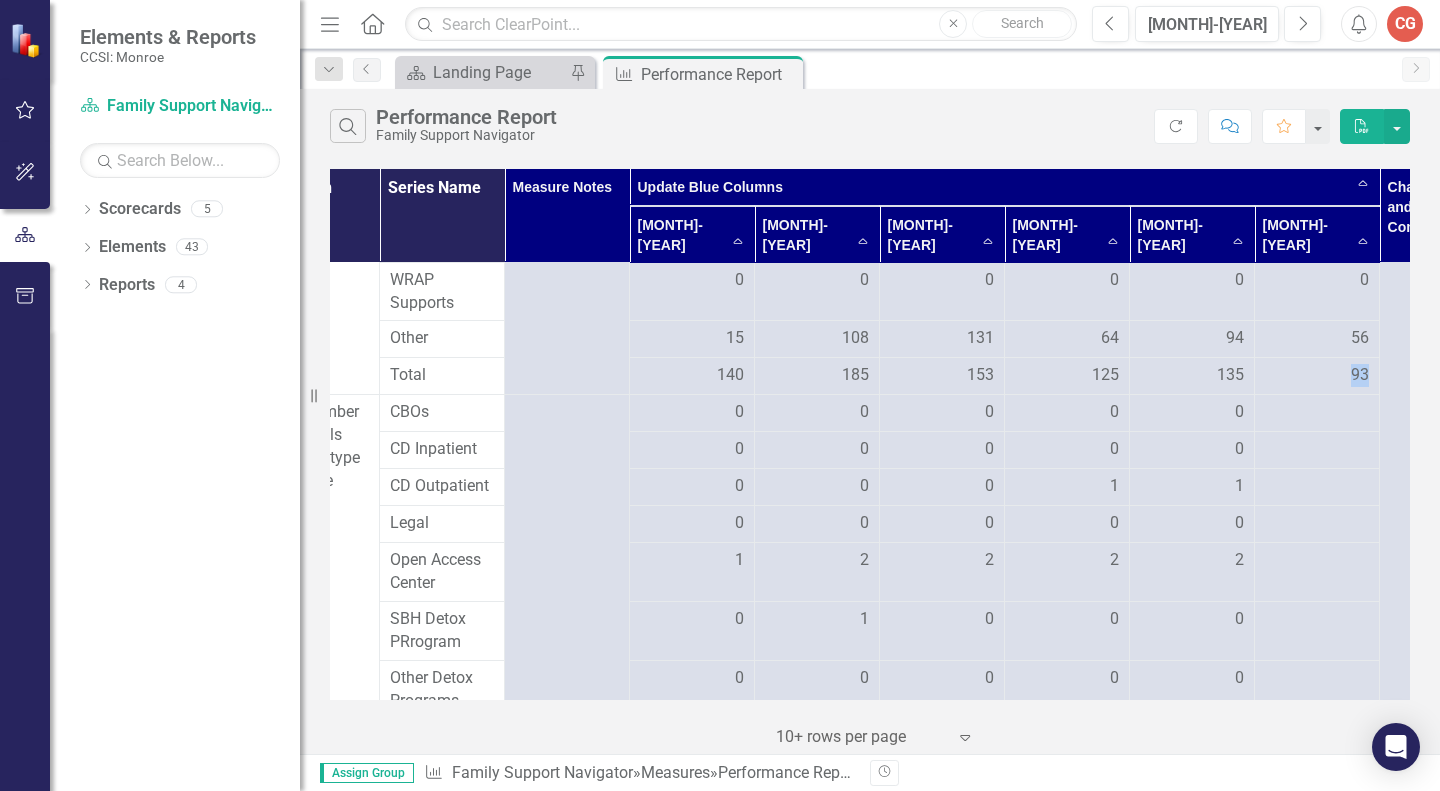 click on "93" at bounding box center (1360, 375) 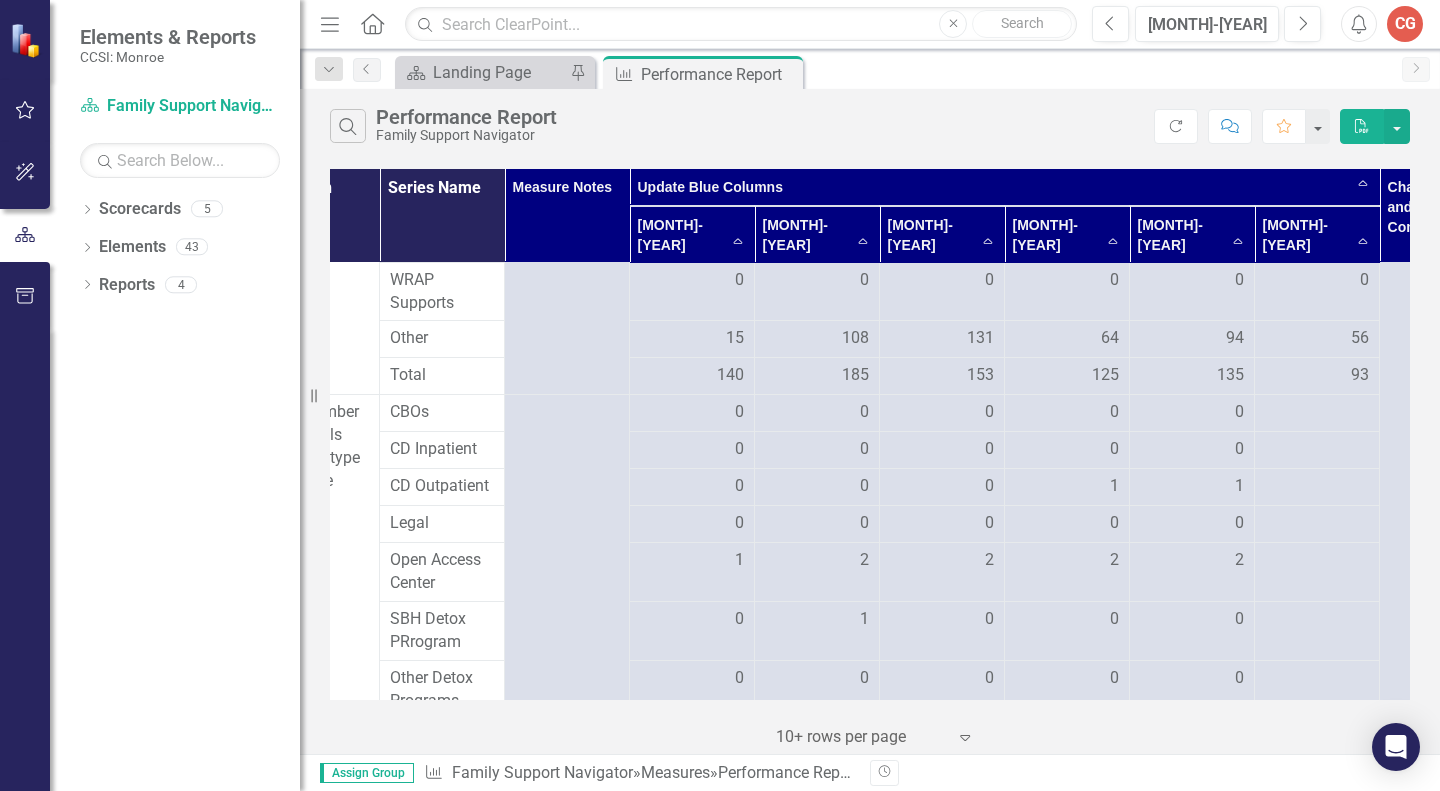 click on "56" at bounding box center [692, 338] 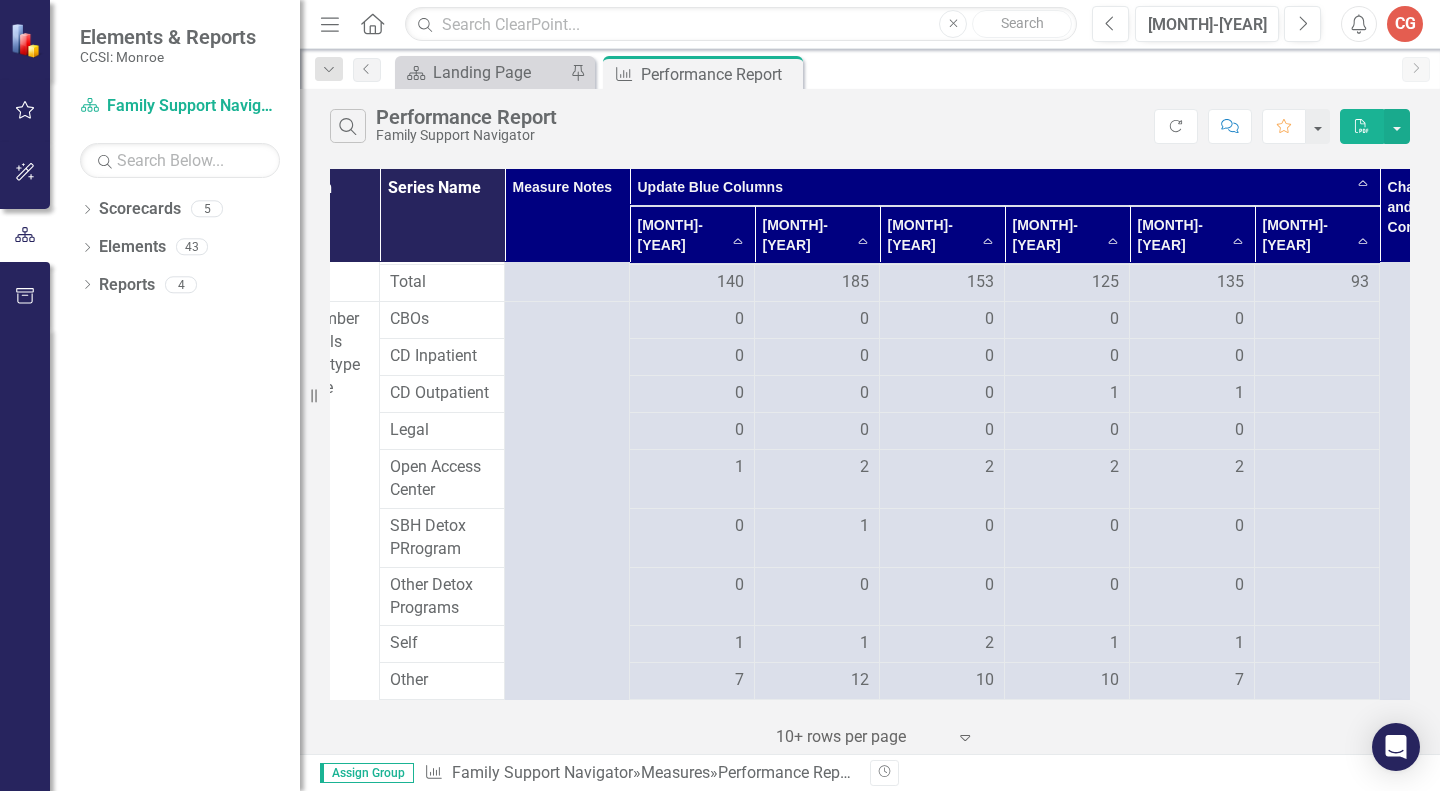 scroll, scrollTop: 1500, scrollLeft: 201, axis: both 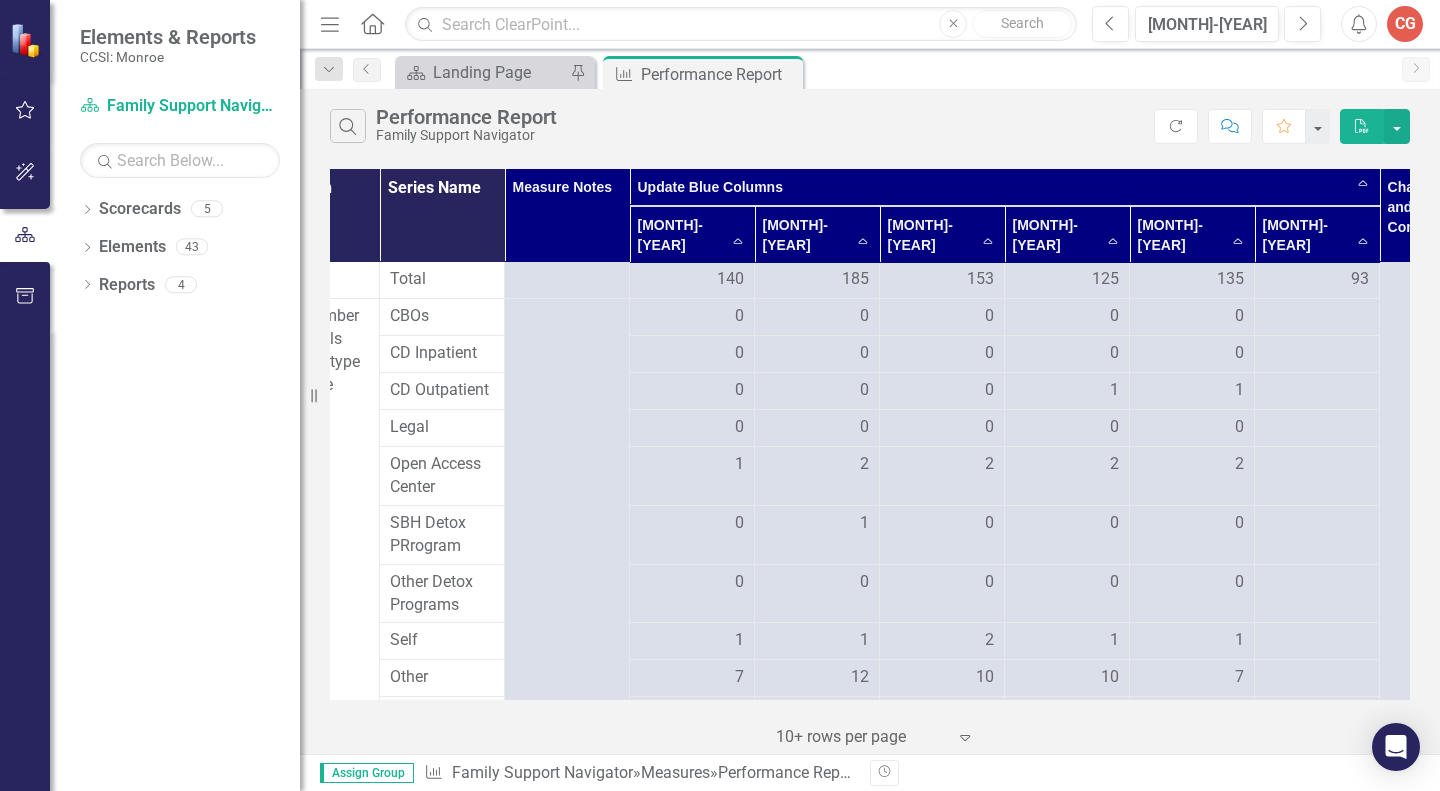 click at bounding box center (692, 465) 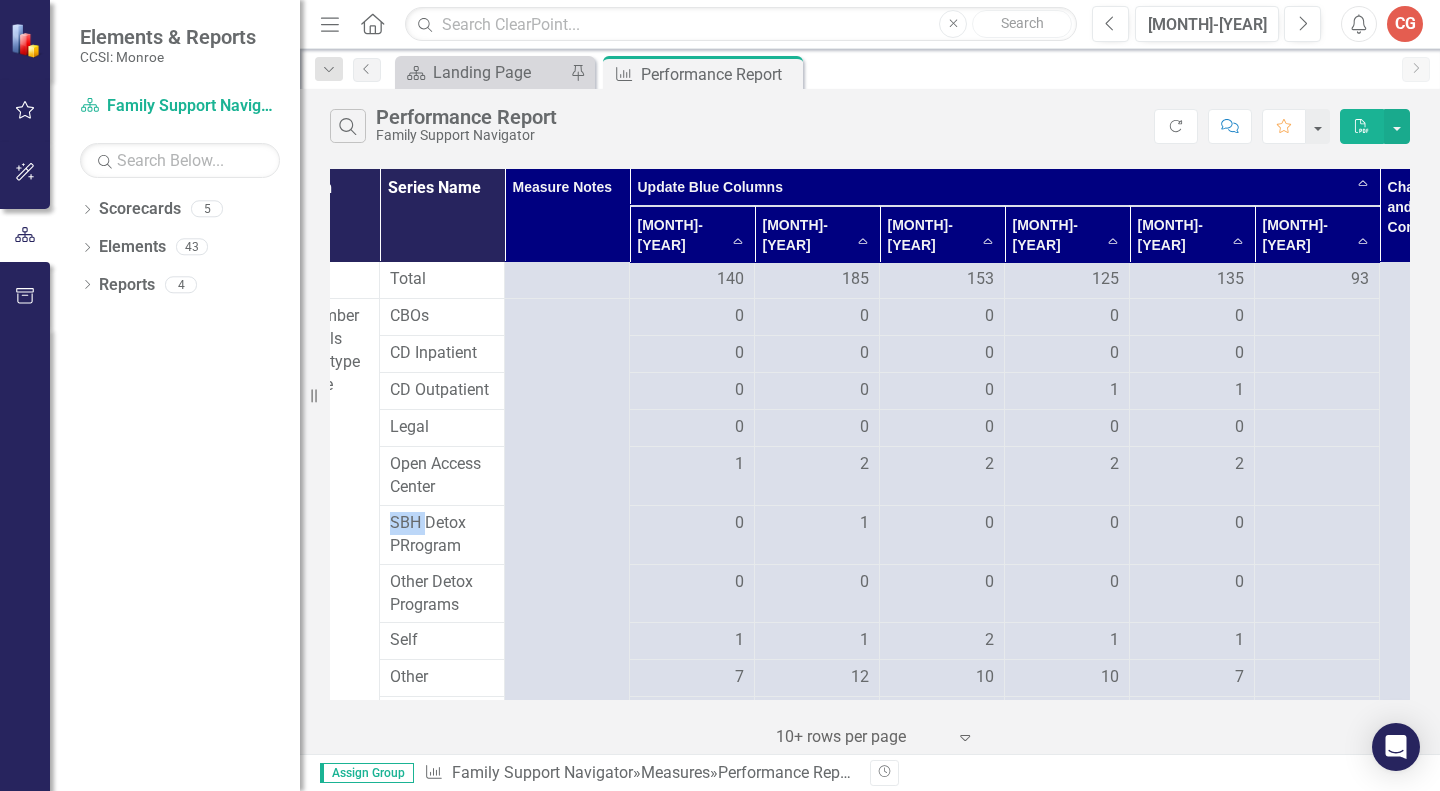 click at bounding box center [692, 465] 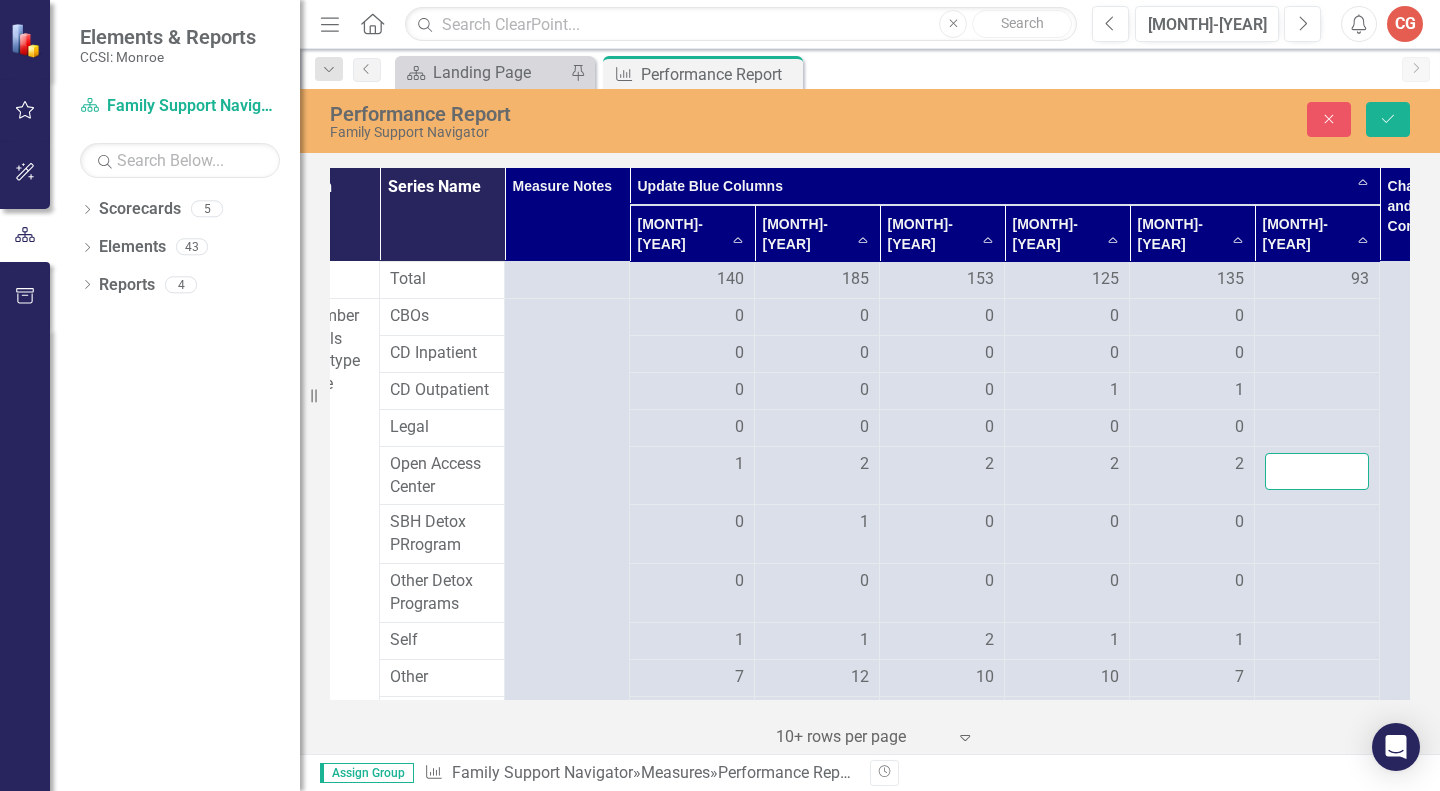 click at bounding box center (1317, 471) 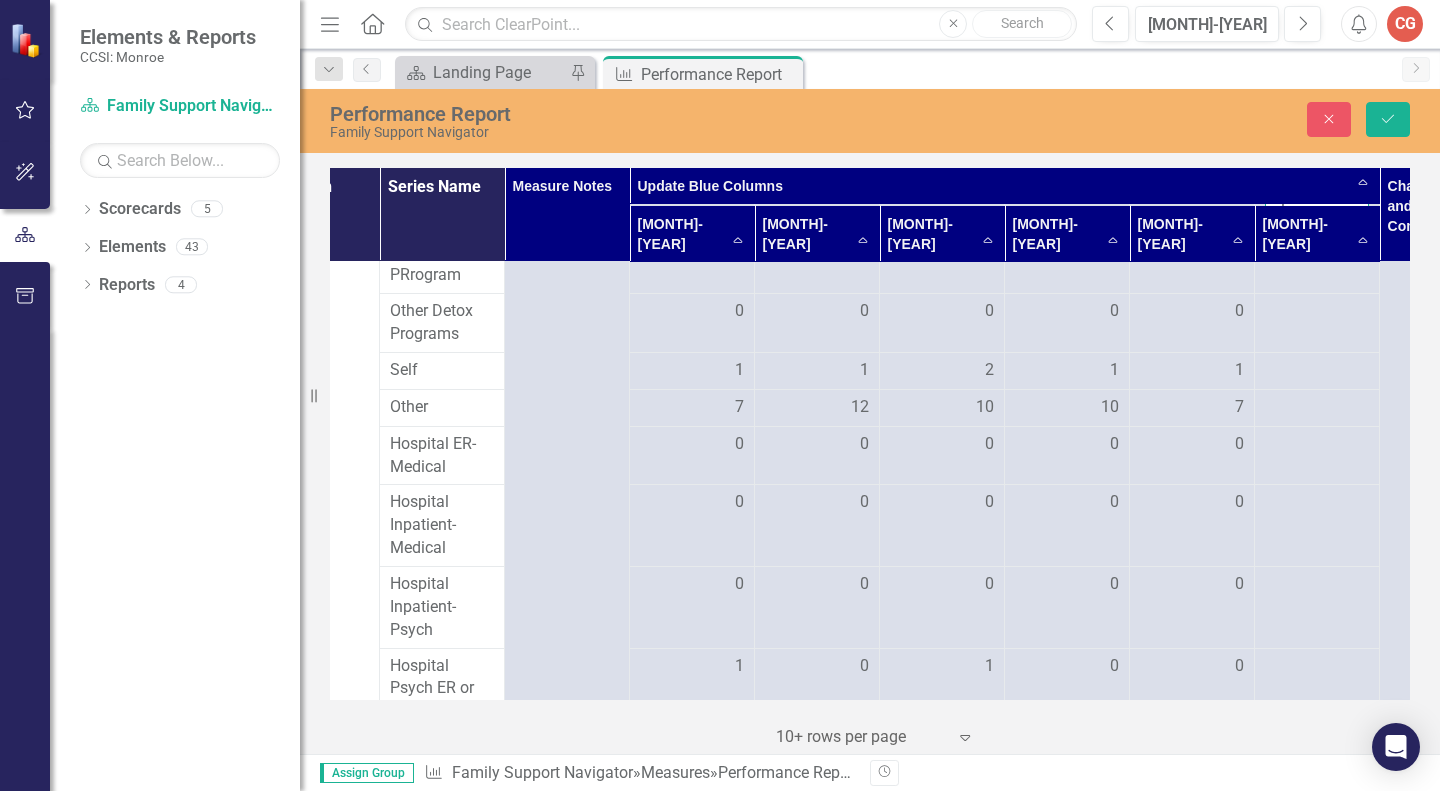 scroll, scrollTop: 1761, scrollLeft: 201, axis: both 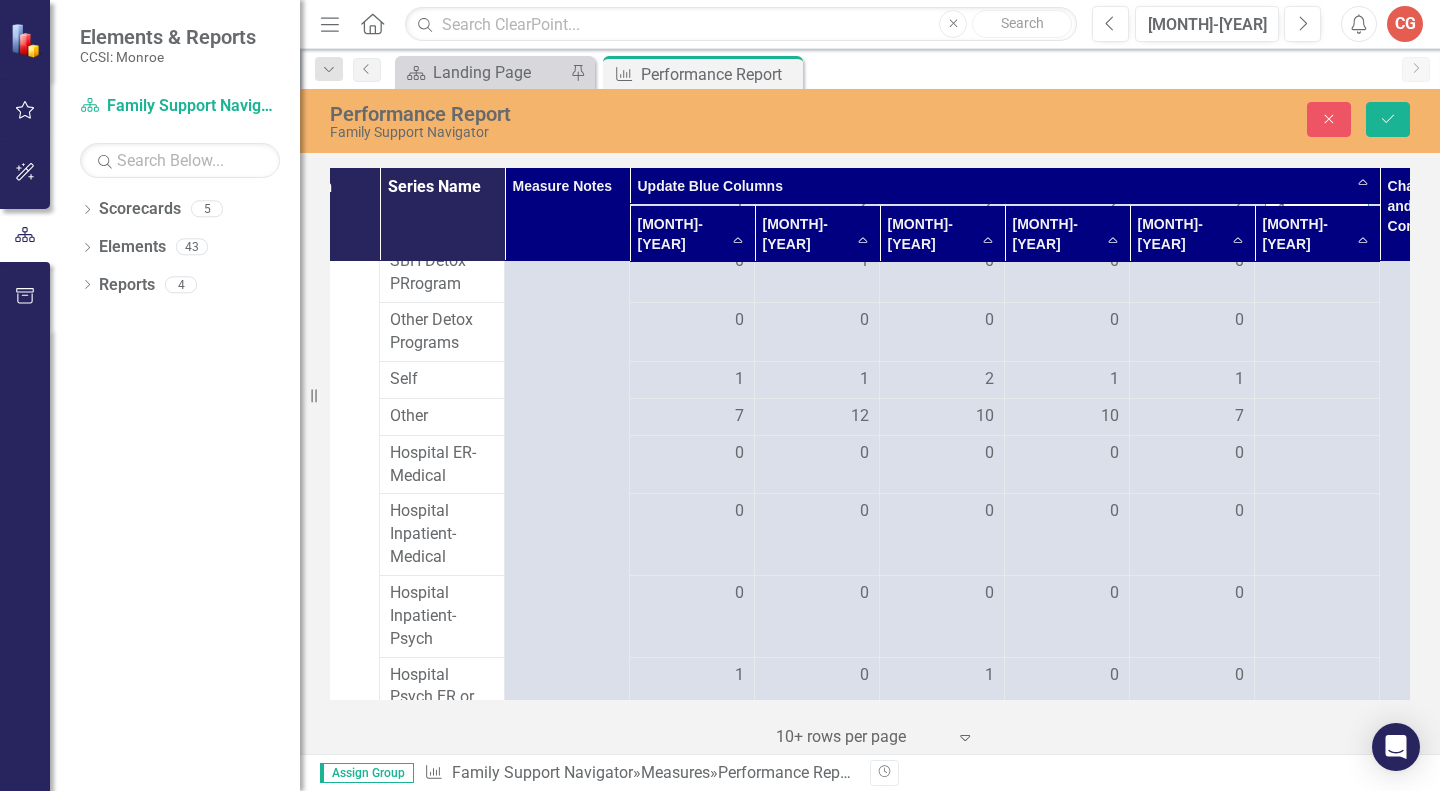 type on "1" 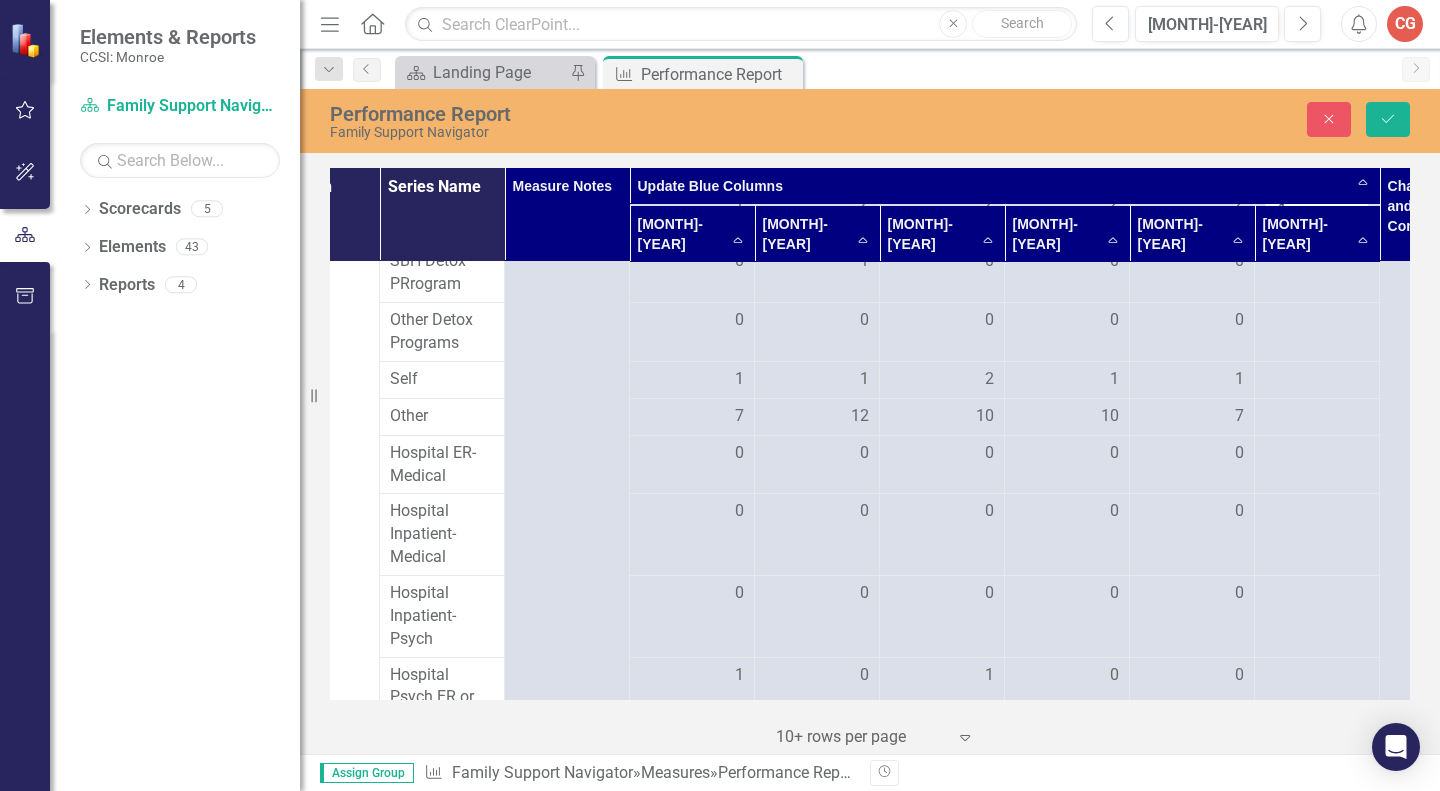 click at bounding box center (692, 380) 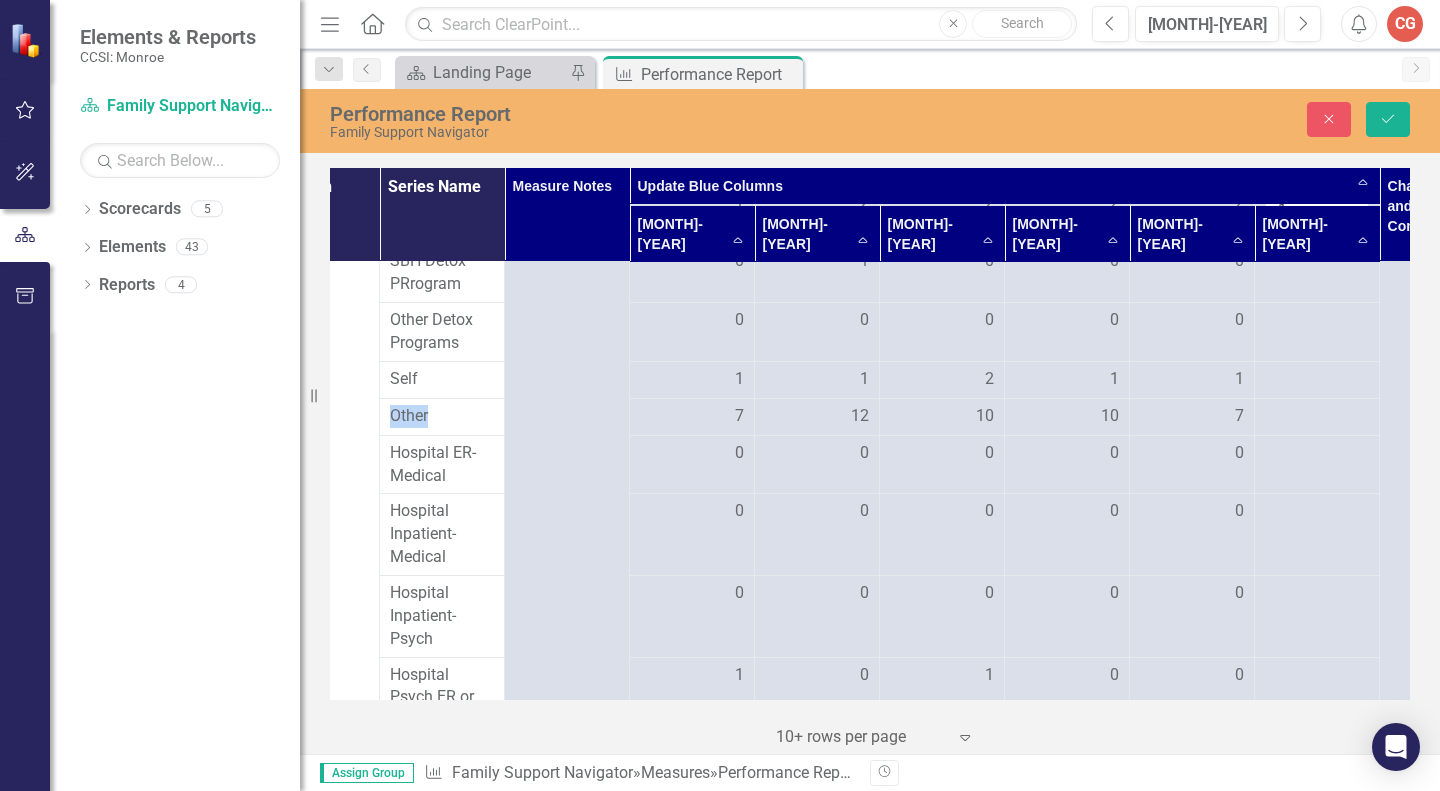 click at bounding box center [692, 380] 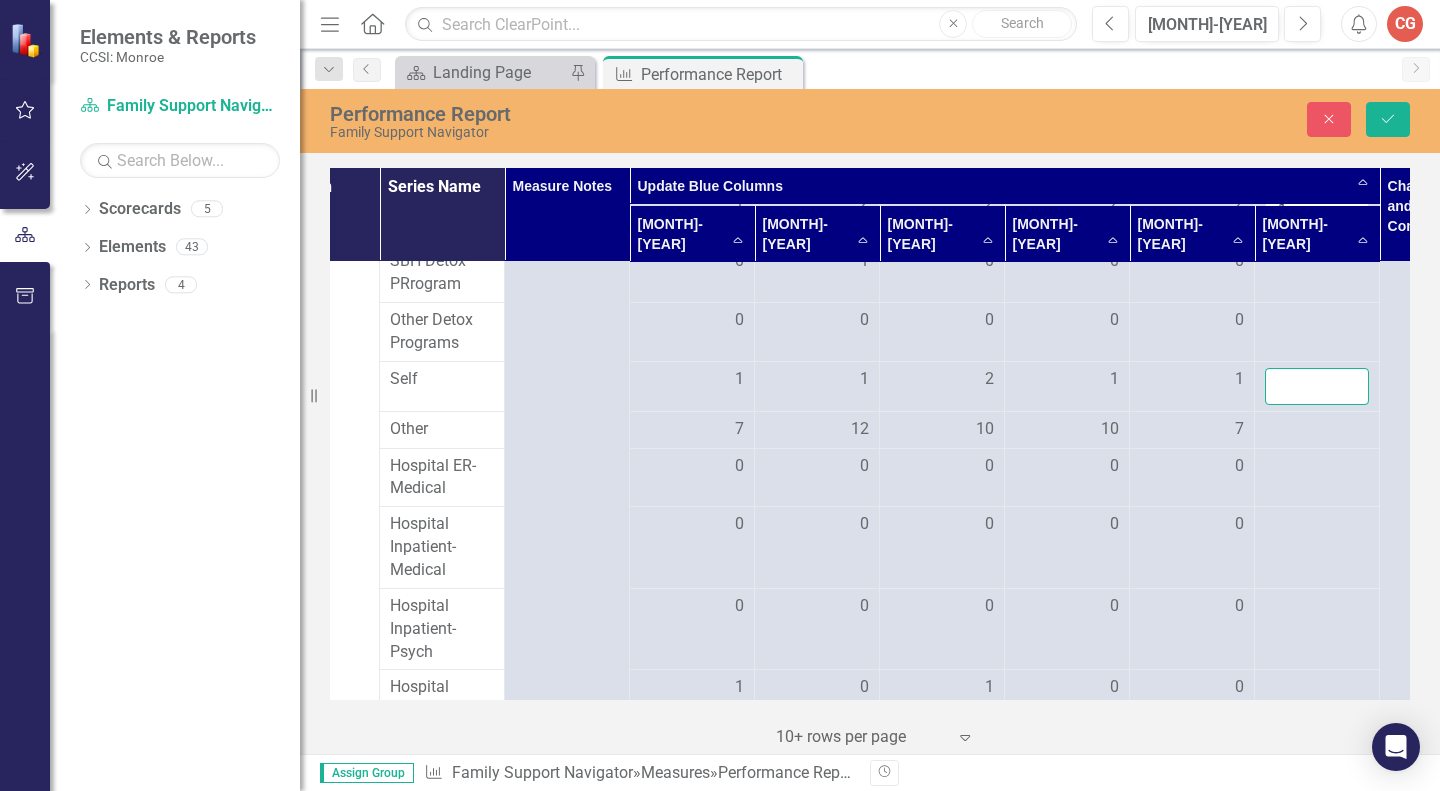 click at bounding box center [1317, 386] 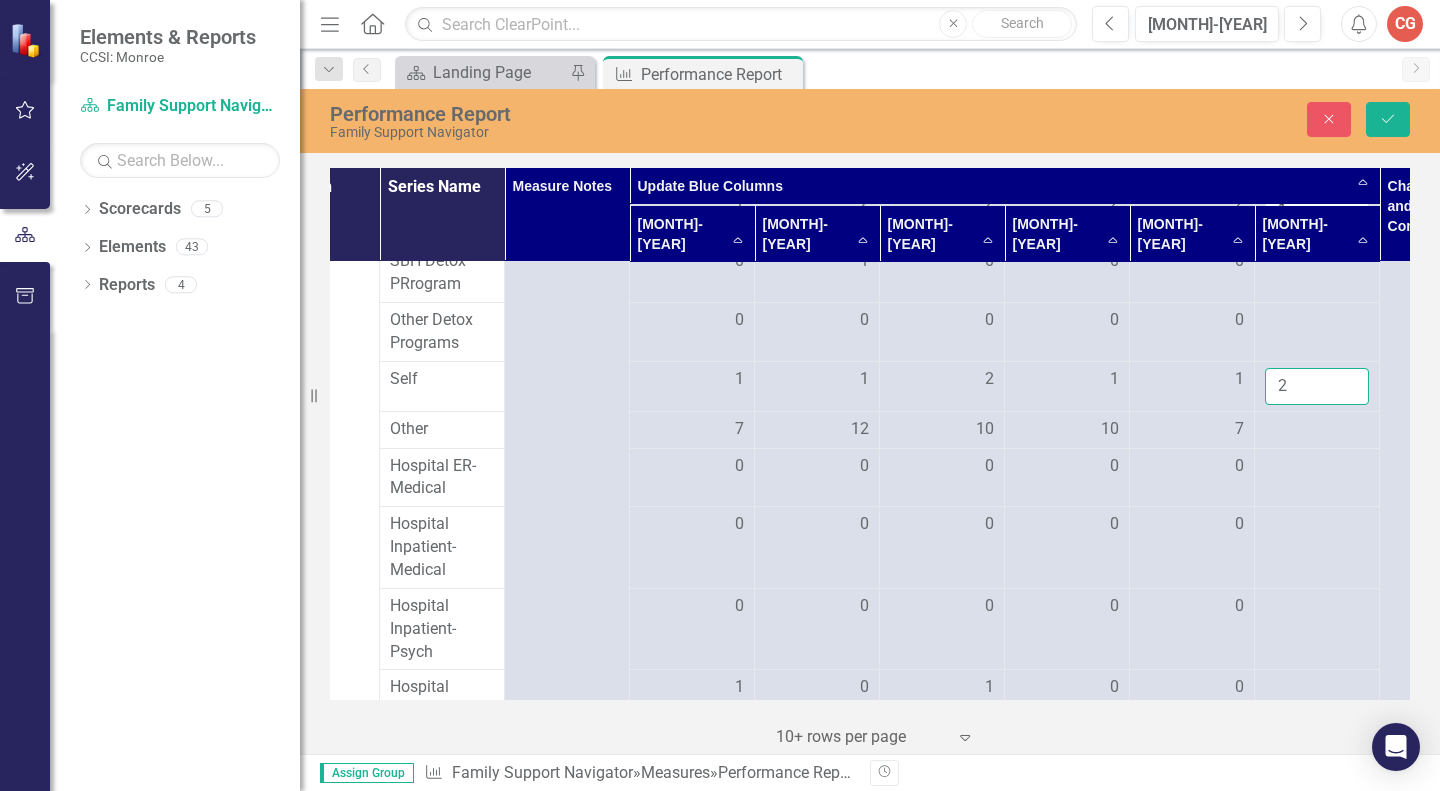 type on "2" 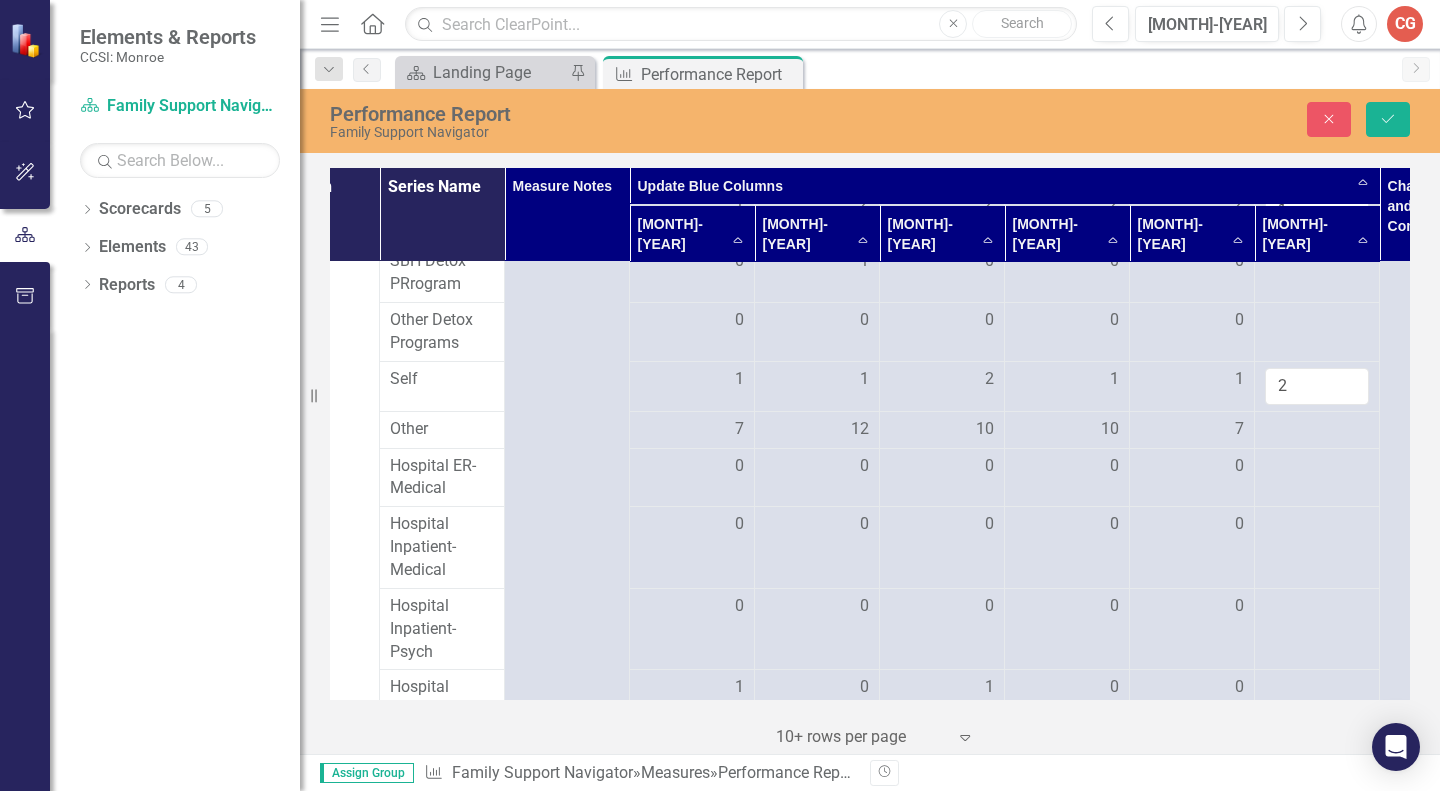 click at bounding box center (692, 430) 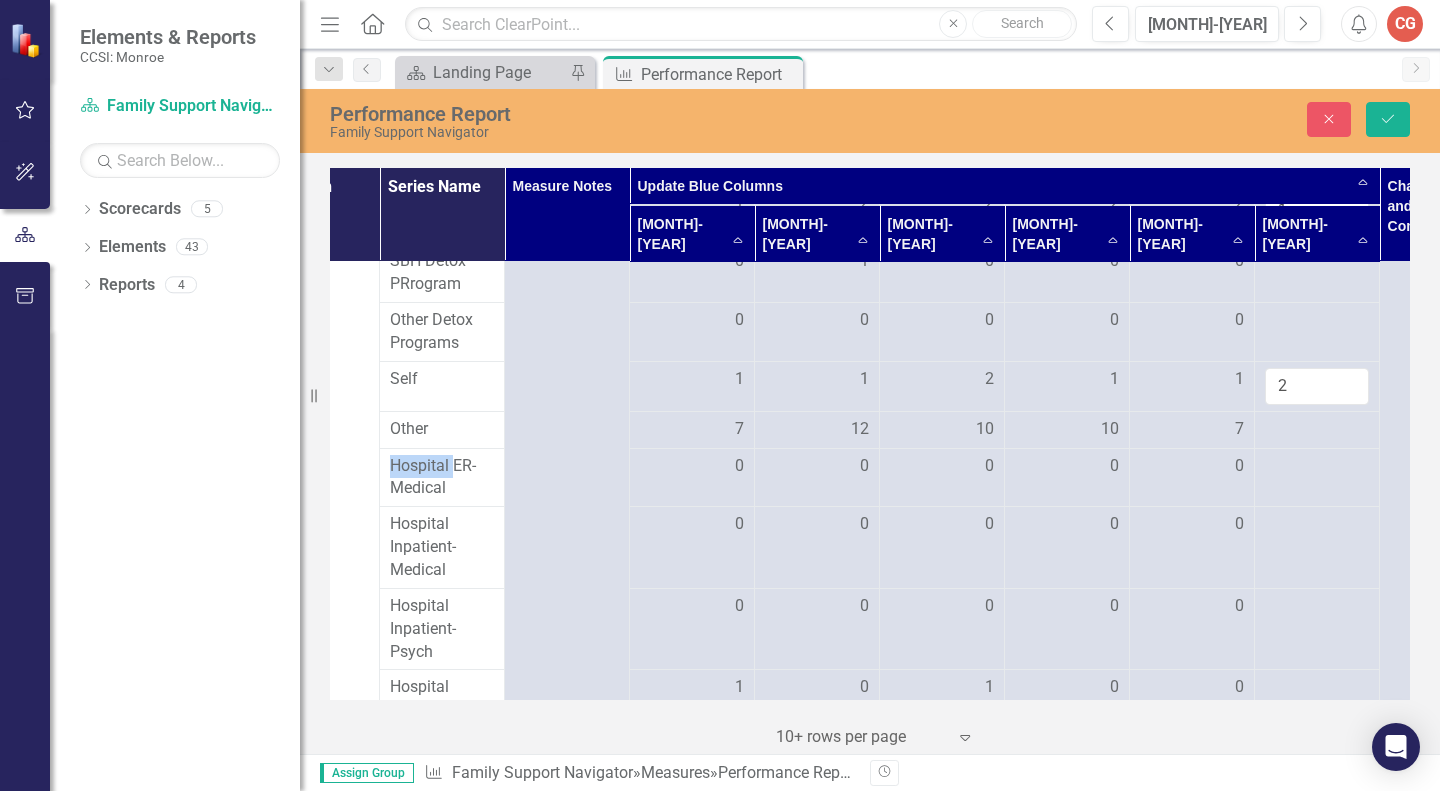 click at bounding box center (692, 430) 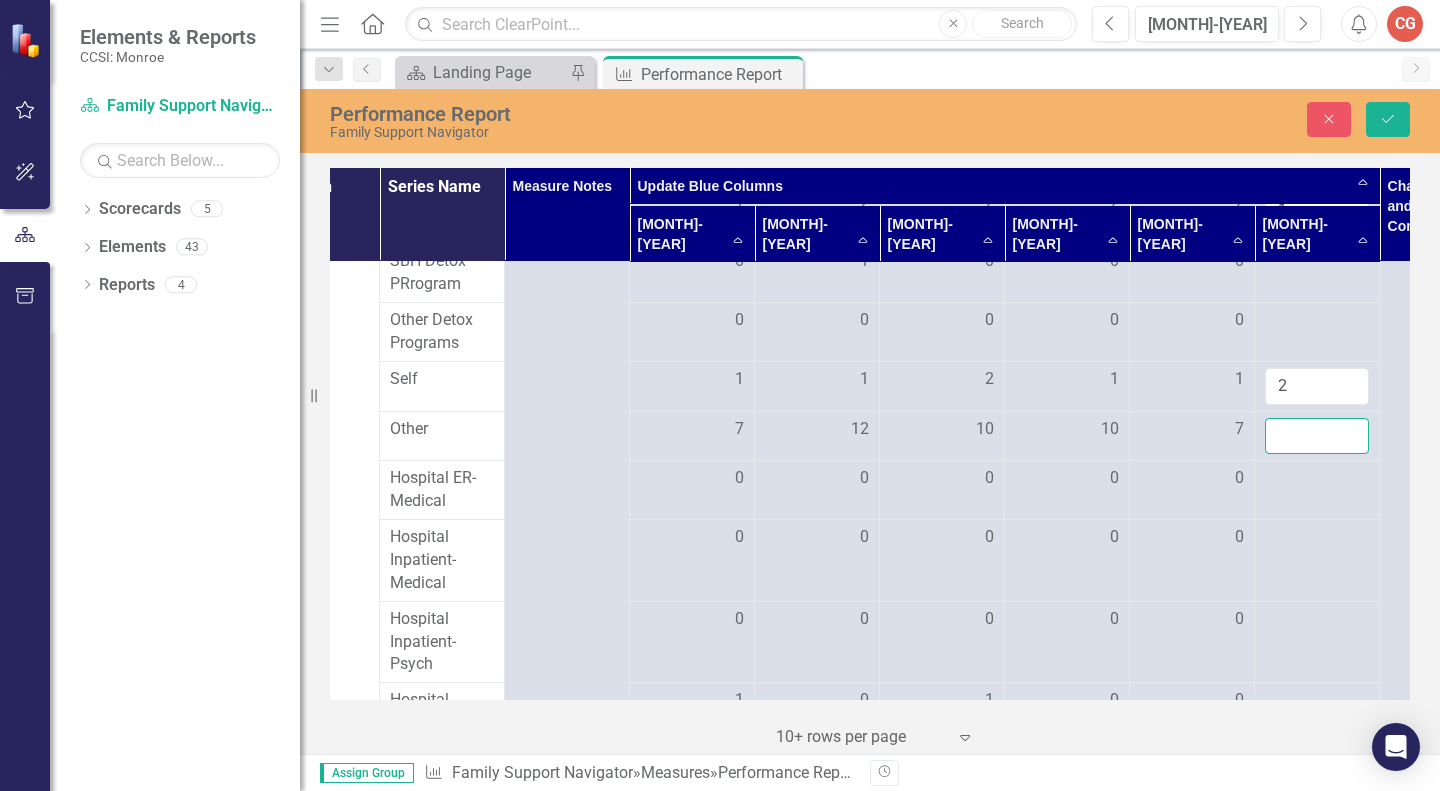 click at bounding box center [1317, 436] 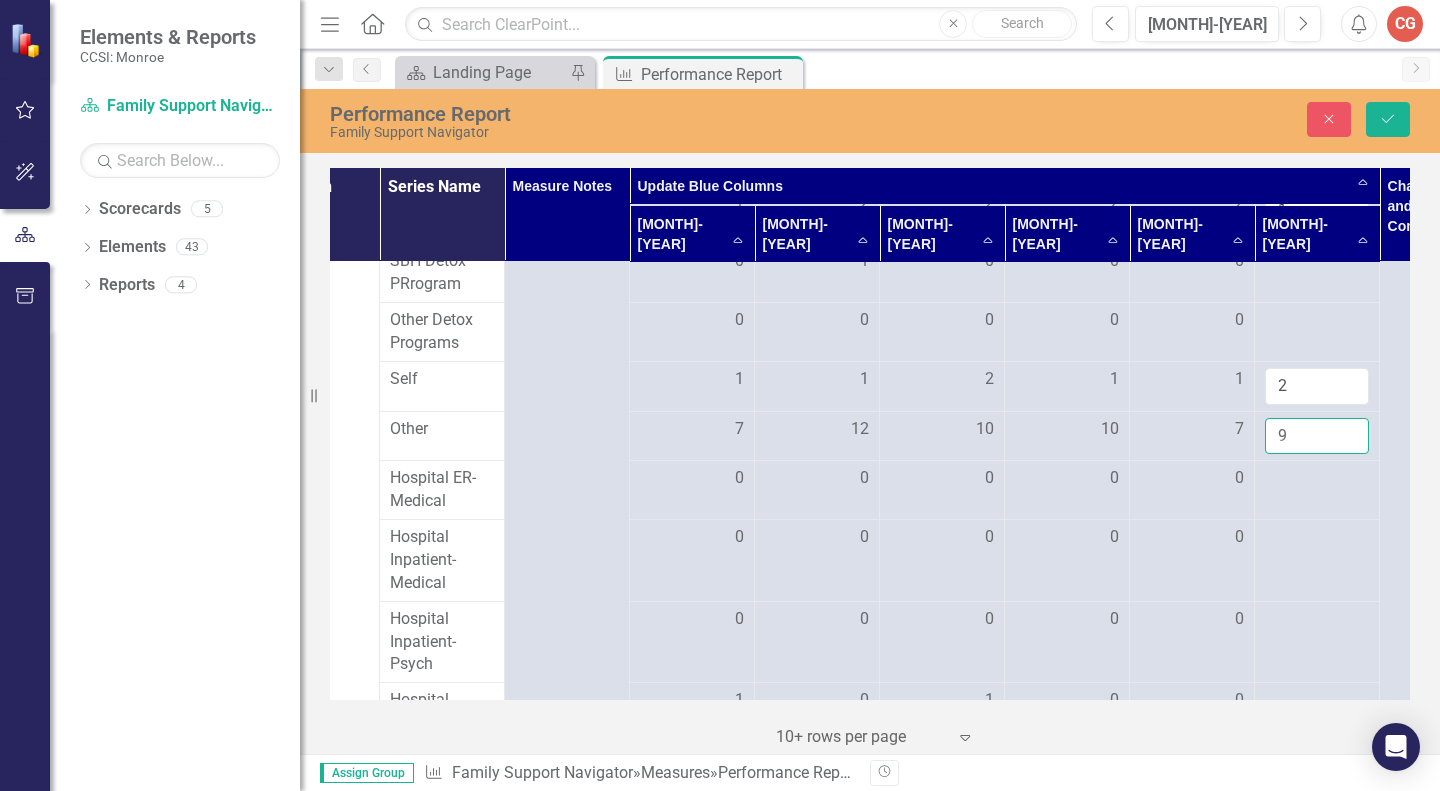 type on "9" 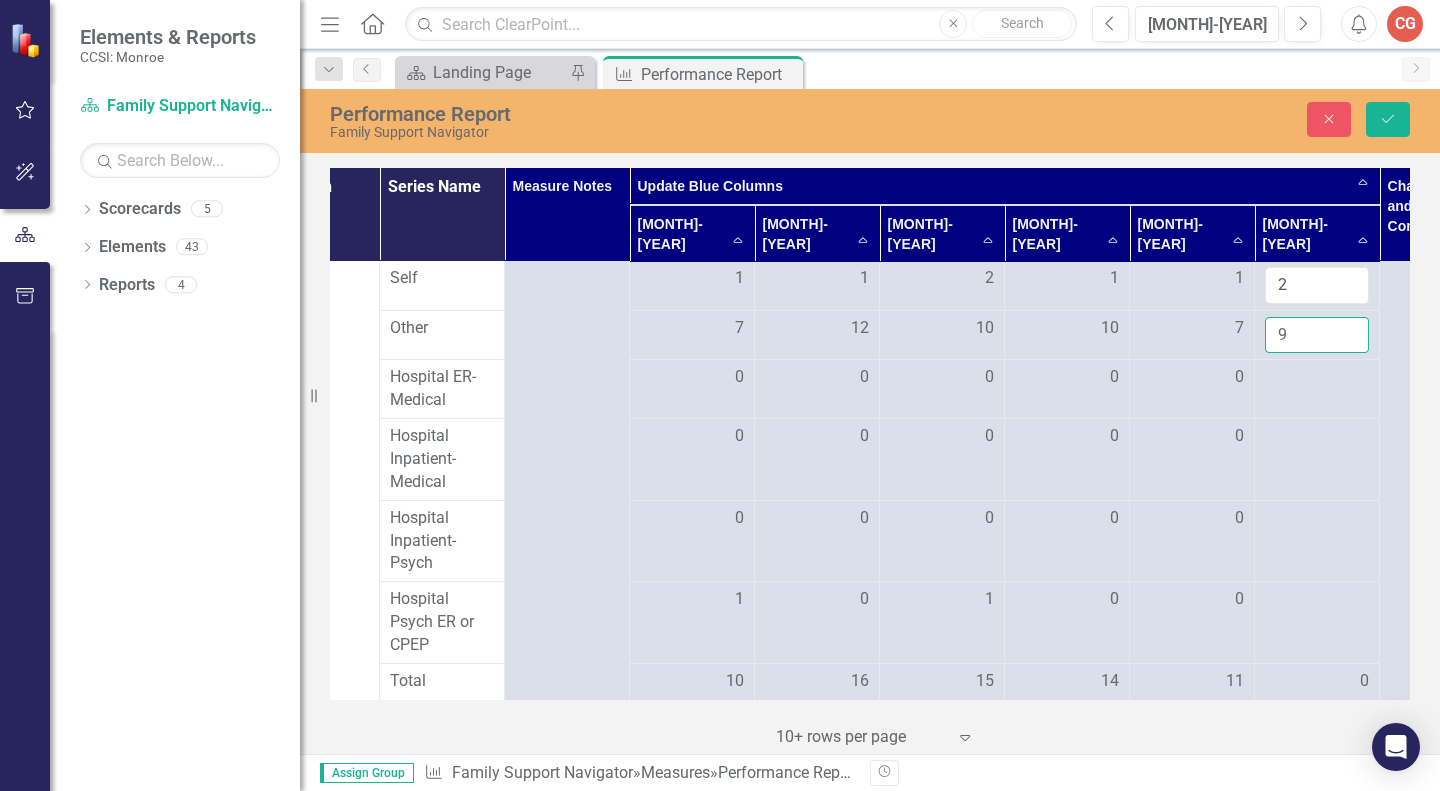 scroll, scrollTop: 1865, scrollLeft: 201, axis: both 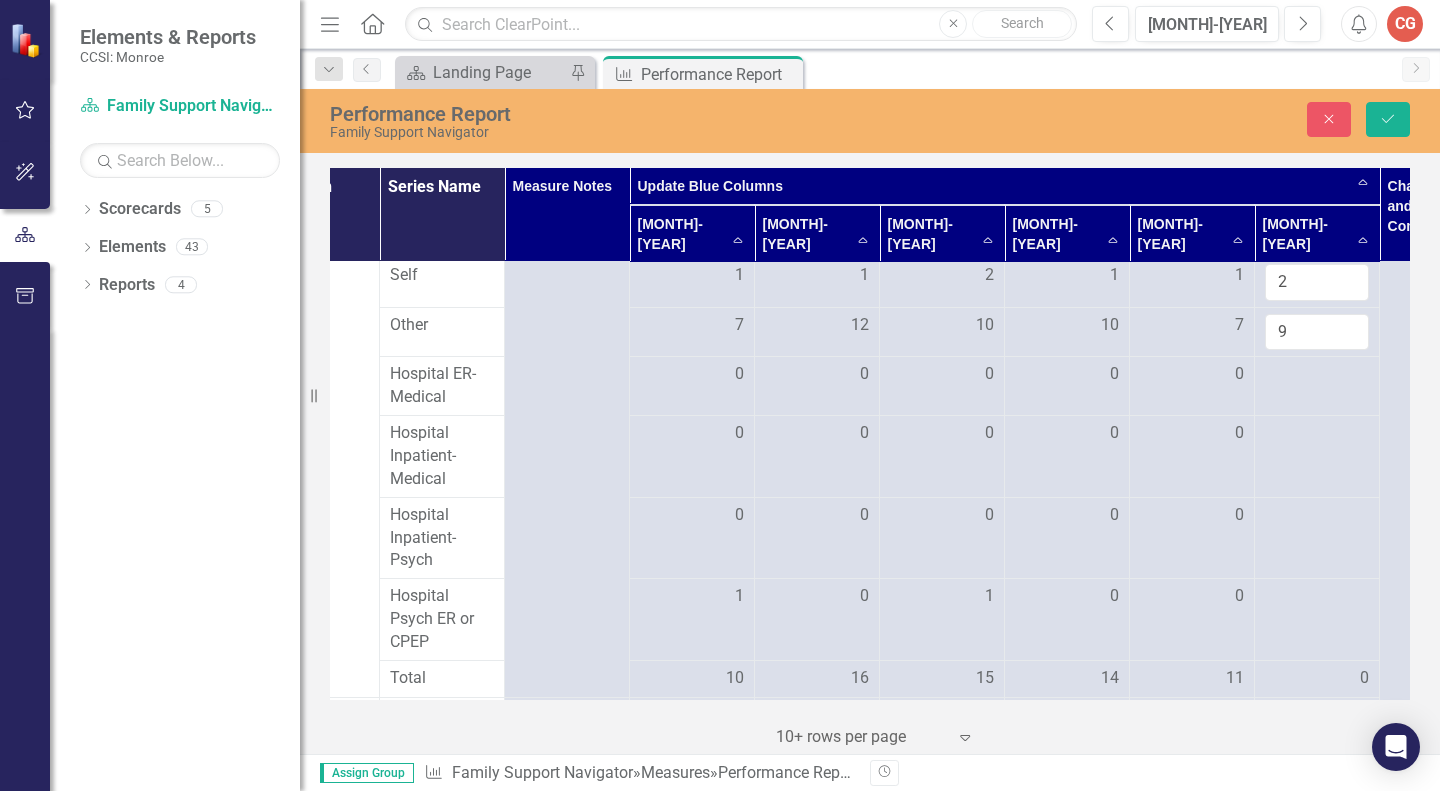 click at bounding box center [1317, 457] 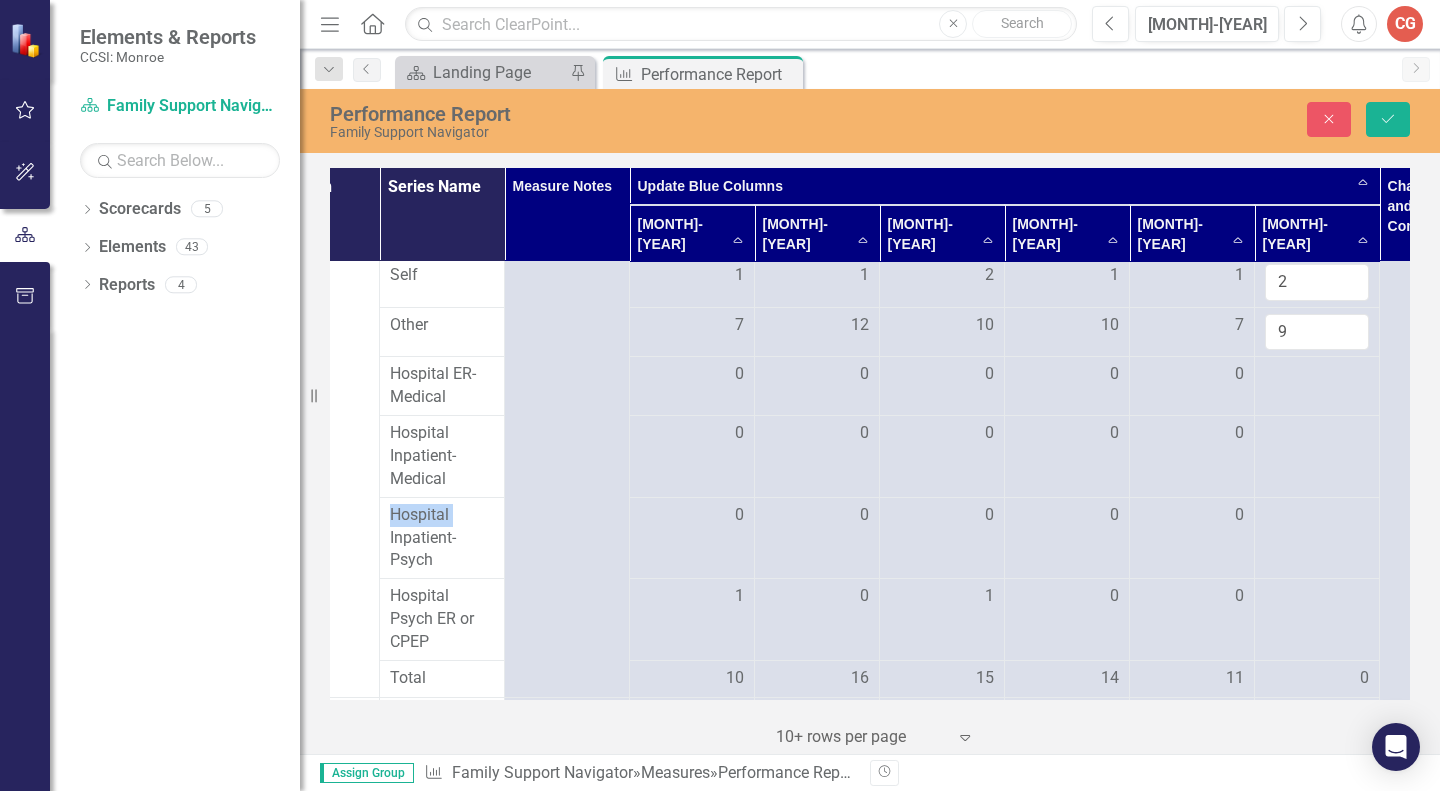 click at bounding box center (692, 434) 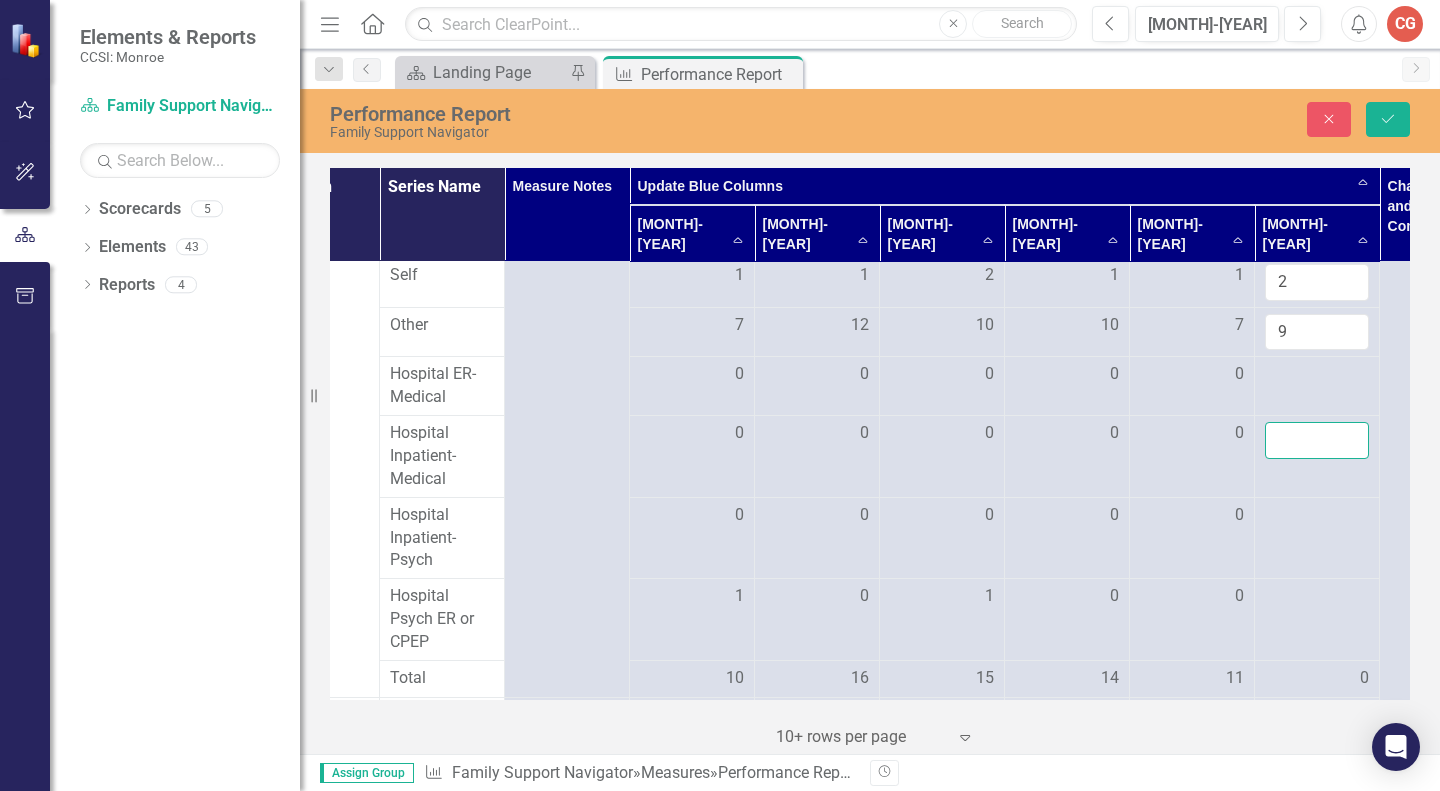 click at bounding box center (1317, 440) 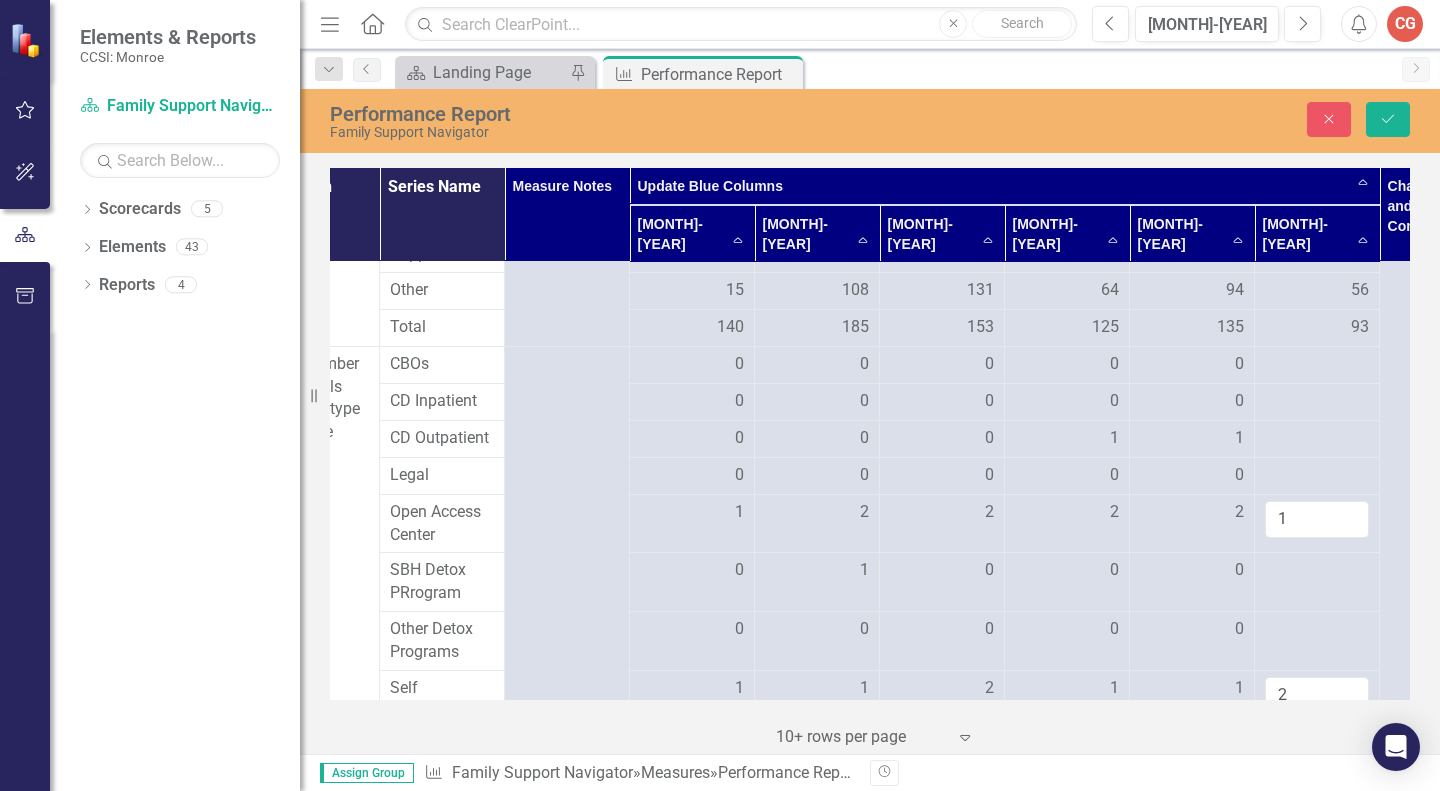 scroll, scrollTop: 1484, scrollLeft: 201, axis: both 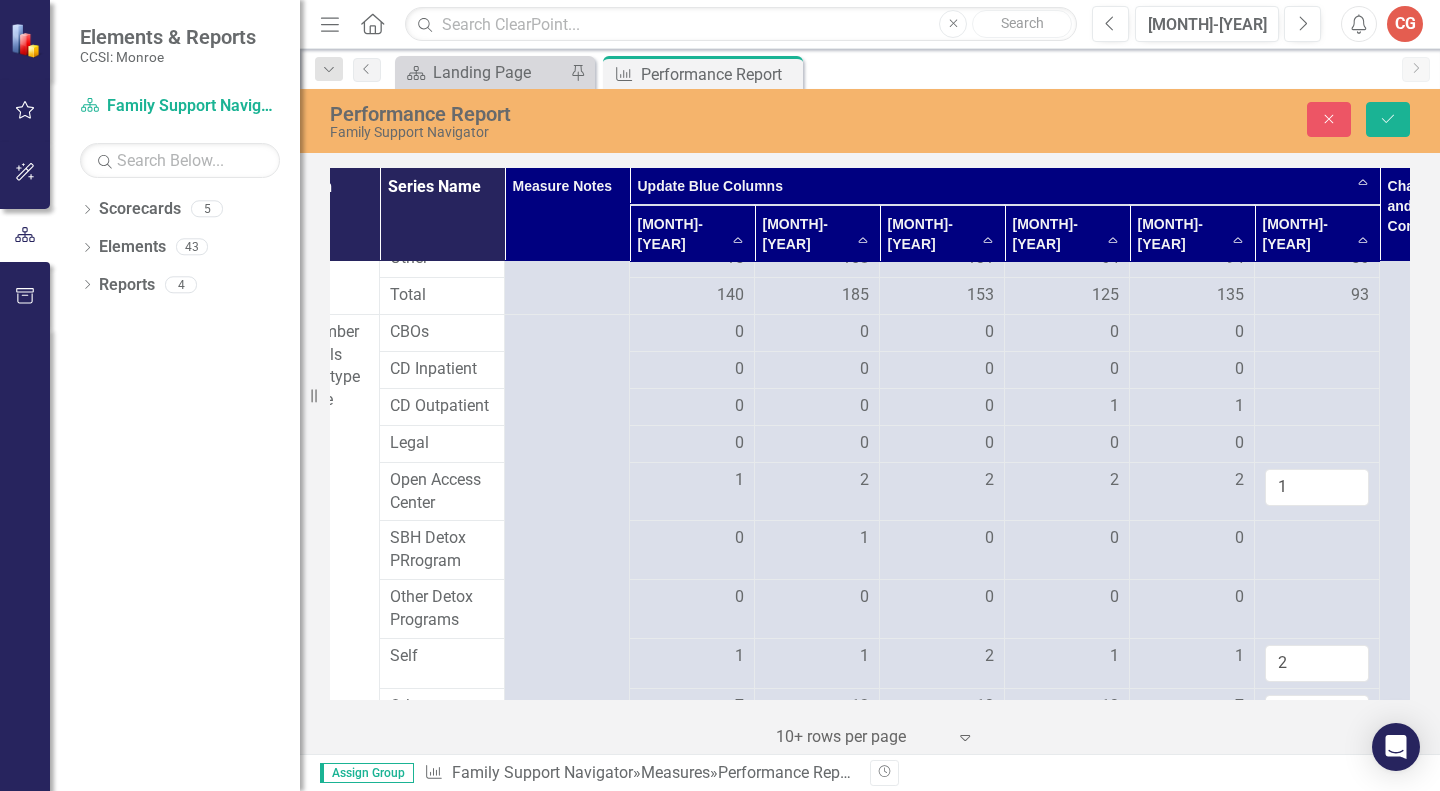 type on "1" 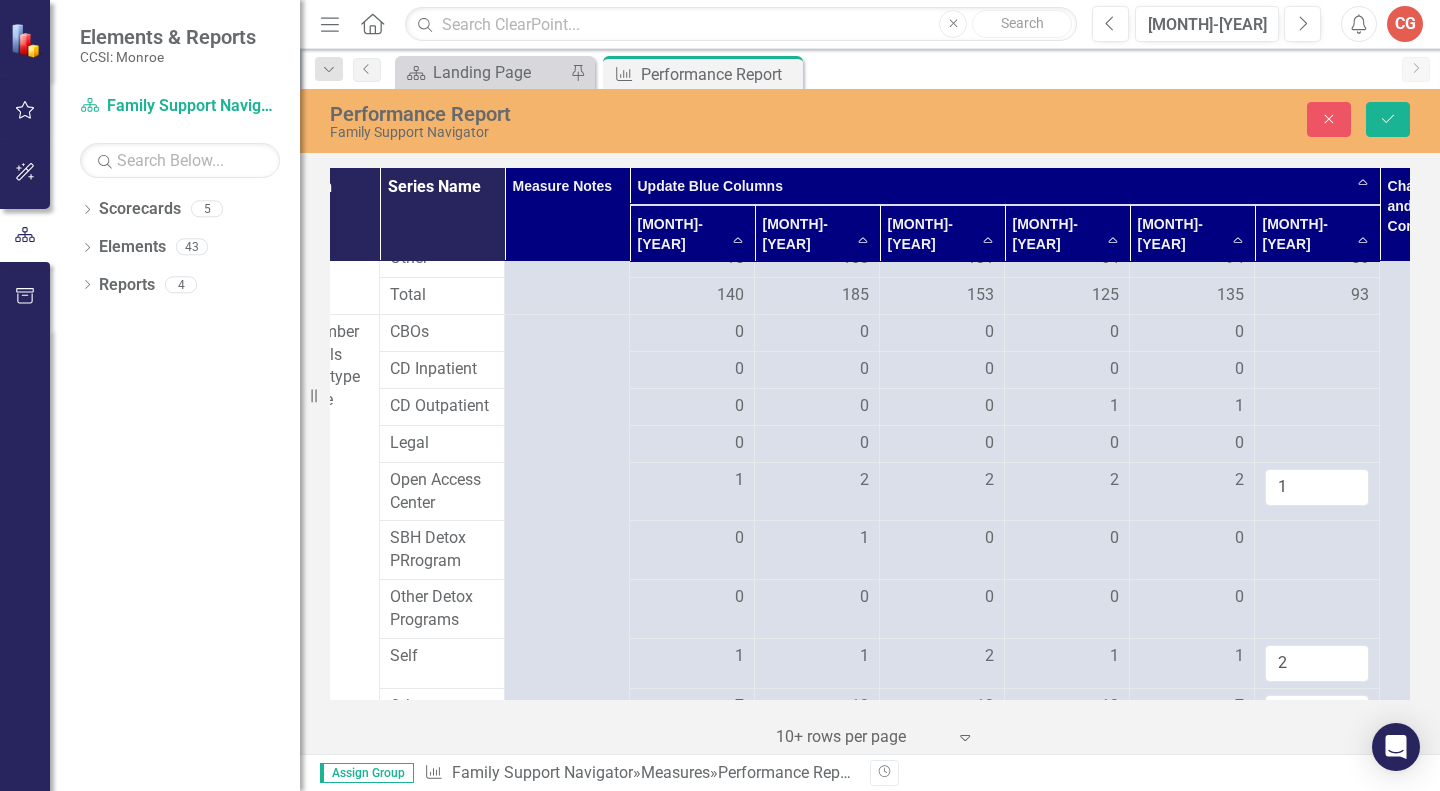 click at bounding box center [692, 333] 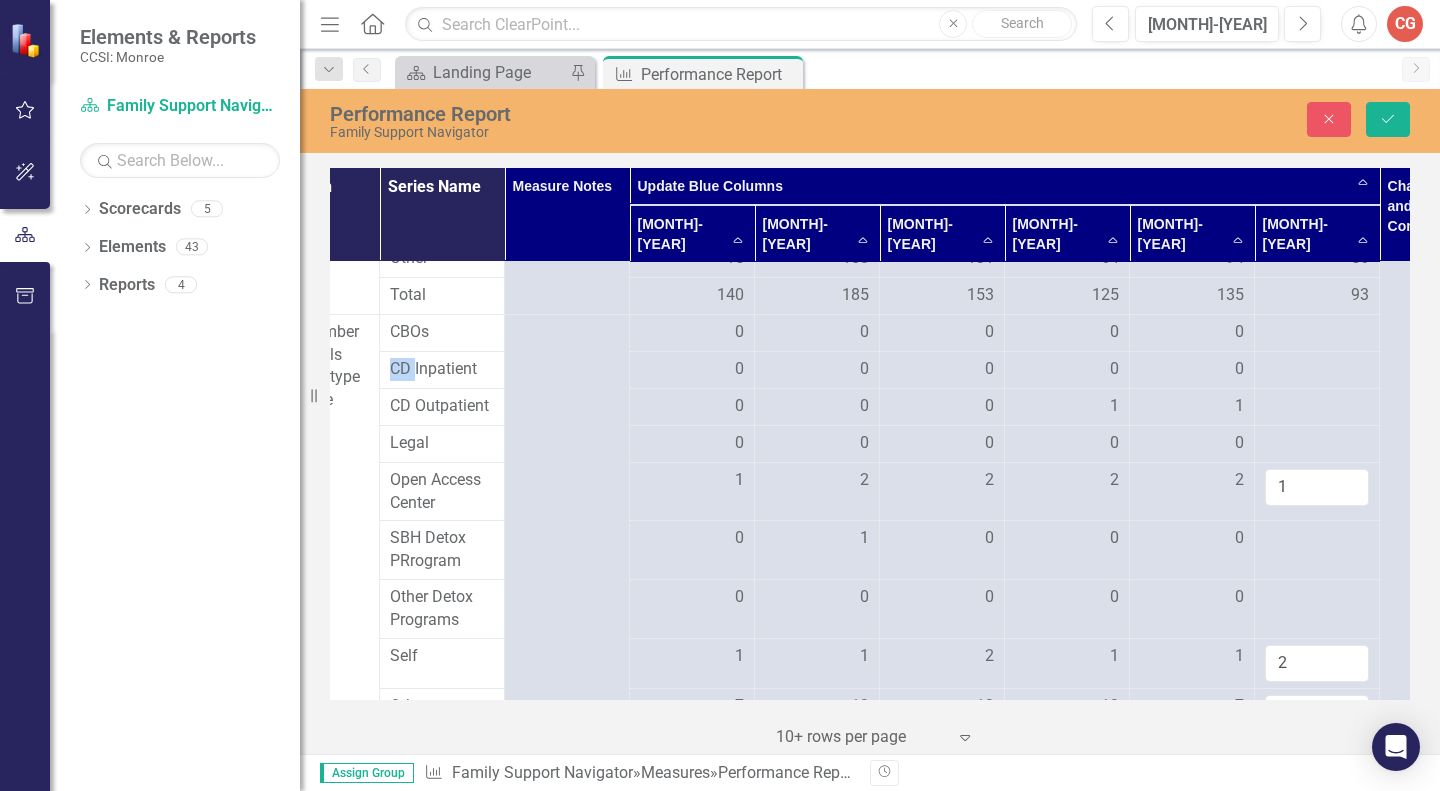 click at bounding box center (692, 333) 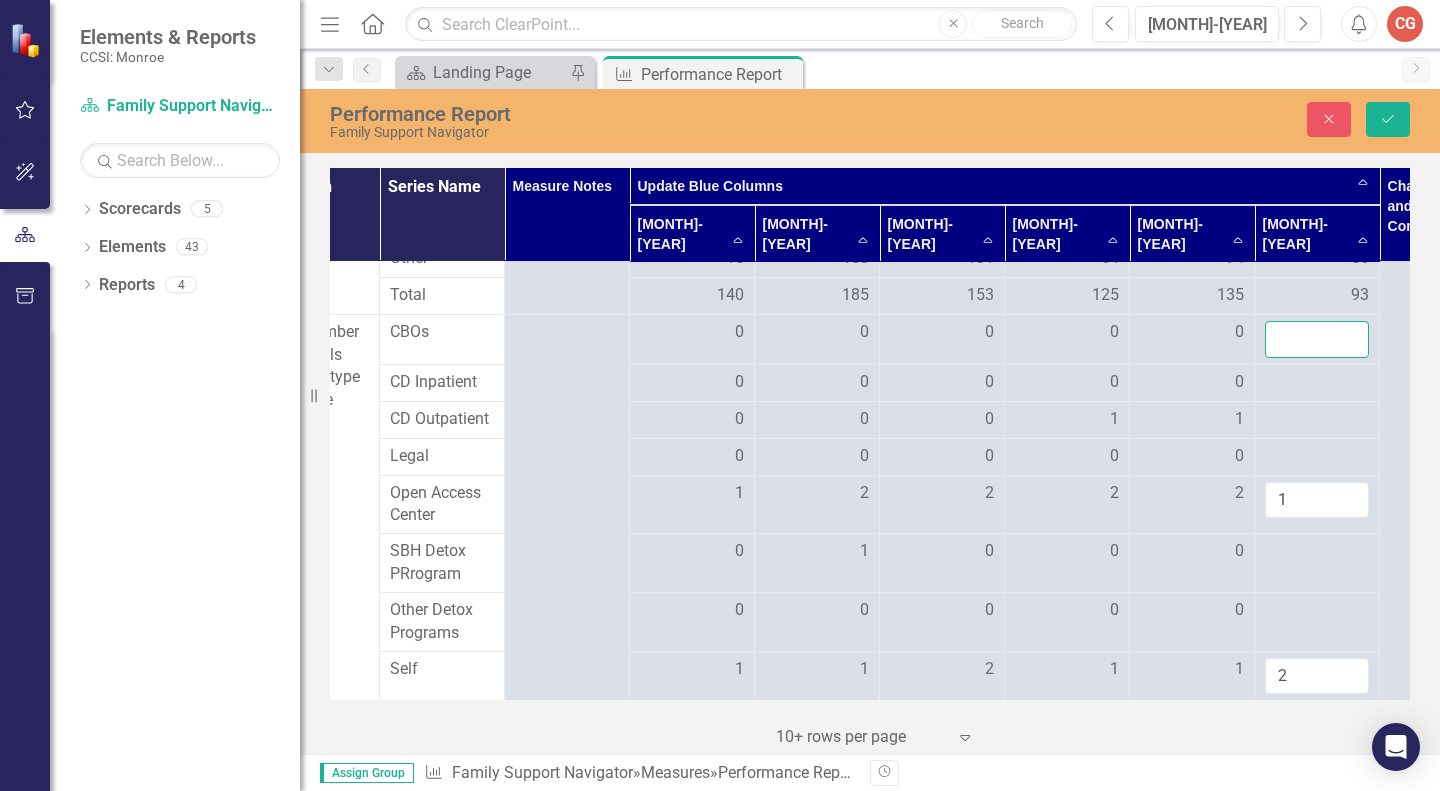 click at bounding box center [1317, 339] 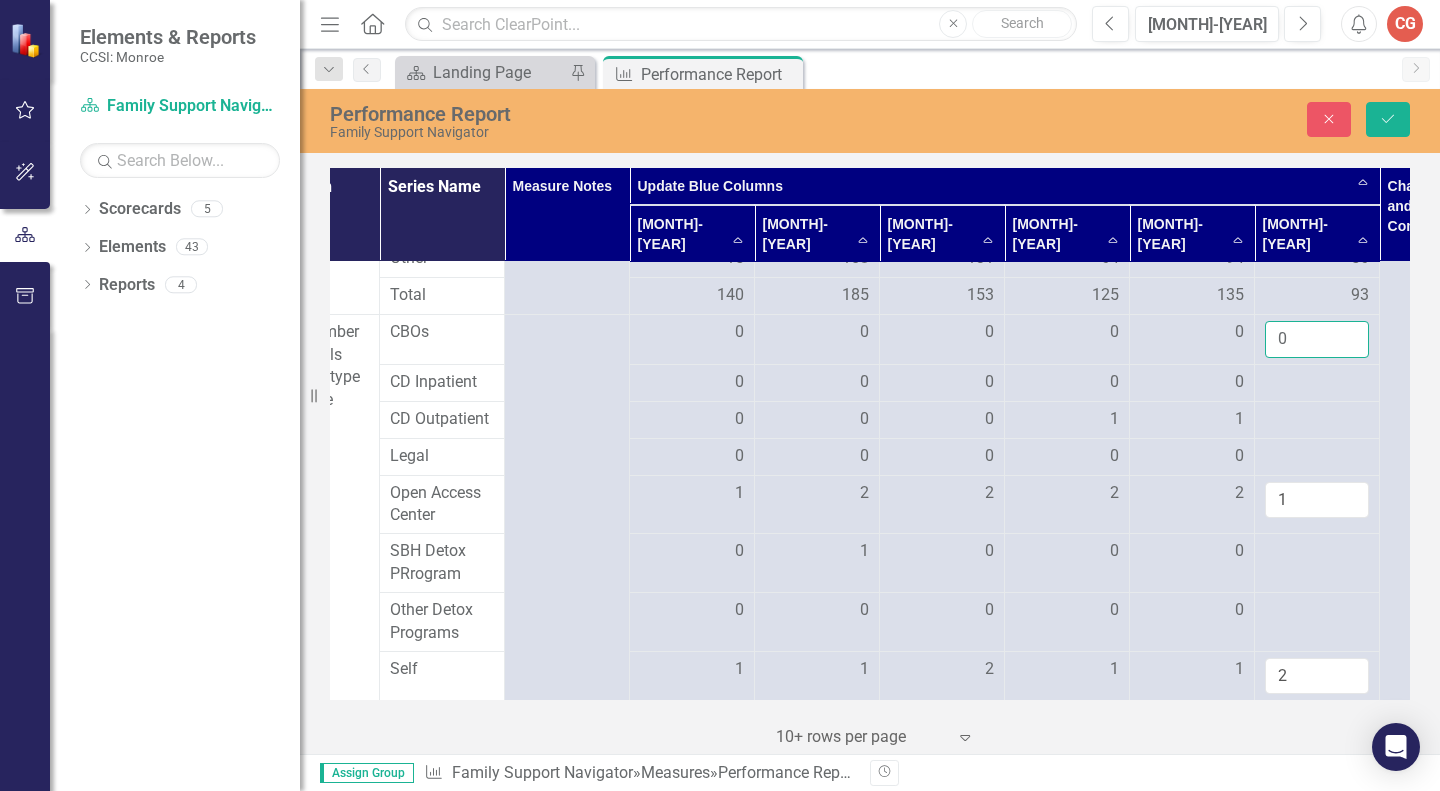 type on "0" 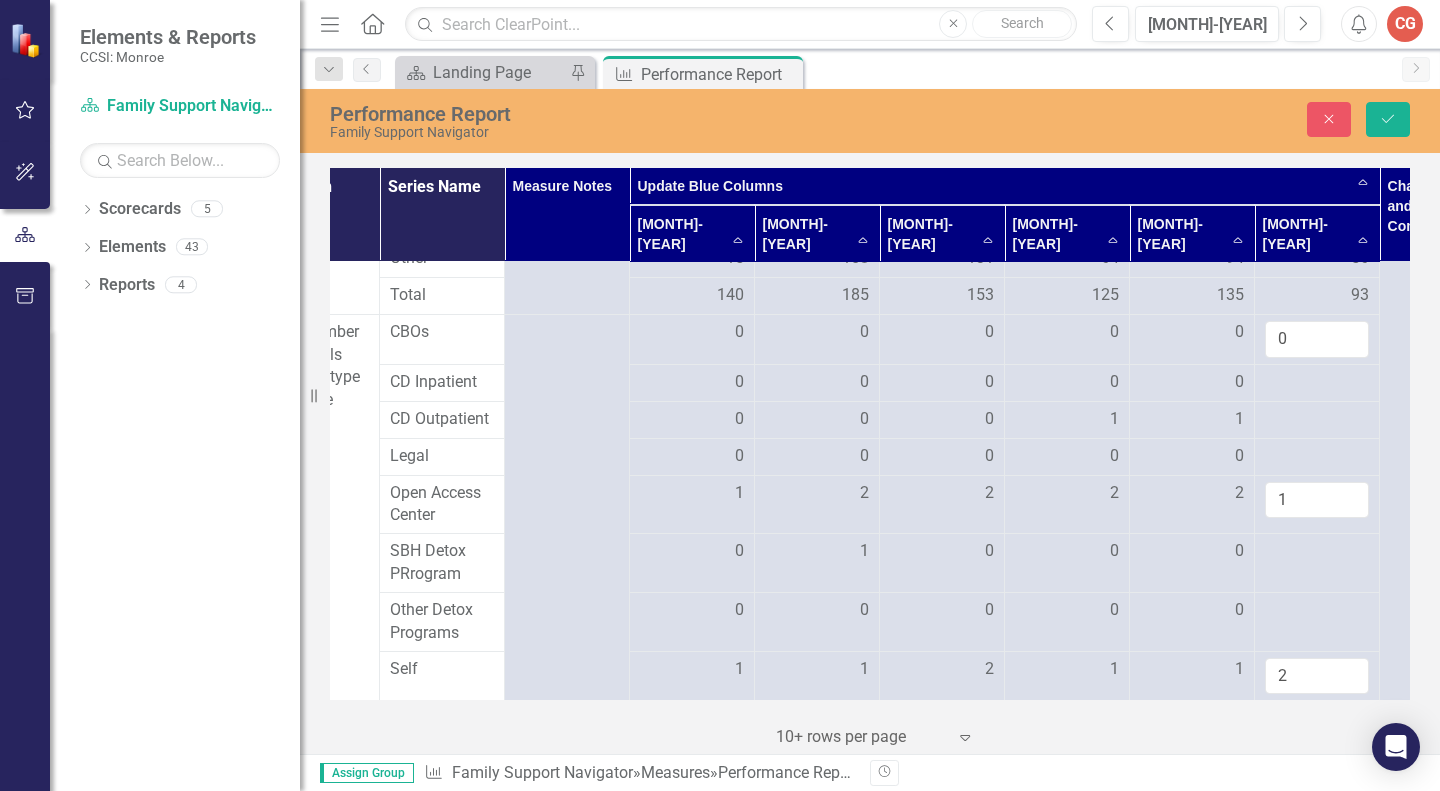 click at bounding box center [692, 383] 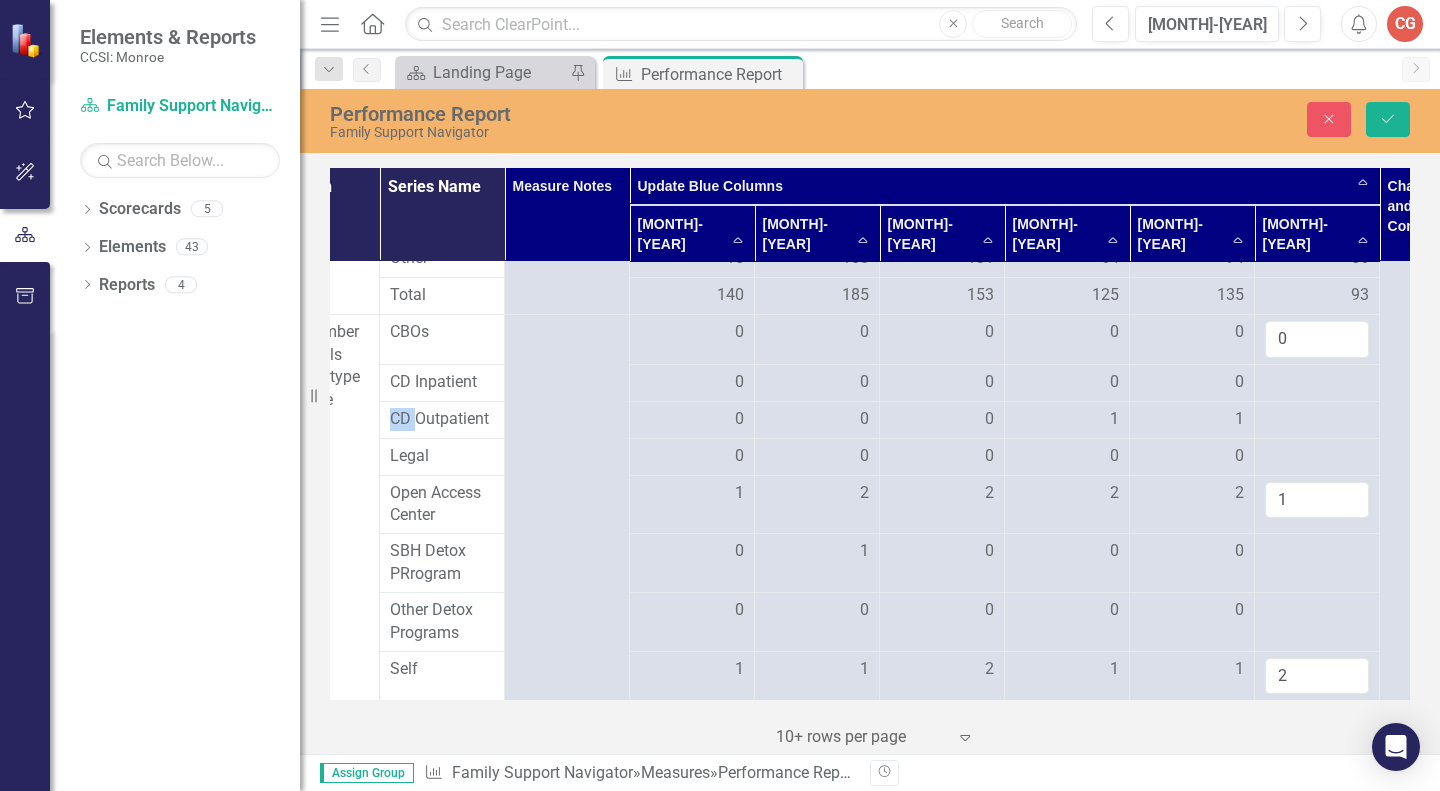 click at bounding box center [692, 383] 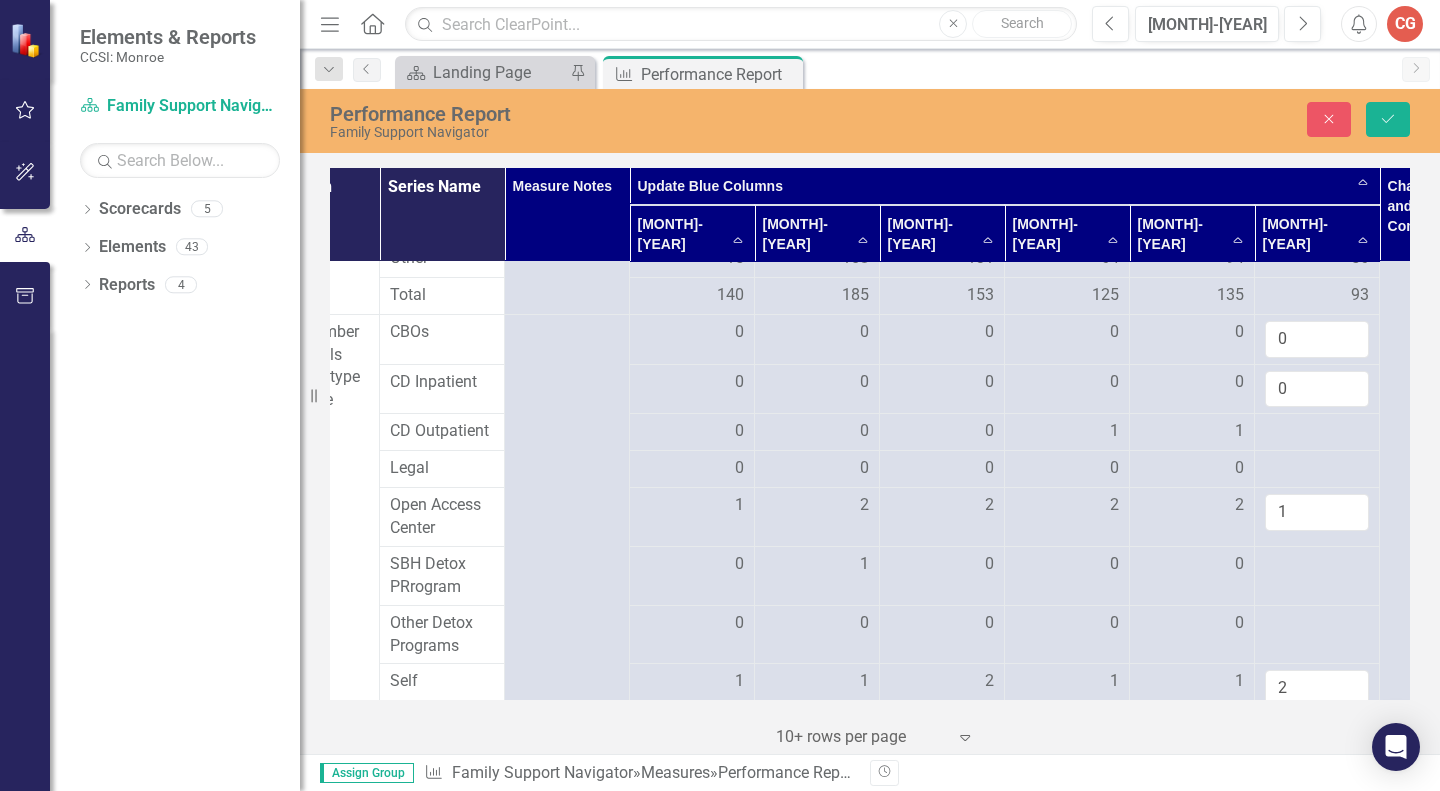 type on "0" 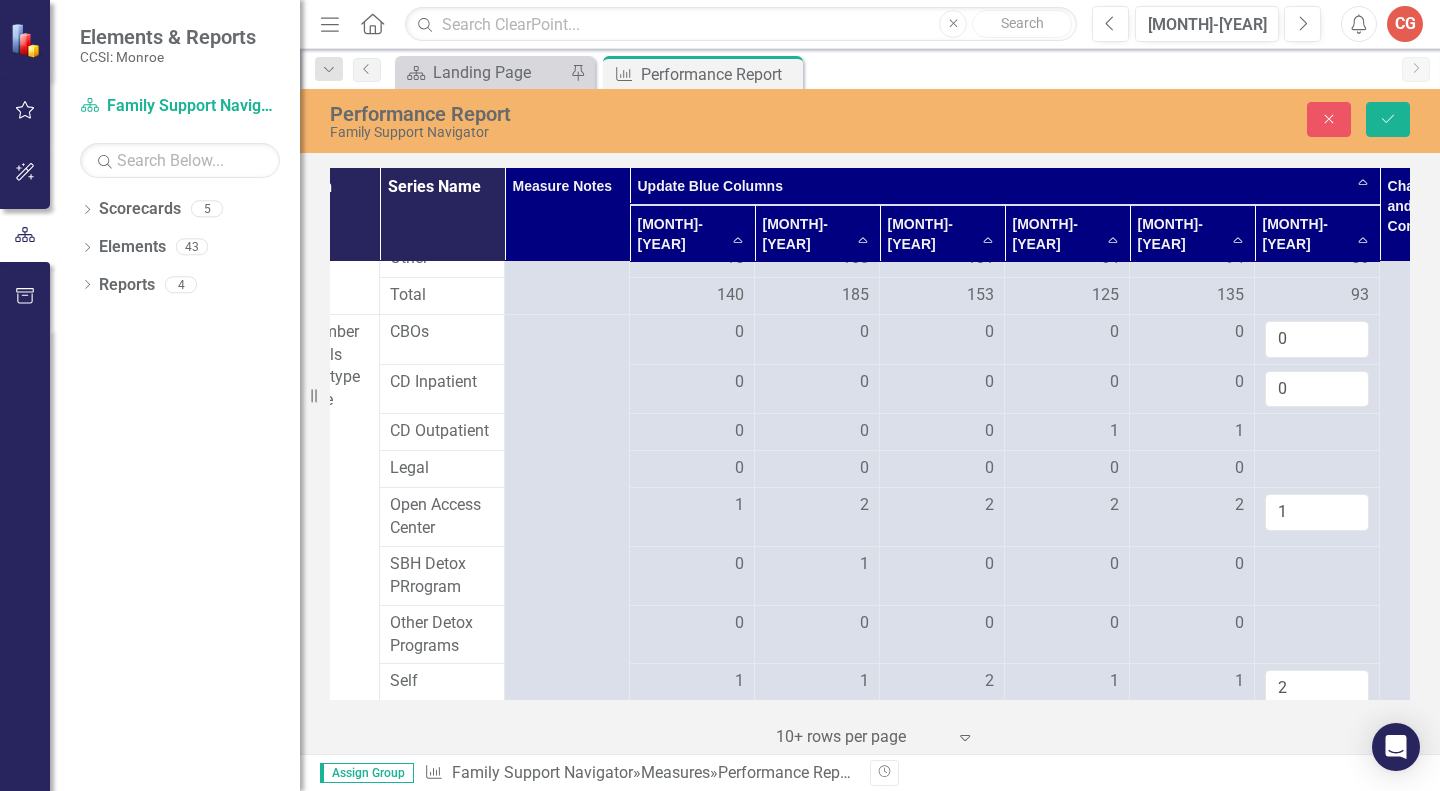 click at bounding box center [692, 432] 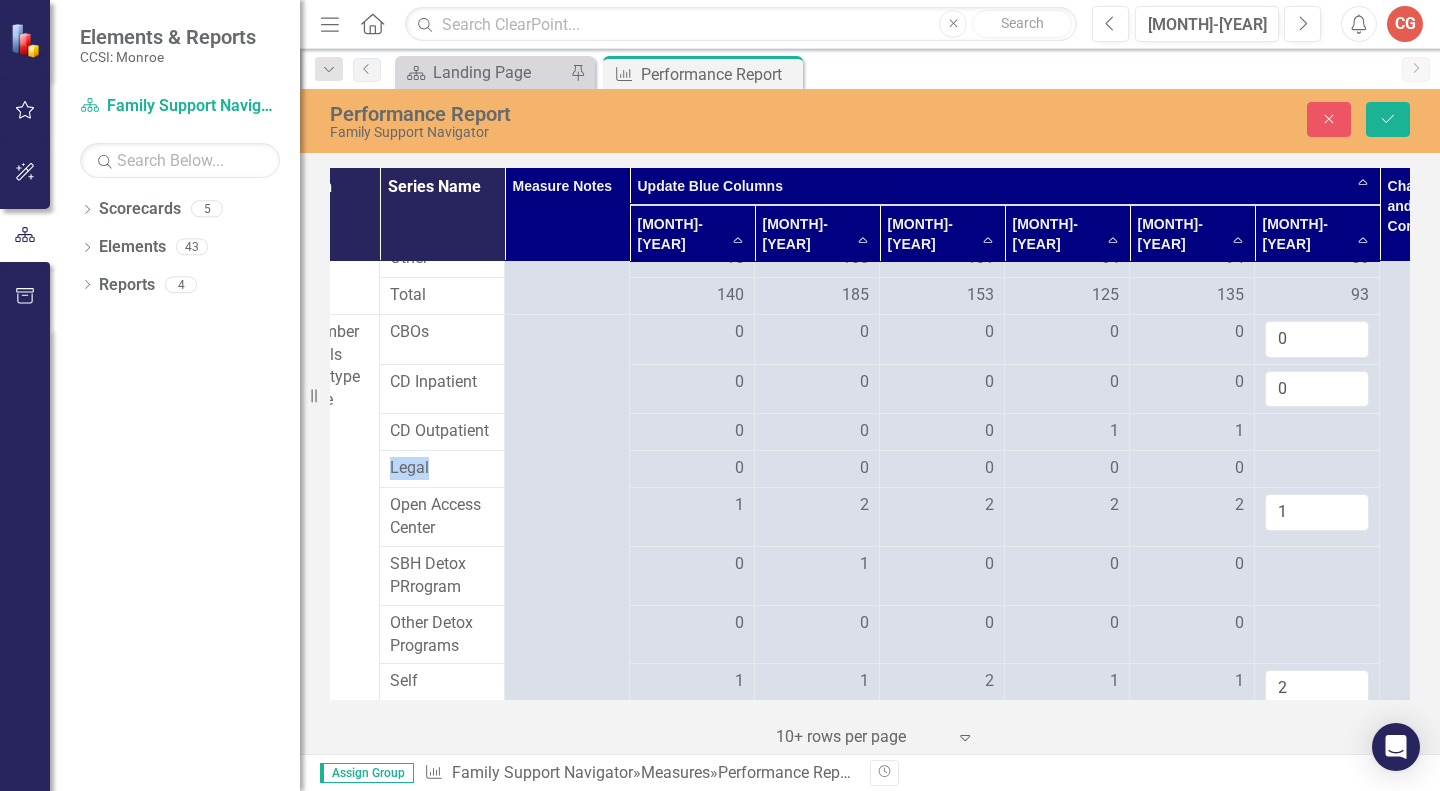 click at bounding box center [692, 432] 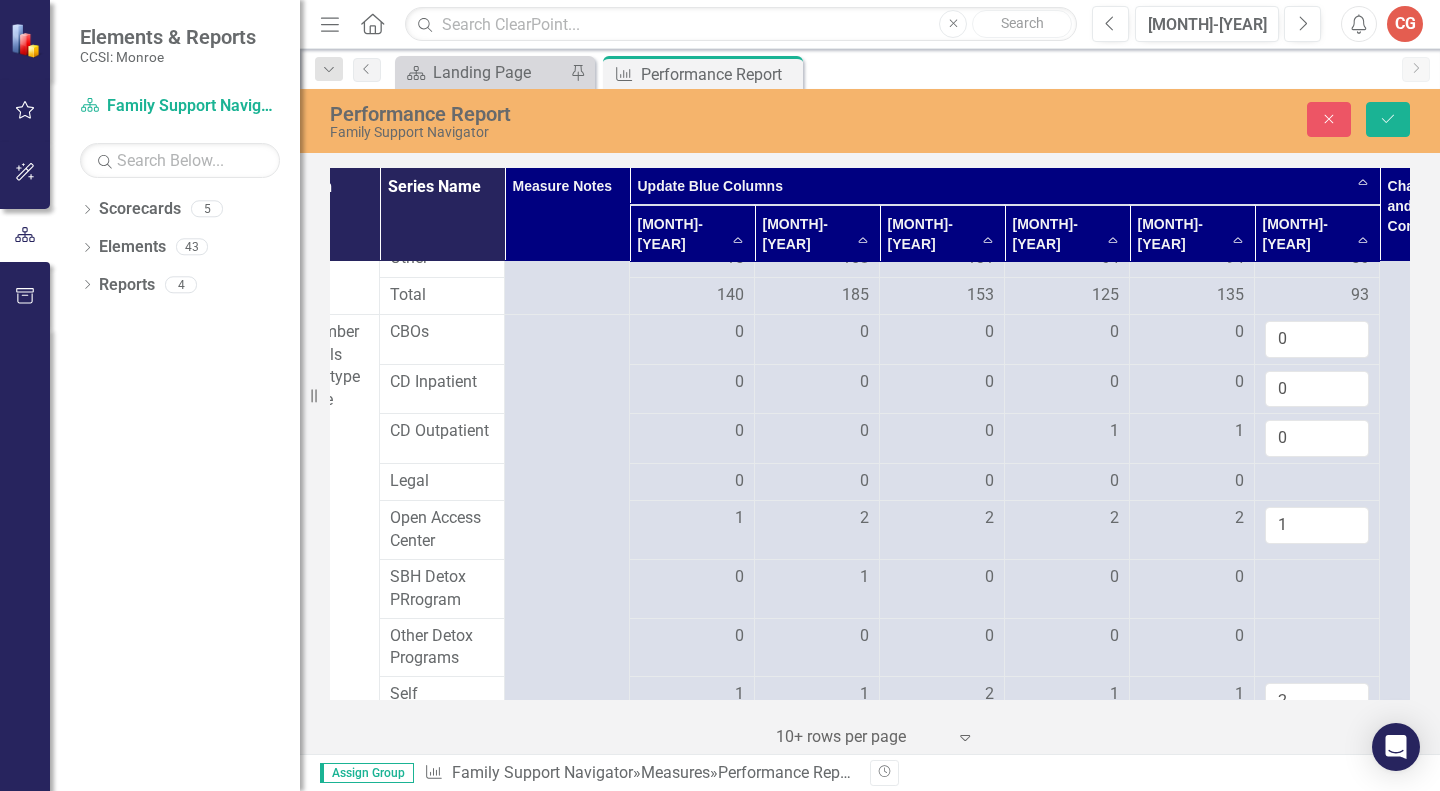 type on "0" 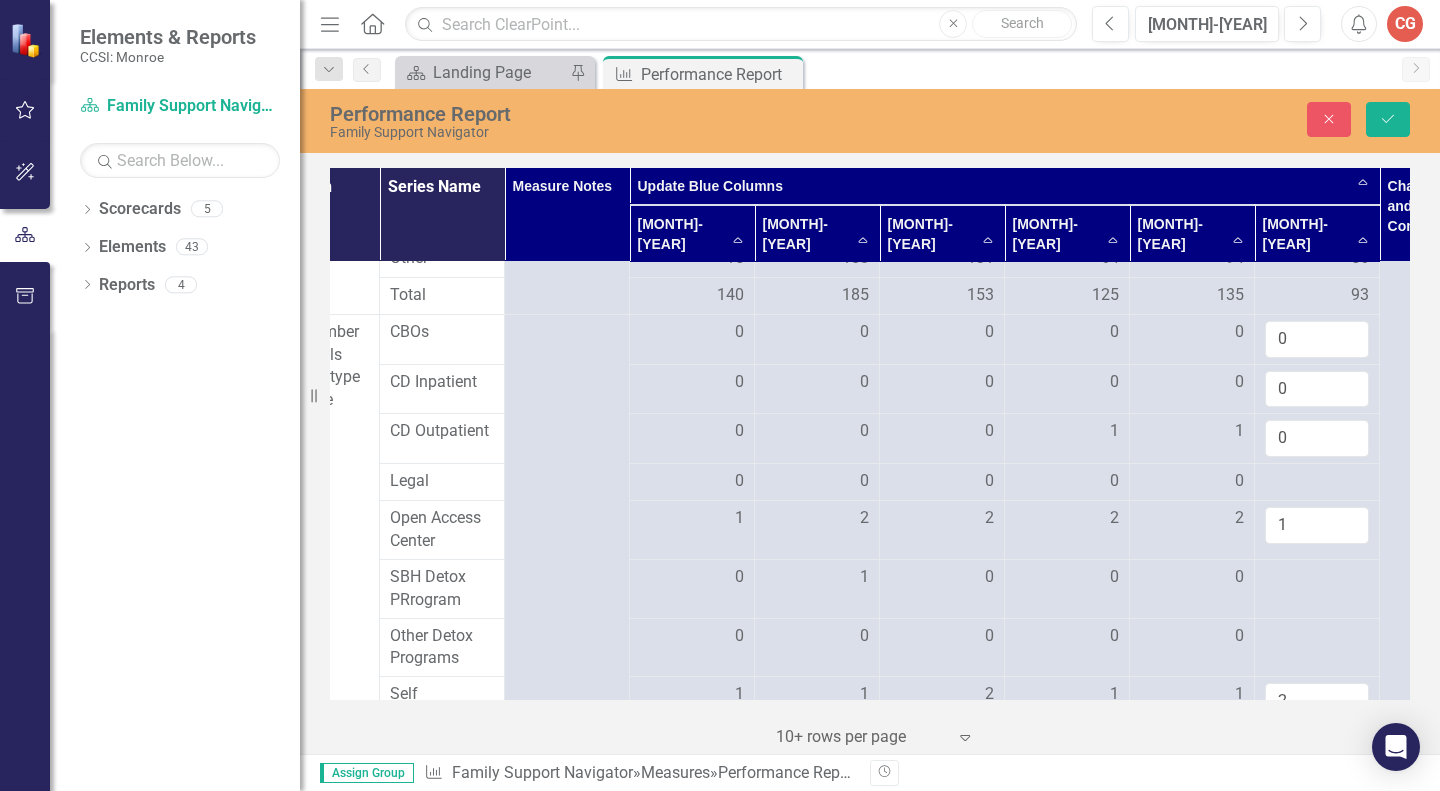 click at bounding box center (692, 482) 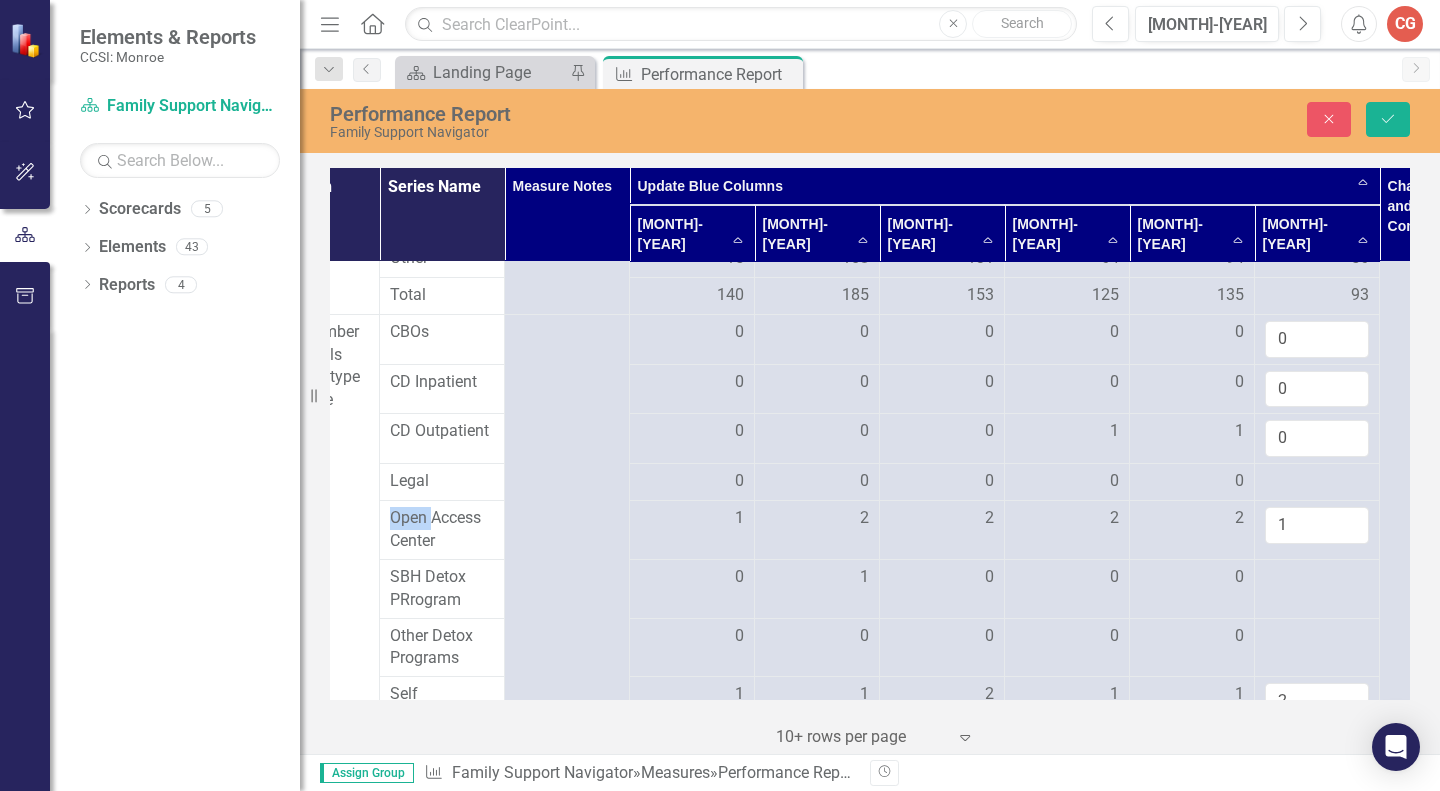 click at bounding box center (692, 482) 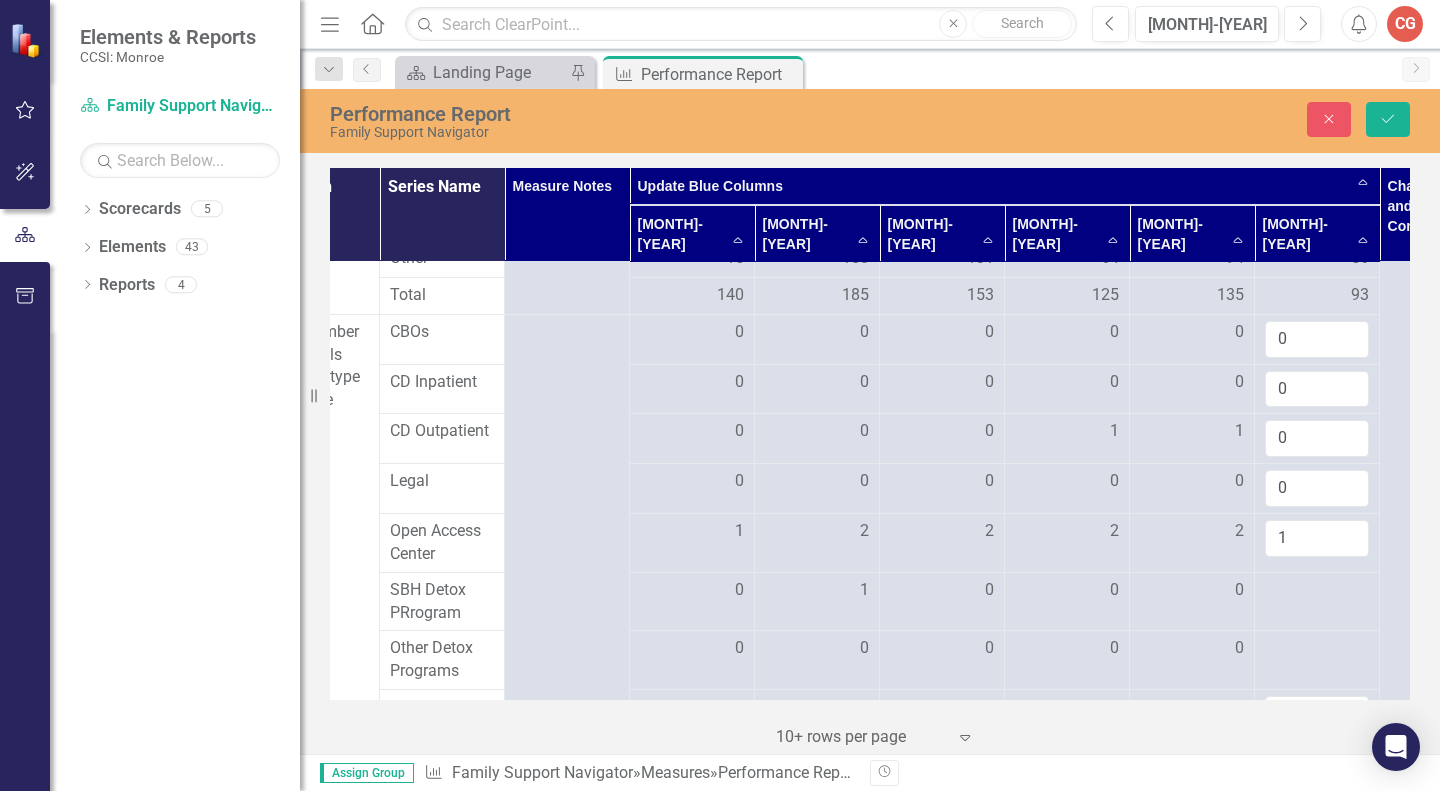 type on "0" 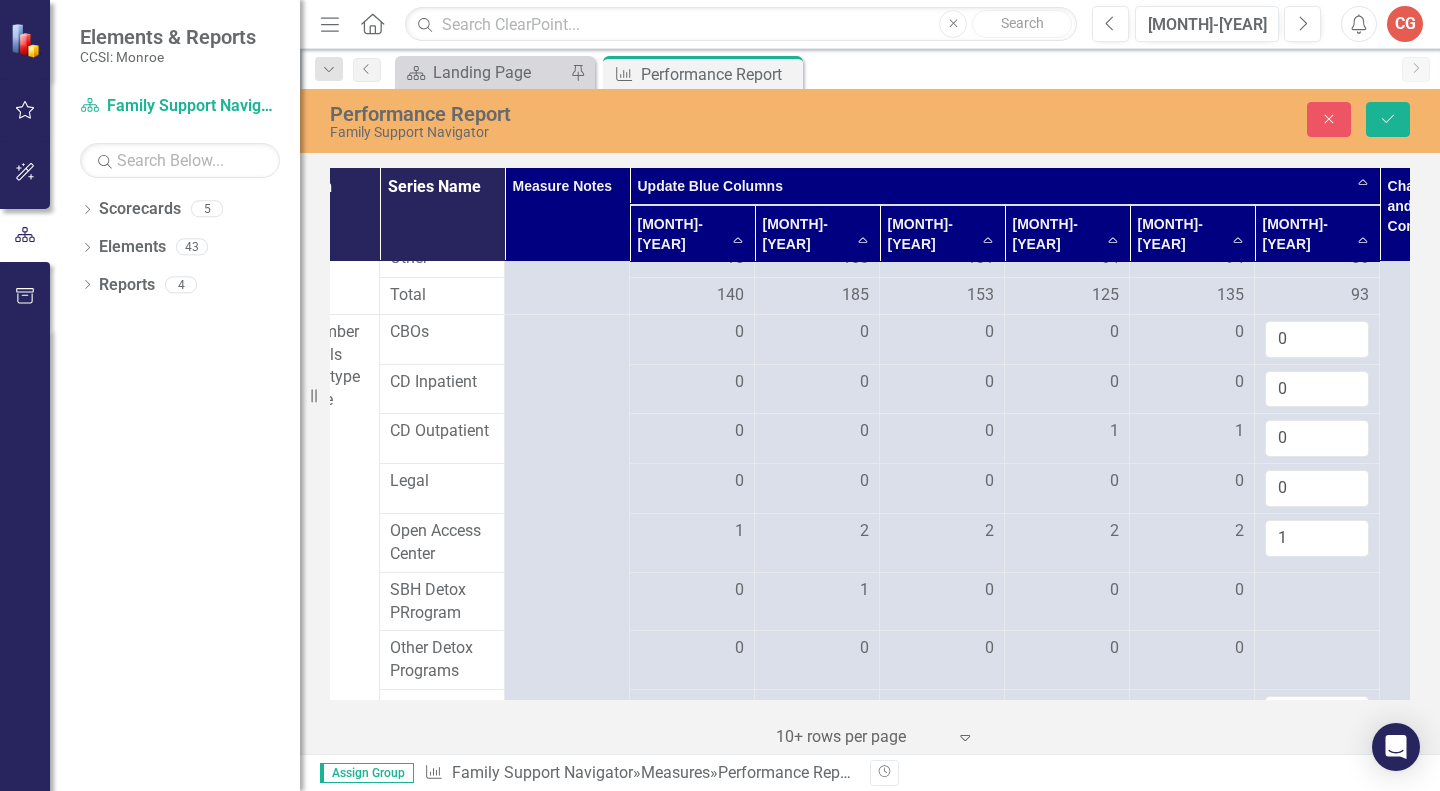 click at bounding box center [692, 591] 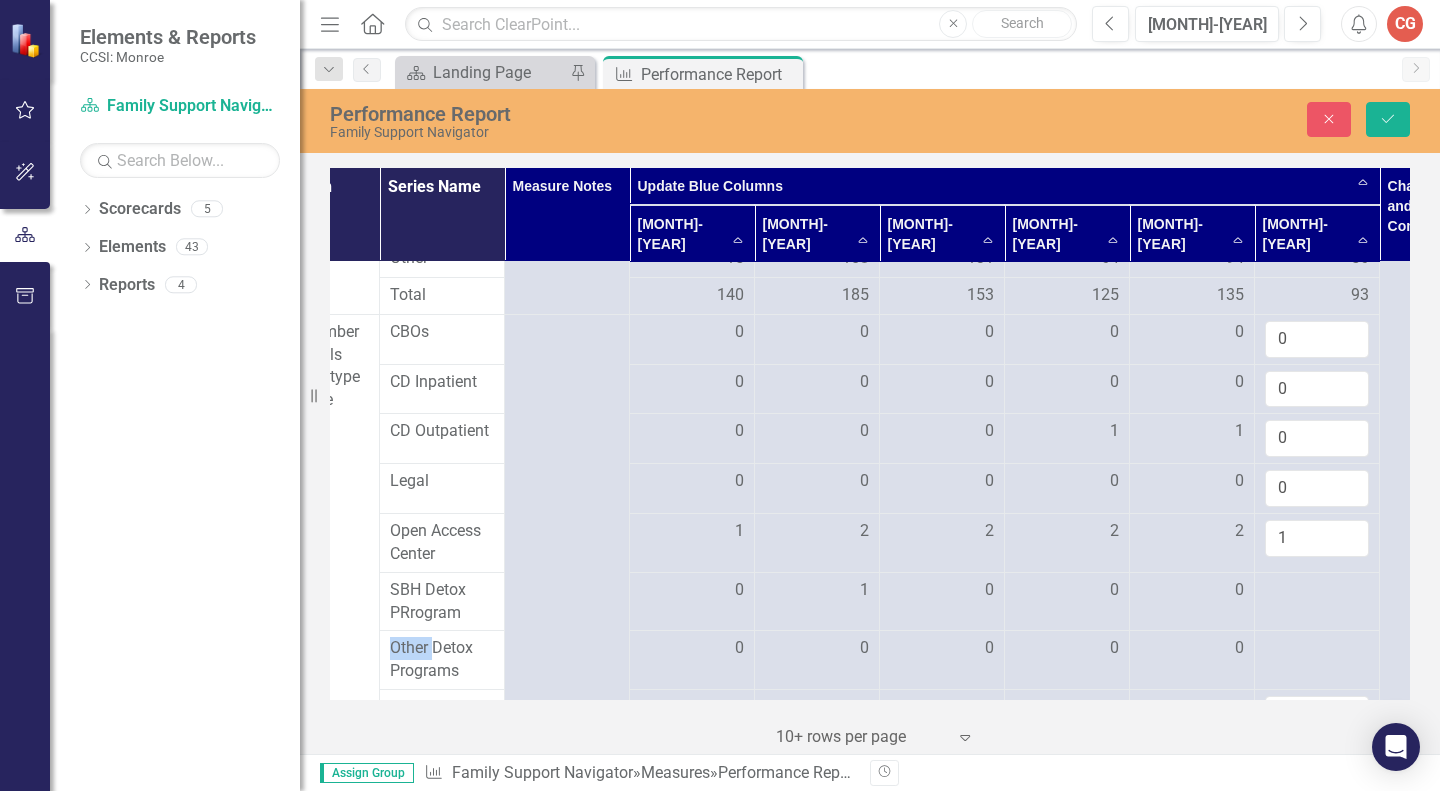 click at bounding box center [692, 591] 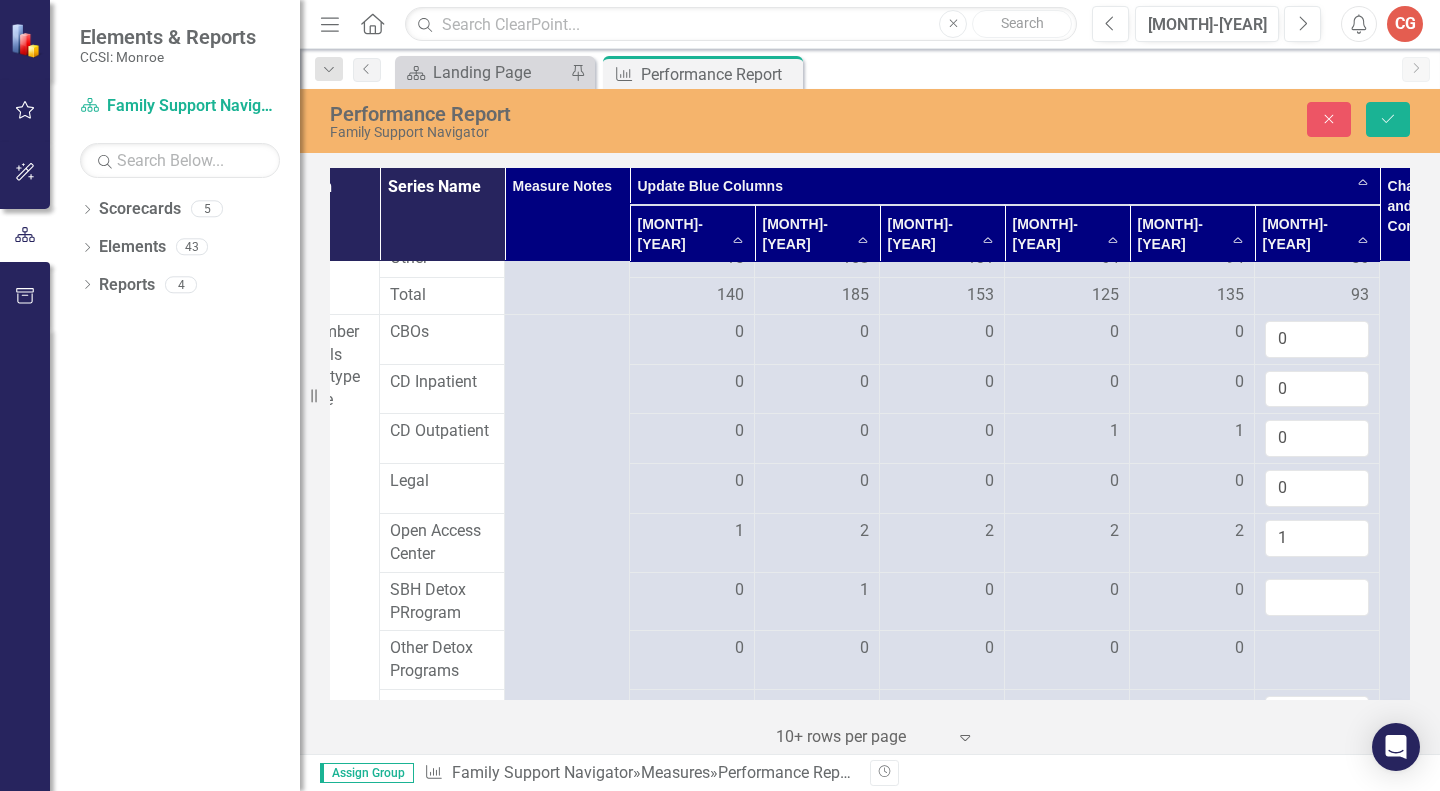click at bounding box center [1317, 597] 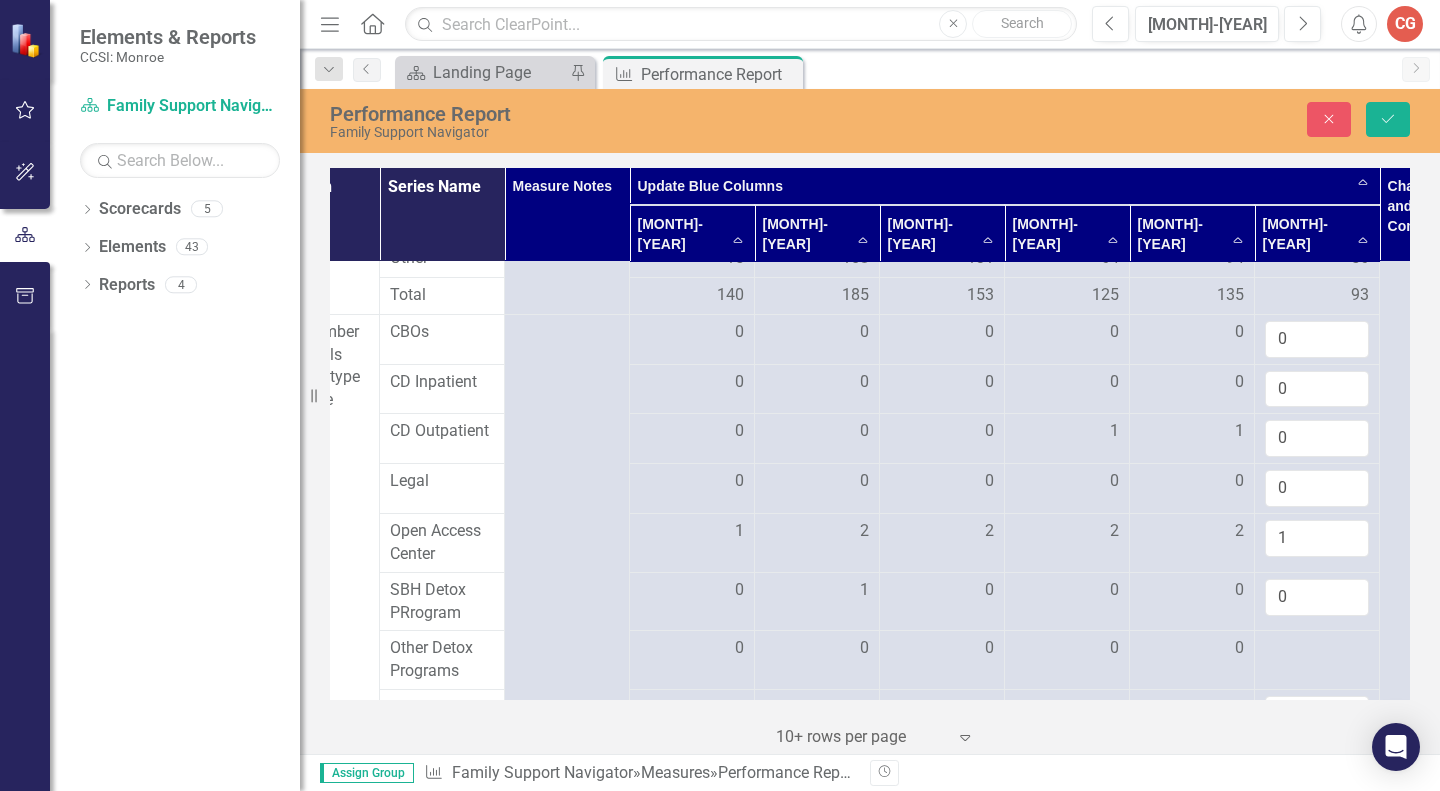 type on "0" 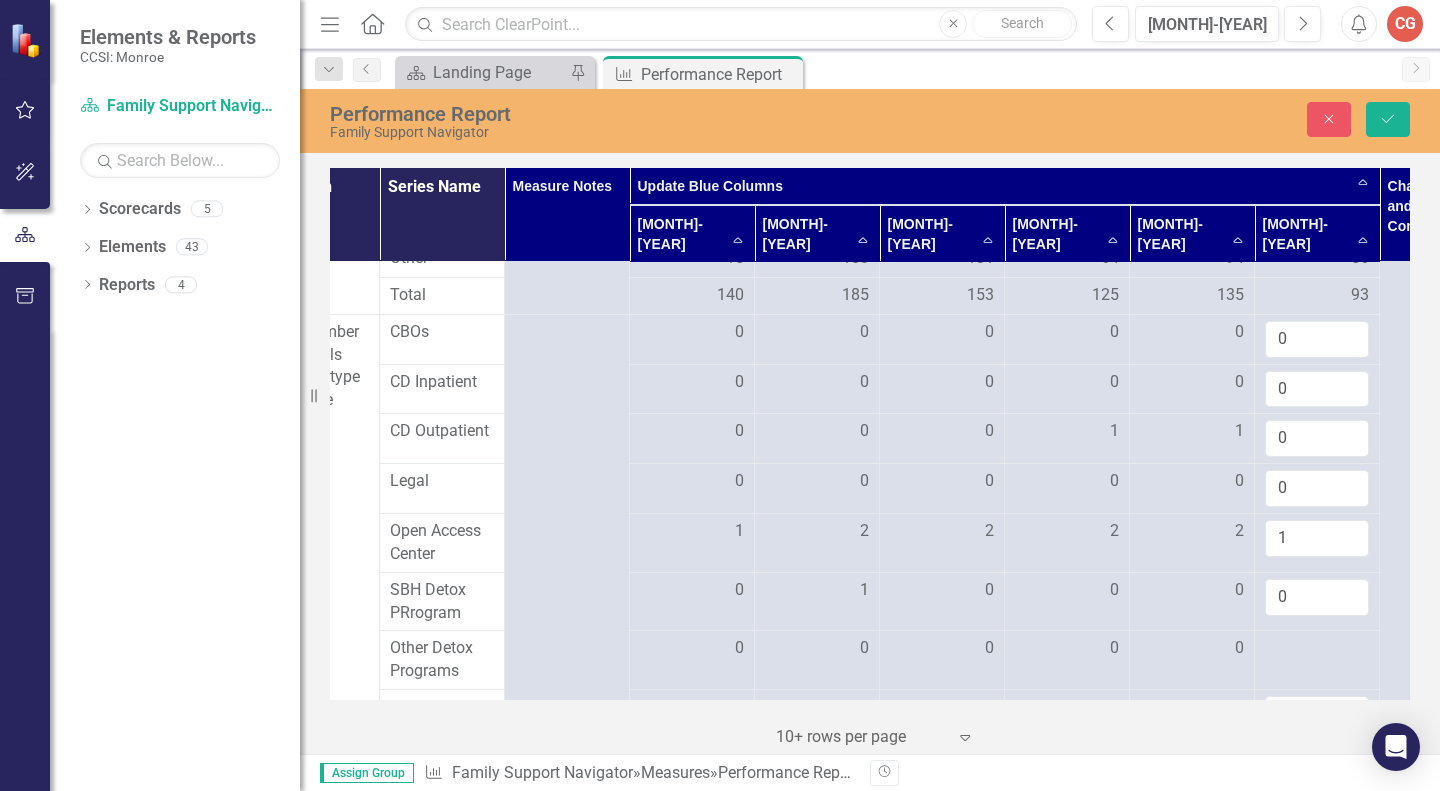 click at bounding box center (692, 649) 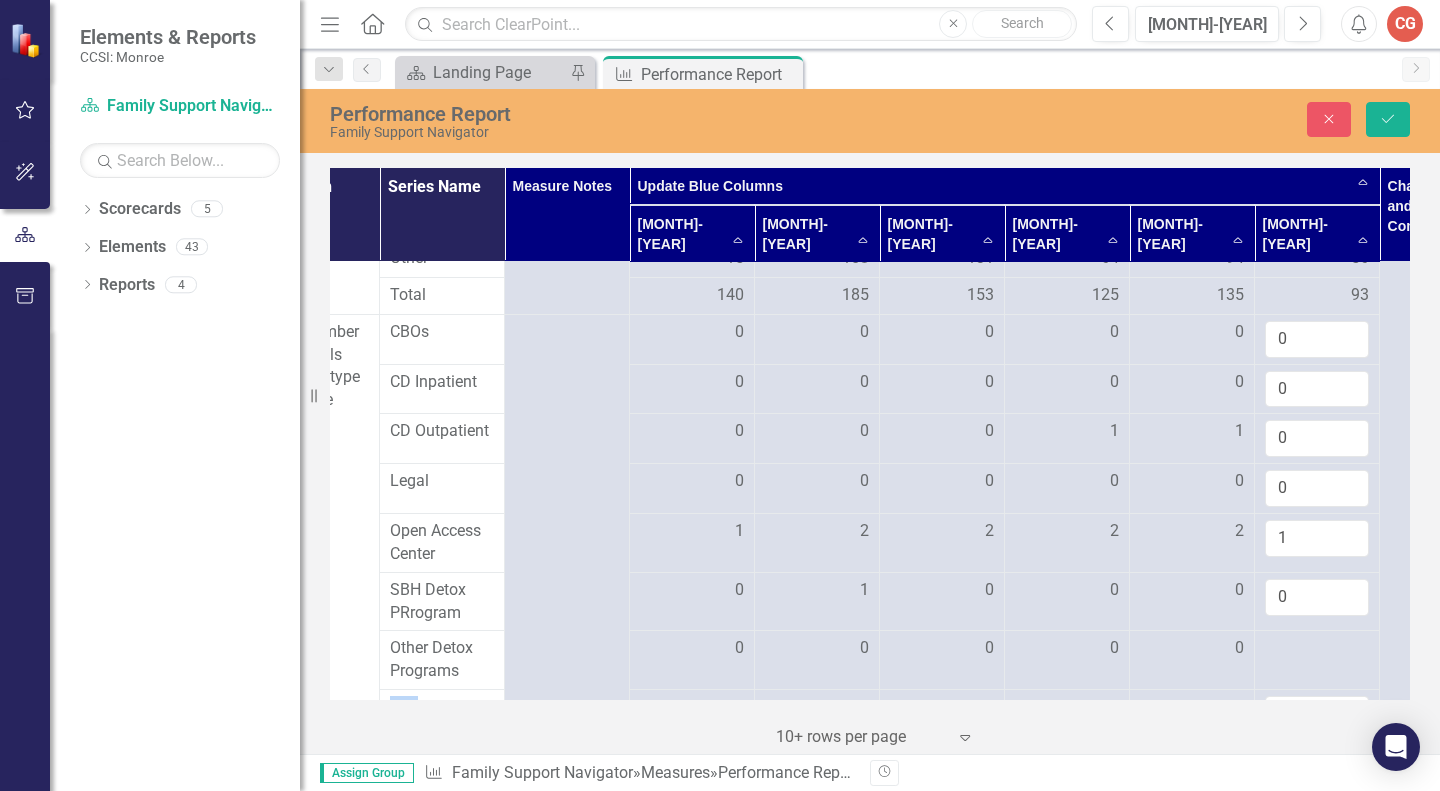 click at bounding box center [692, 649] 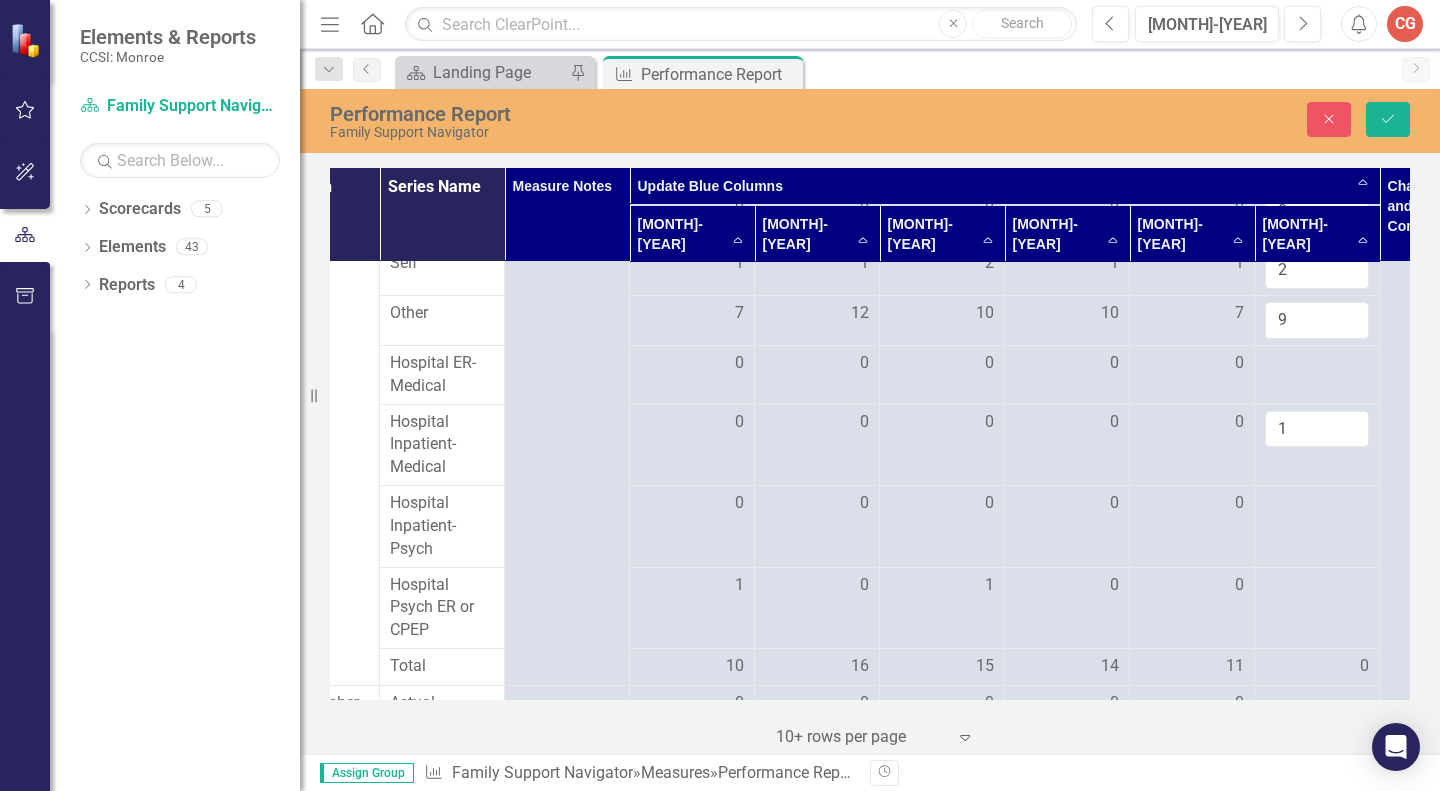 scroll, scrollTop: 1941, scrollLeft: 201, axis: both 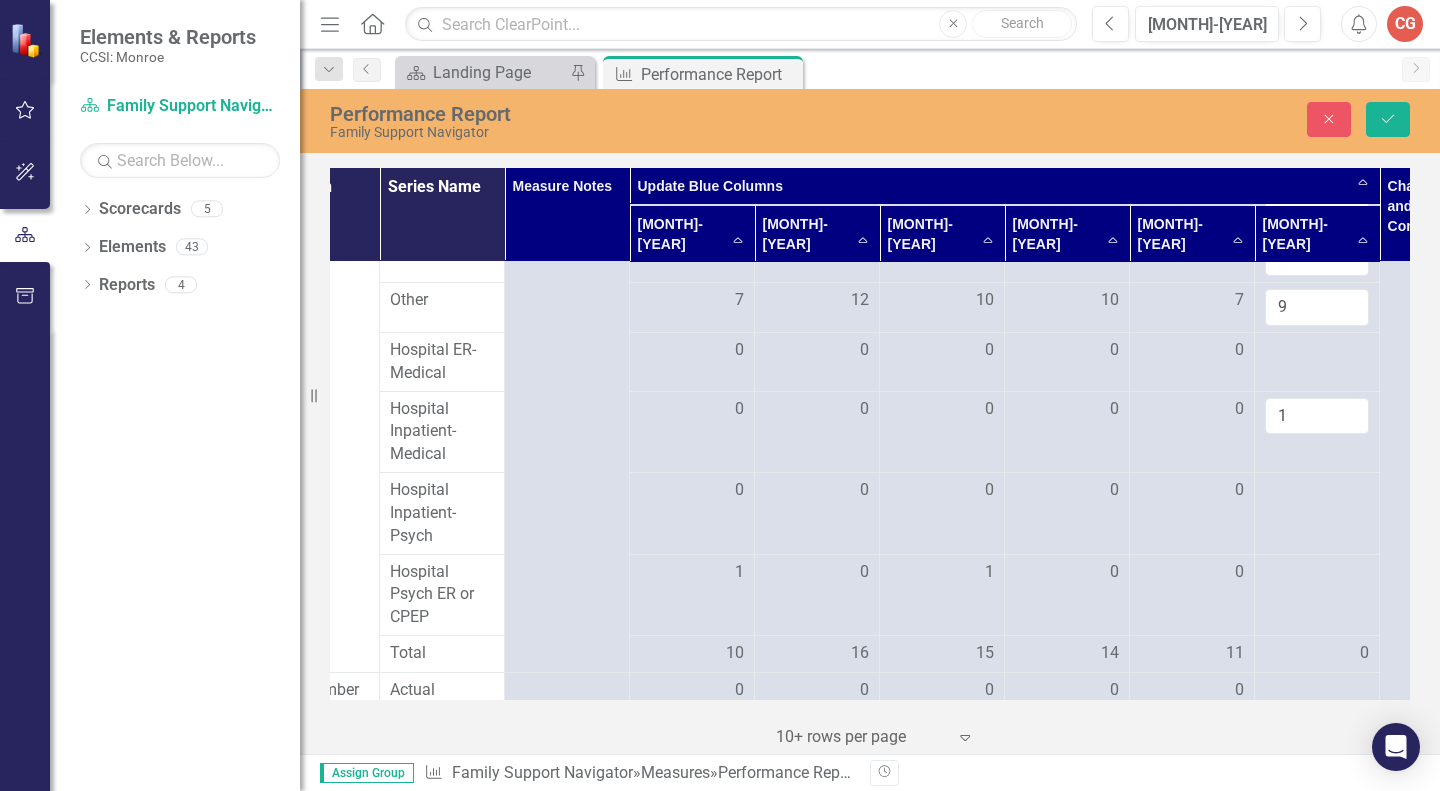 type on "0" 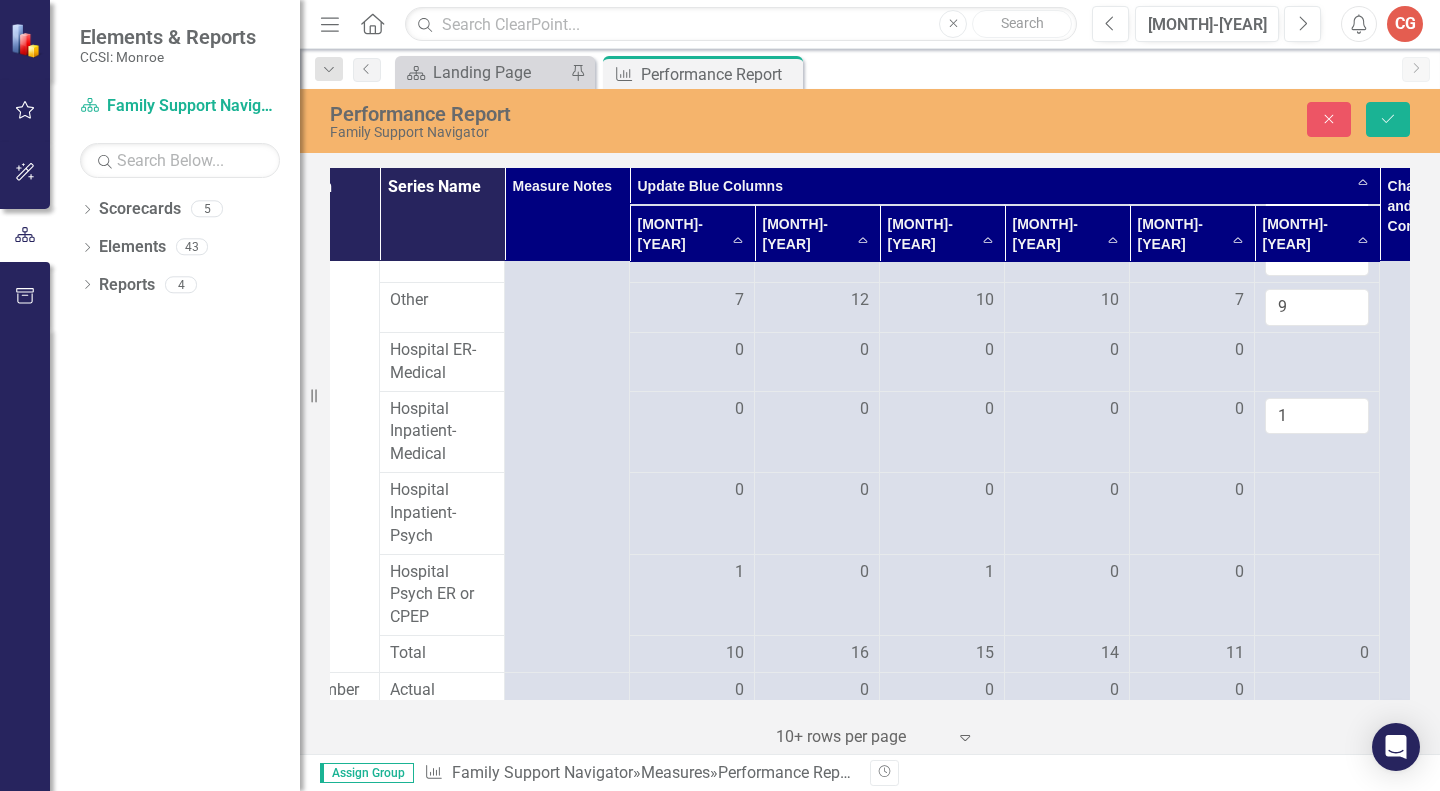 click at bounding box center (692, 351) 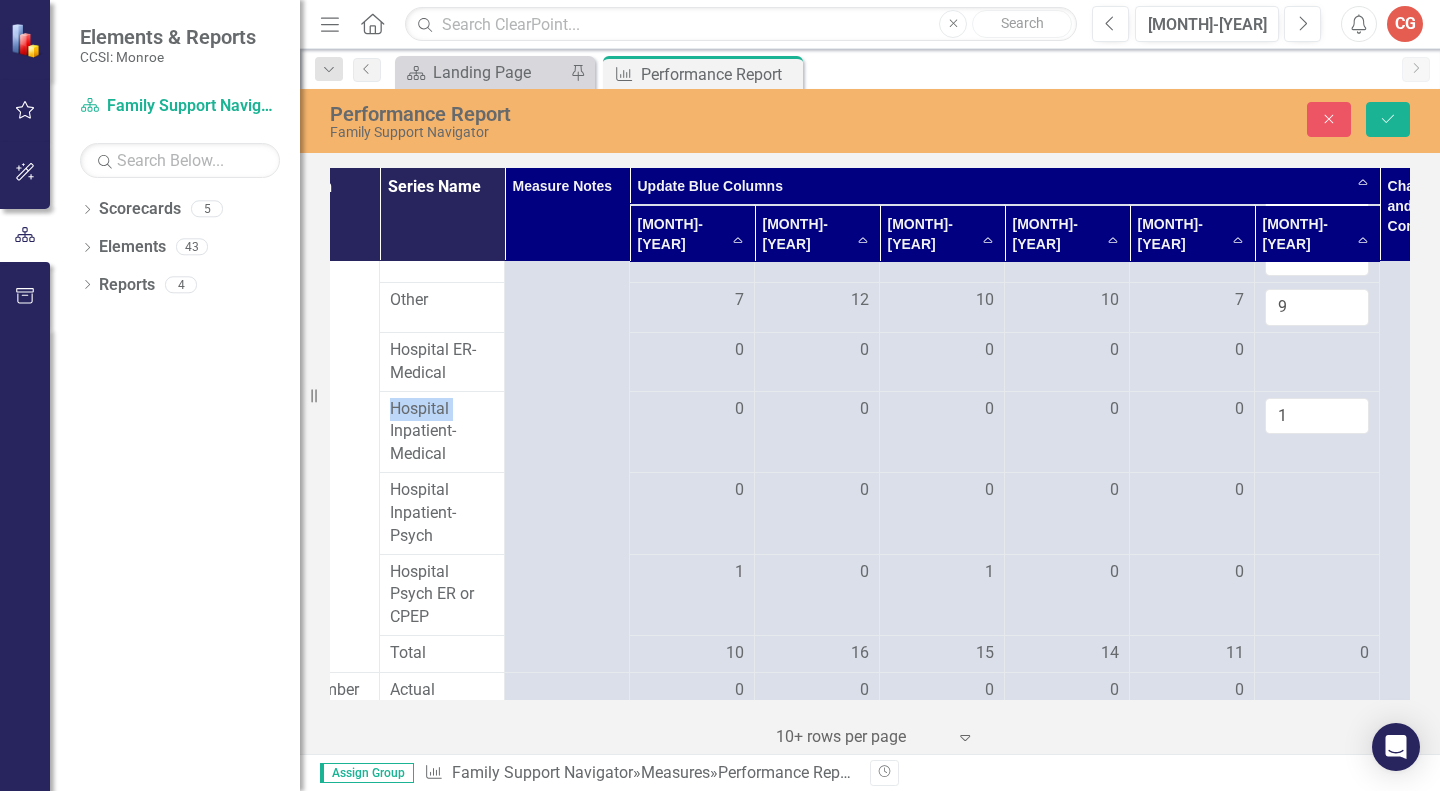 click at bounding box center [692, 351] 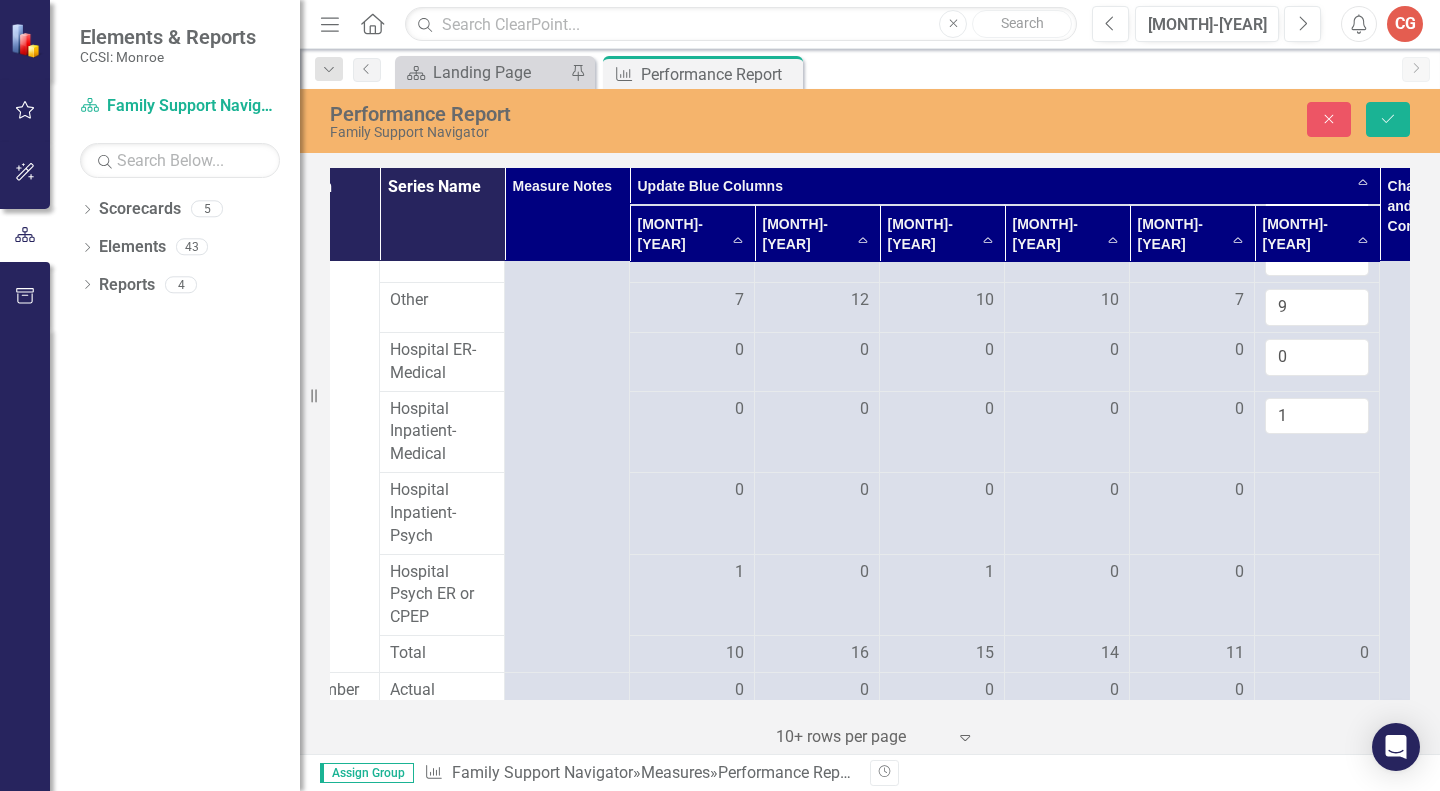 type on "0" 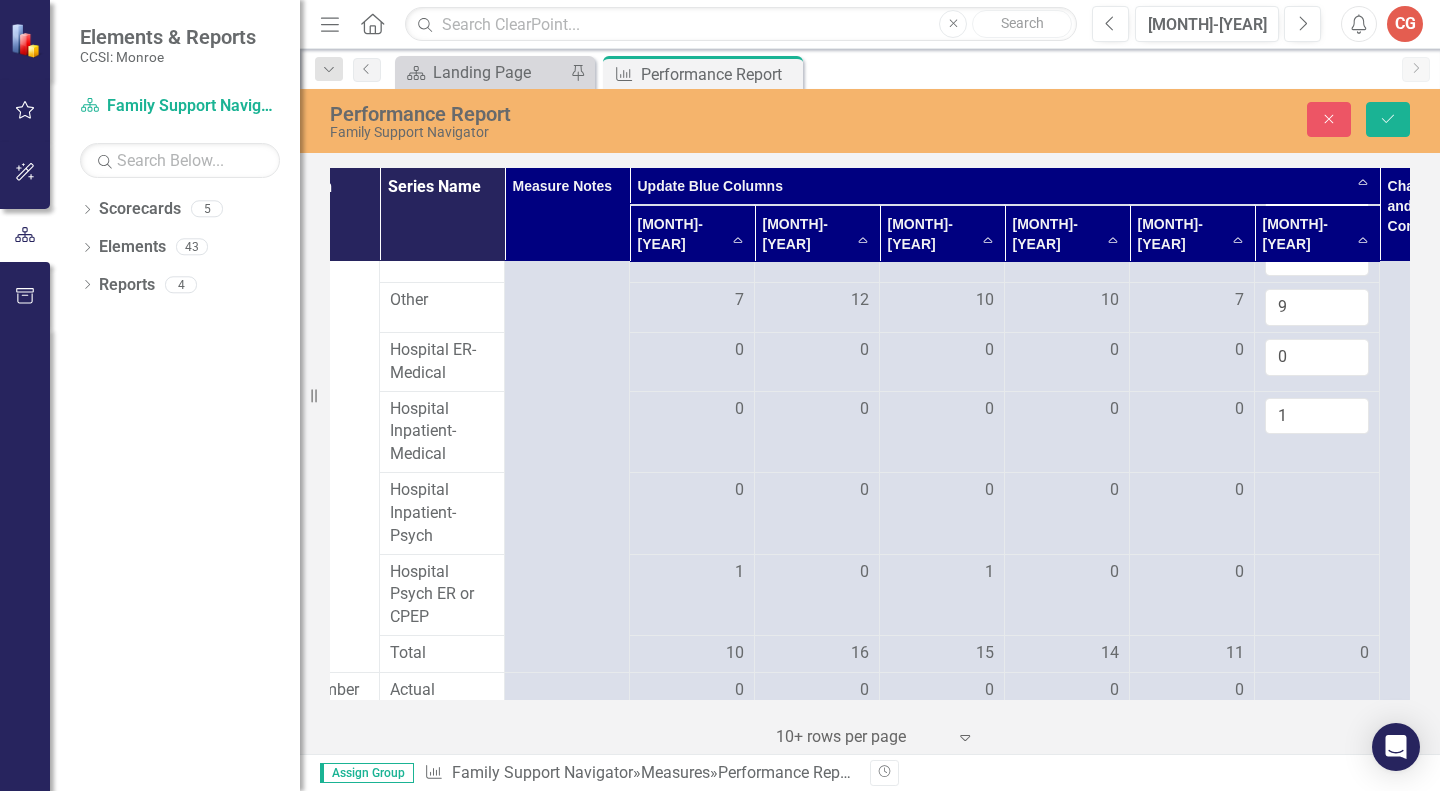 click at bounding box center (692, 491) 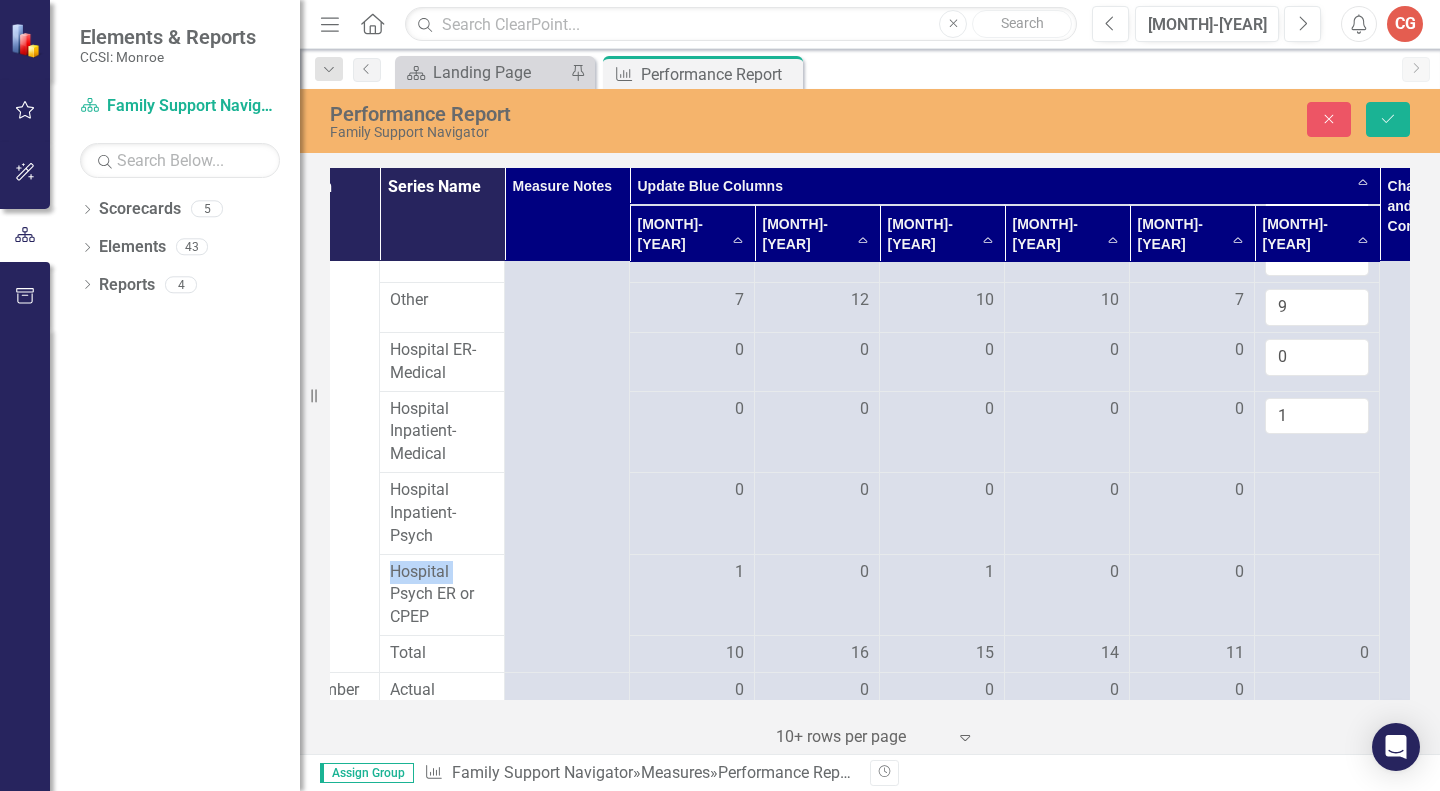click at bounding box center [692, 491] 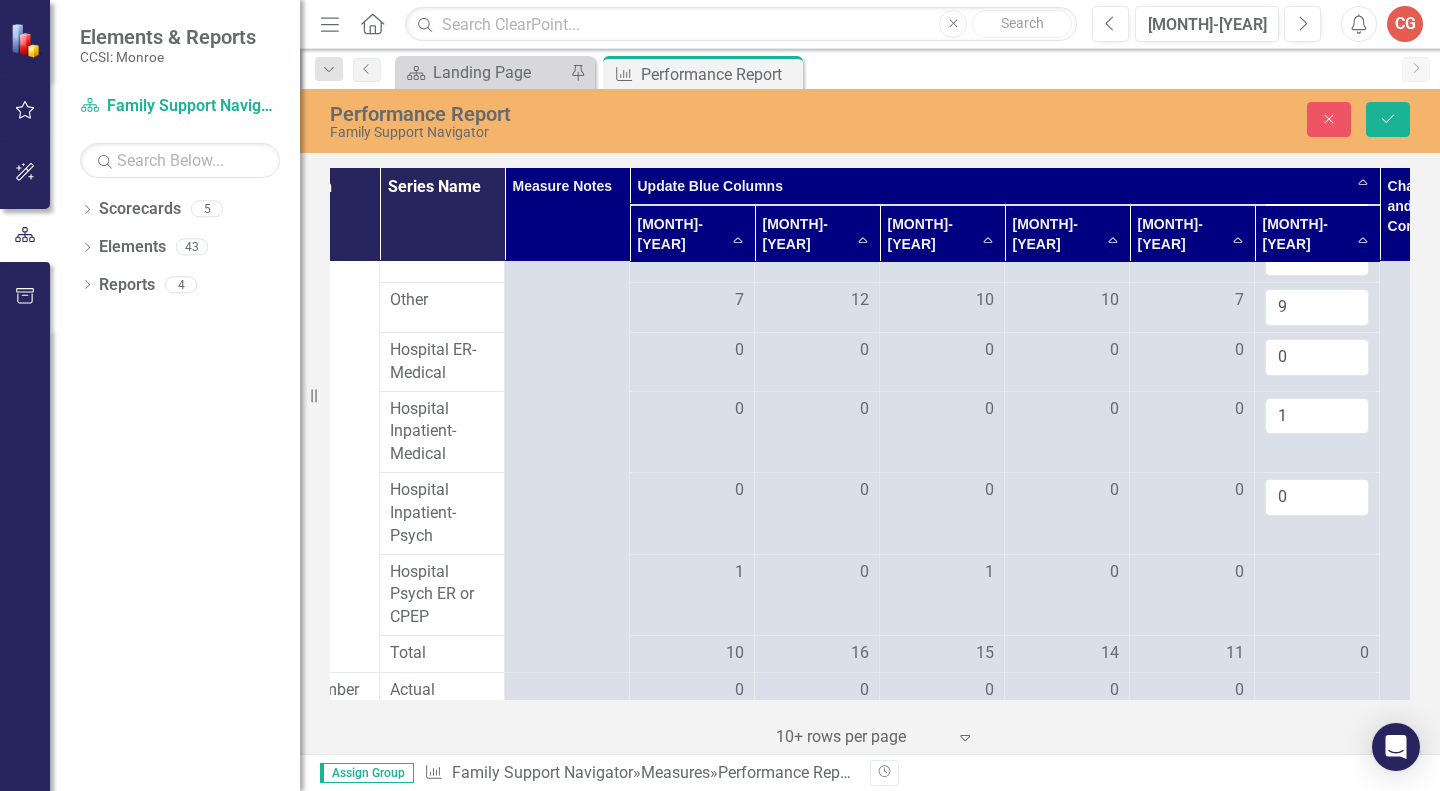 type on "0" 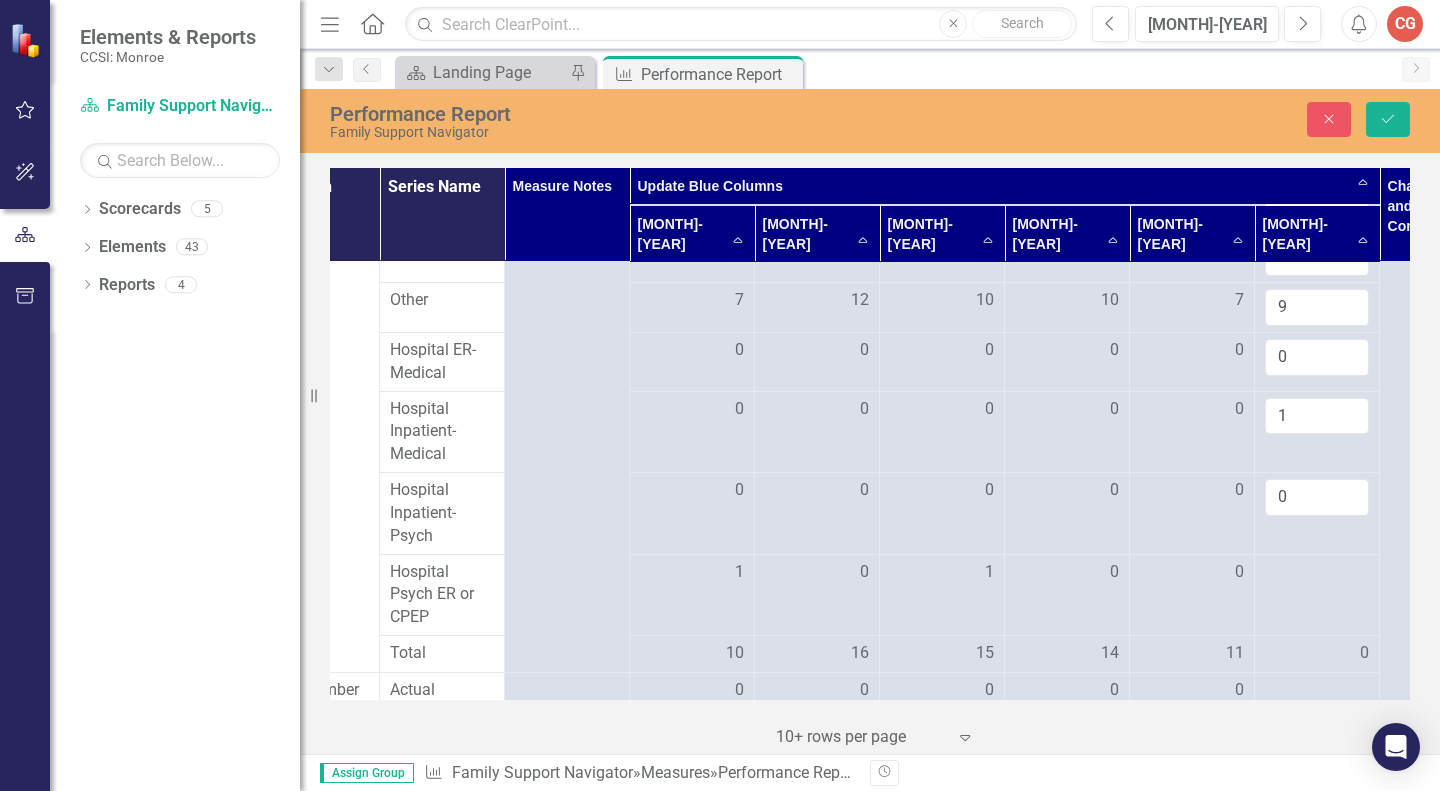 click at bounding box center (692, 573) 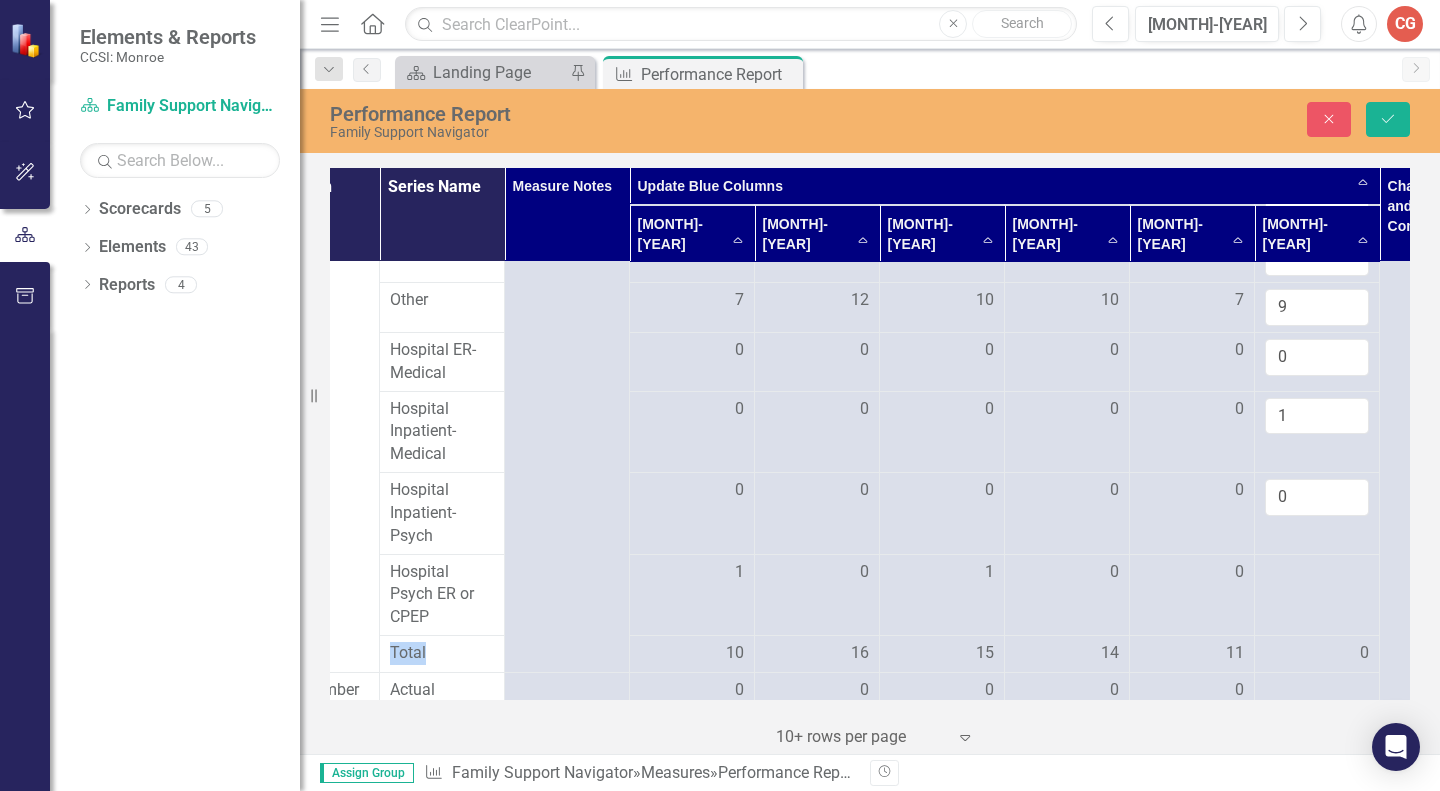click at bounding box center (692, 573) 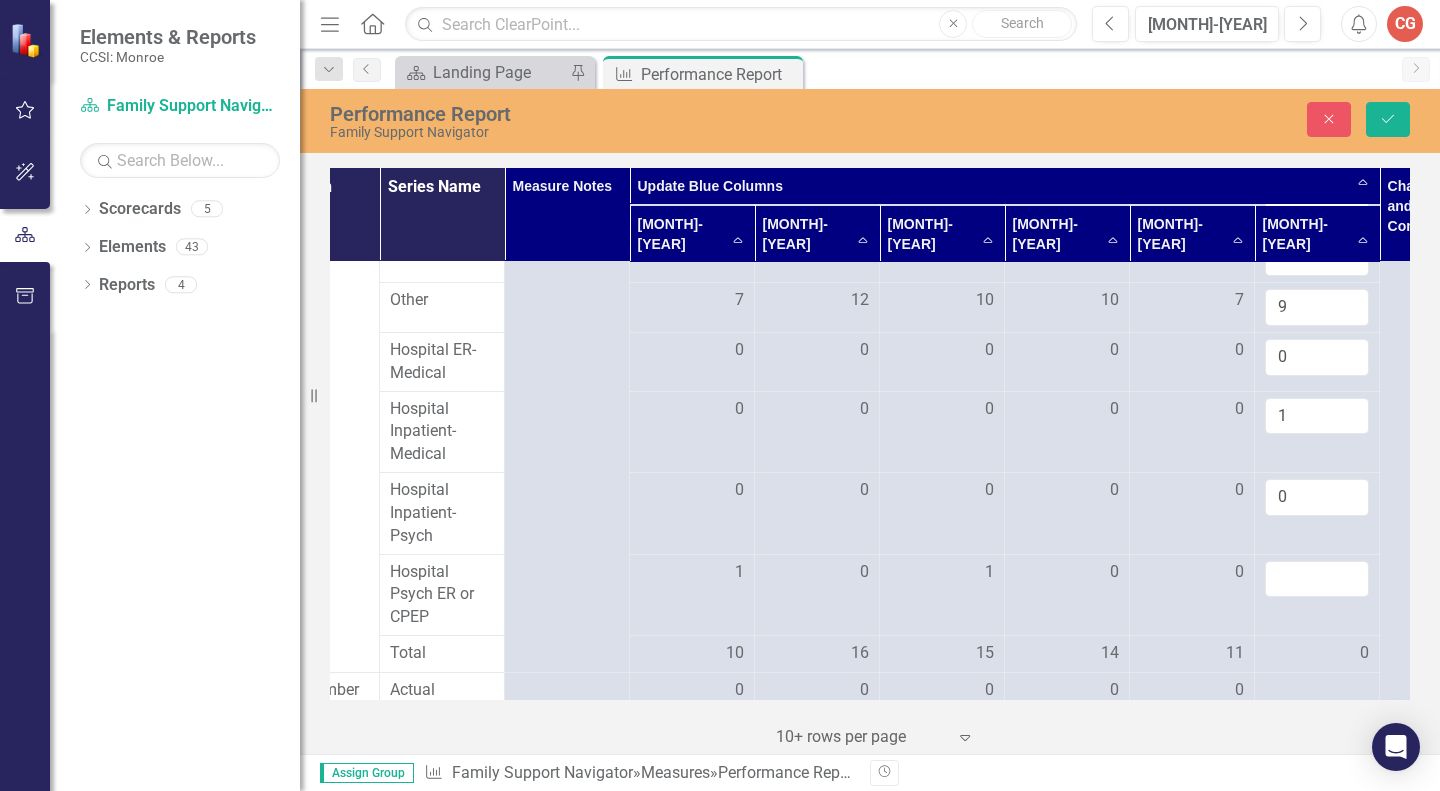 click at bounding box center (1317, 579) 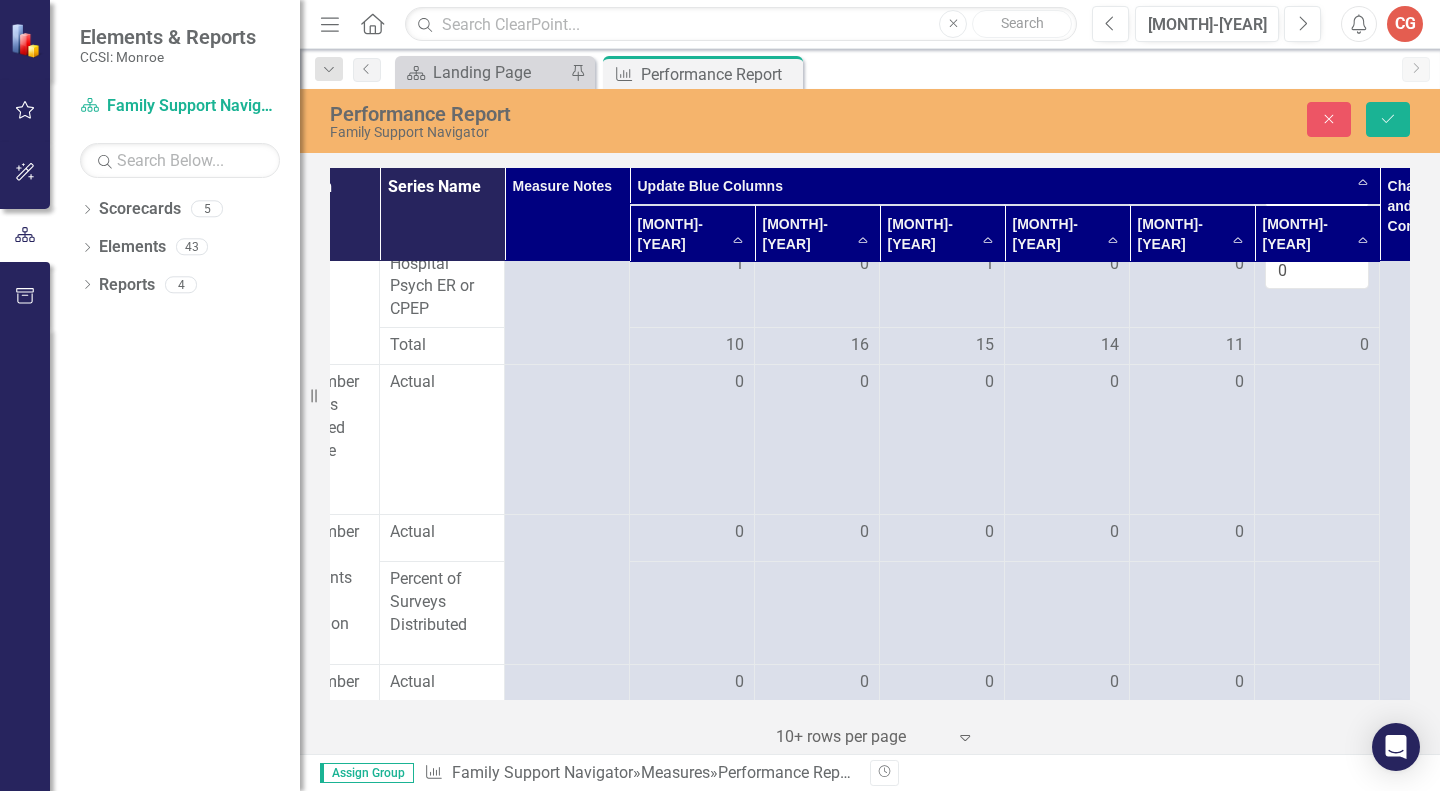 scroll, scrollTop: 2249, scrollLeft: 201, axis: both 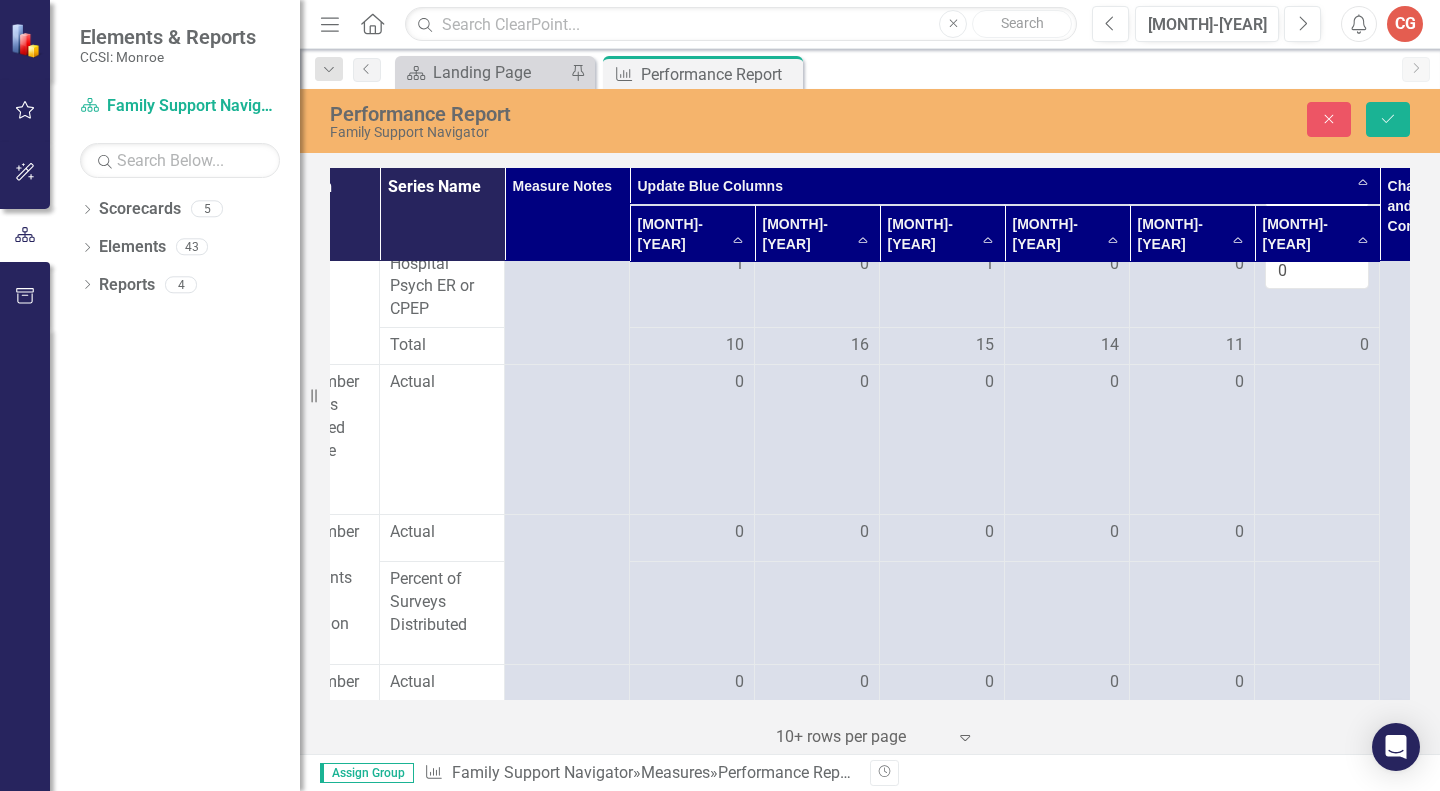 click at bounding box center [692, 383] 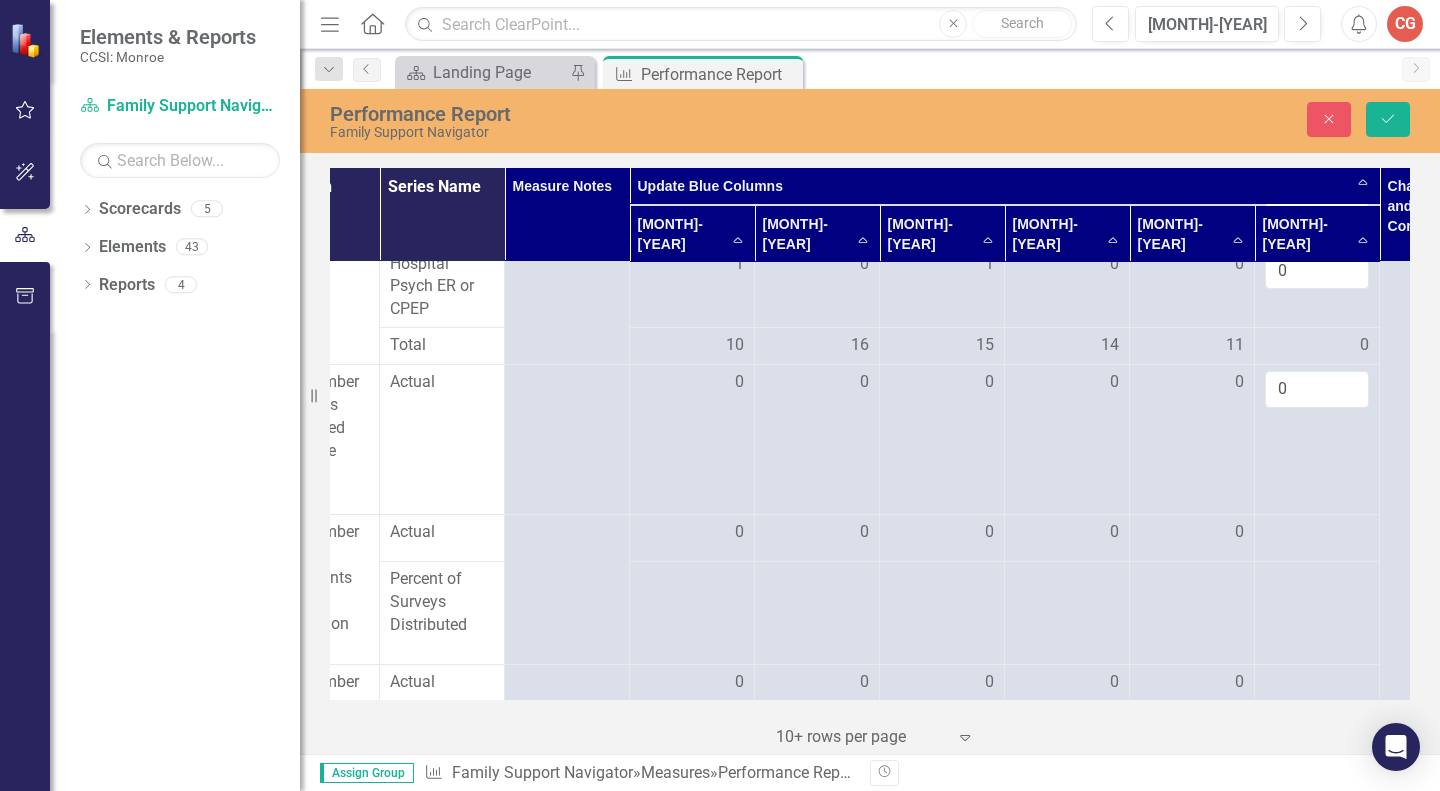 type on "0" 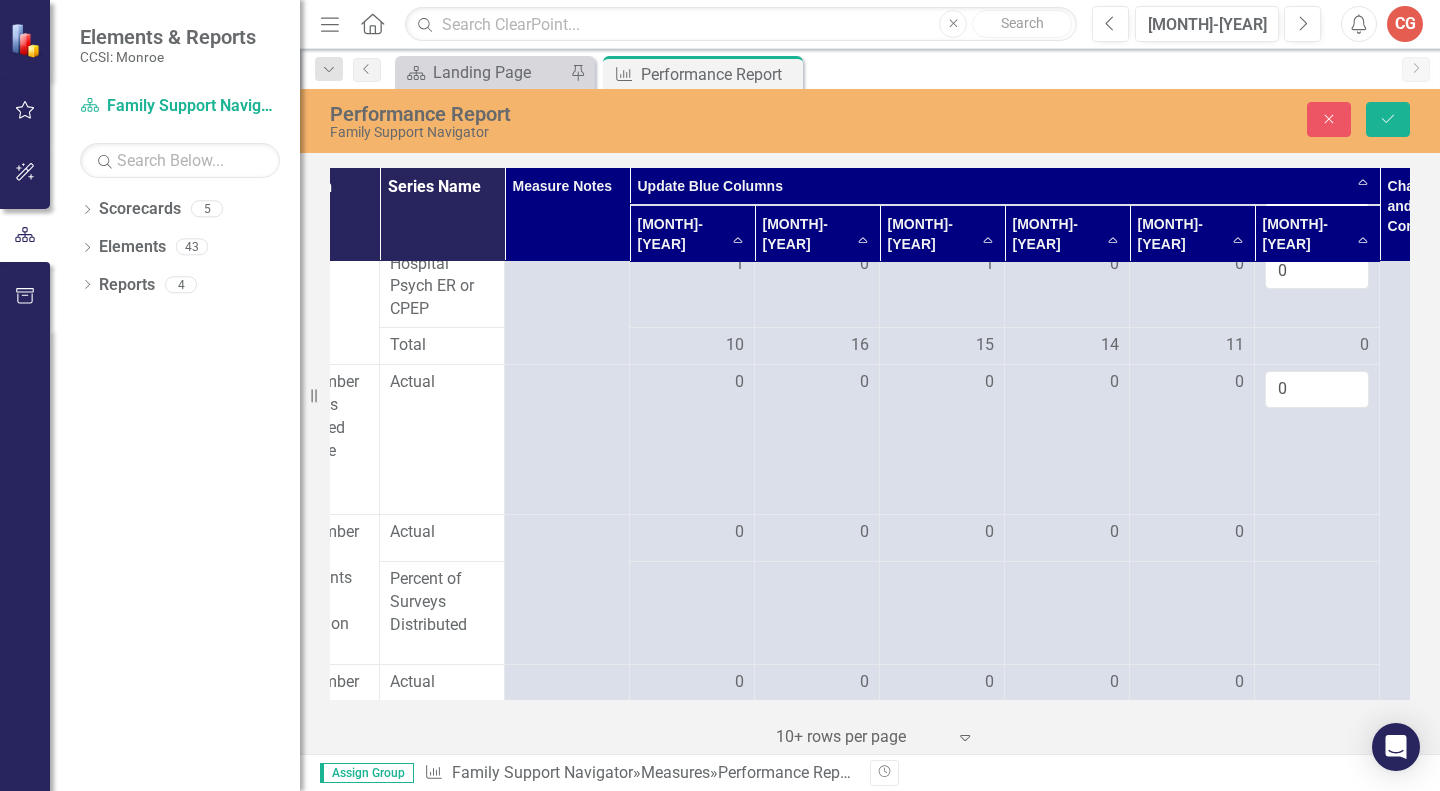 click at bounding box center [692, 533] 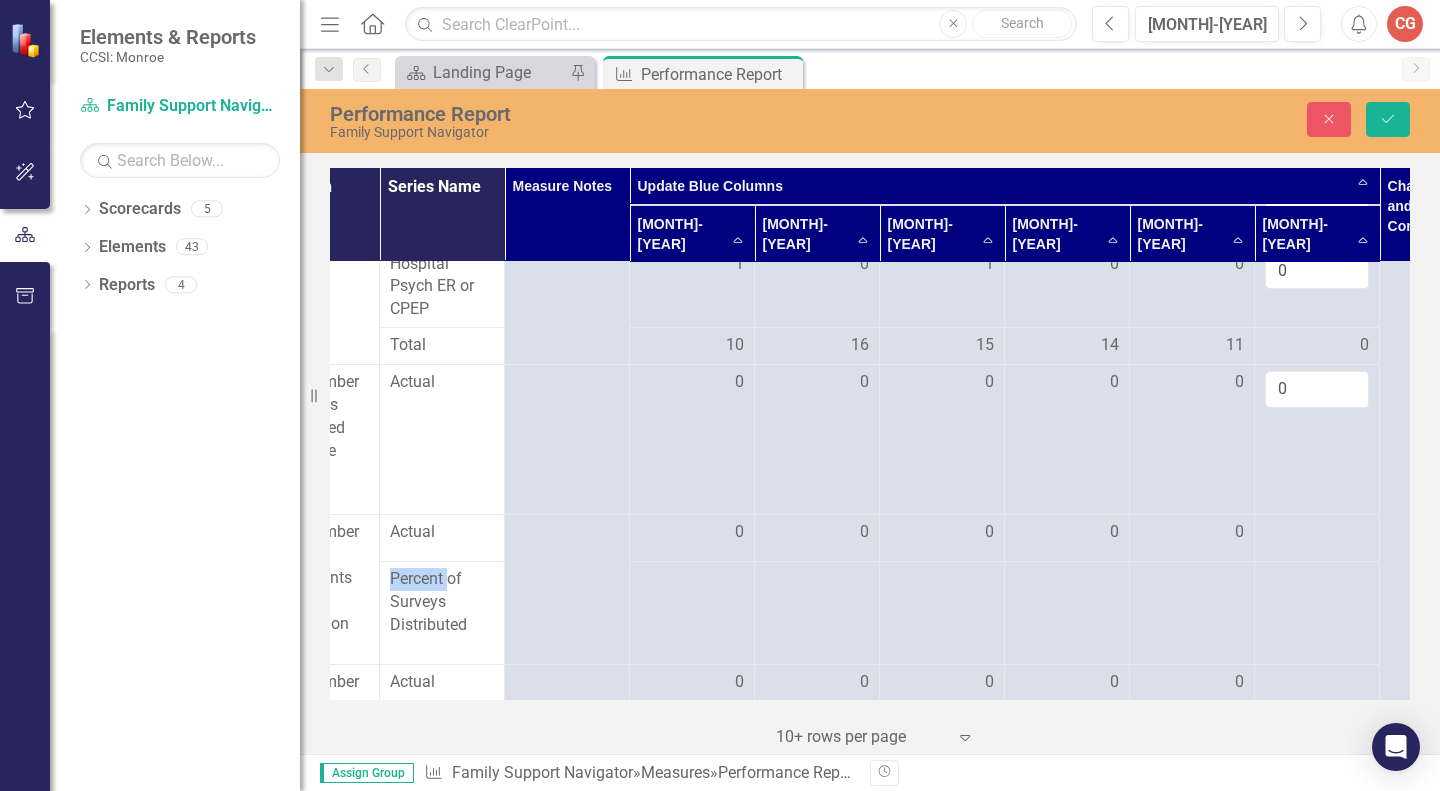 click at bounding box center (692, 533) 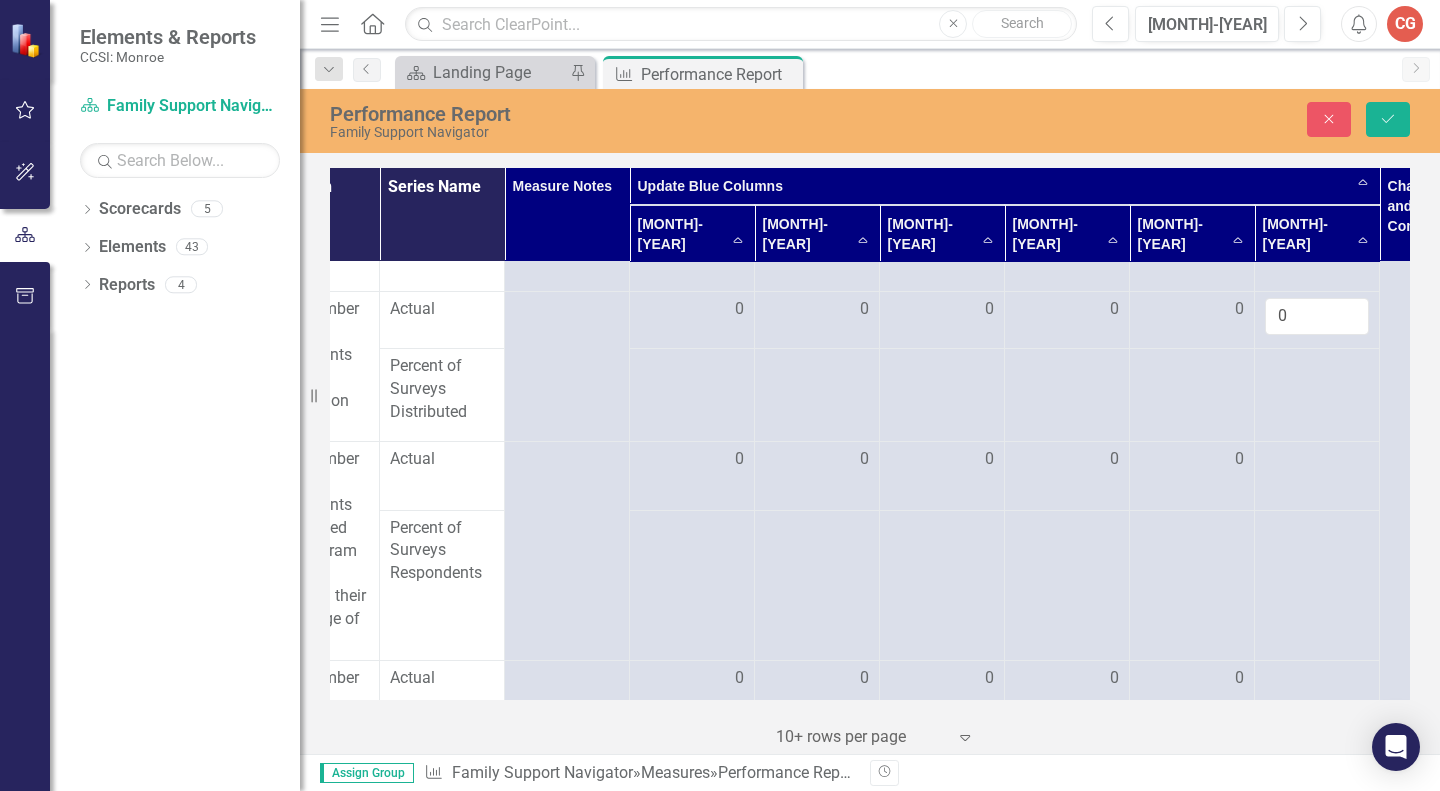 scroll, scrollTop: 2479, scrollLeft: 201, axis: both 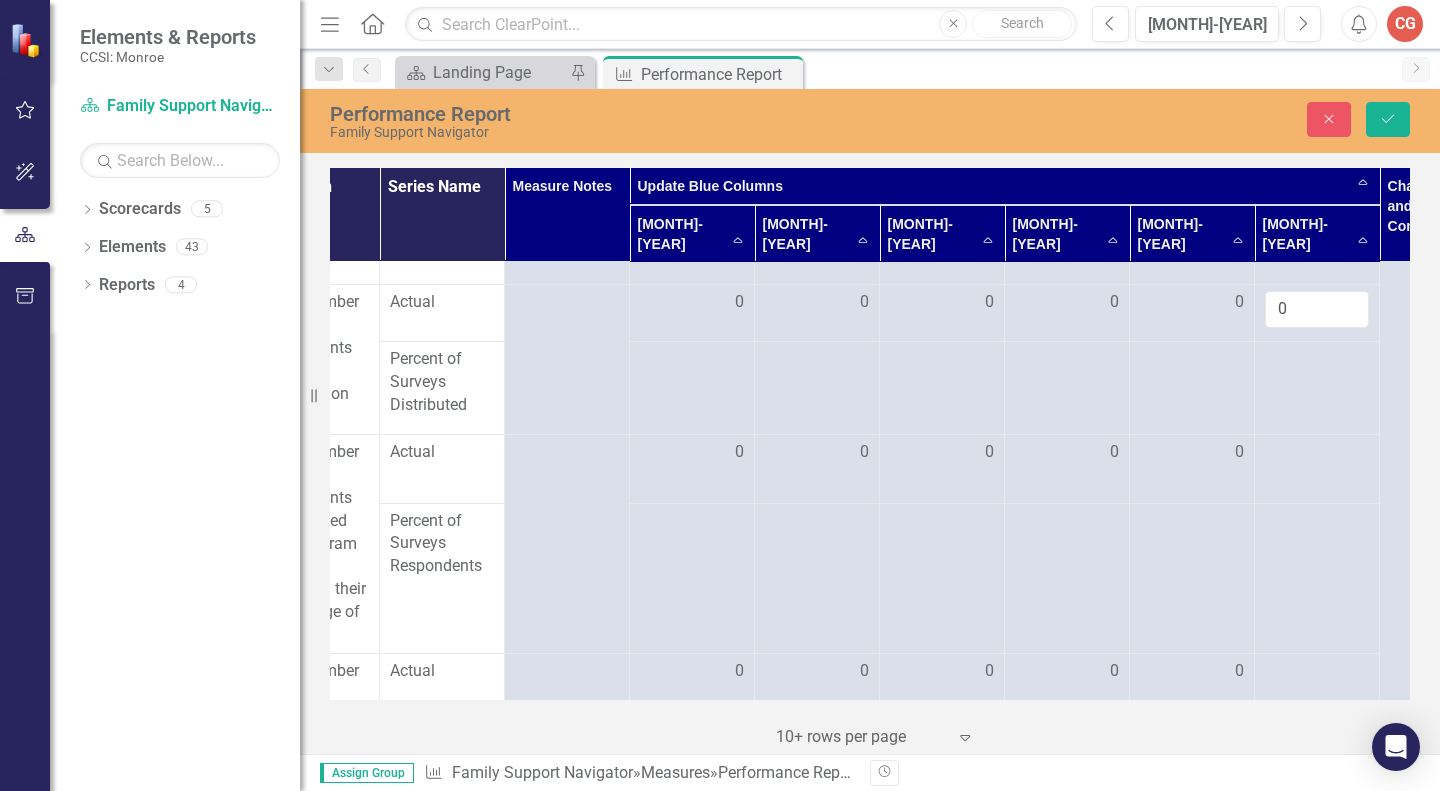type on "0" 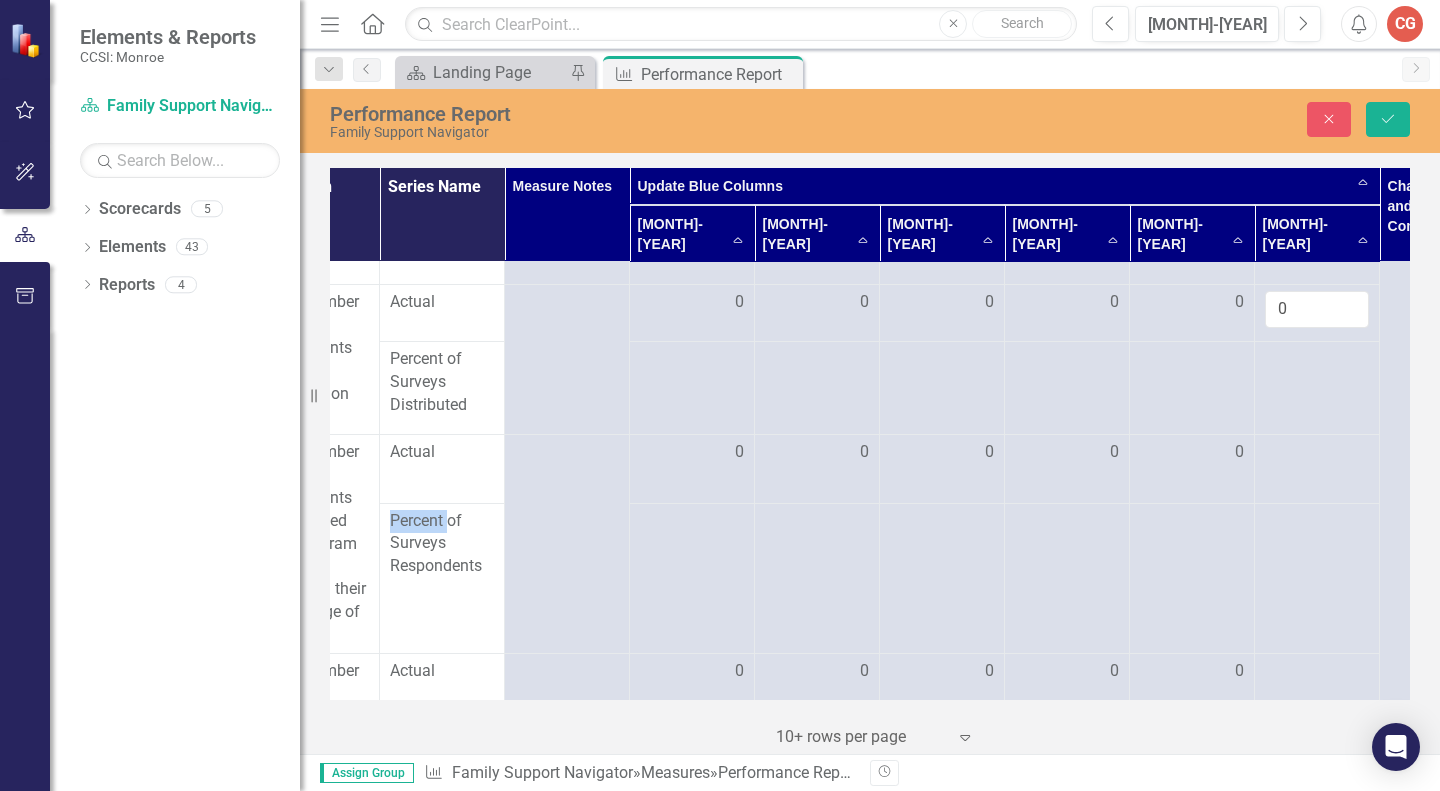 click at bounding box center [692, 453] 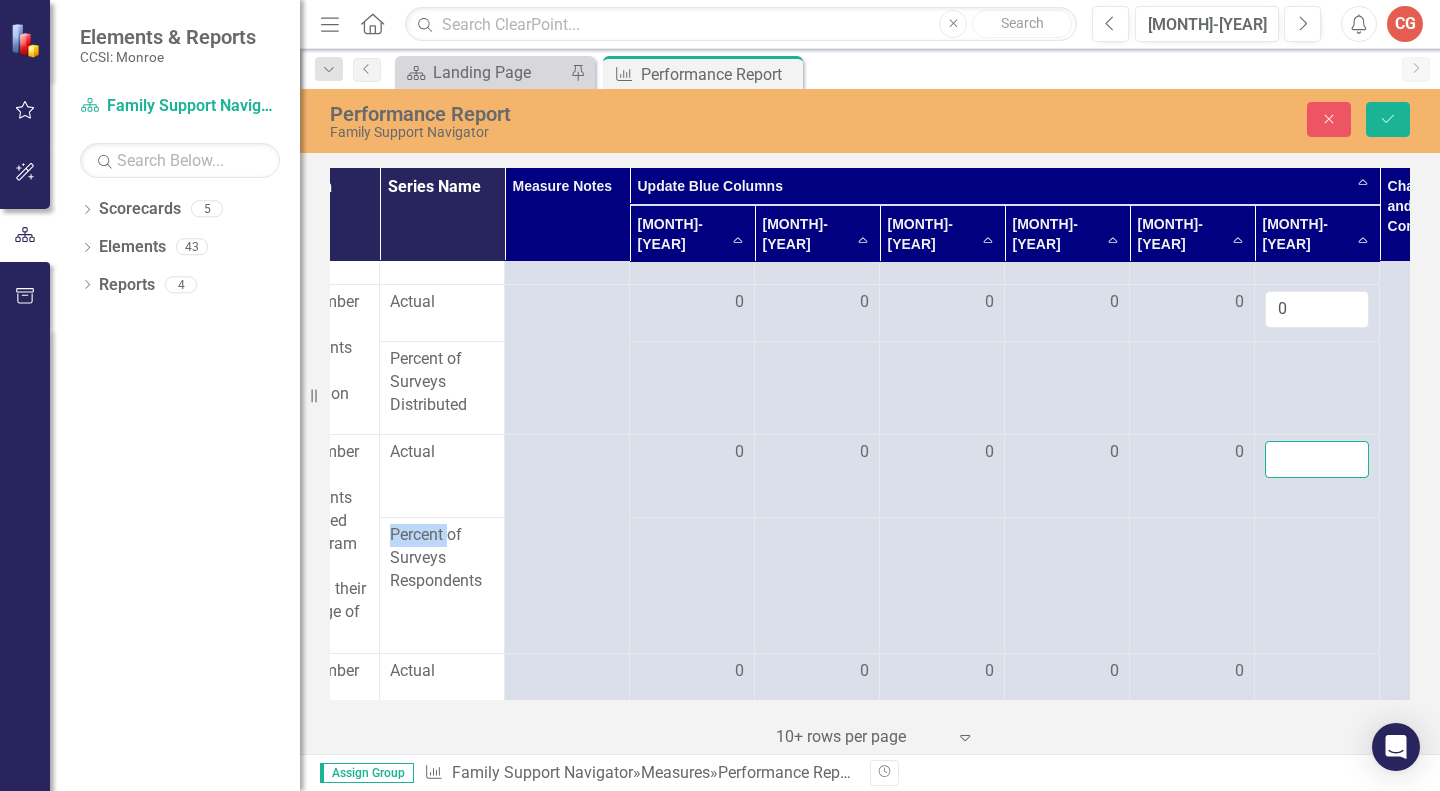 click at bounding box center (1317, 459) 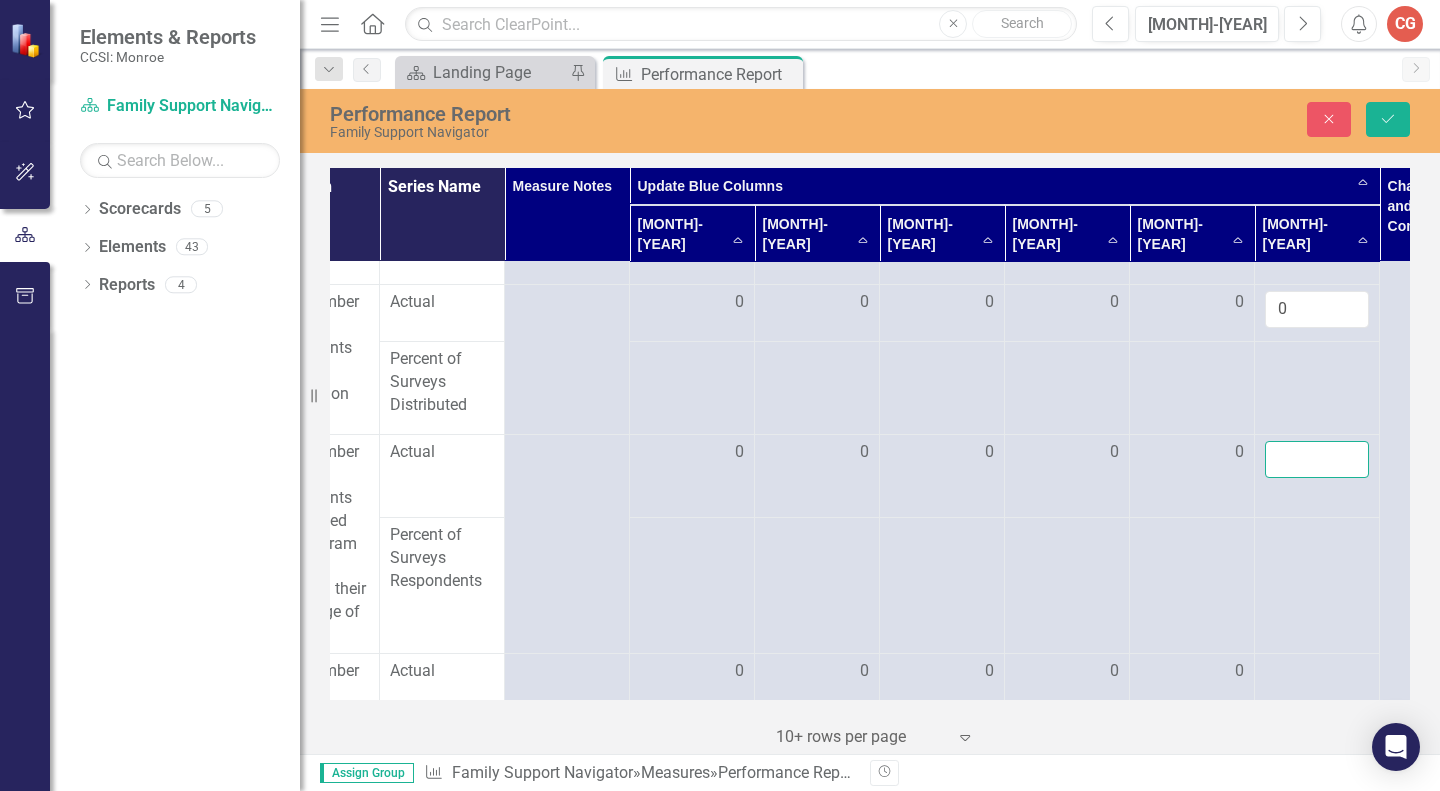 click at bounding box center [1317, 459] 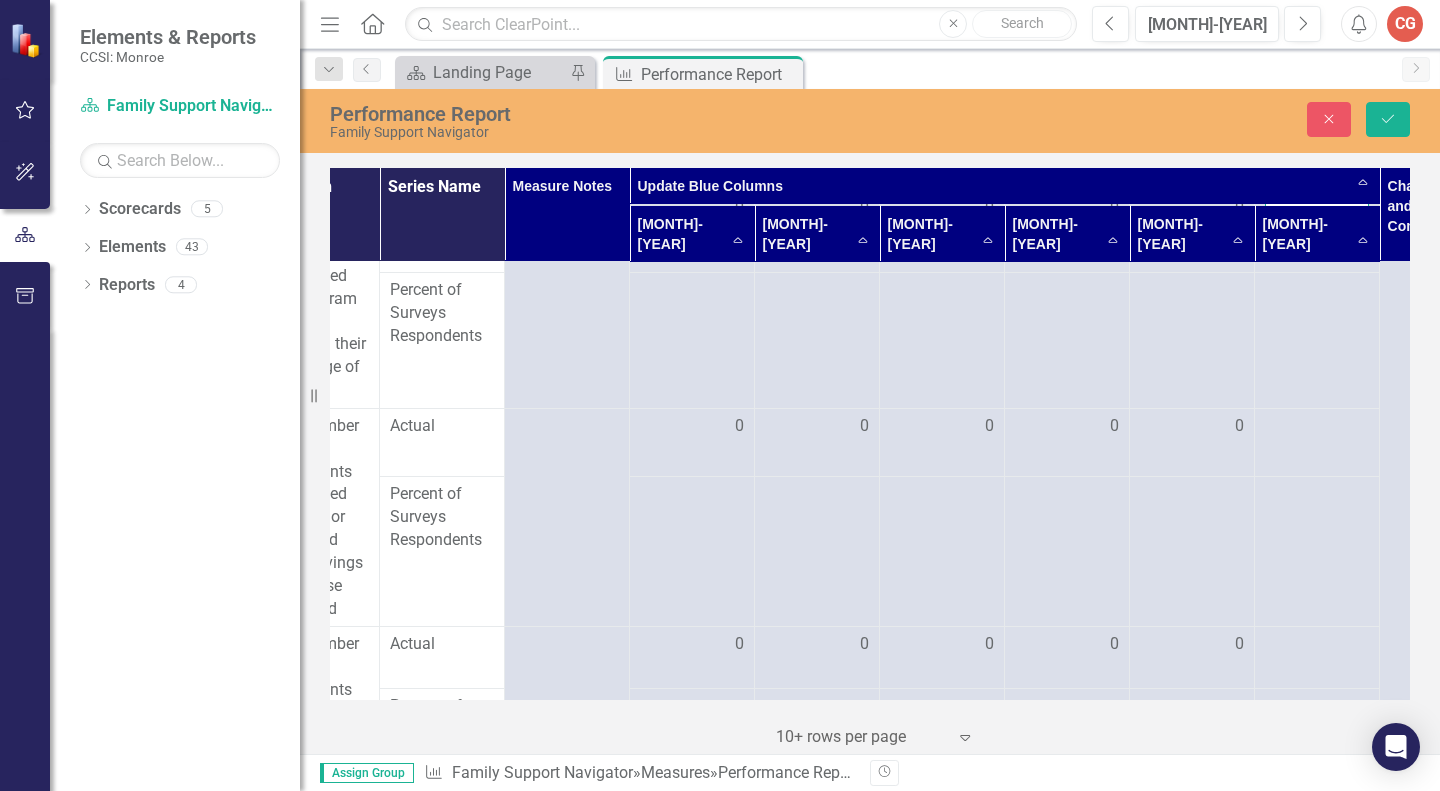 scroll, scrollTop: 2744, scrollLeft: 201, axis: both 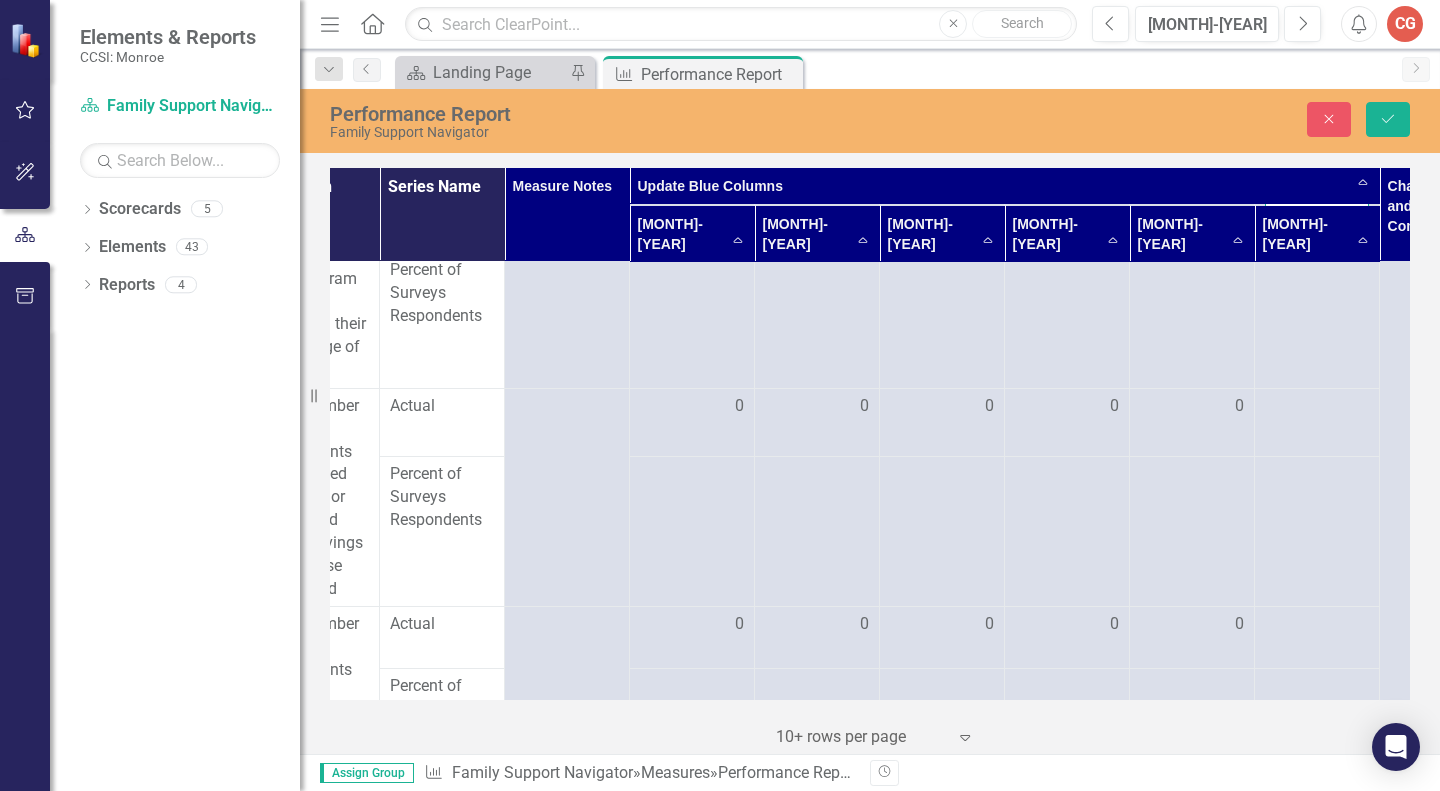 type on "0" 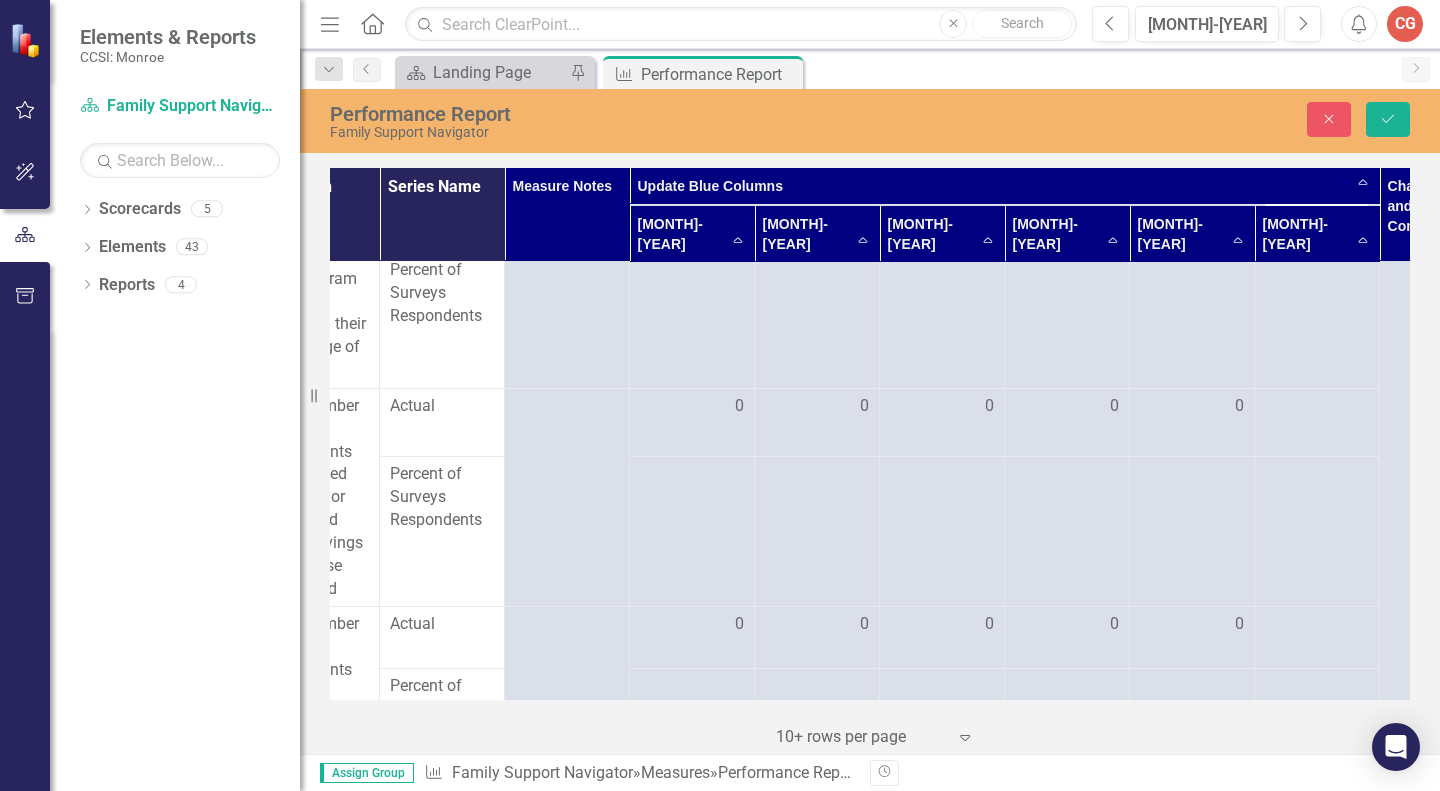 click at bounding box center (692, 407) 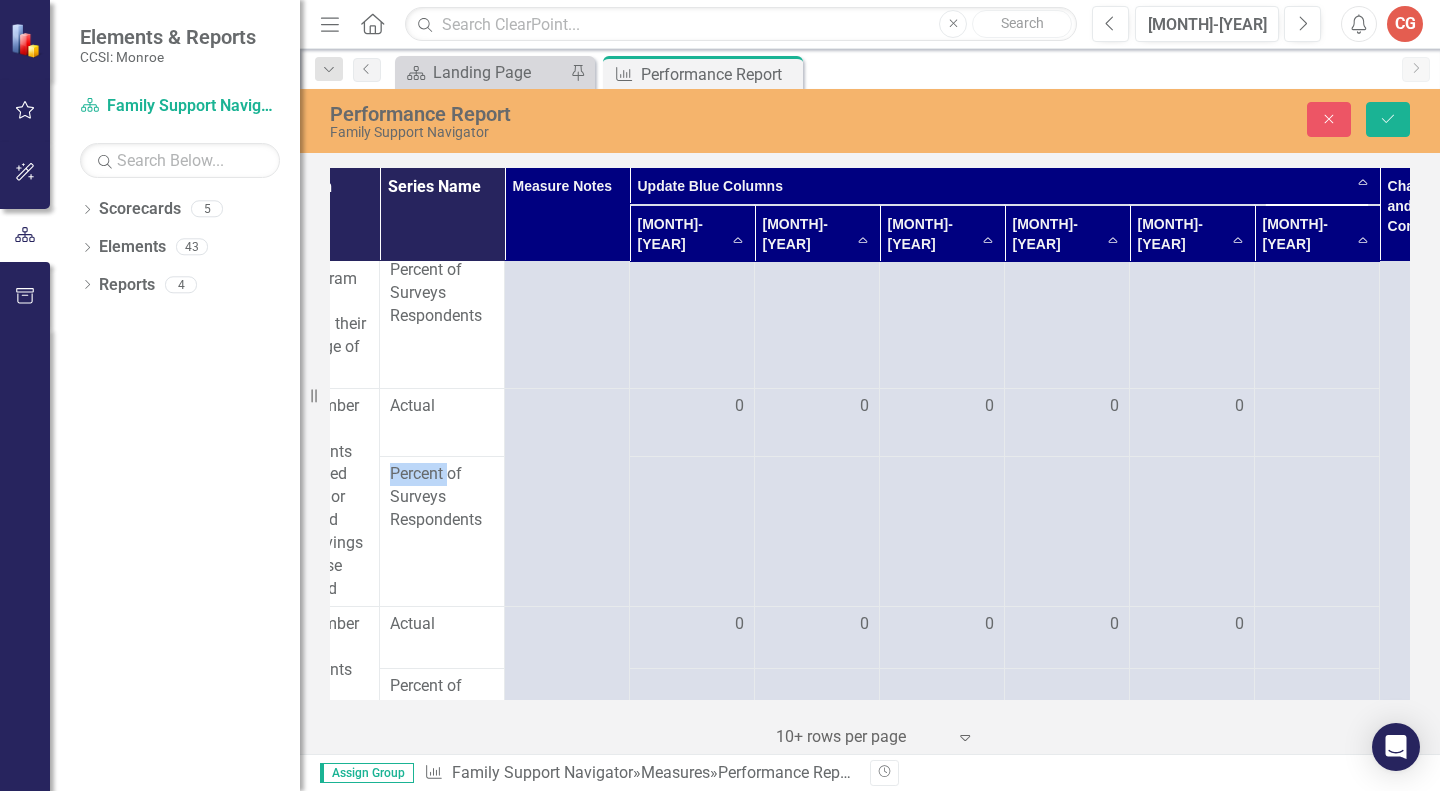 click at bounding box center (692, 407) 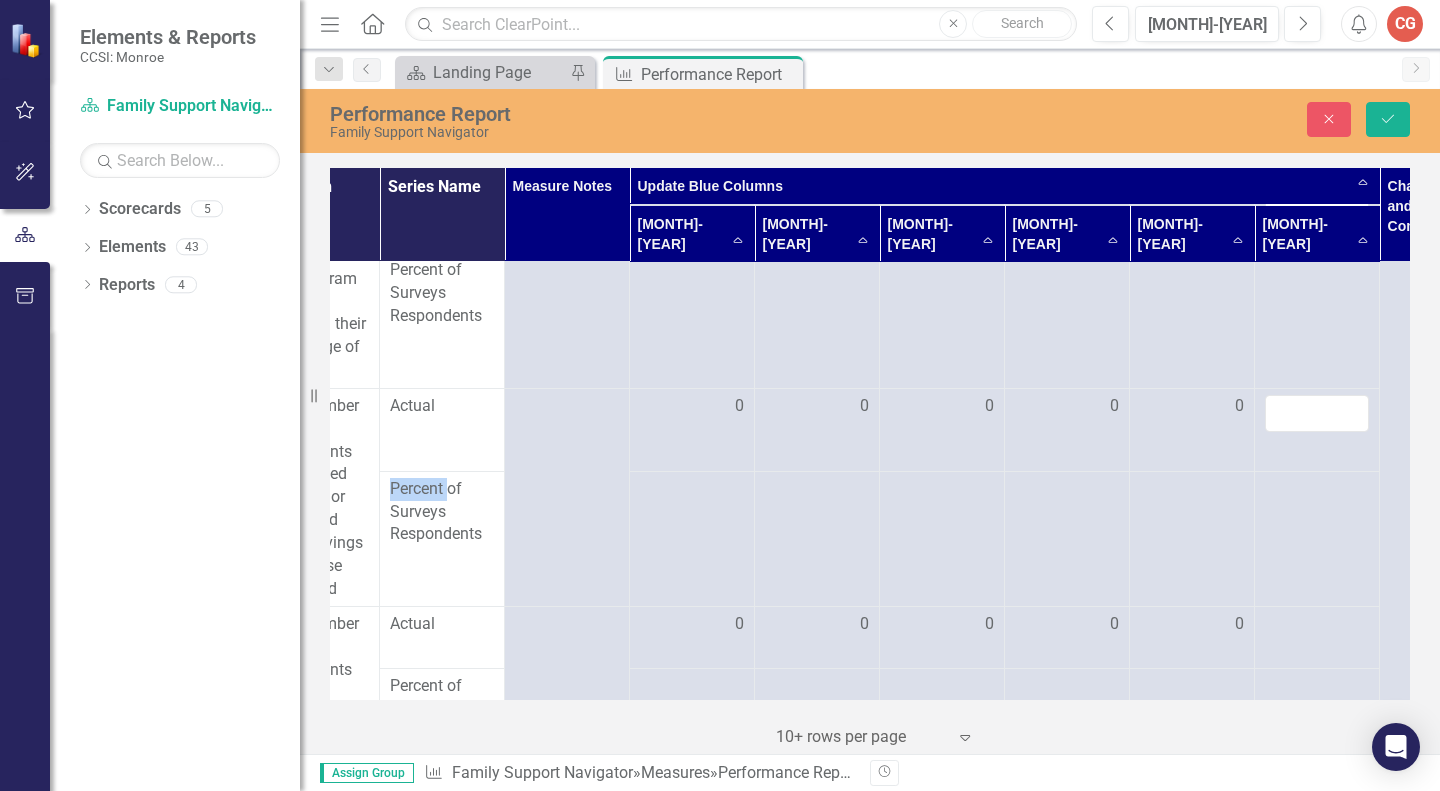 click at bounding box center [1317, 413] 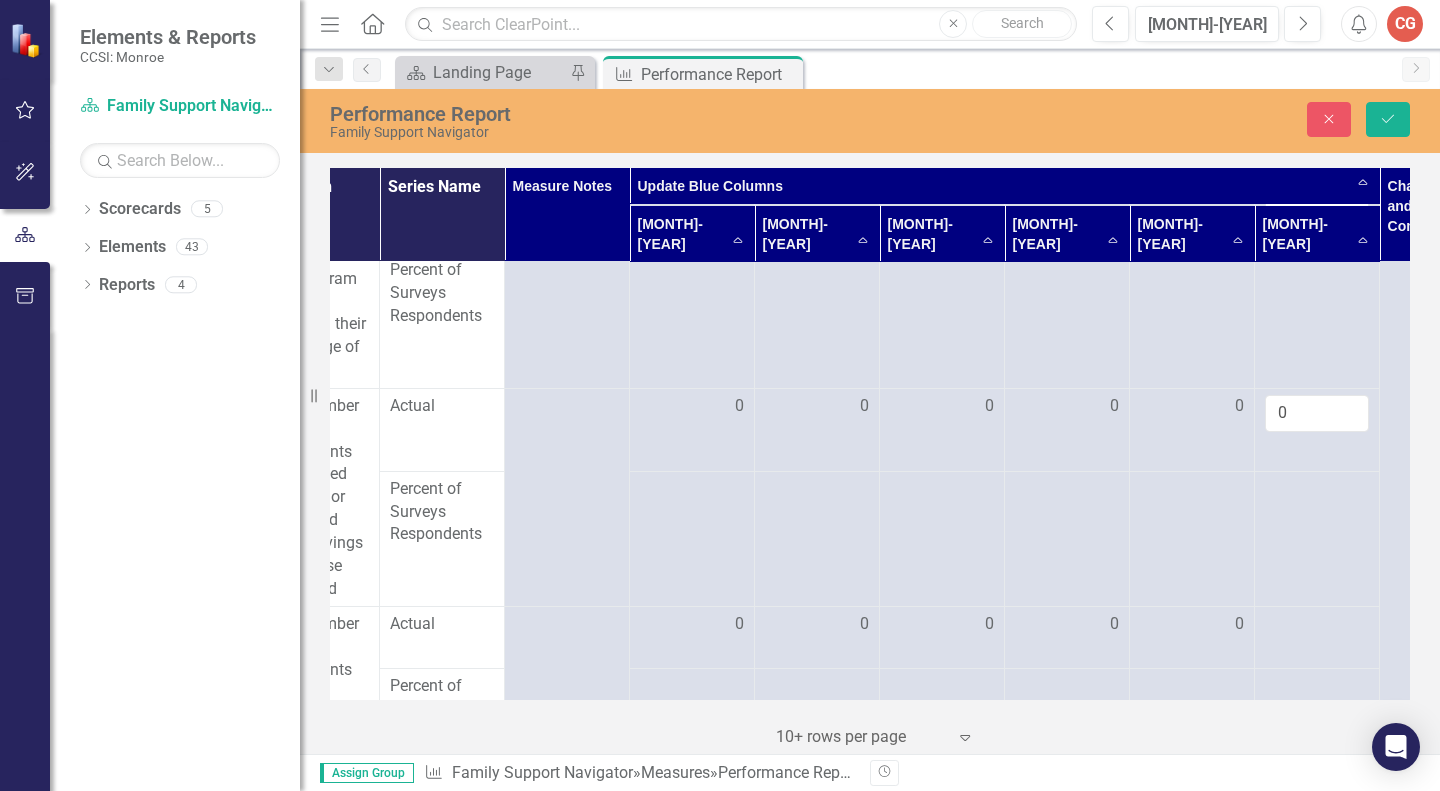 type on "0" 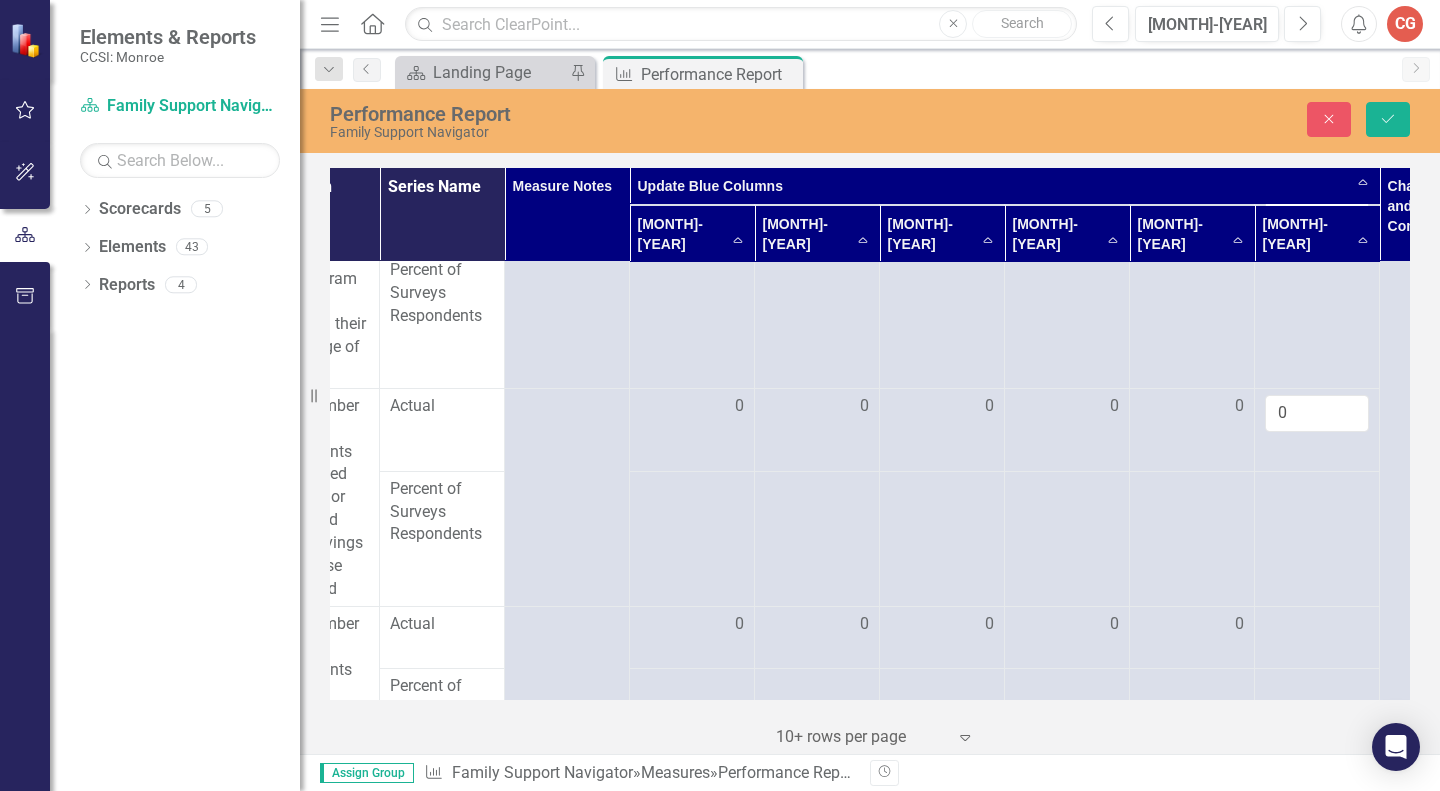 click at bounding box center [692, 625] 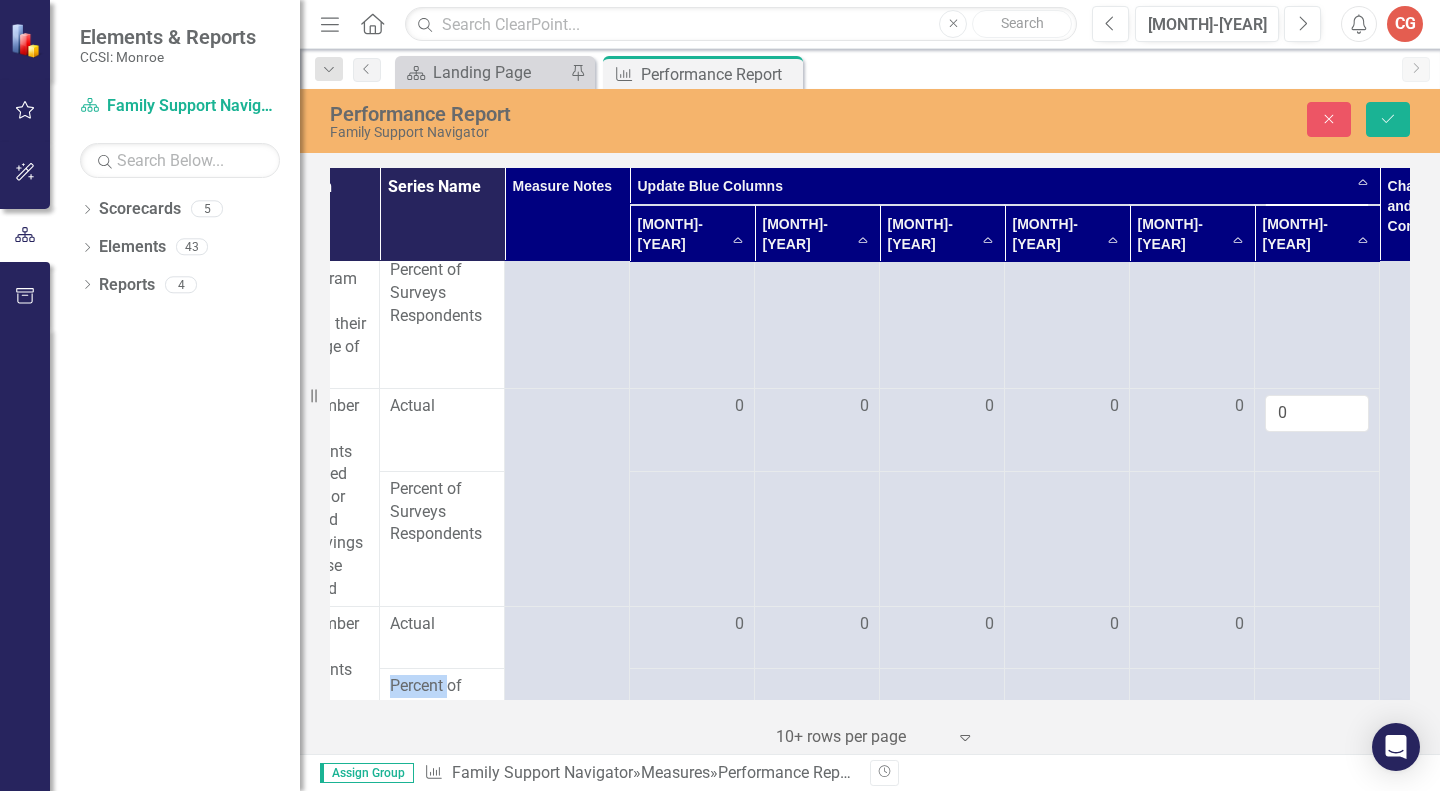 click at bounding box center (692, 625) 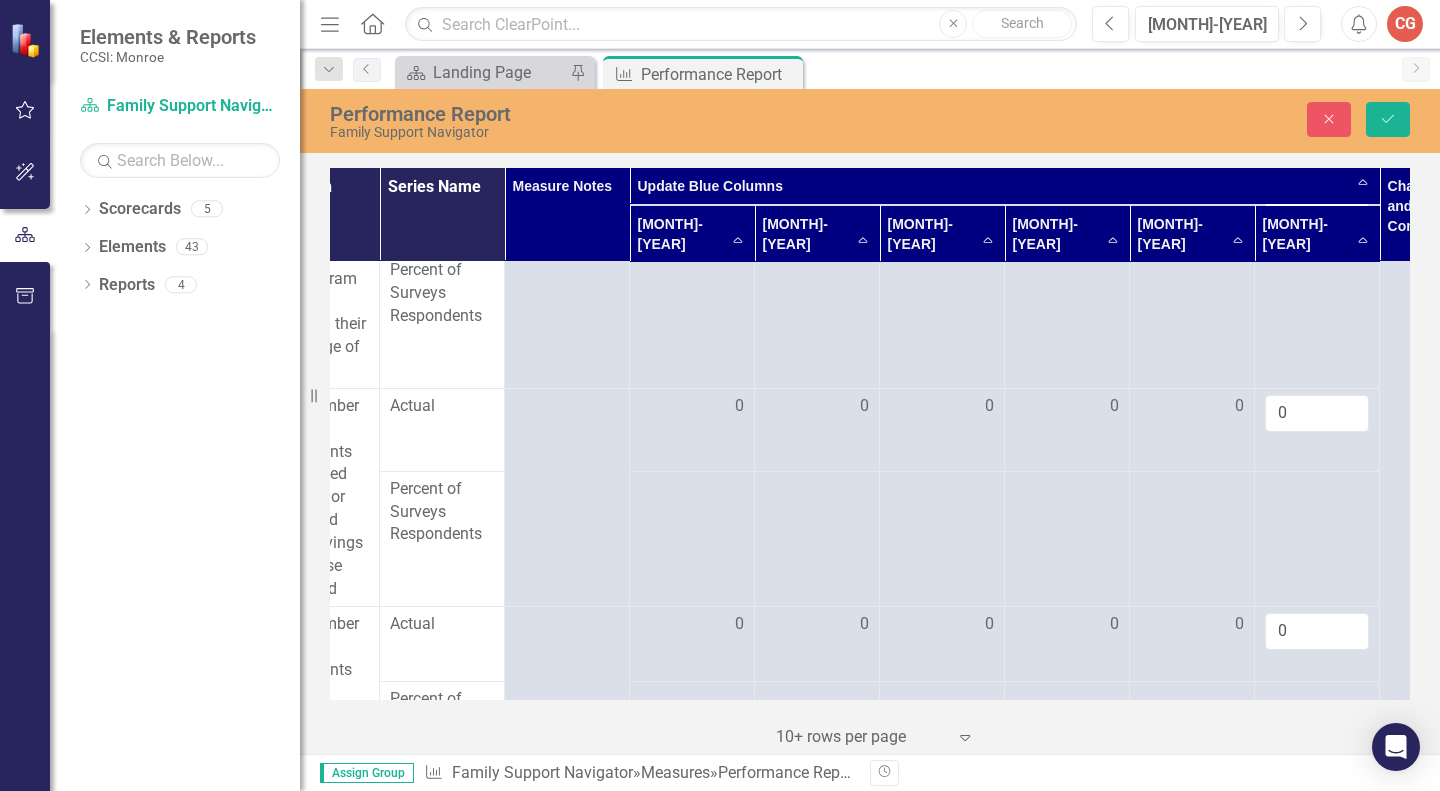 scroll, scrollTop: 2869, scrollLeft: 201, axis: both 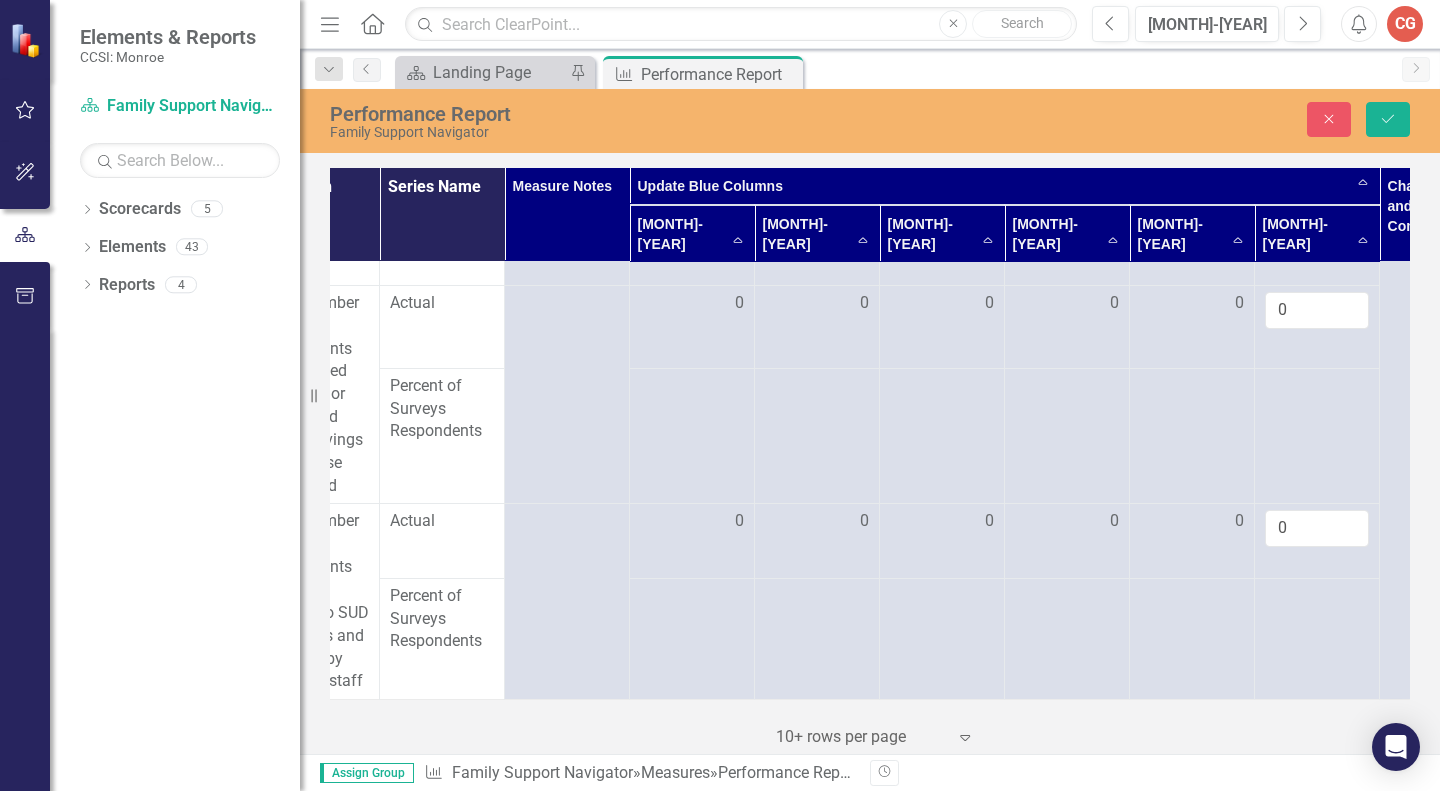 type on "0" 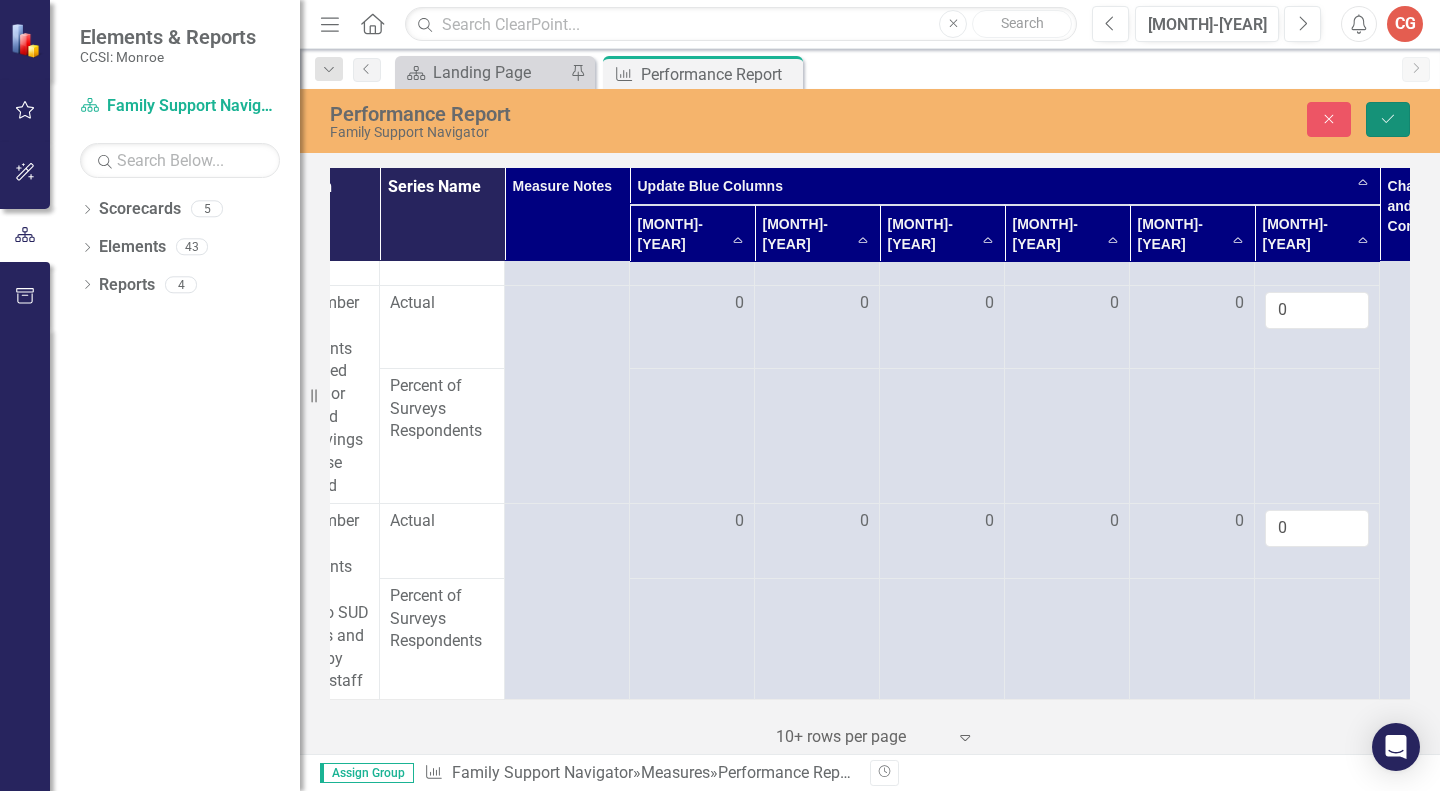 click on "Save" at bounding box center [1388, 119] 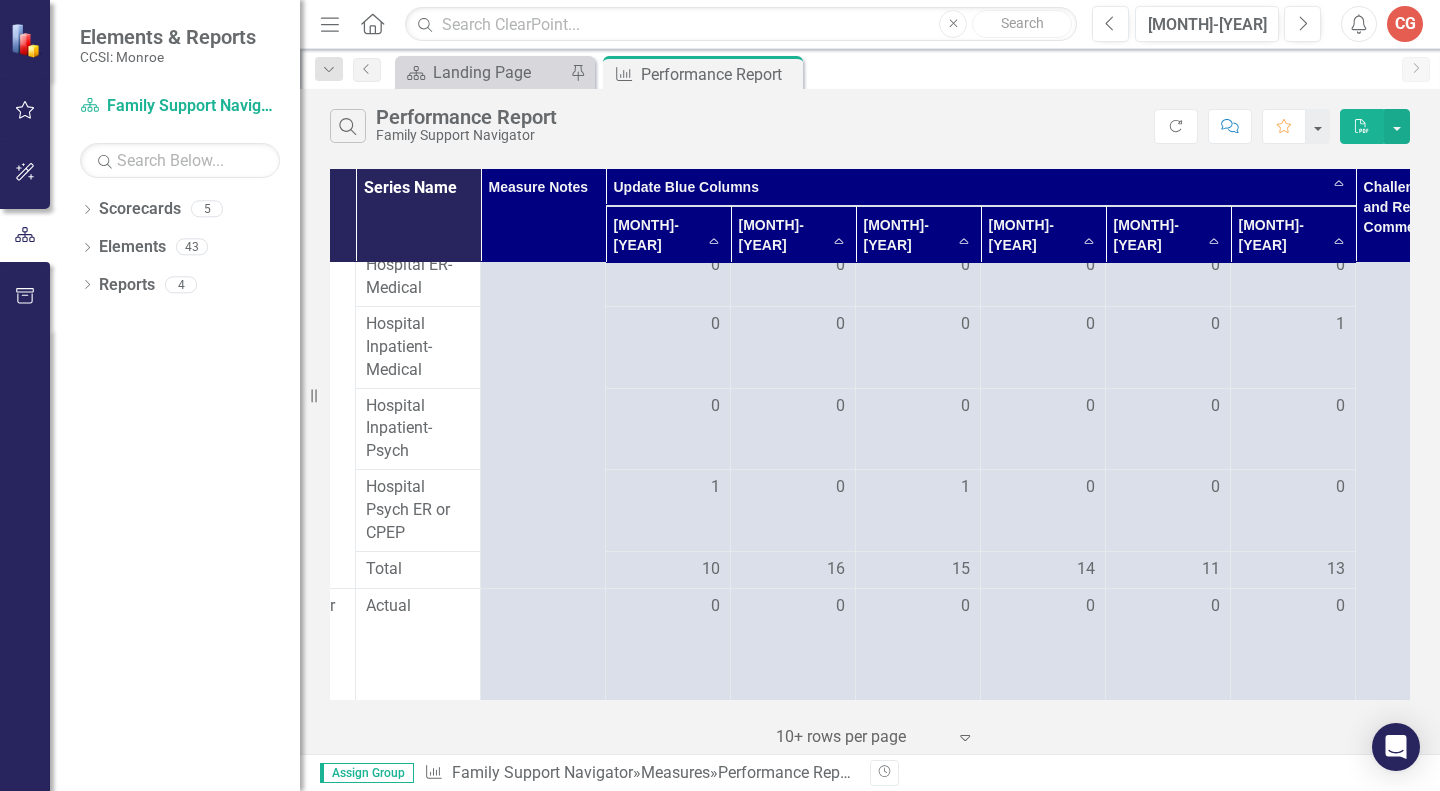 scroll, scrollTop: 2029, scrollLeft: 225, axis: both 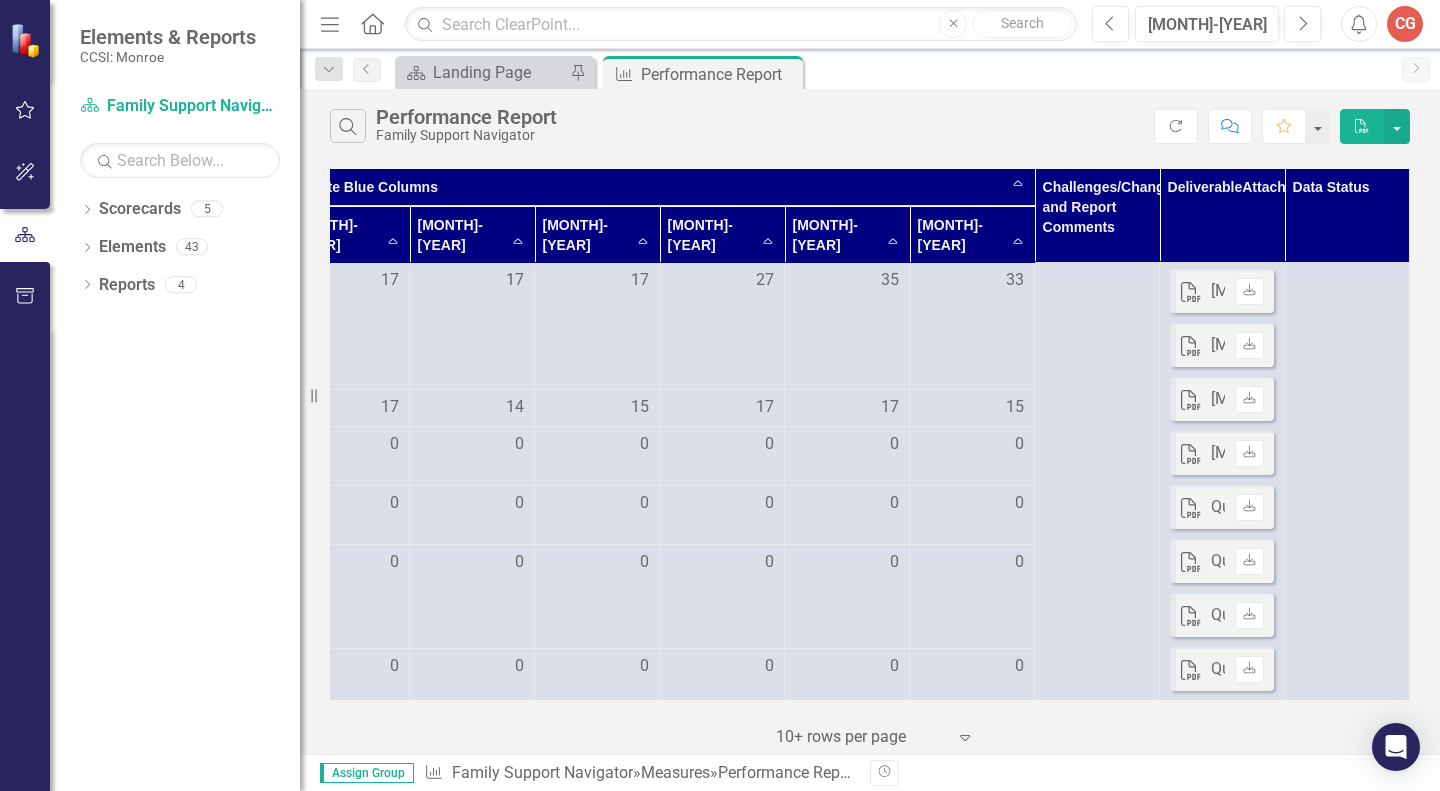 click on "PDF" at bounding box center [1191, 292] 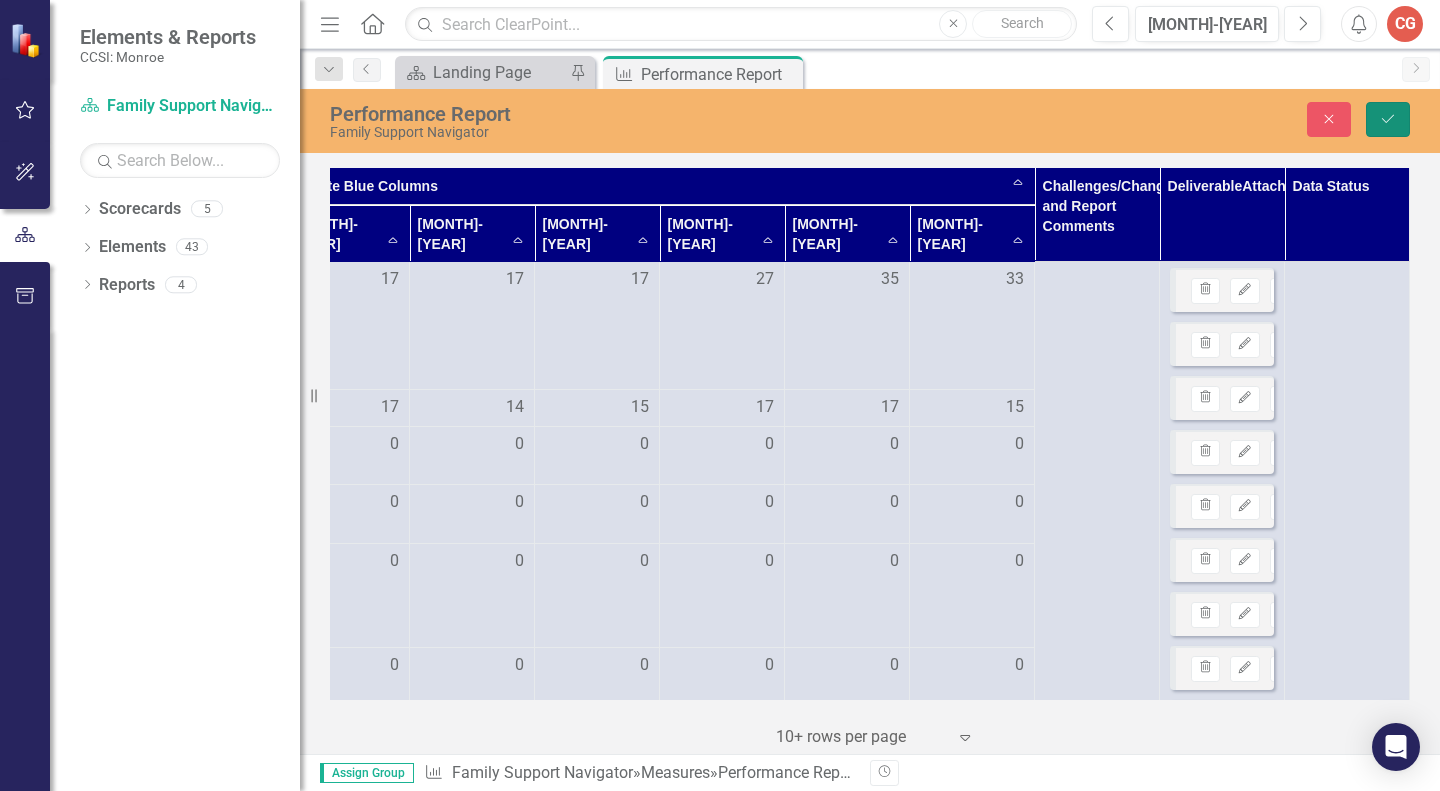 click on "Save" at bounding box center (1388, 119) 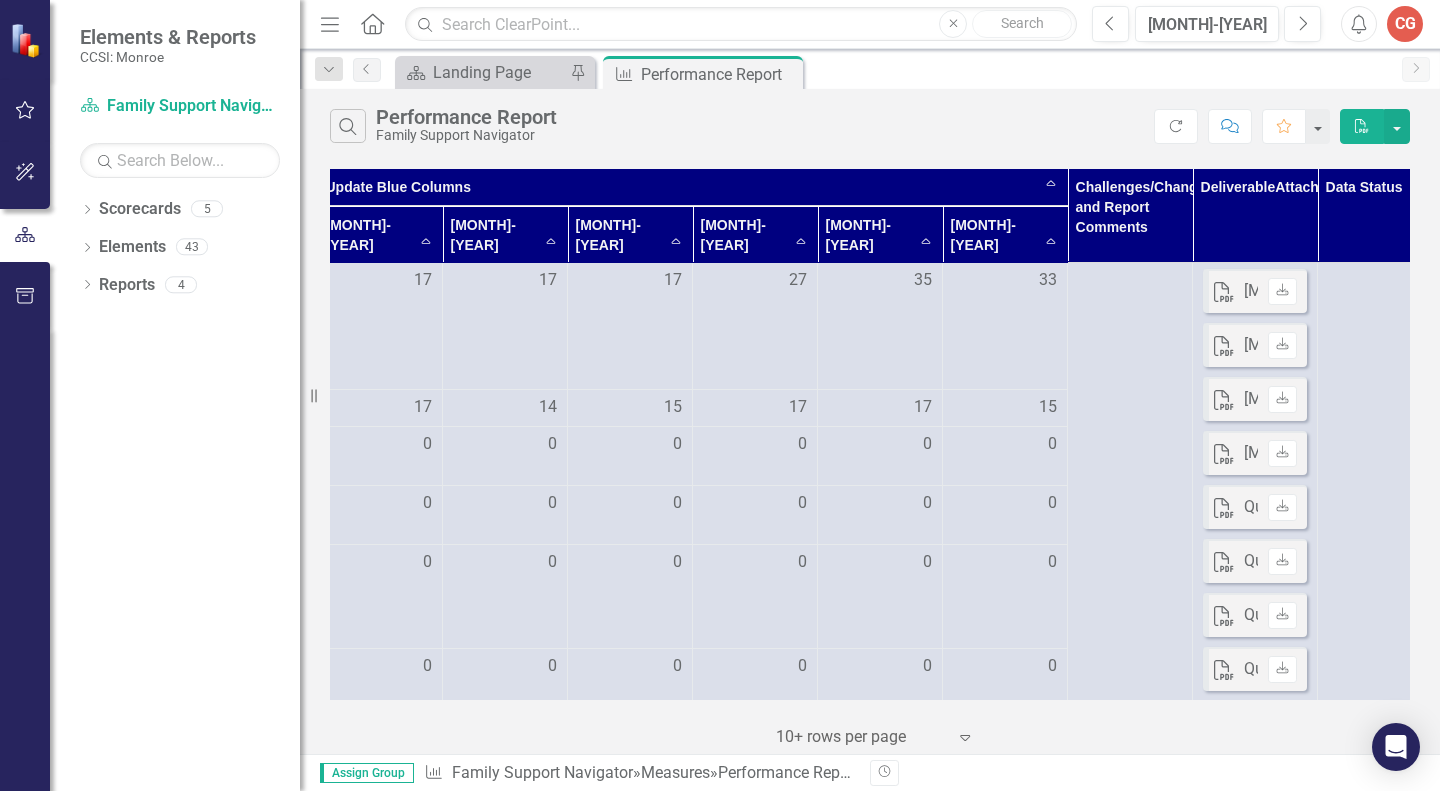 scroll, scrollTop: 0, scrollLeft: 561, axis: horizontal 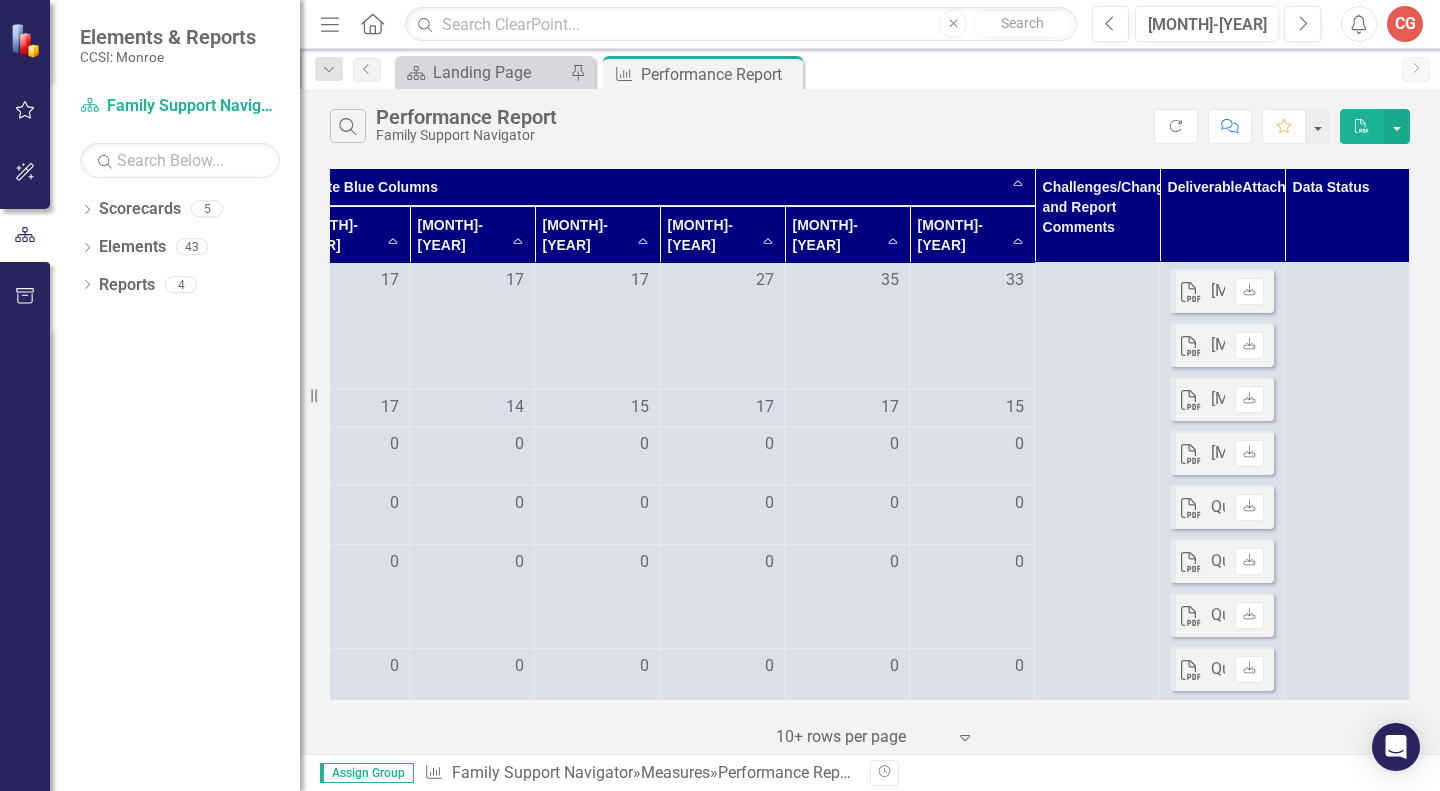 click at bounding box center [1347, 1867] 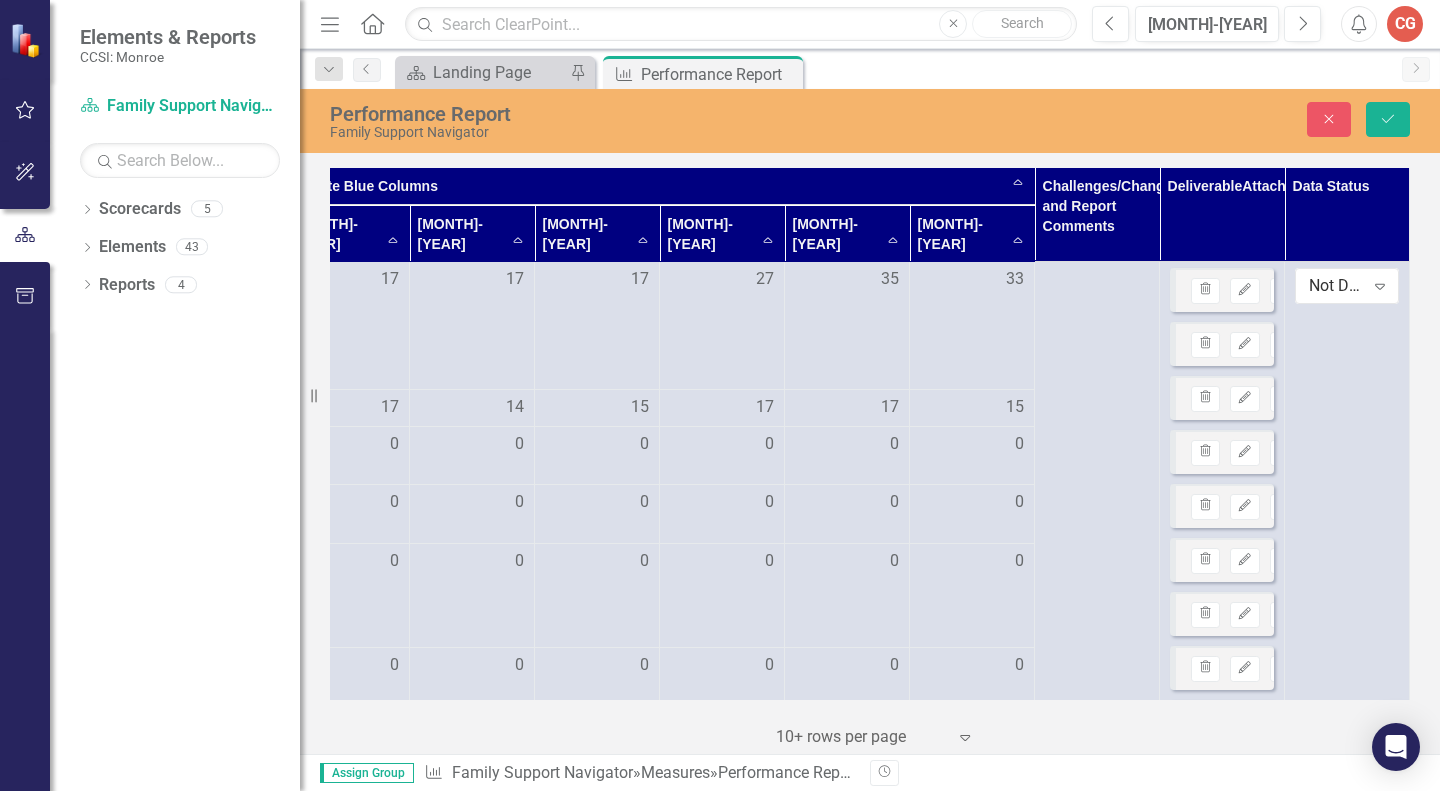 click on "Expand" at bounding box center [1380, 286] 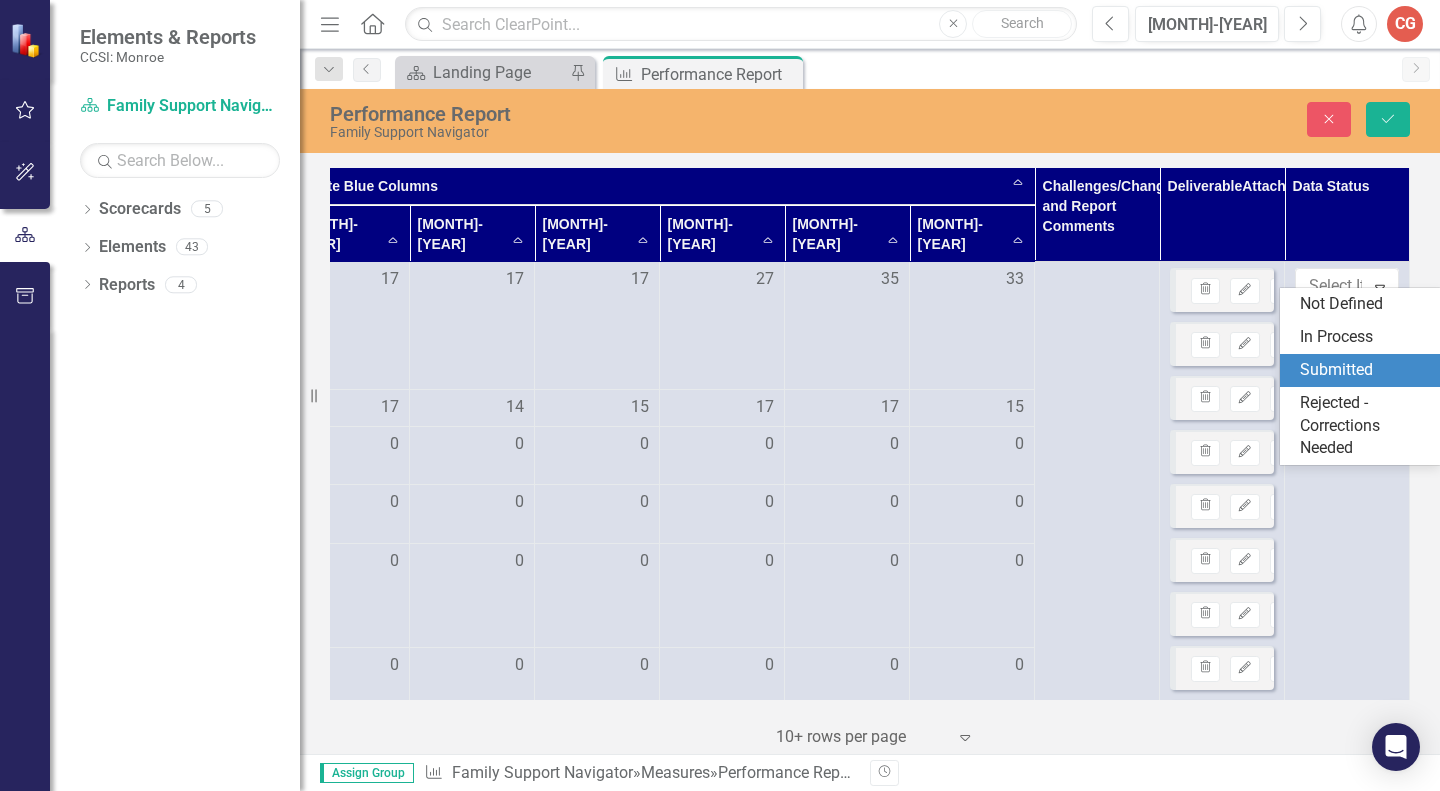 click on "Submitted" at bounding box center (1364, 370) 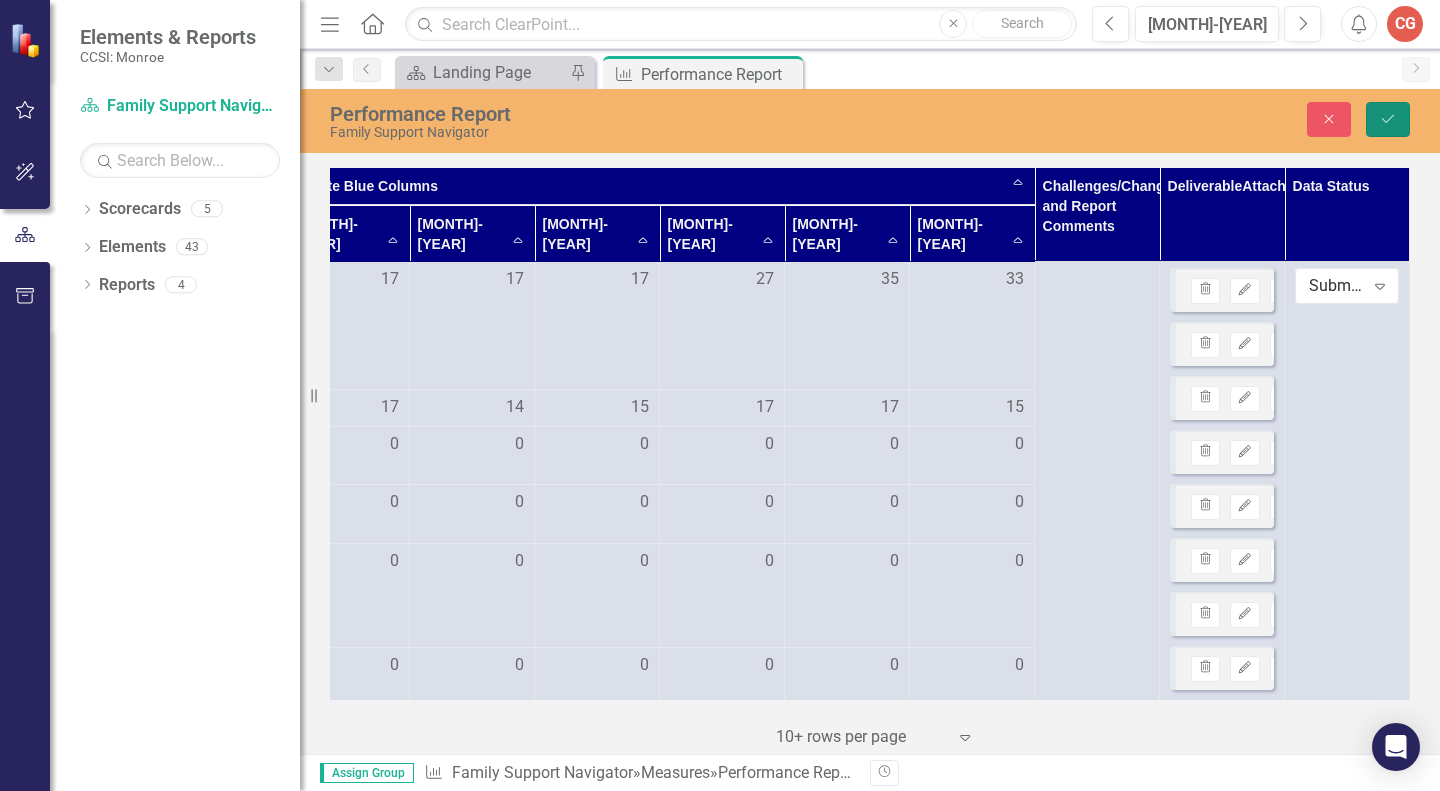 click on "Save" at bounding box center (1388, 119) 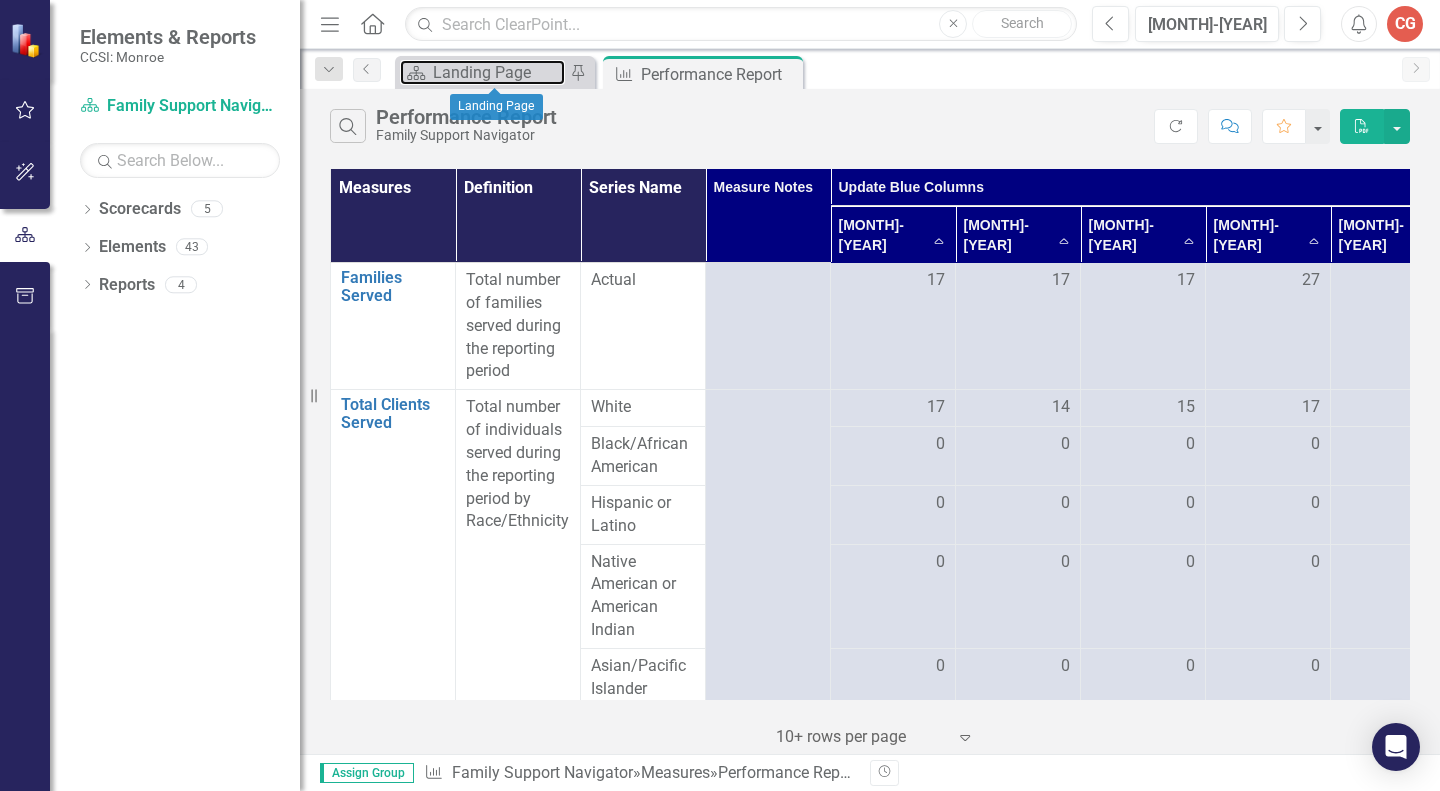 click on "Landing Page" at bounding box center (499, 72) 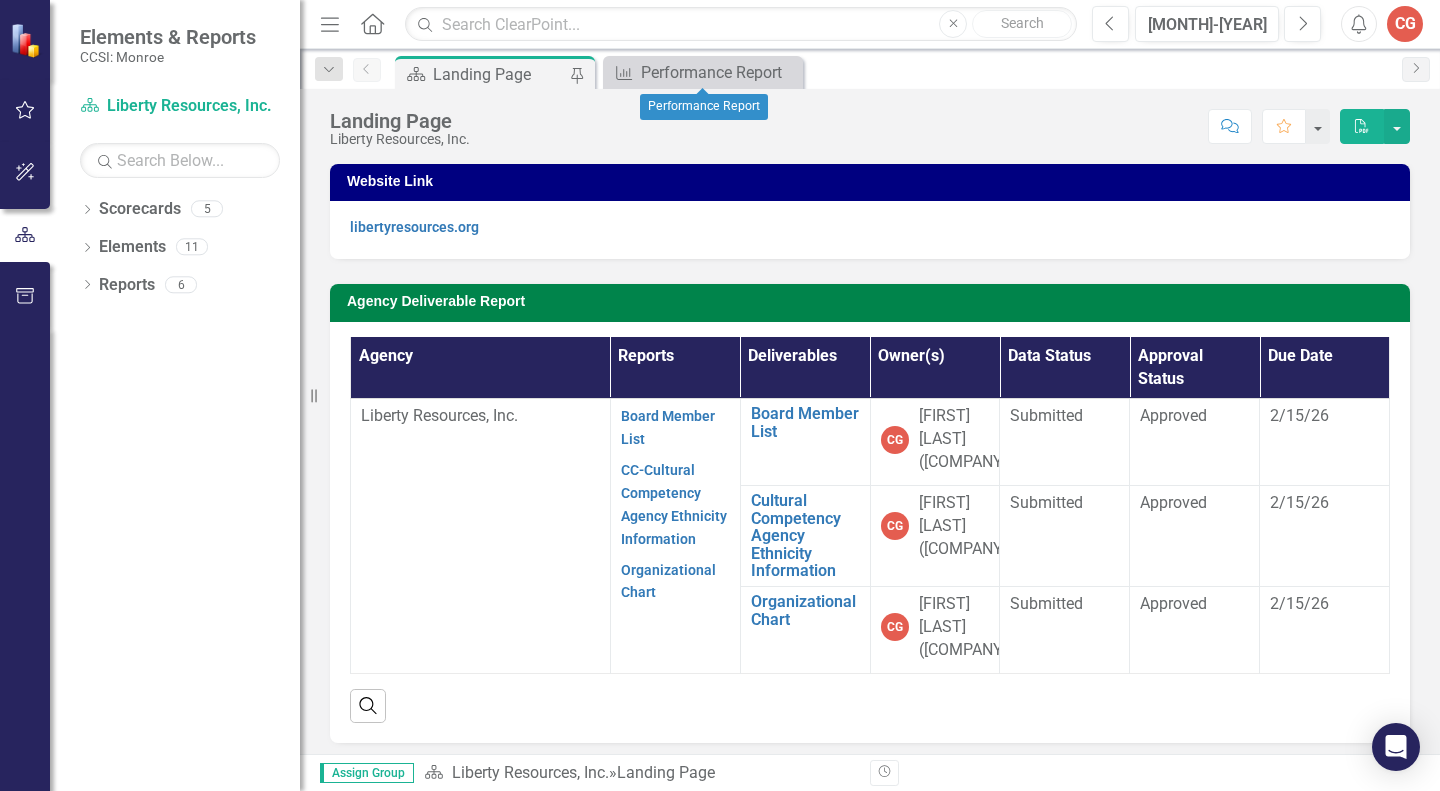 click on "Close" at bounding box center [0, 0] 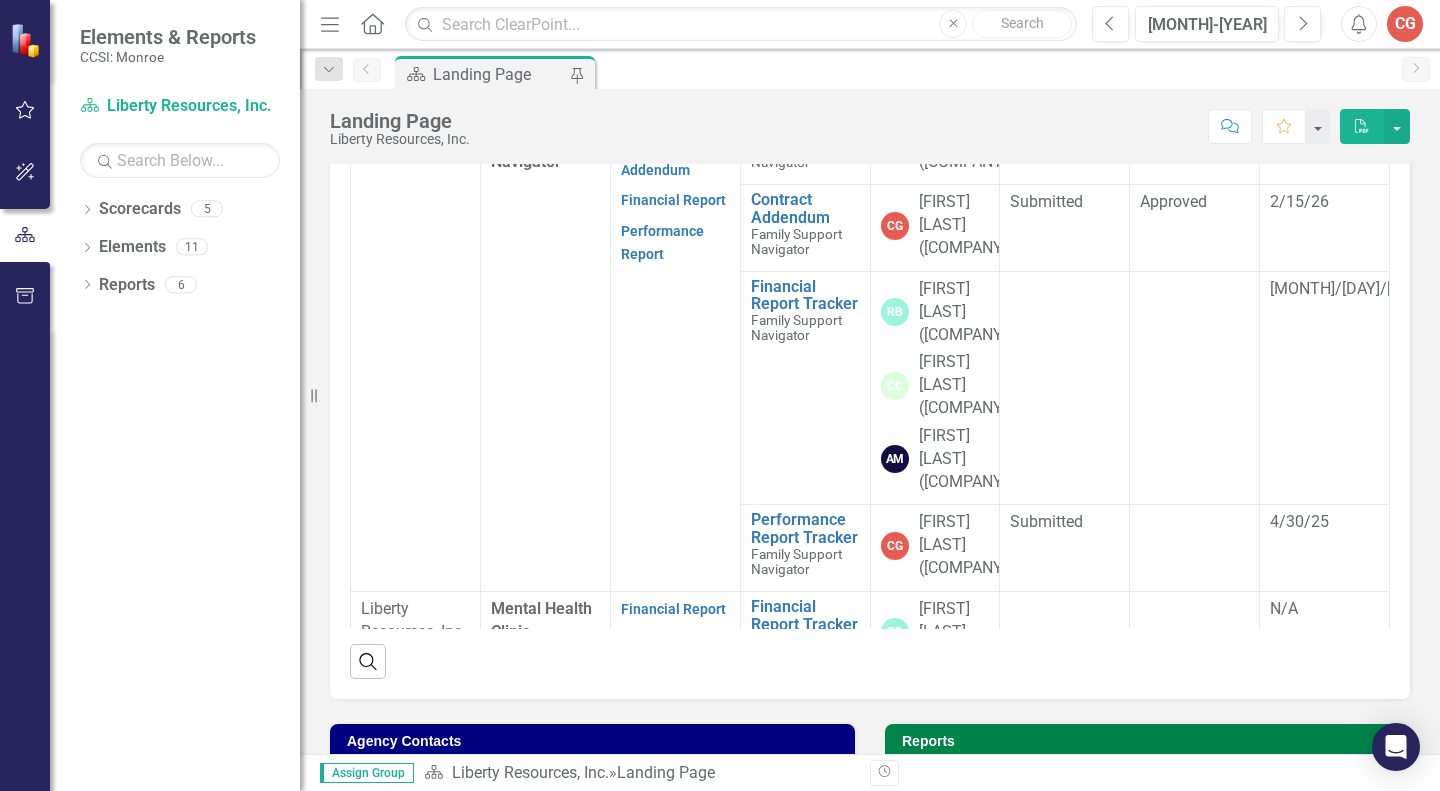 scroll, scrollTop: 782, scrollLeft: 0, axis: vertical 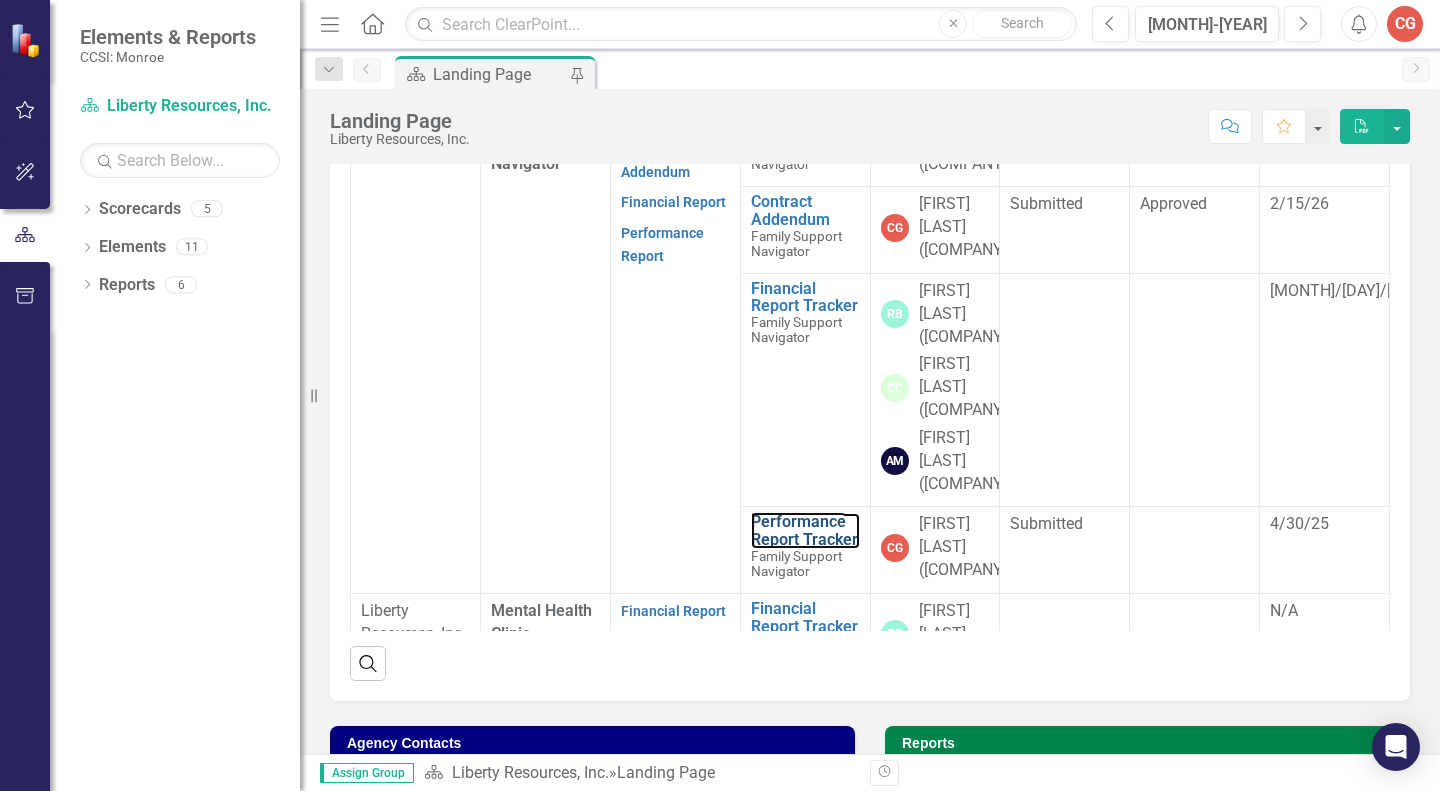 click on "Performance Report Tracker" at bounding box center [805, 530] 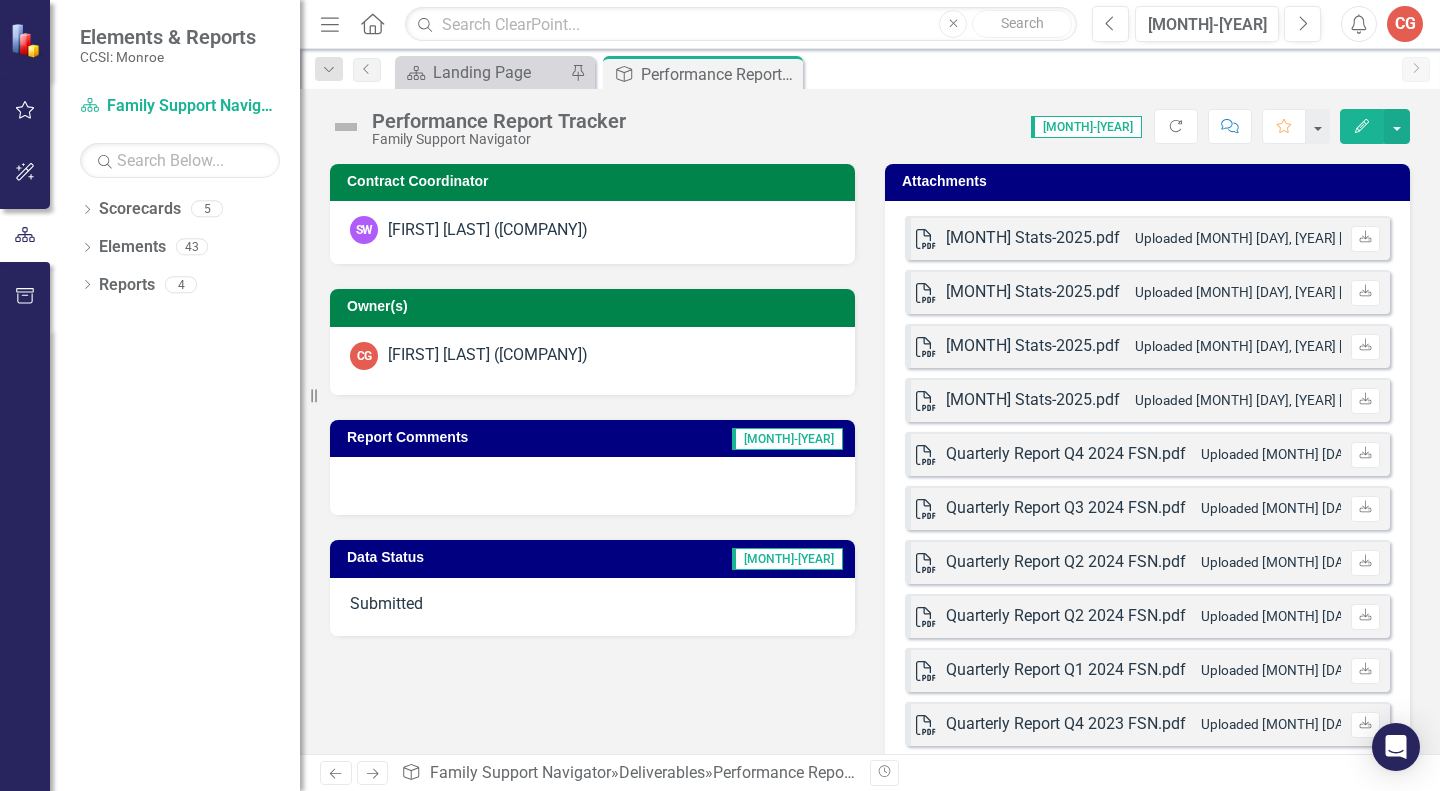 click on "Submitted" at bounding box center (386, 603) 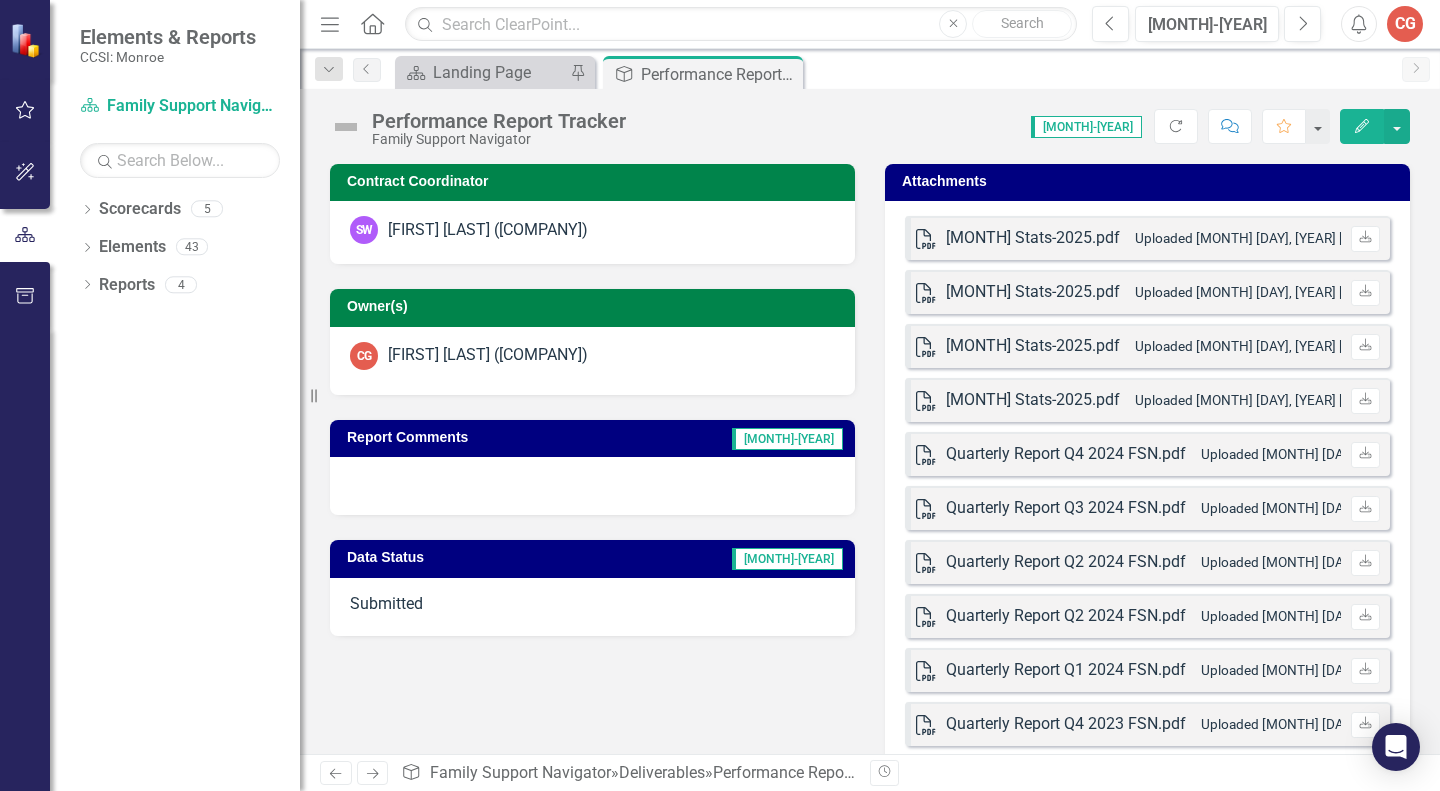 click on "Submitted" at bounding box center (386, 603) 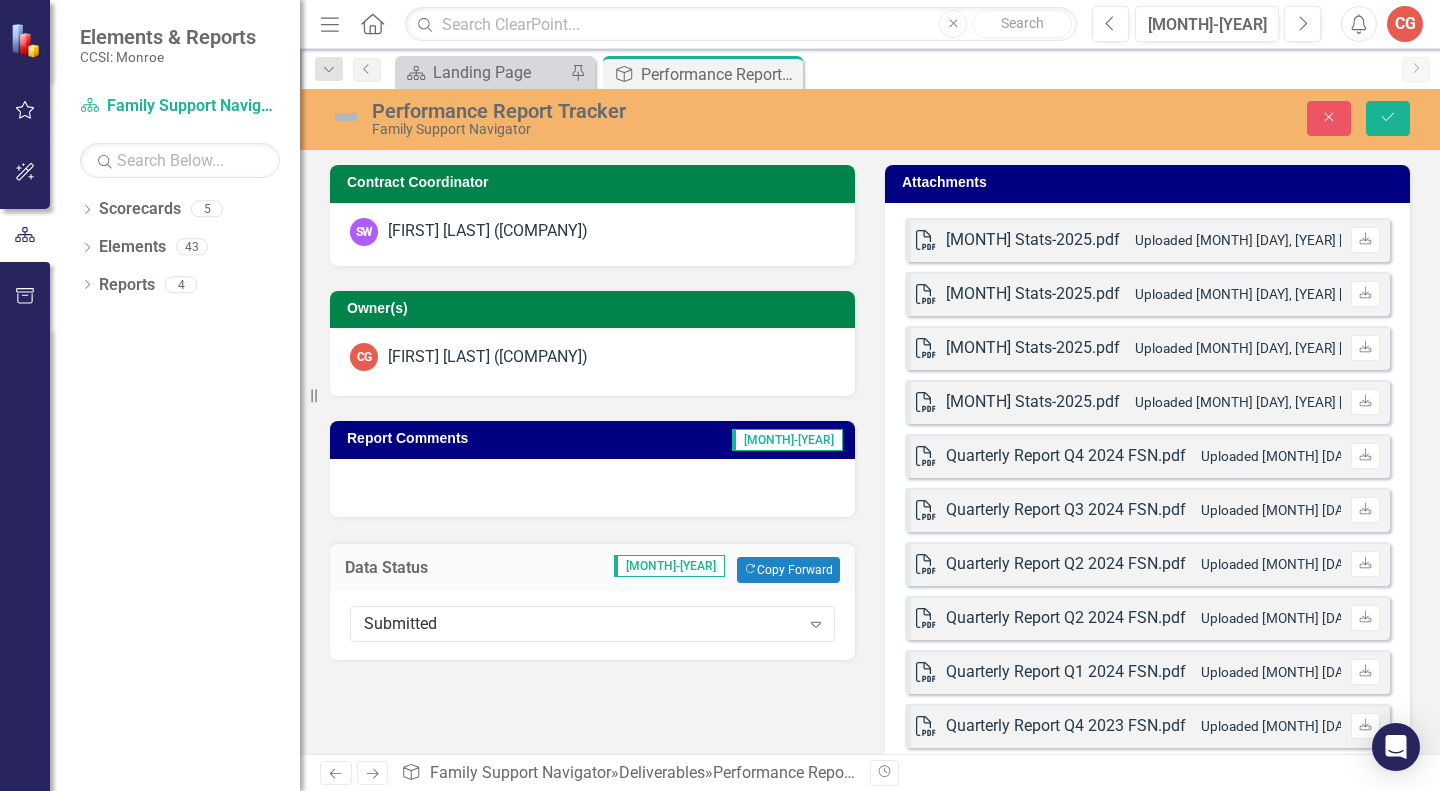 click on "Expand" at bounding box center [816, 624] 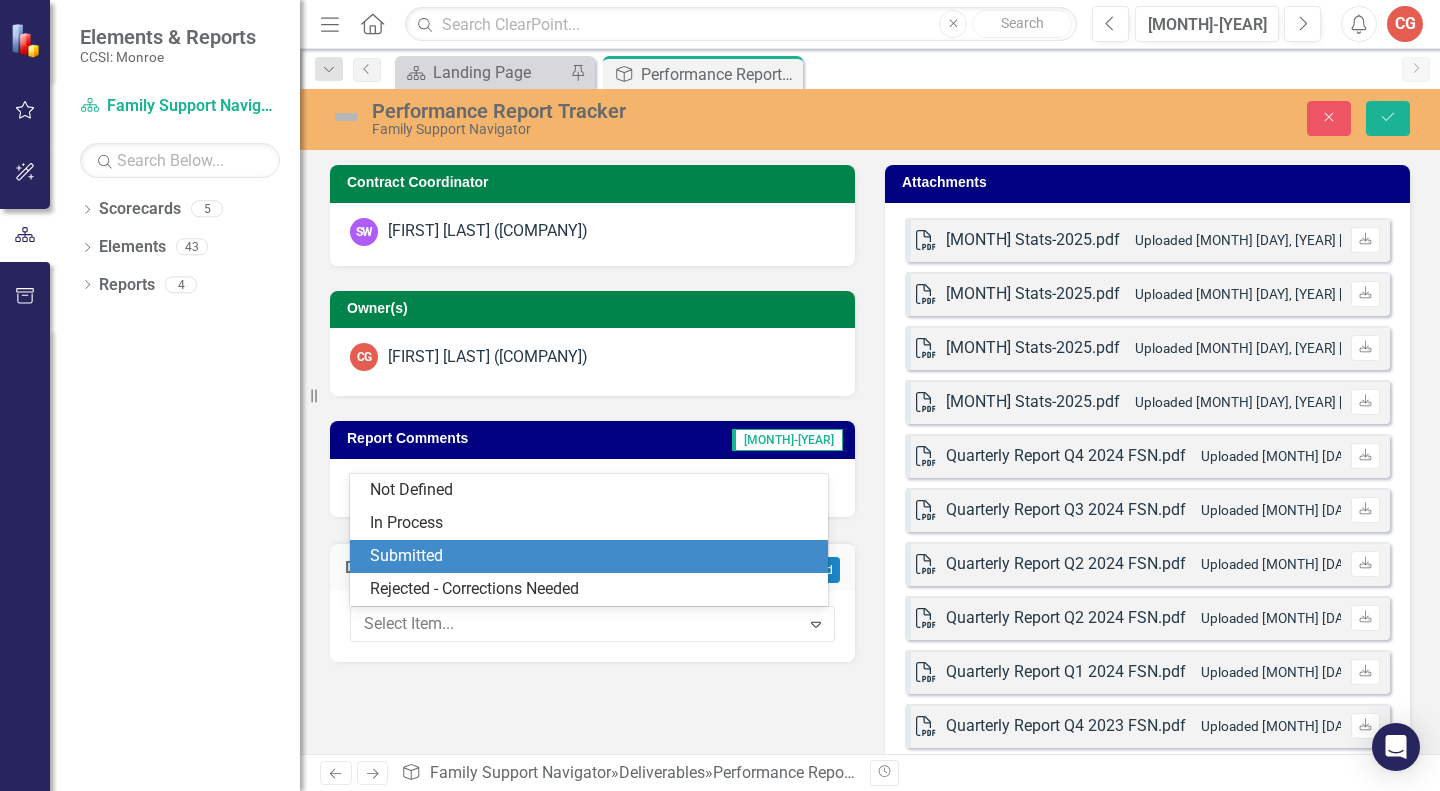 click on "Submitted" at bounding box center (593, 556) 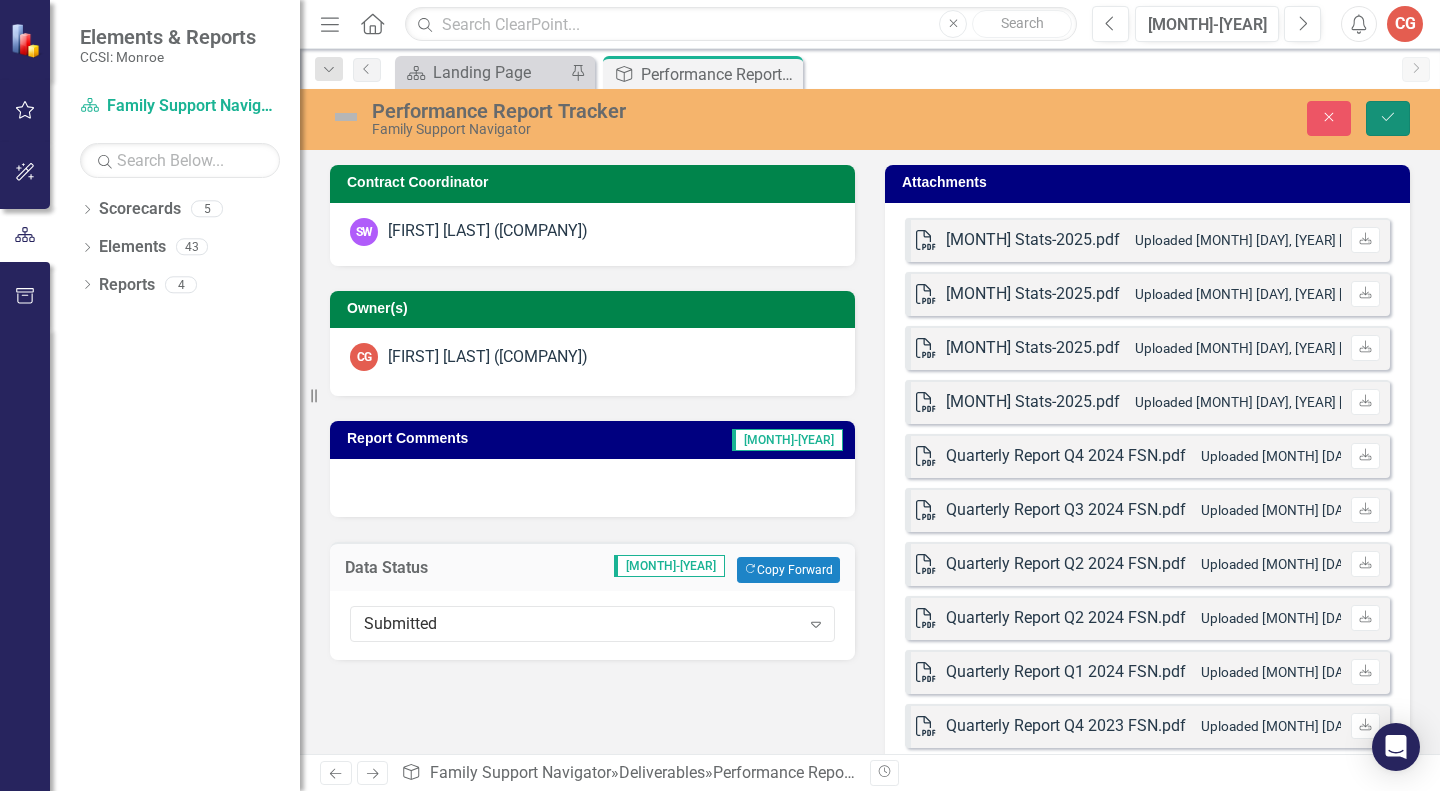 click on "Save" at bounding box center [1388, 118] 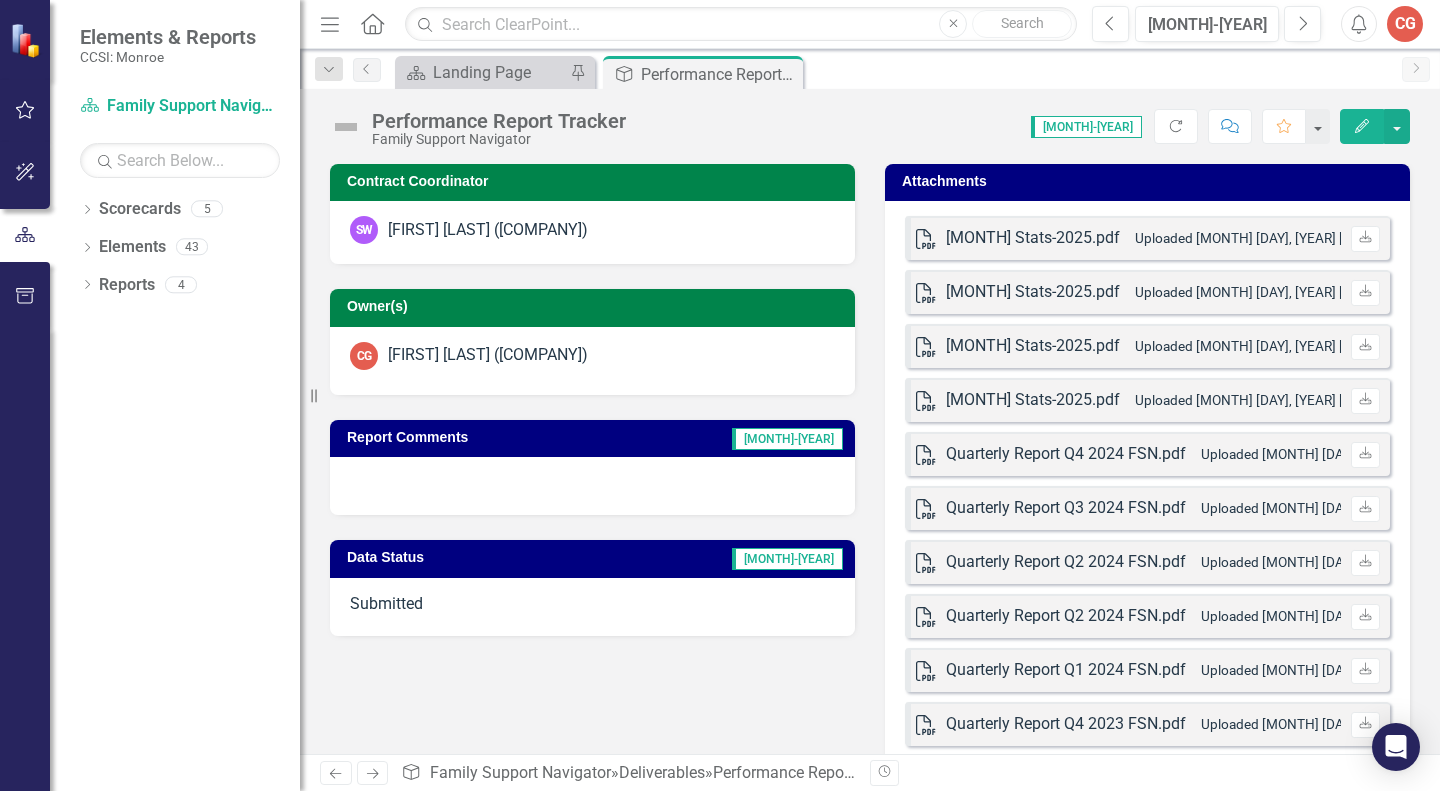 click on "Close" at bounding box center (0, 0) 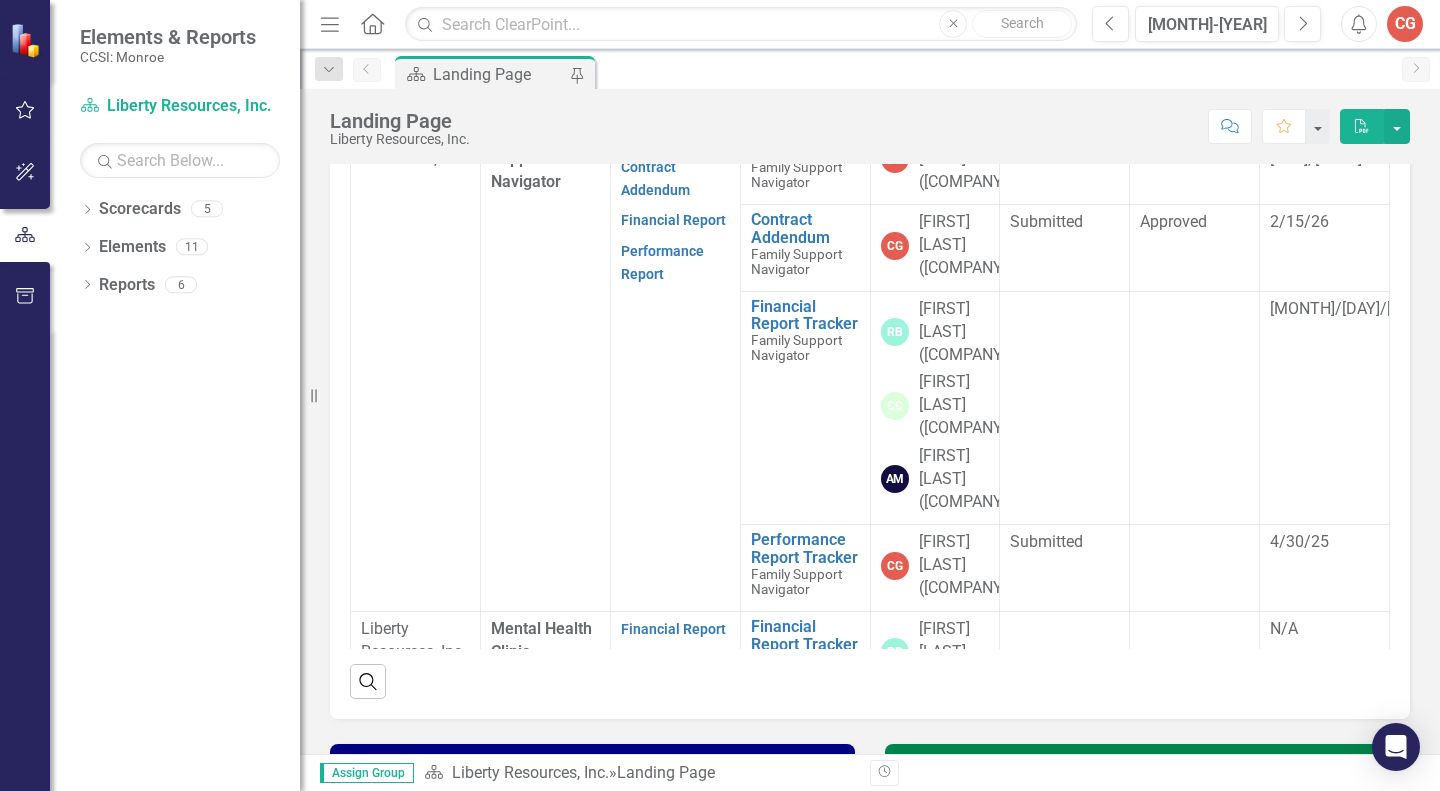 scroll, scrollTop: 754, scrollLeft: 0, axis: vertical 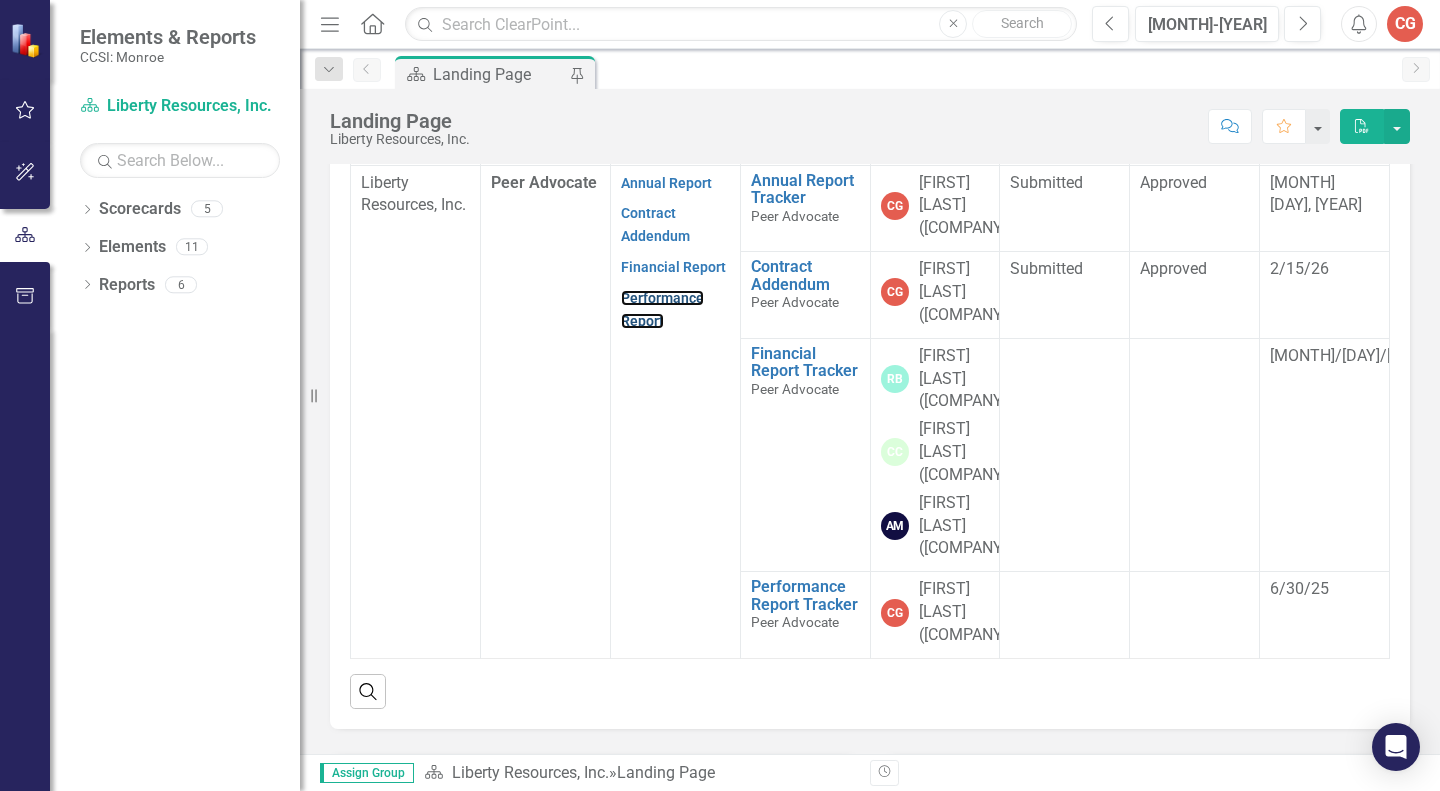 click on "Performance Report" at bounding box center (662, 309) 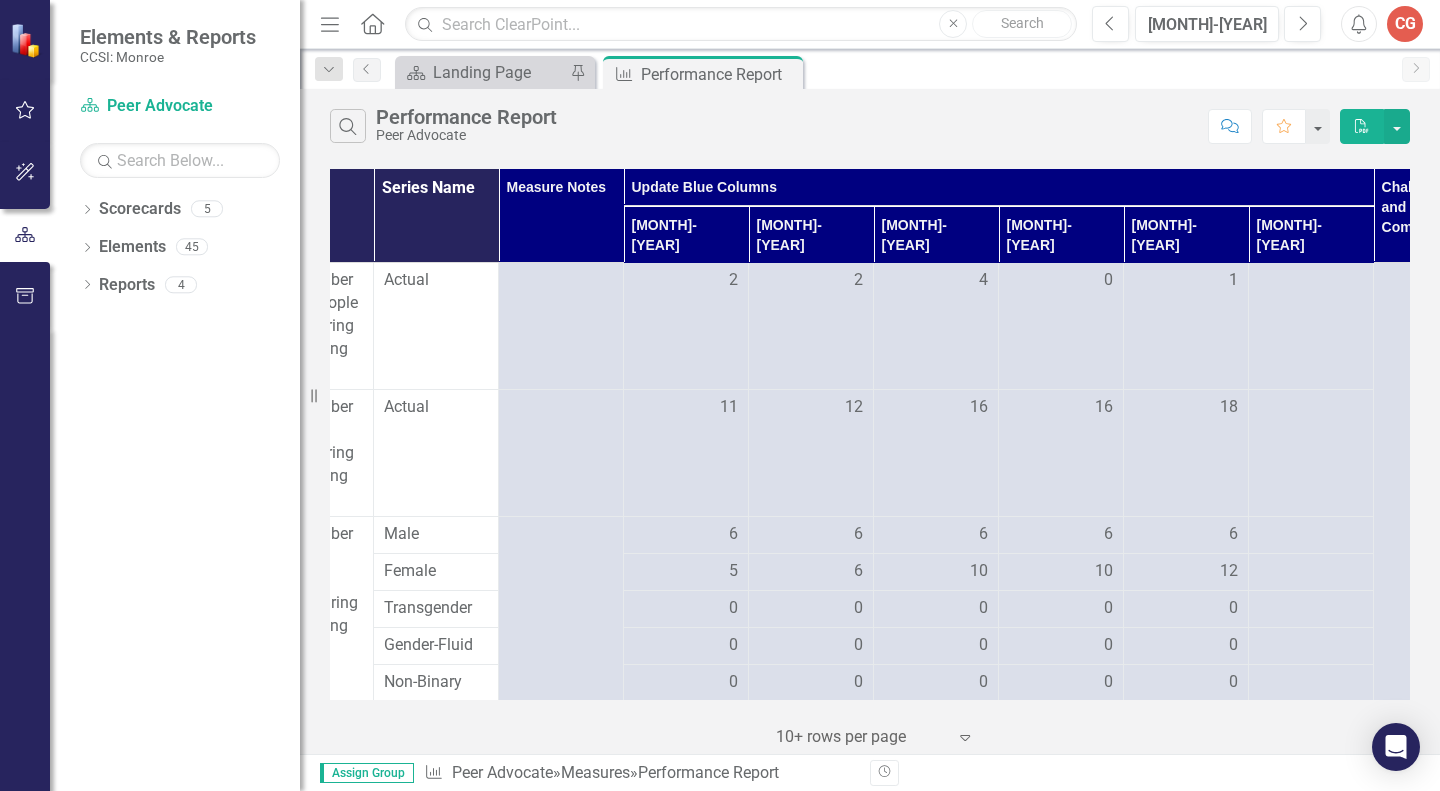 scroll, scrollTop: 0, scrollLeft: 207, axis: horizontal 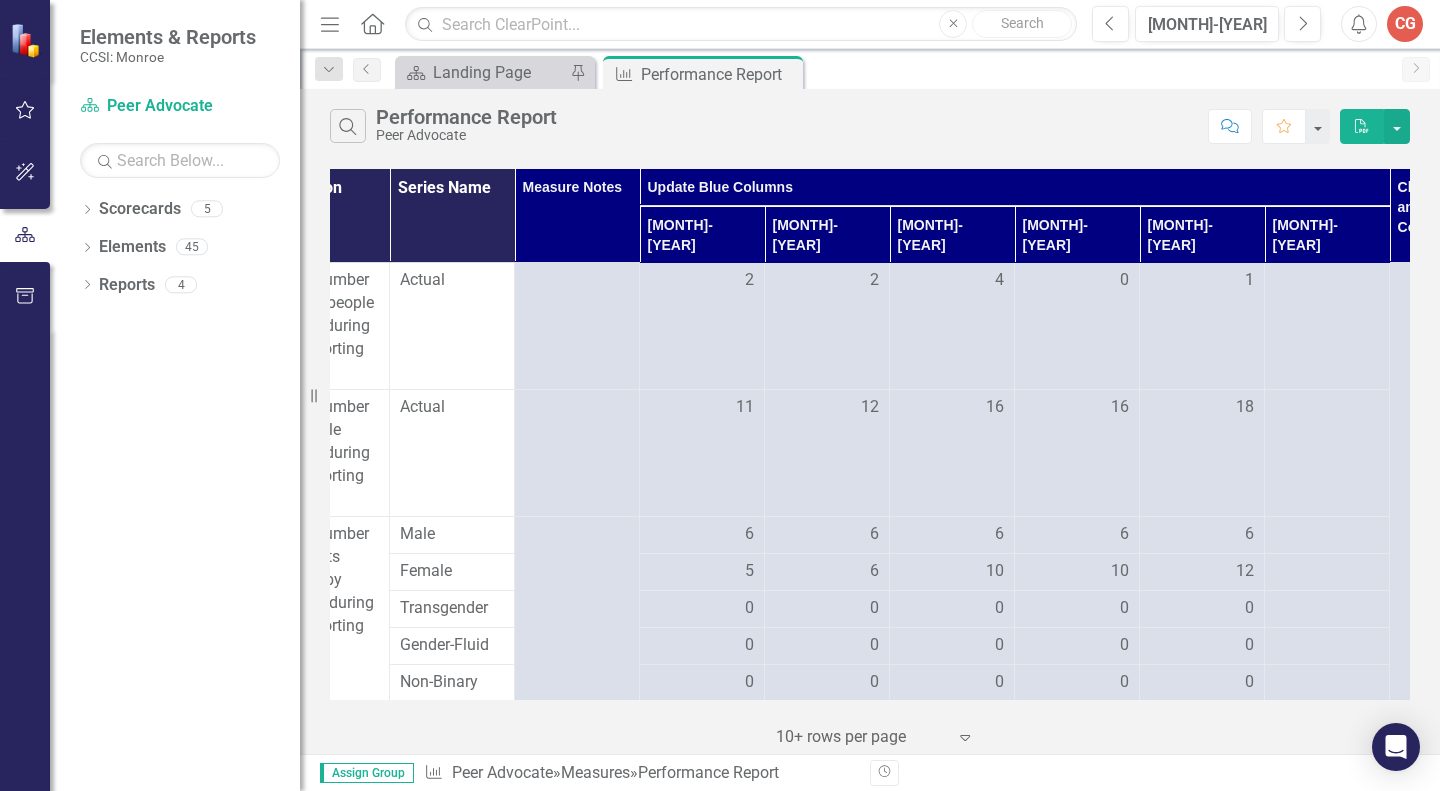 click at bounding box center (1327, 326) 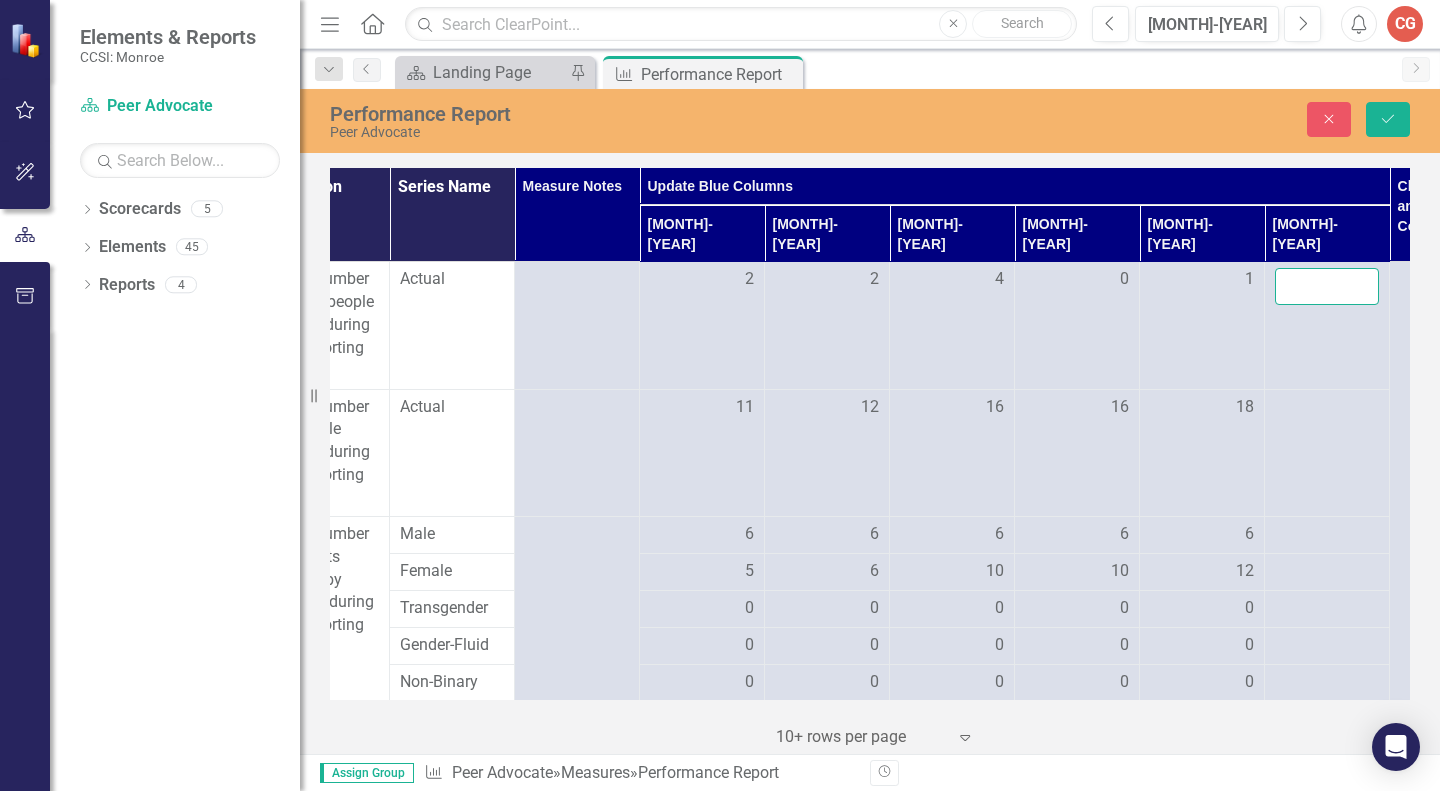 click at bounding box center (1327, 286) 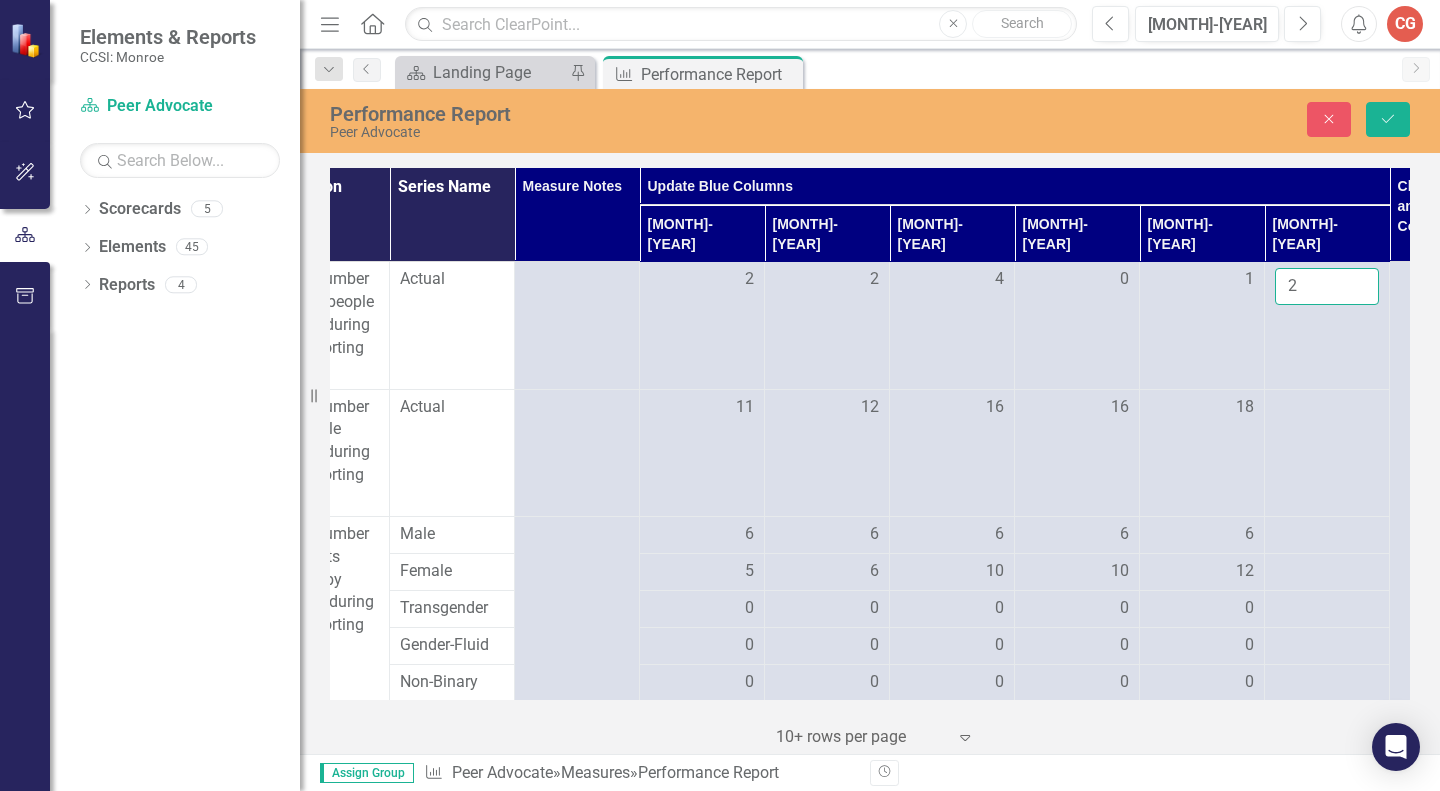 type on "2" 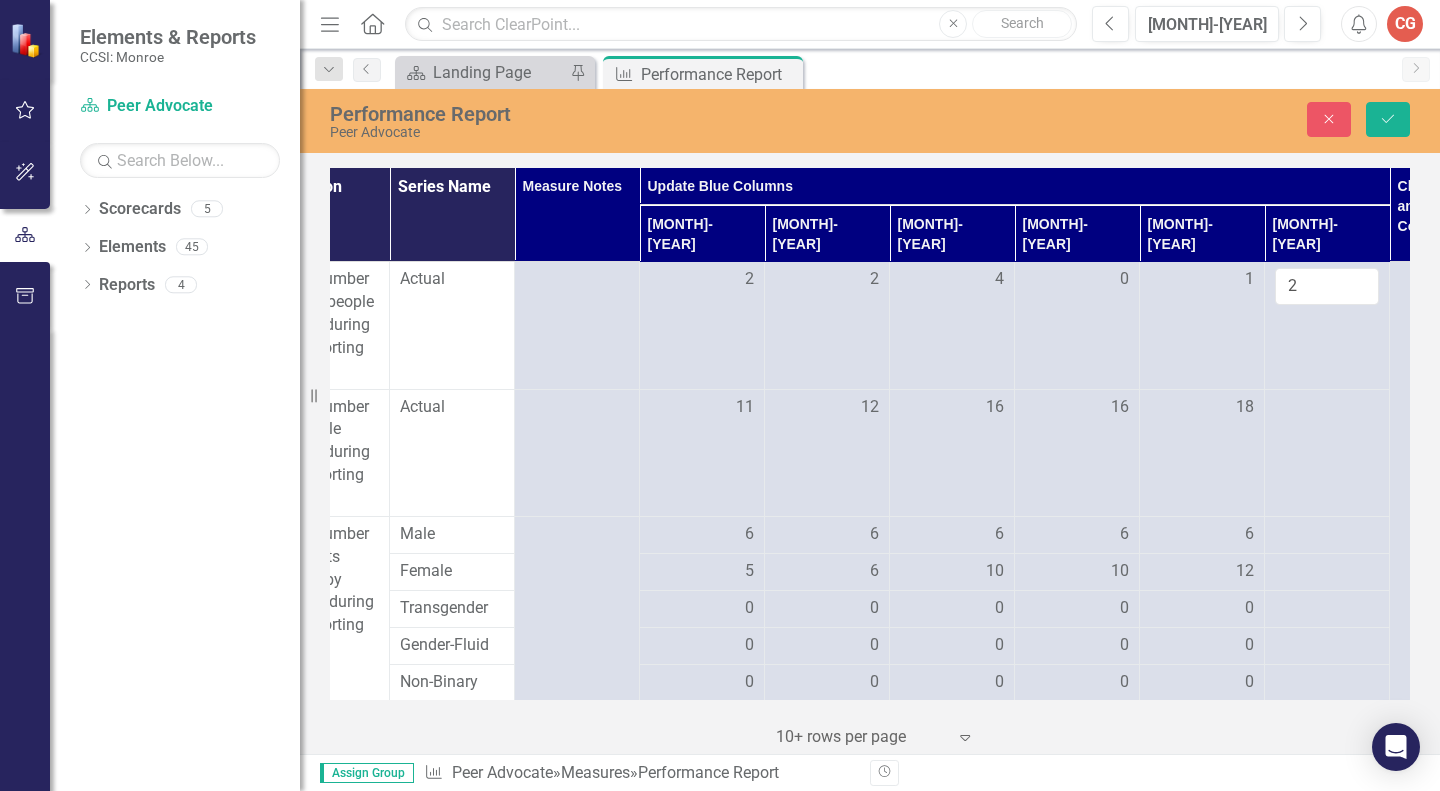 click at bounding box center [702, 408] 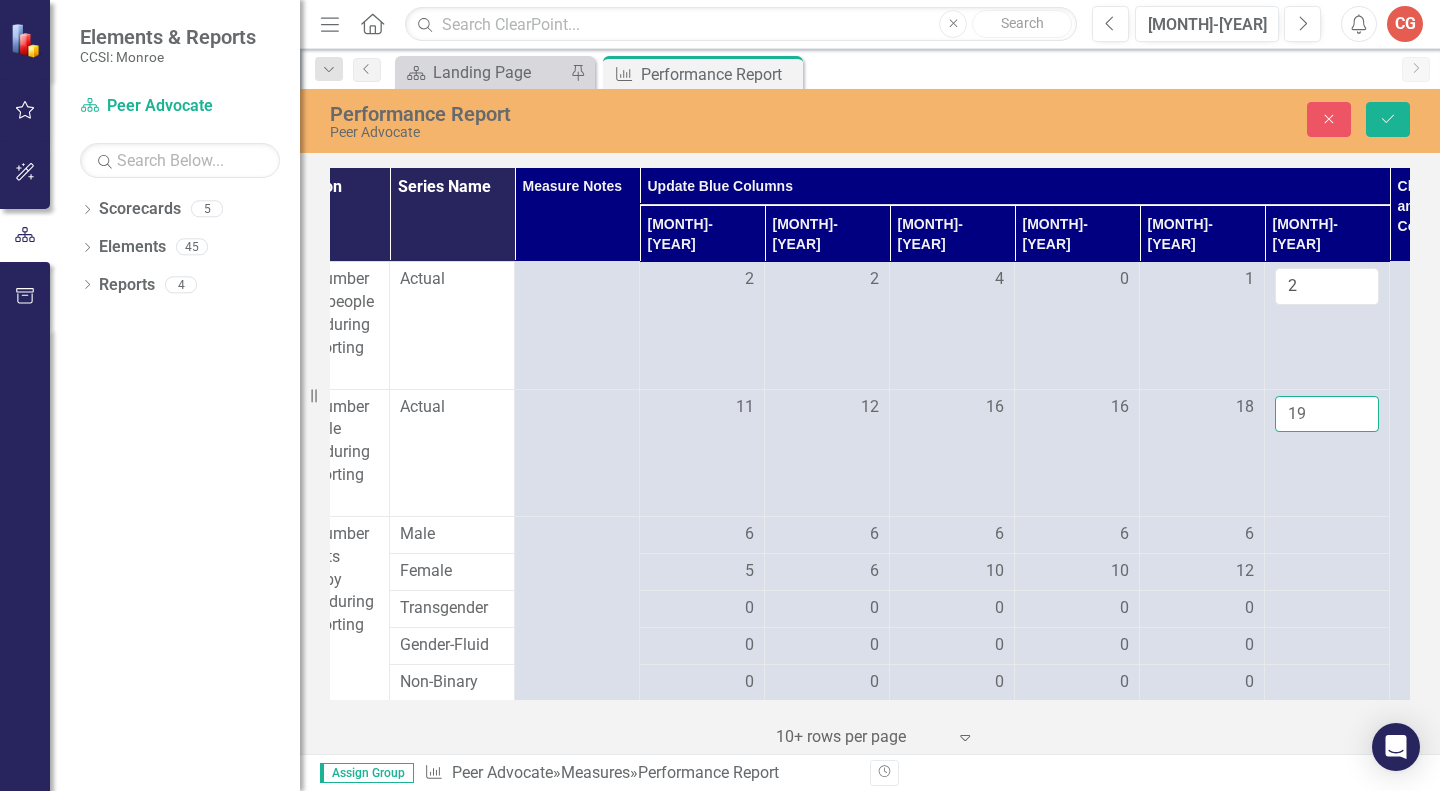 type on "19" 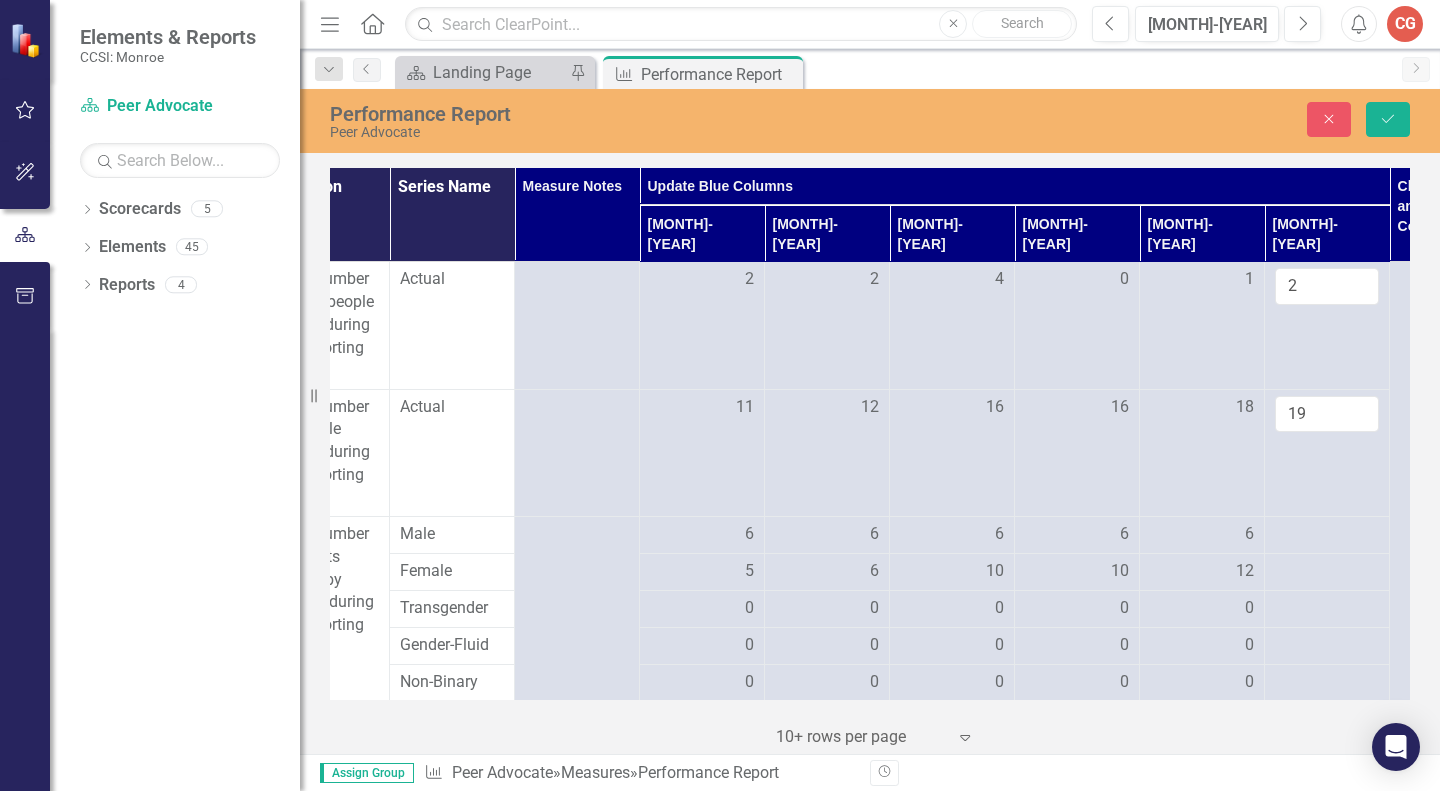click at bounding box center [702, 535] 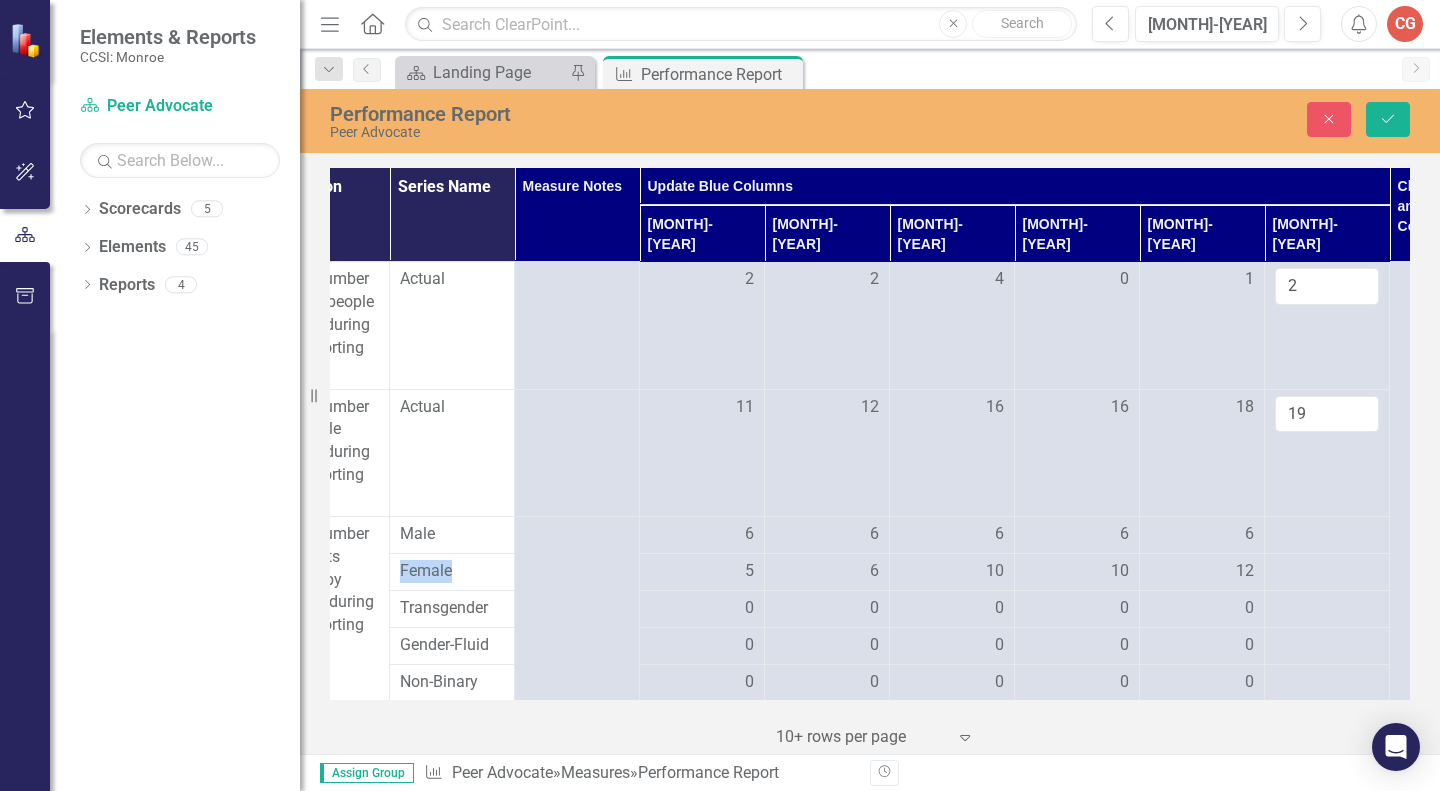 click at bounding box center (702, 535) 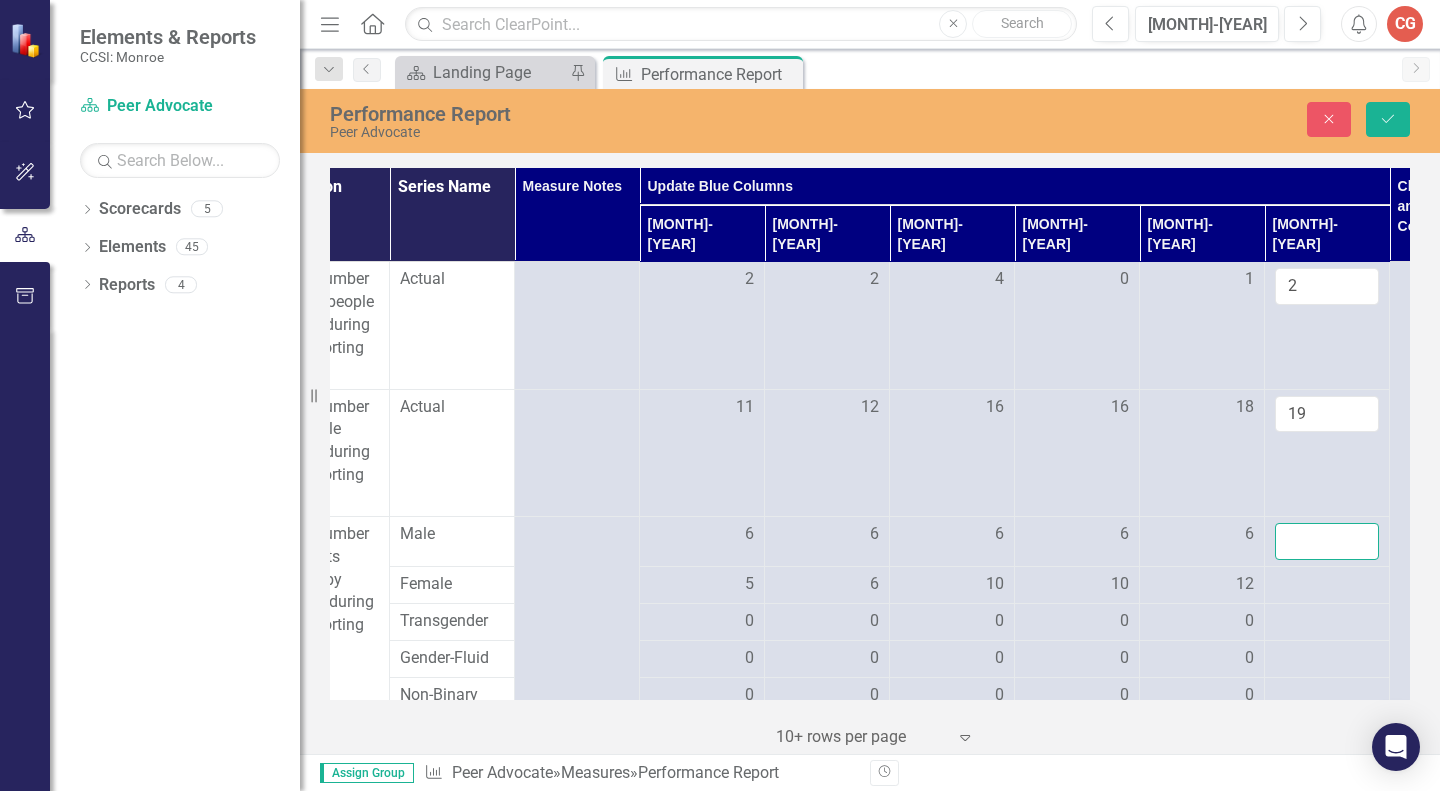 click at bounding box center [1327, 541] 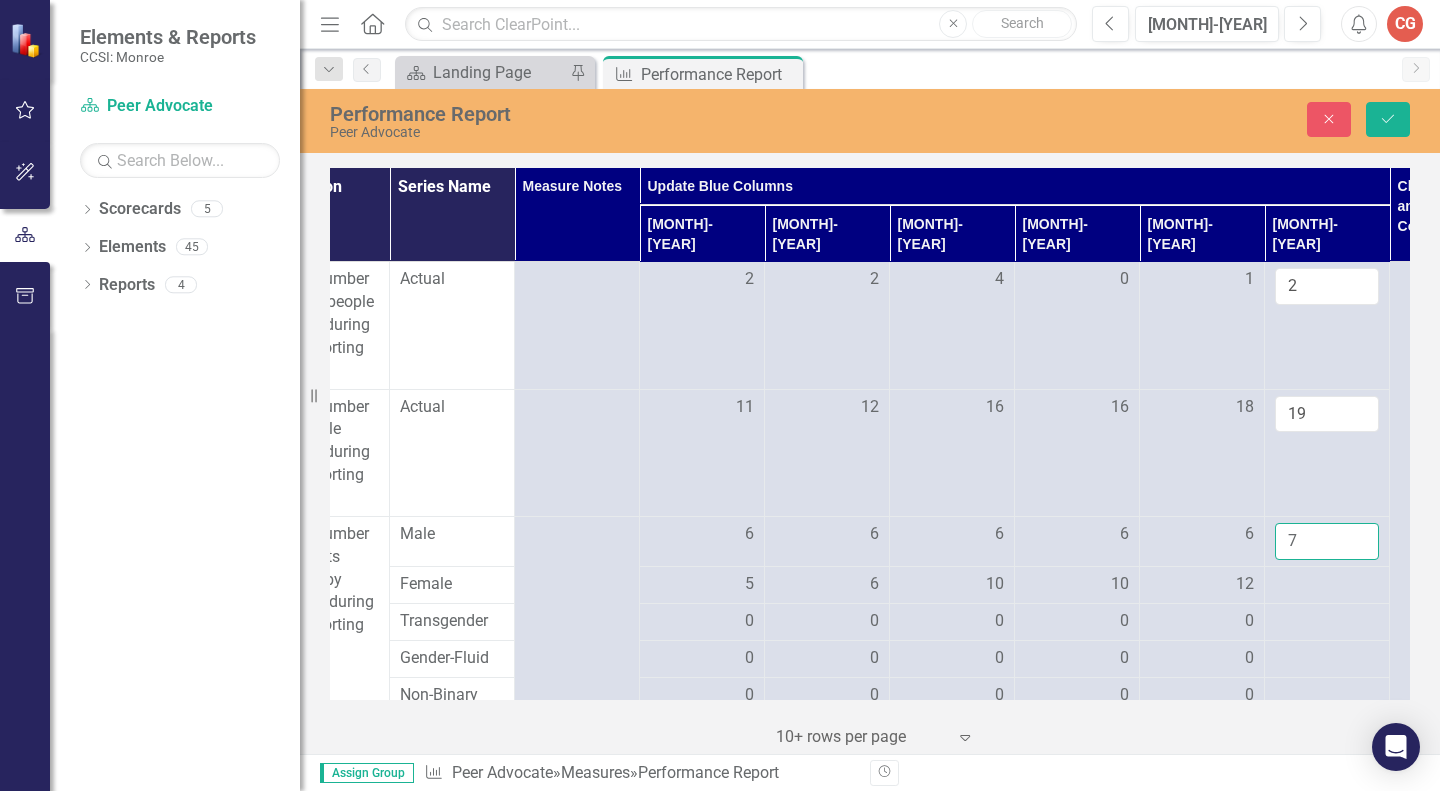 type on "7" 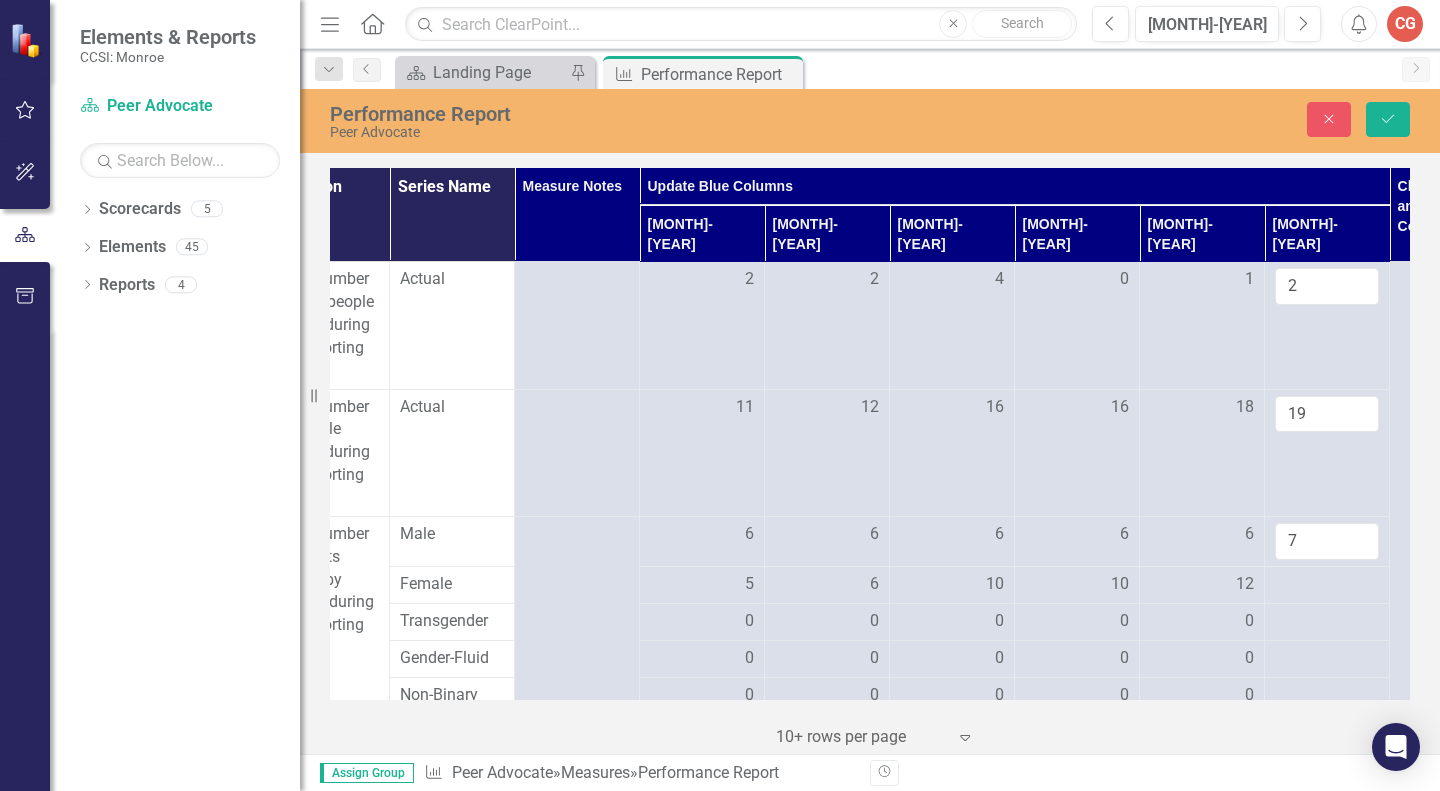 click at bounding box center (702, 585) 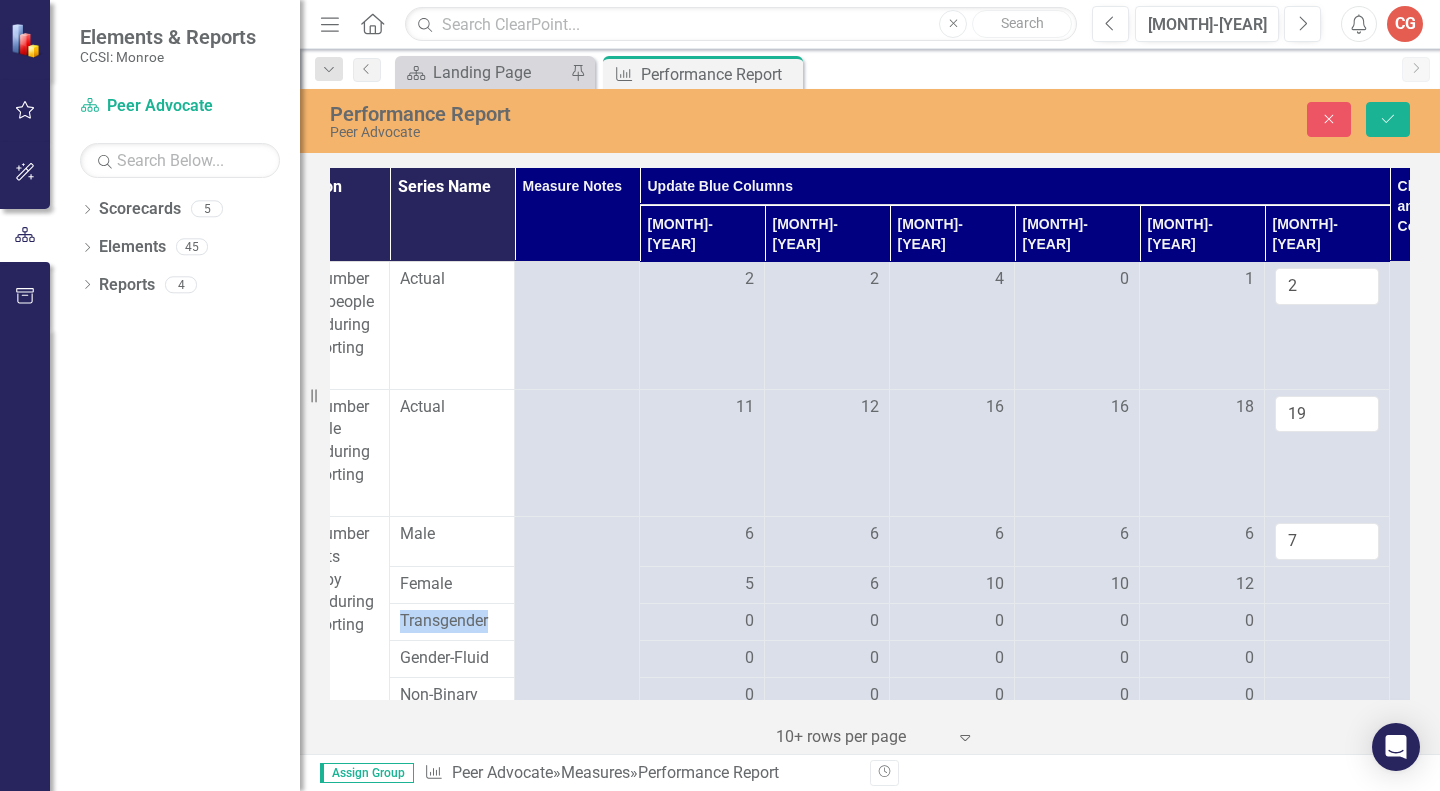 click at bounding box center (702, 585) 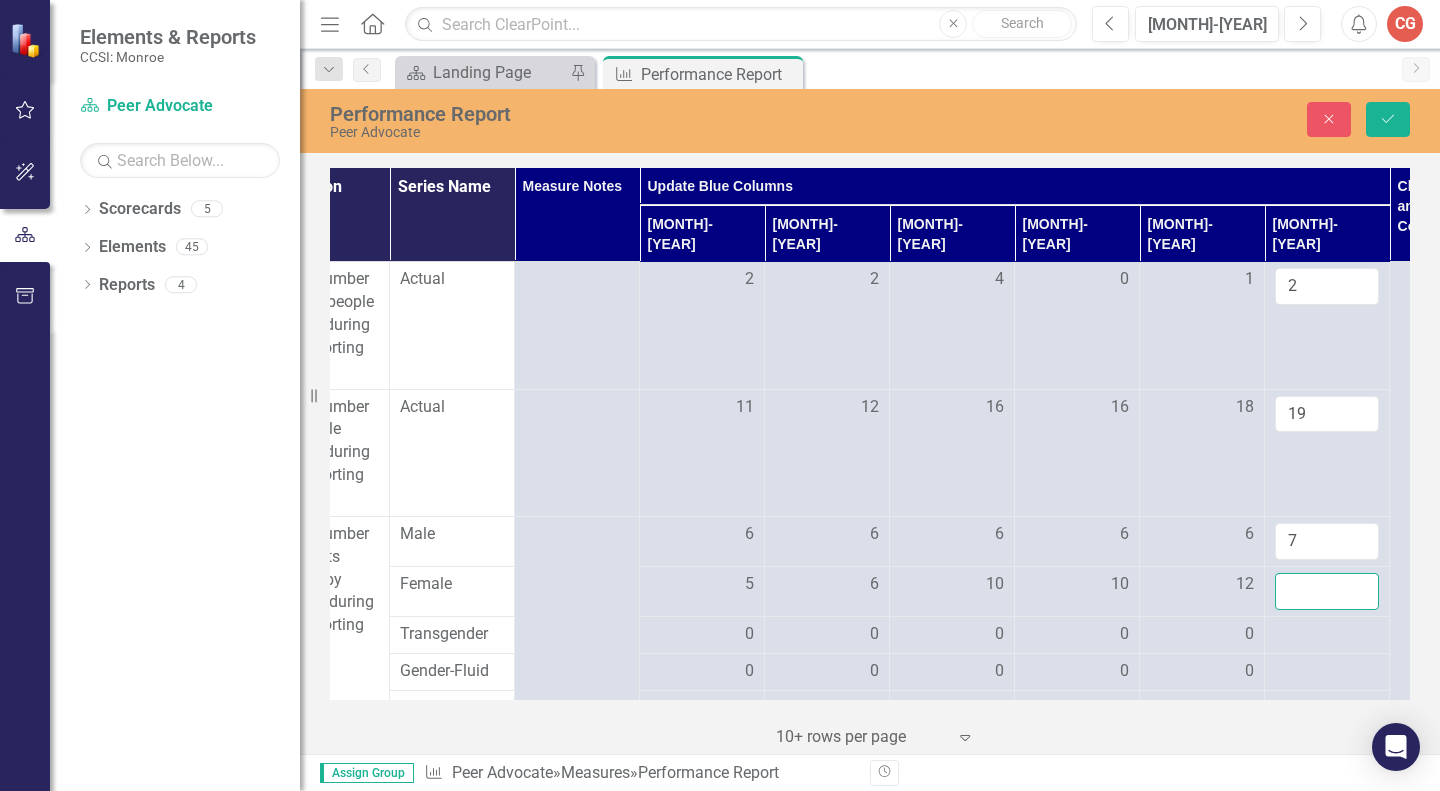 click at bounding box center (1327, 591) 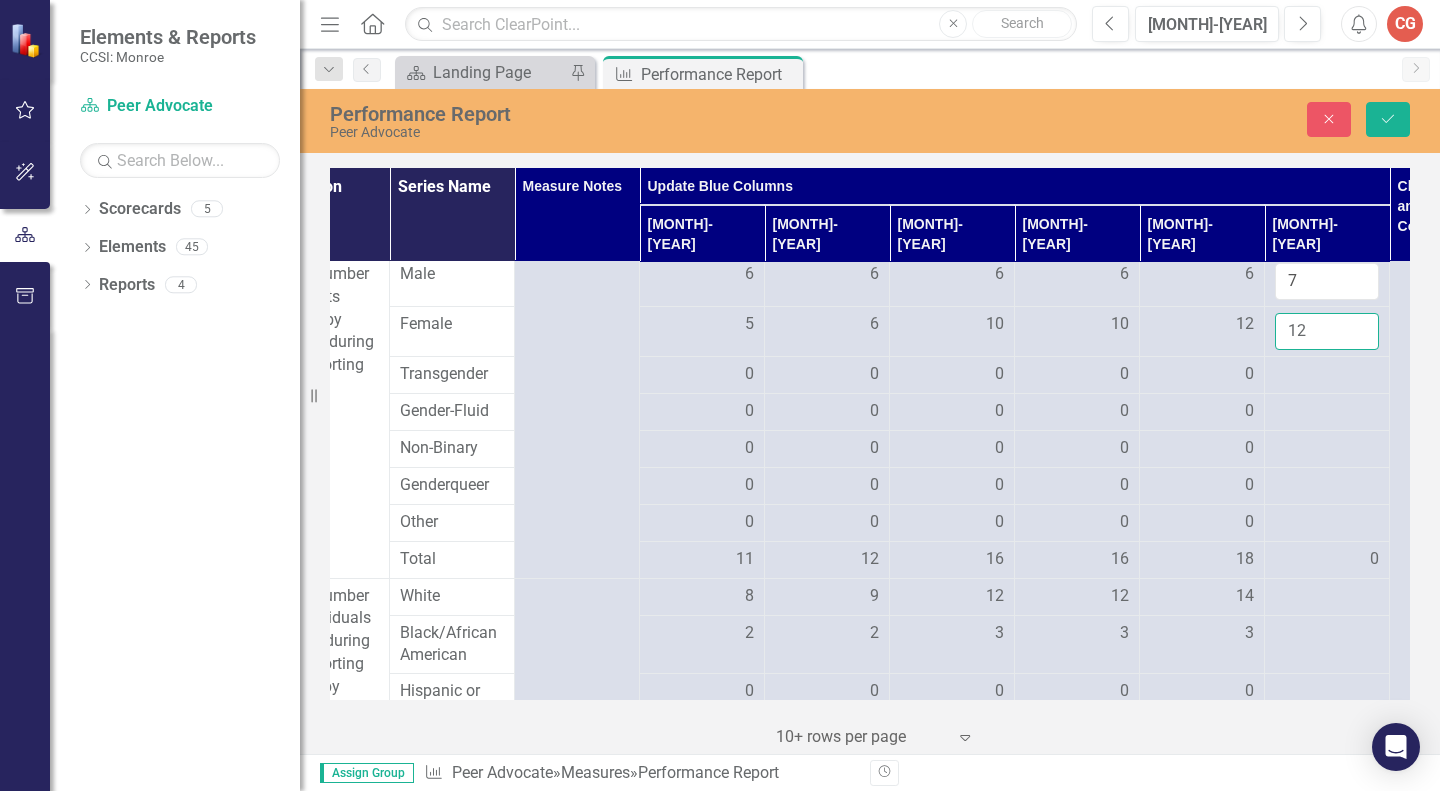 scroll, scrollTop: 298, scrollLeft: 191, axis: both 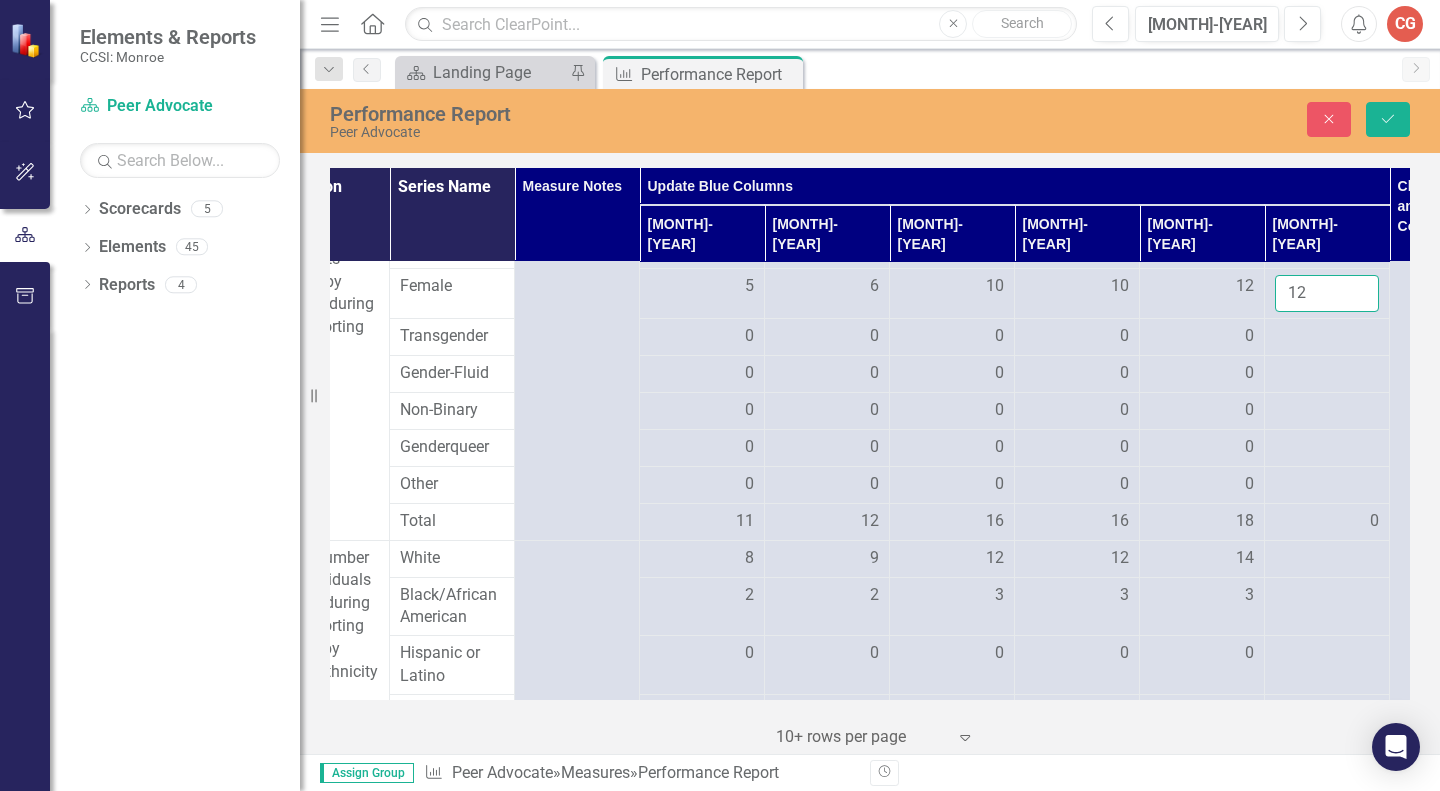 type on "12" 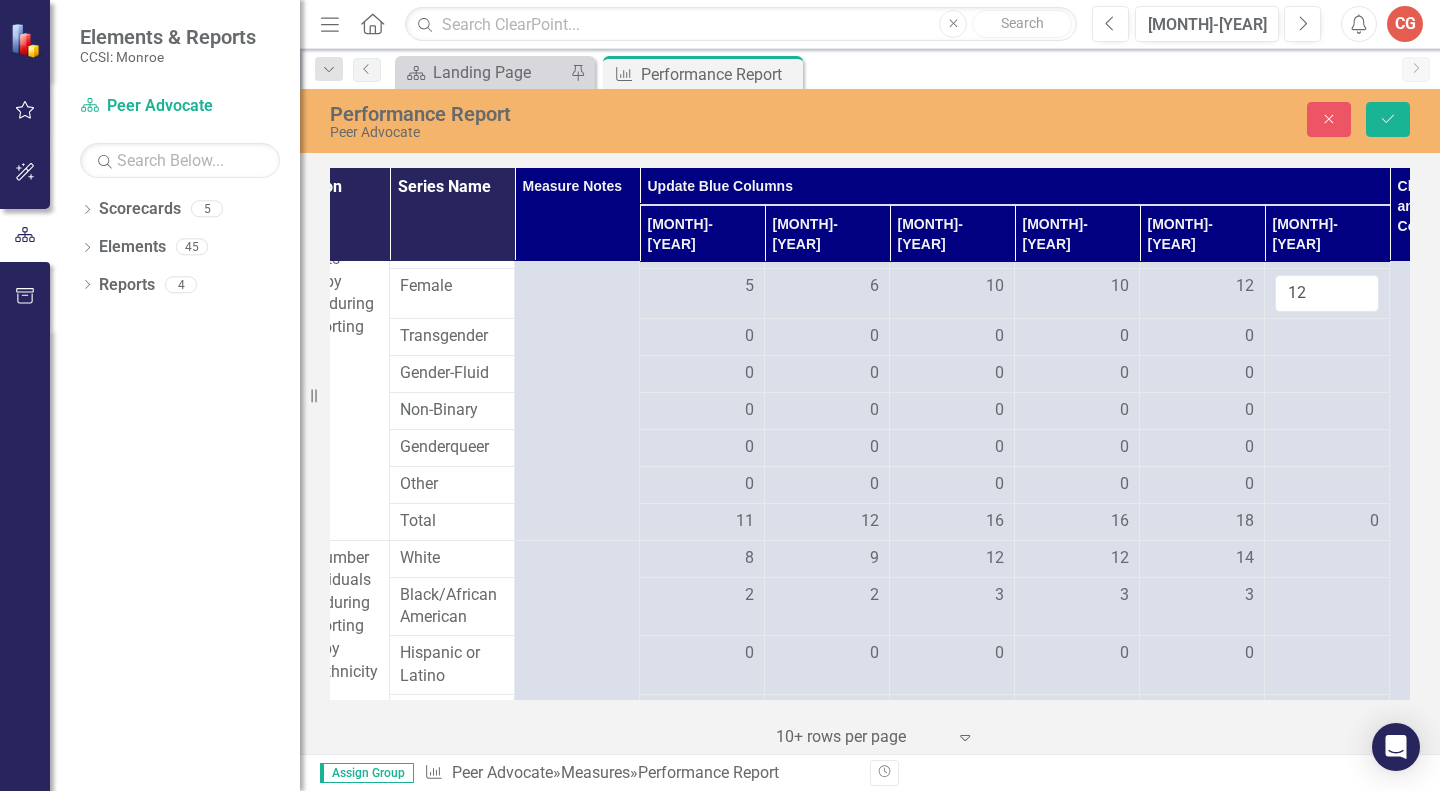 click at bounding box center (702, 337) 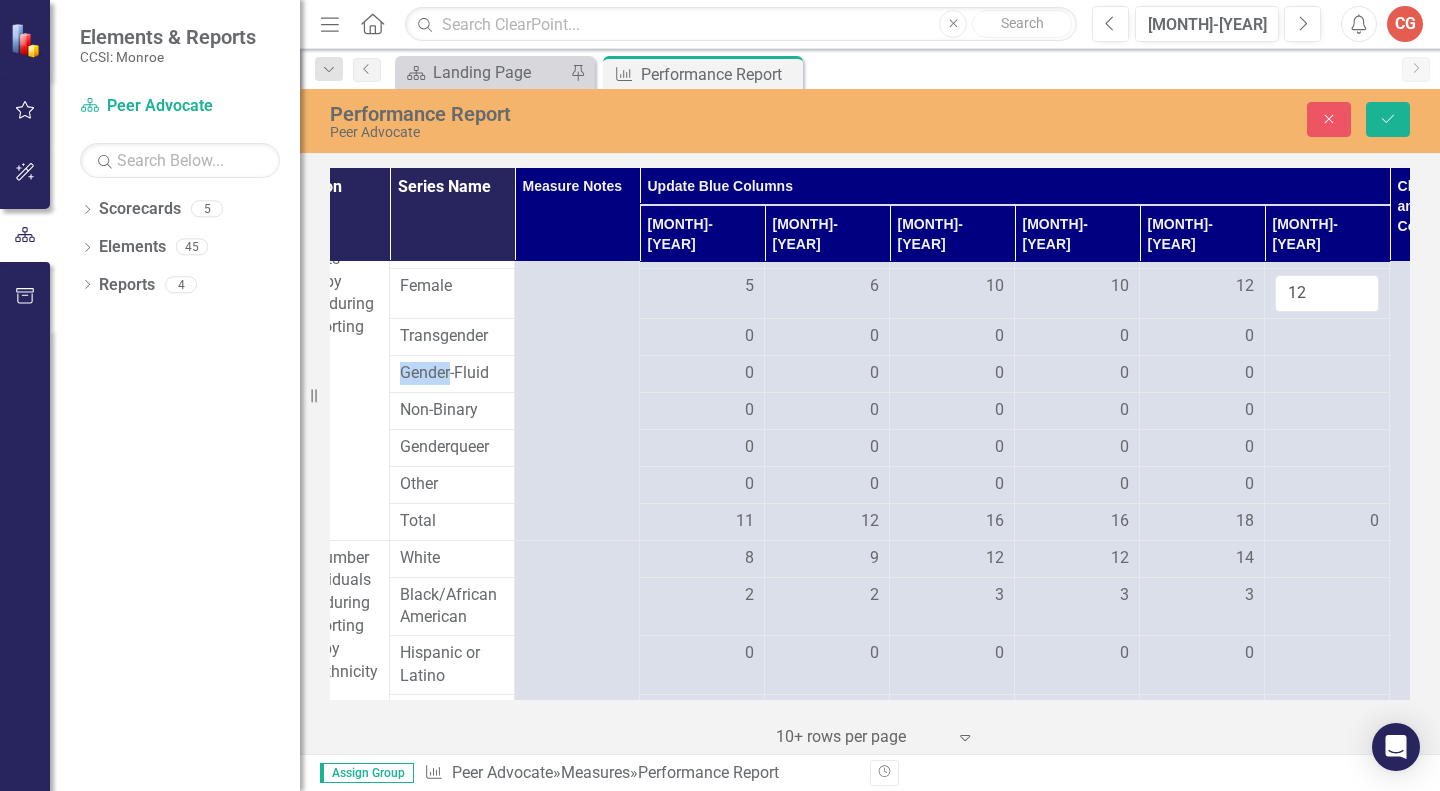 click at bounding box center (702, 337) 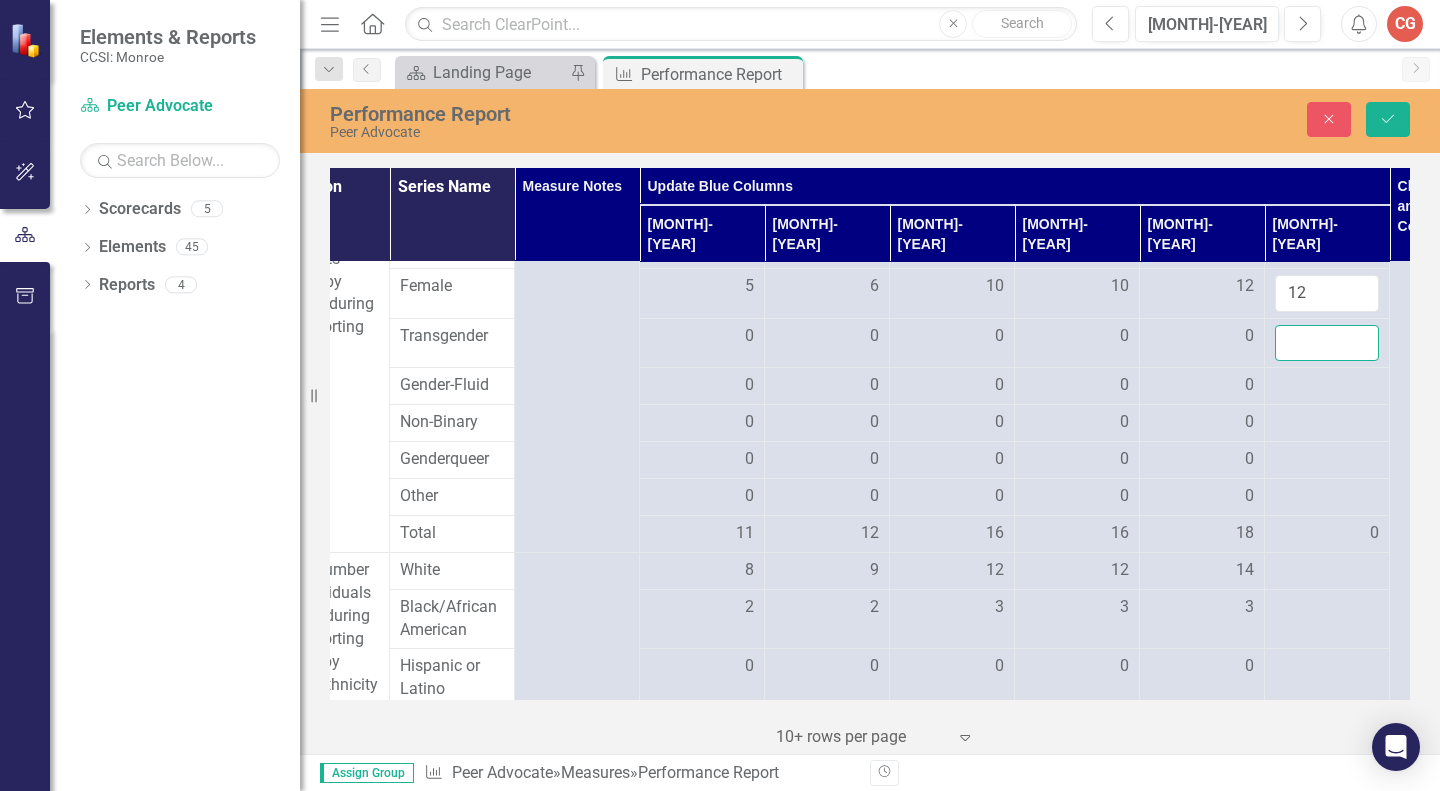 click at bounding box center (1327, 343) 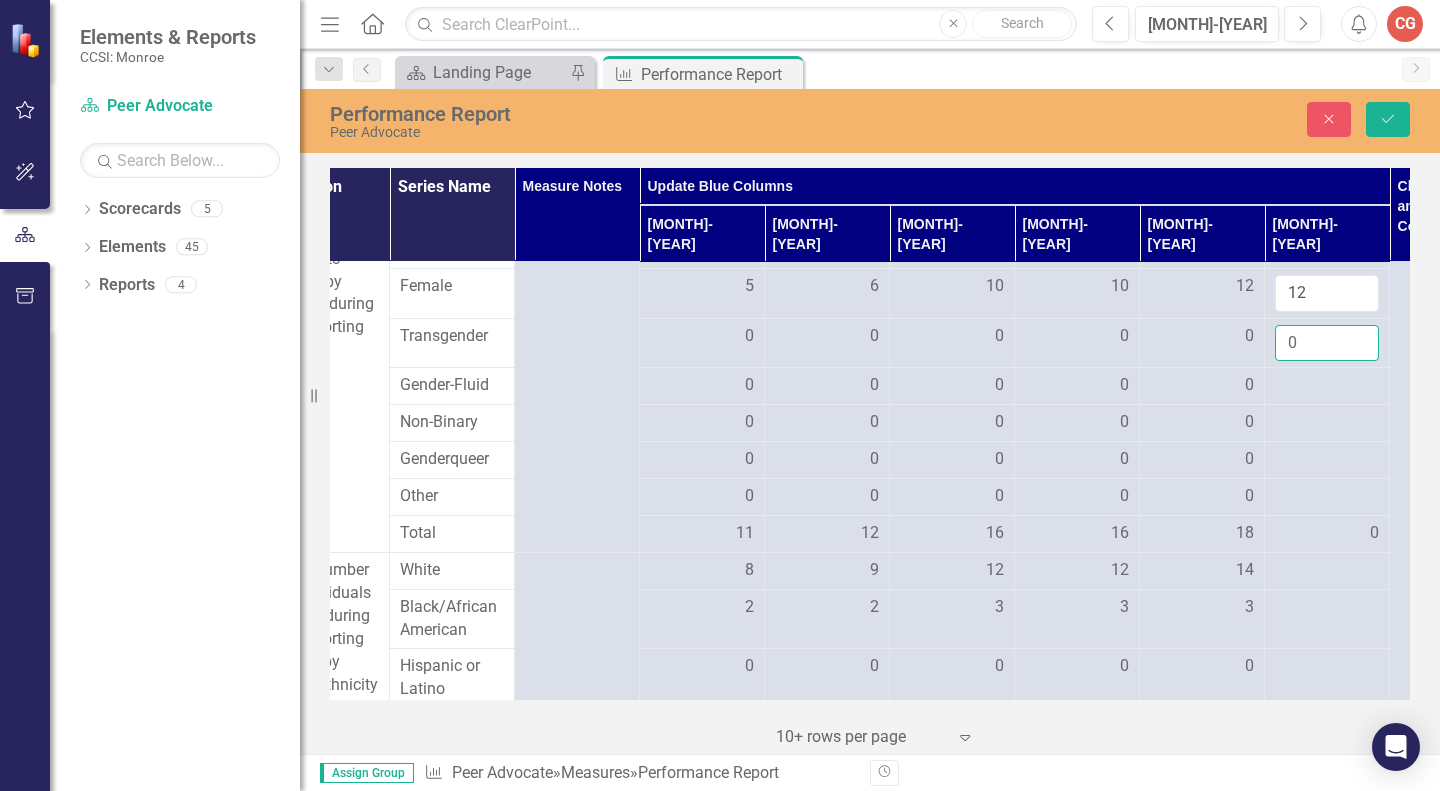 type on "0" 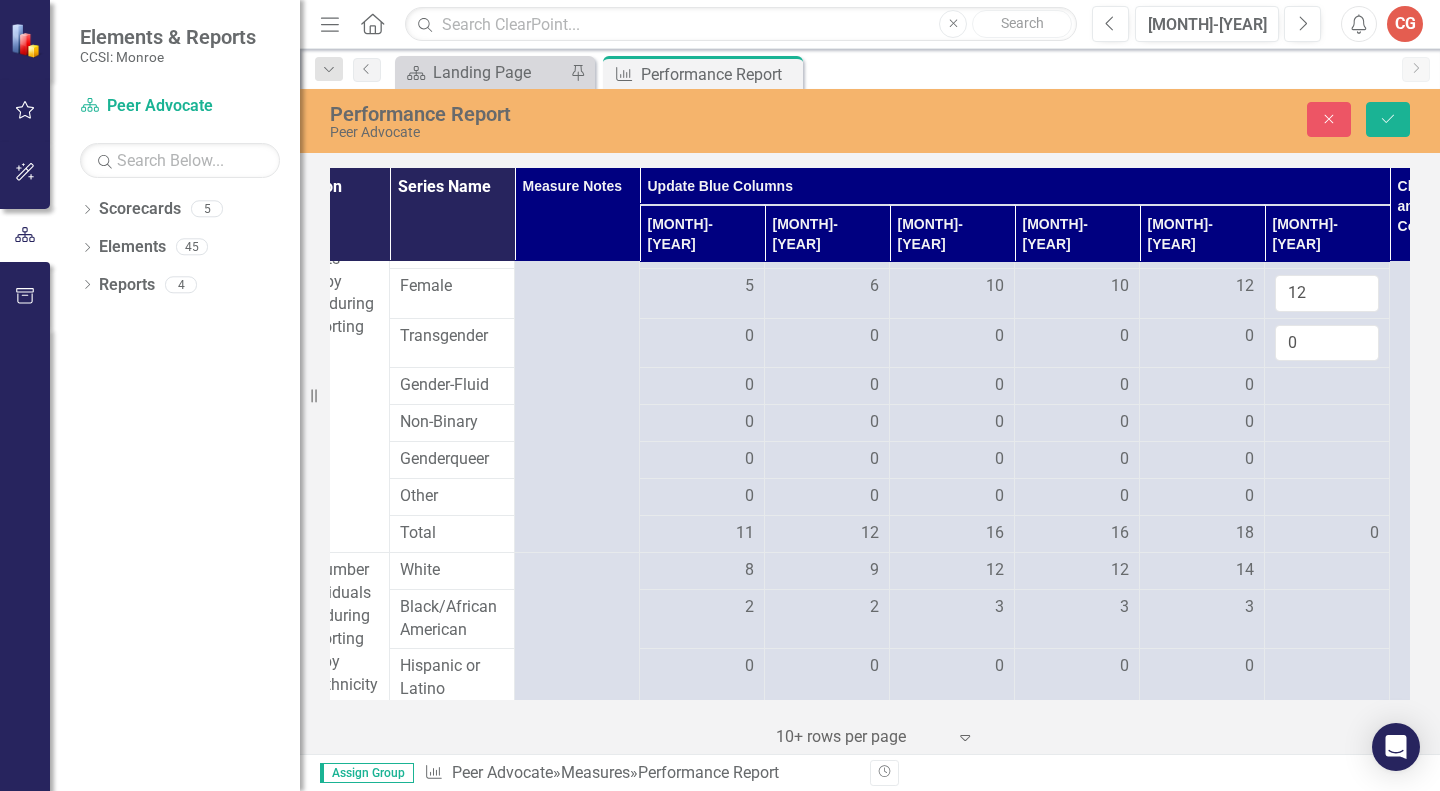 click at bounding box center (702, 386) 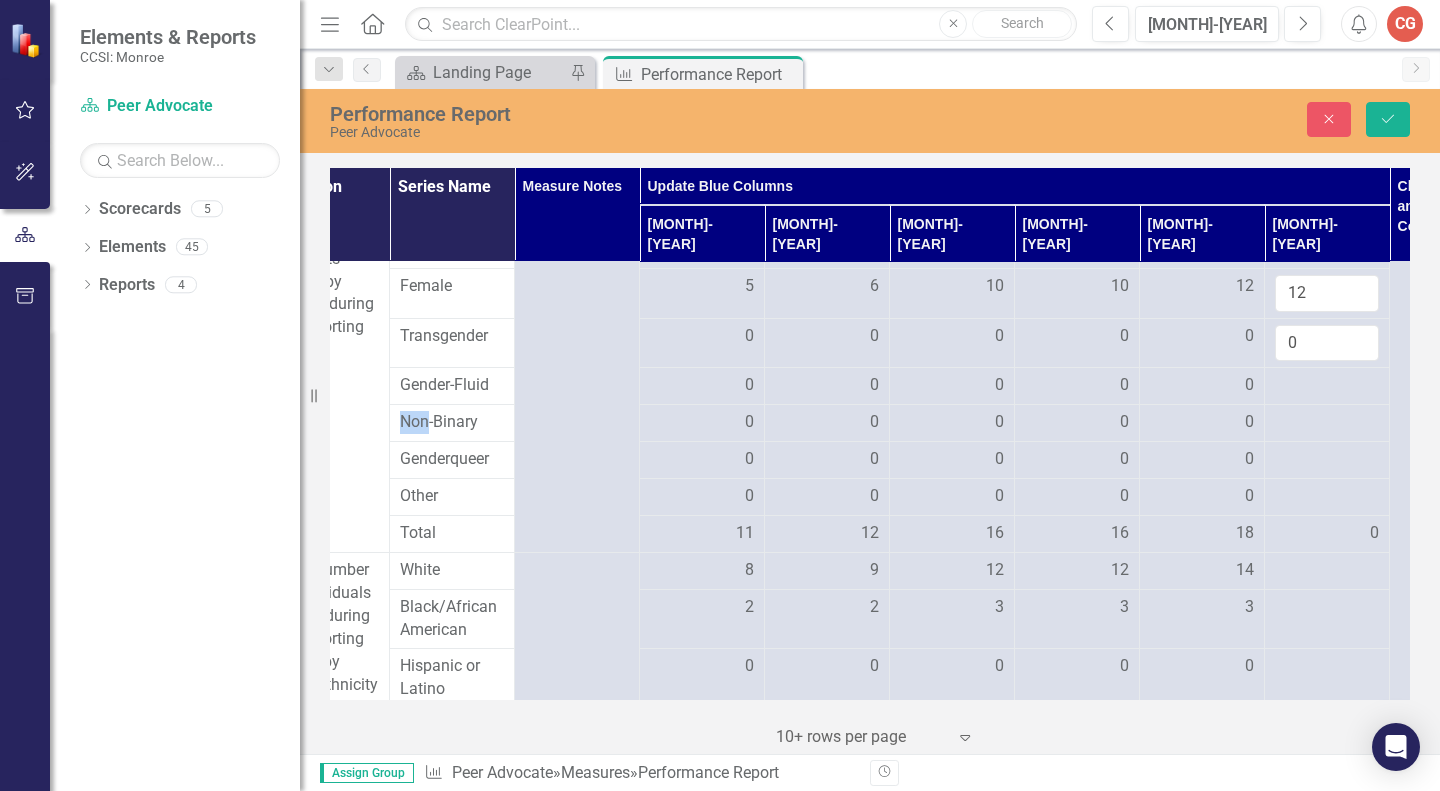 click at bounding box center [702, 386] 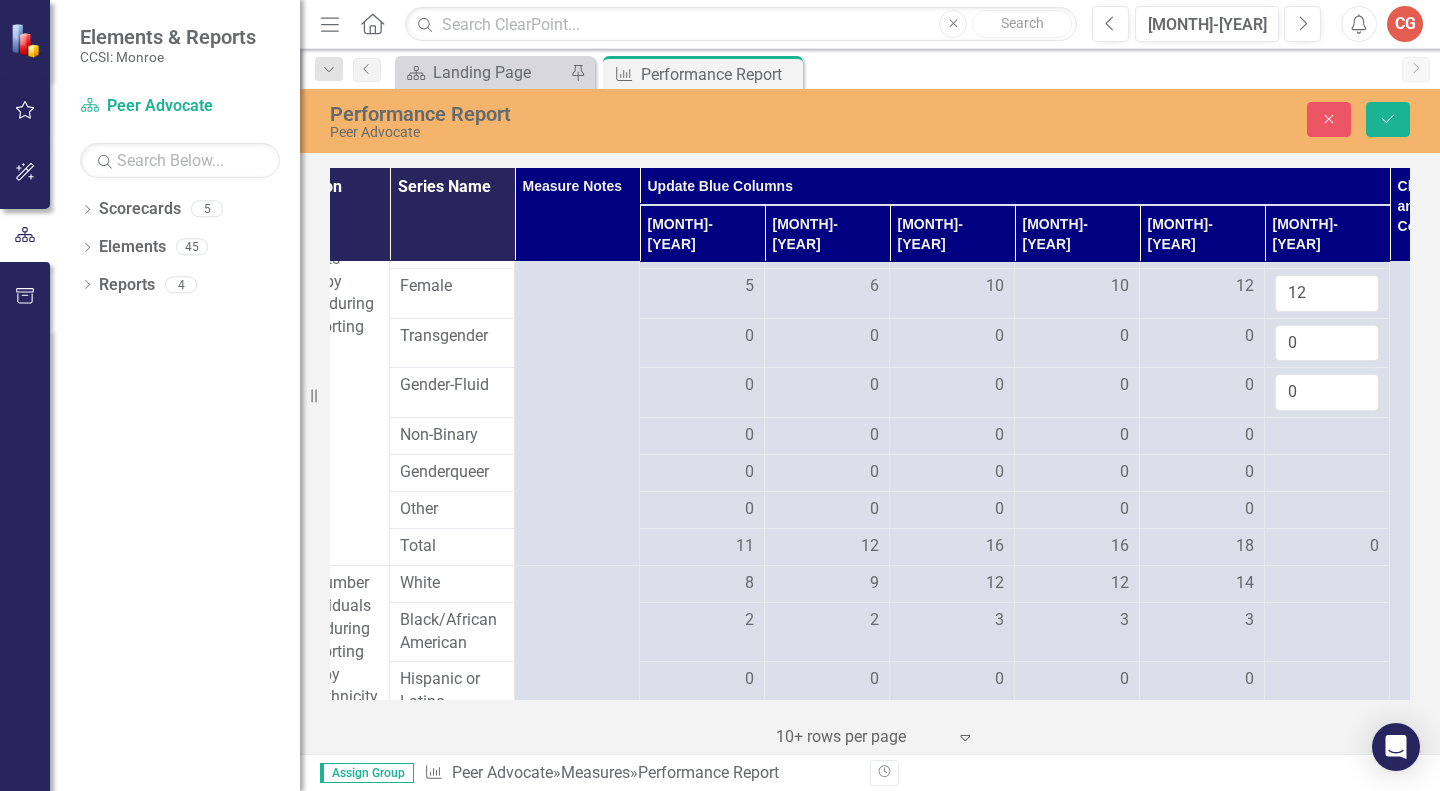 type on "0" 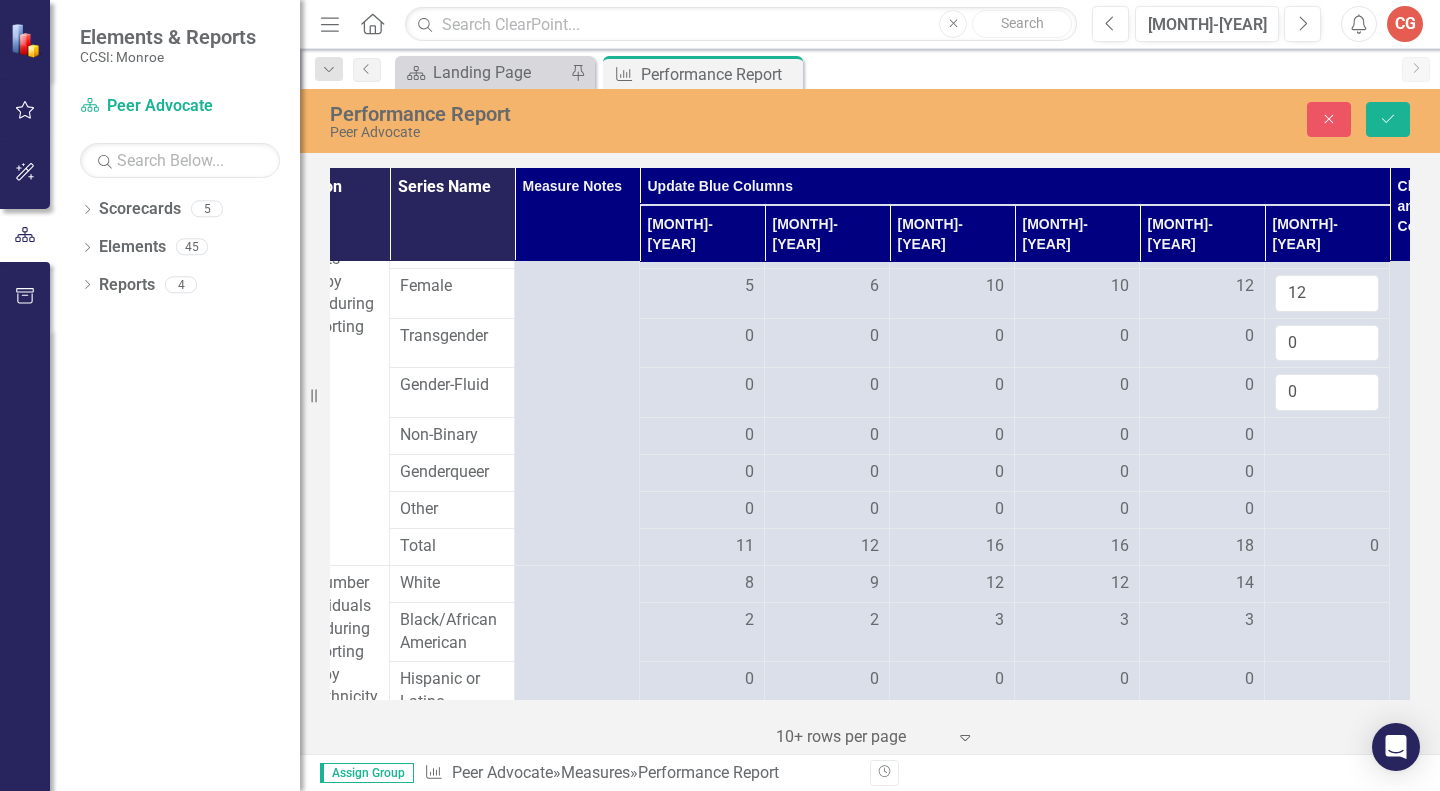 click at bounding box center [702, 436] 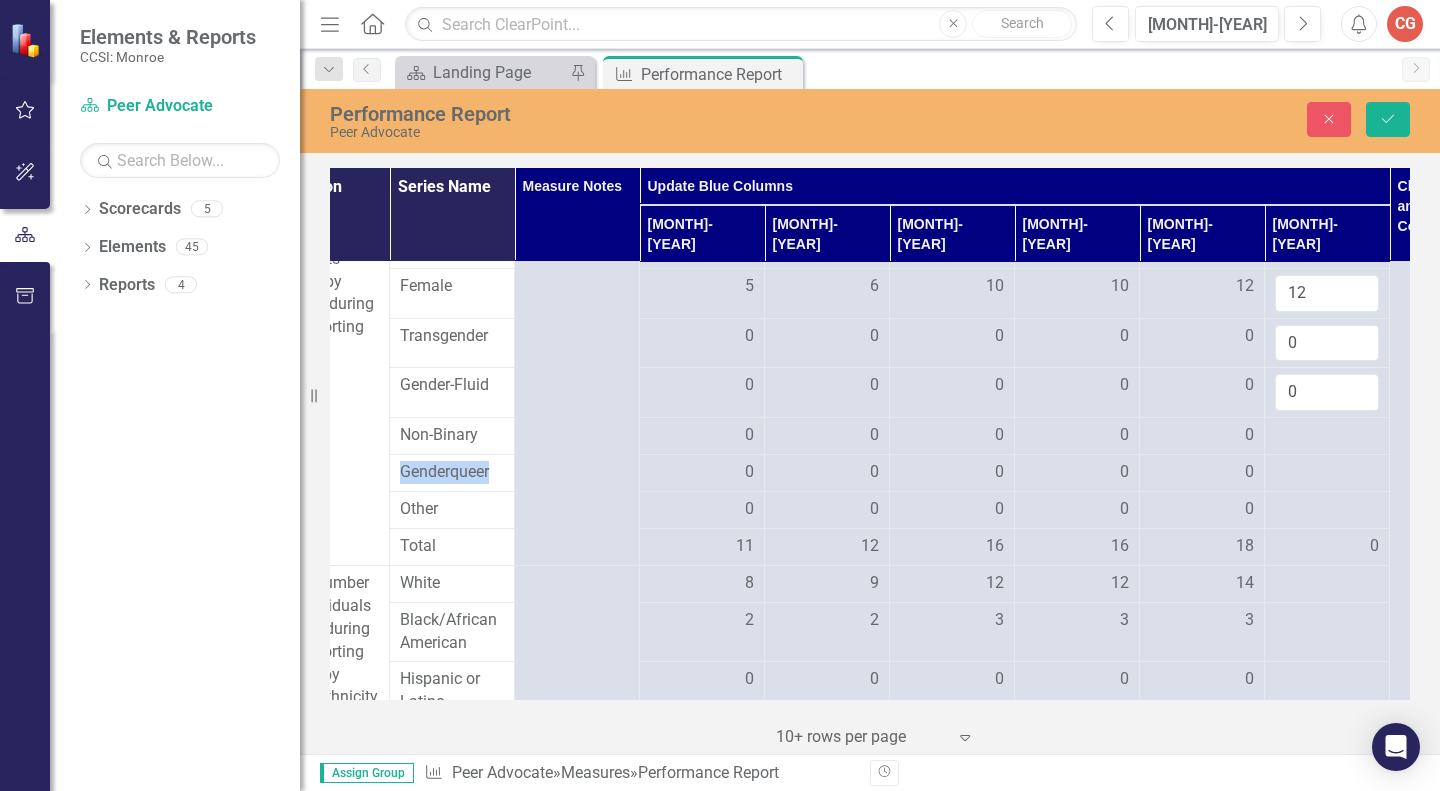 click at bounding box center (702, 436) 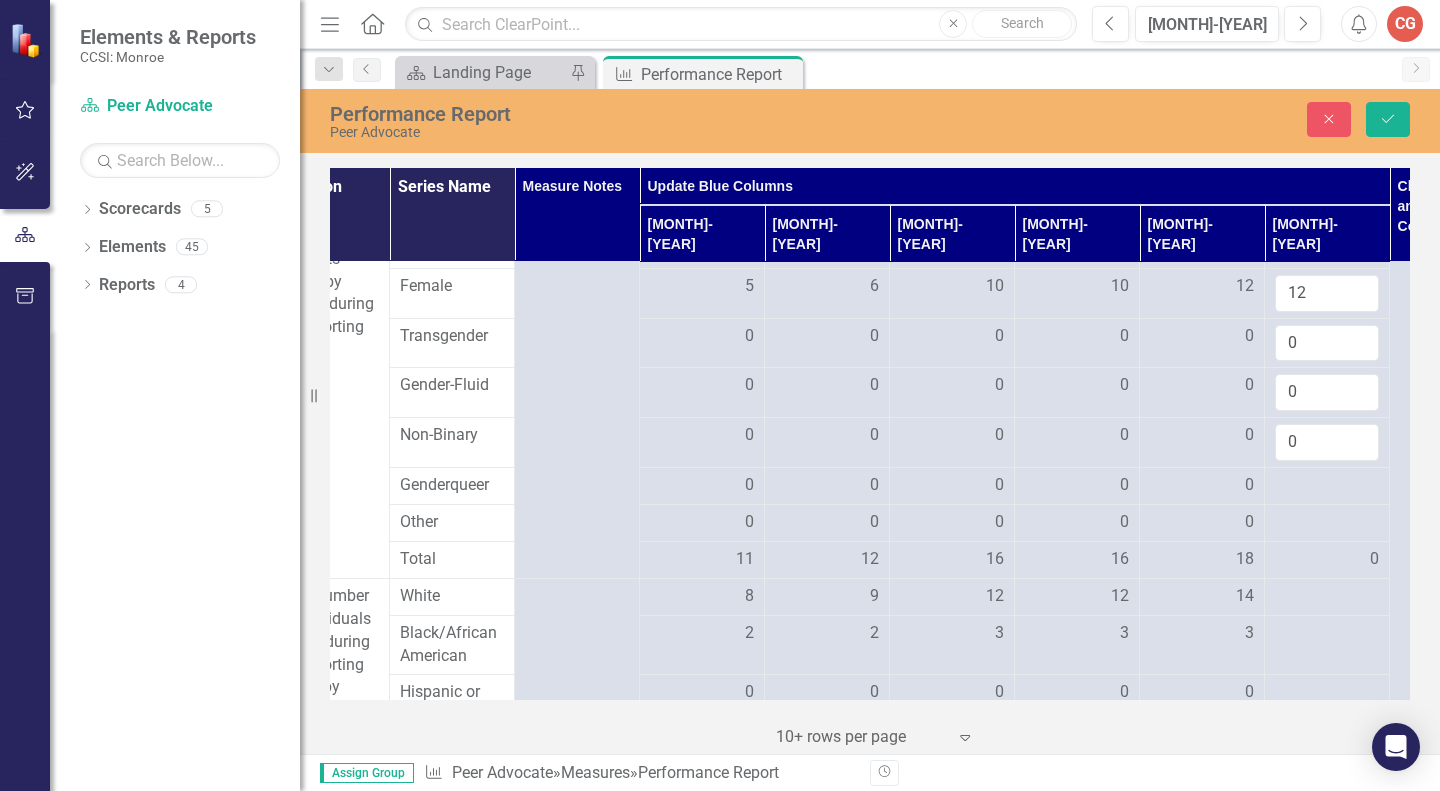 type on "0" 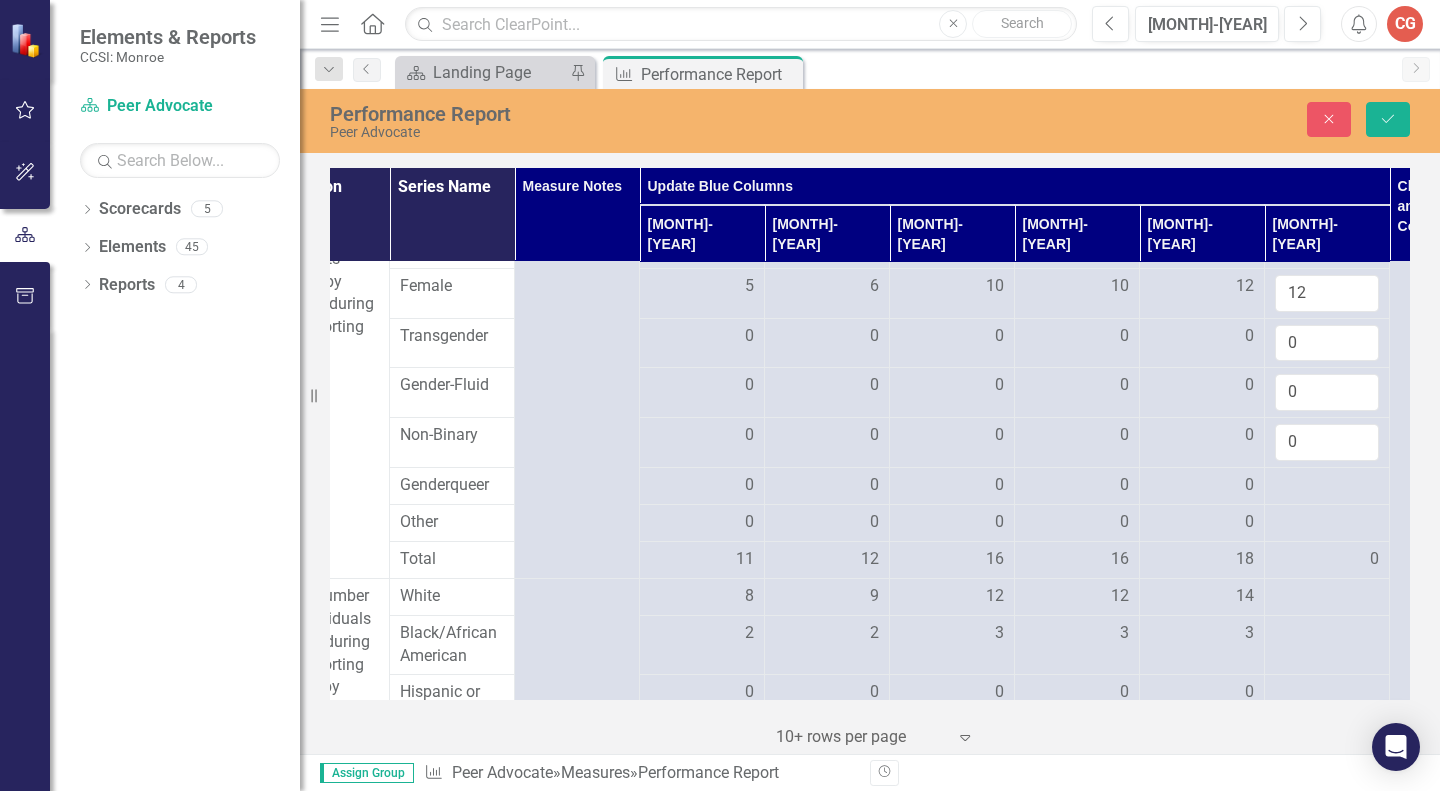 click at bounding box center (702, 486) 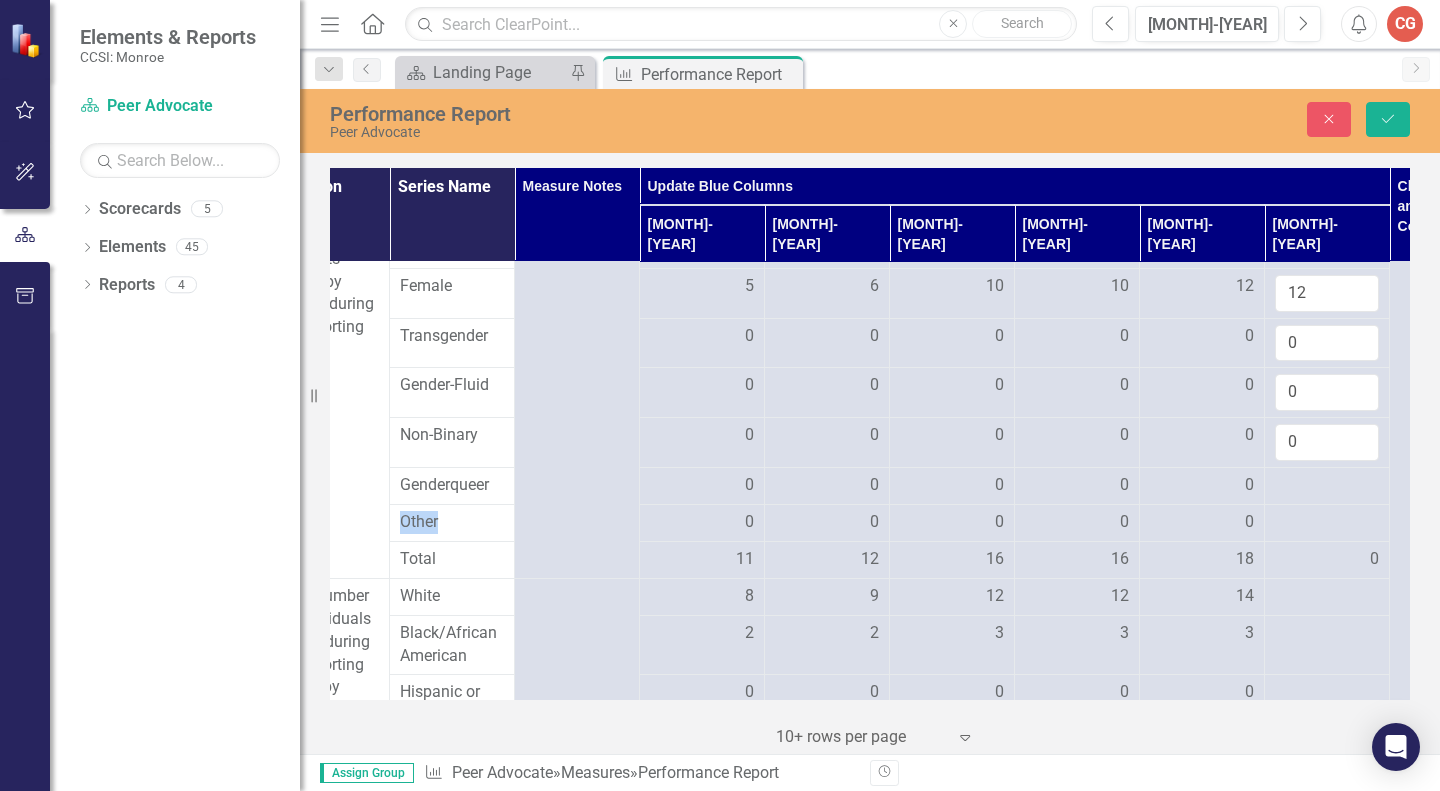 click at bounding box center [702, 486] 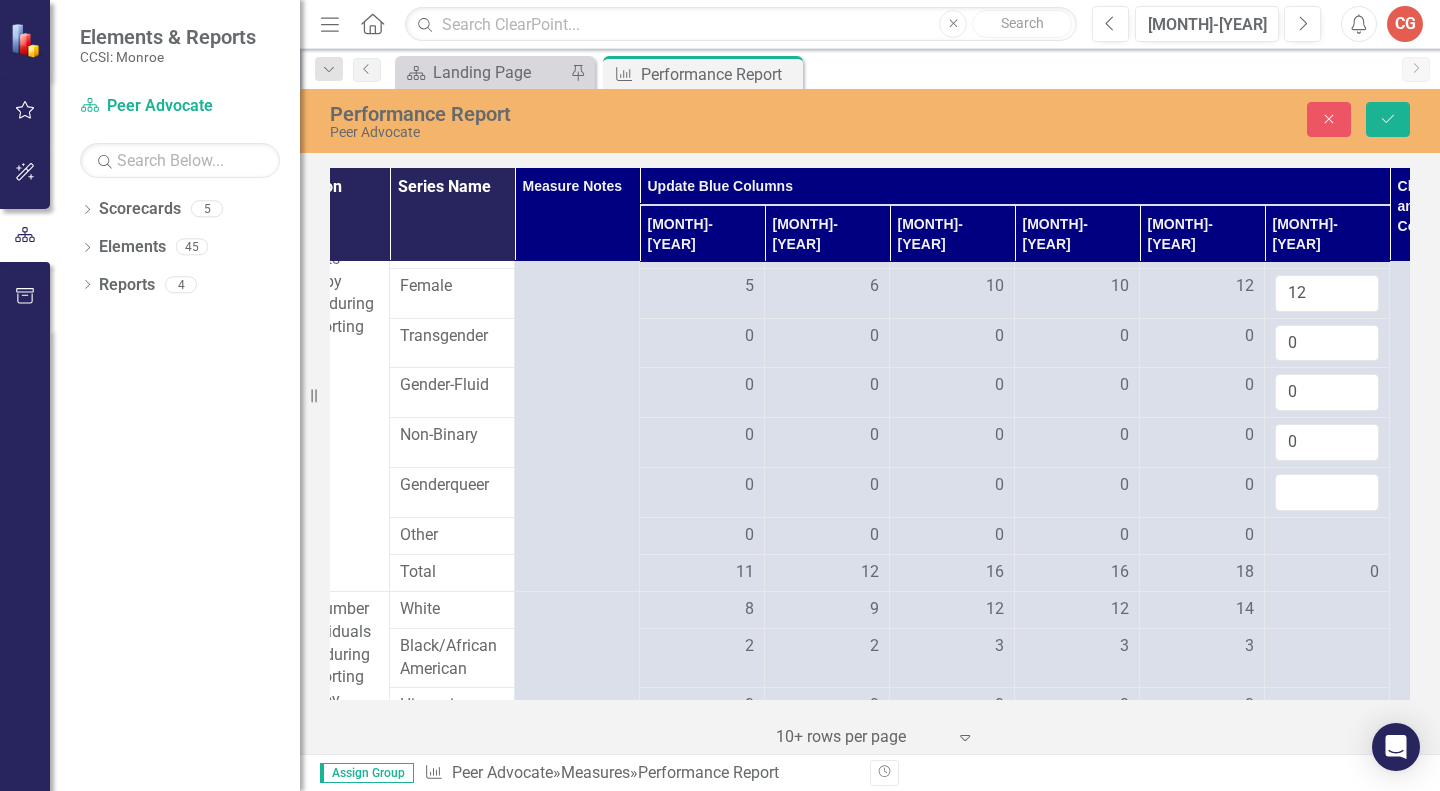 click at bounding box center [1327, 492] 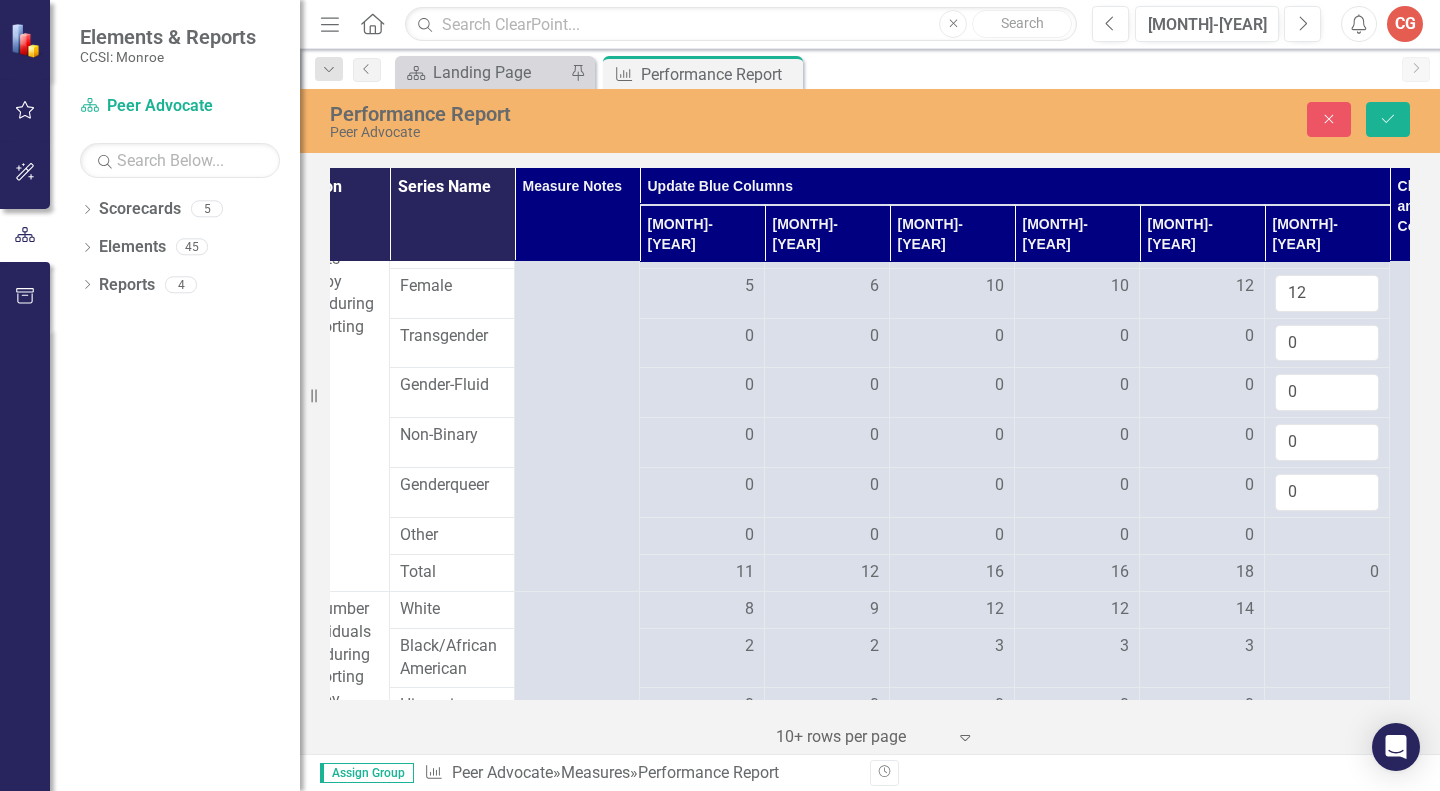 type on "0" 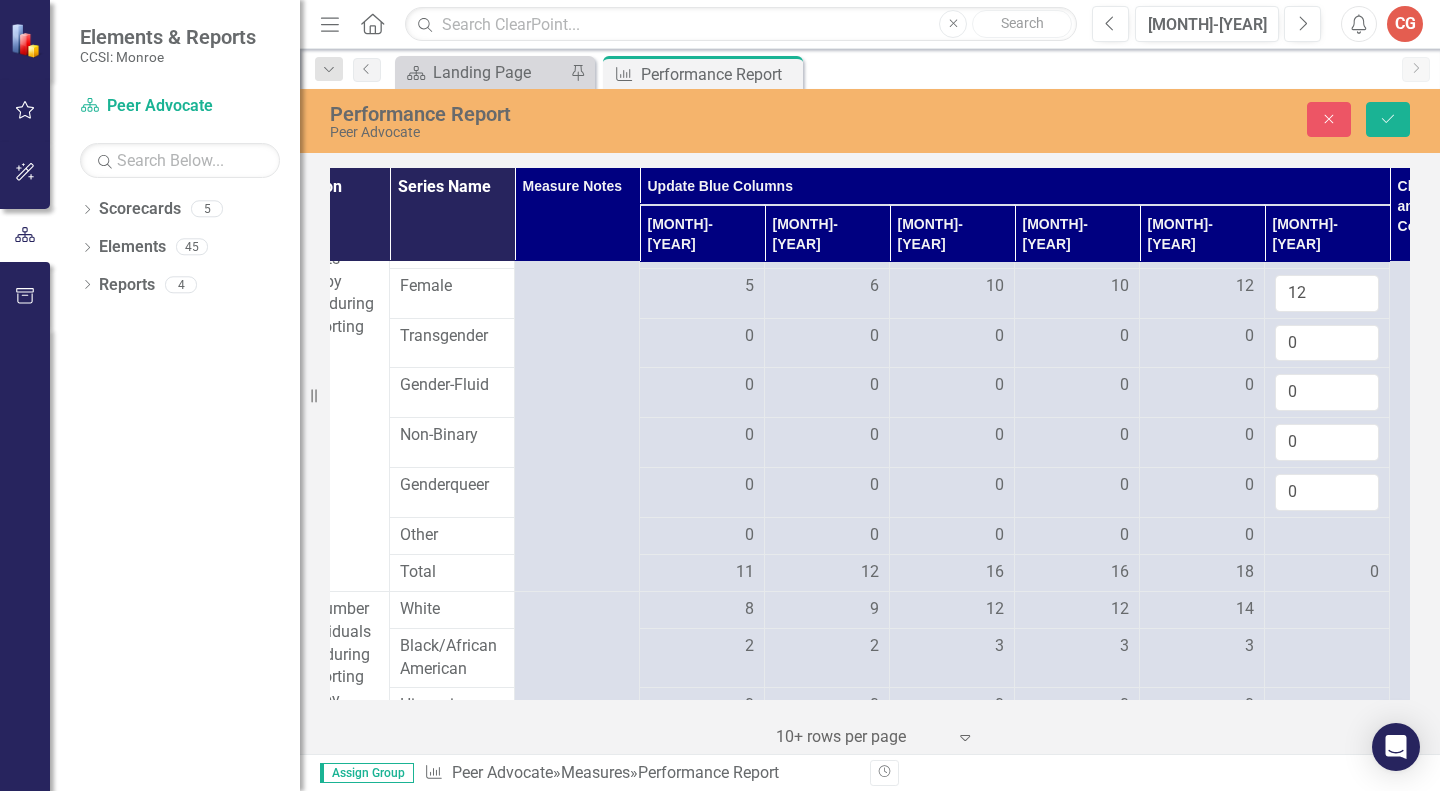 click at bounding box center [702, 536] 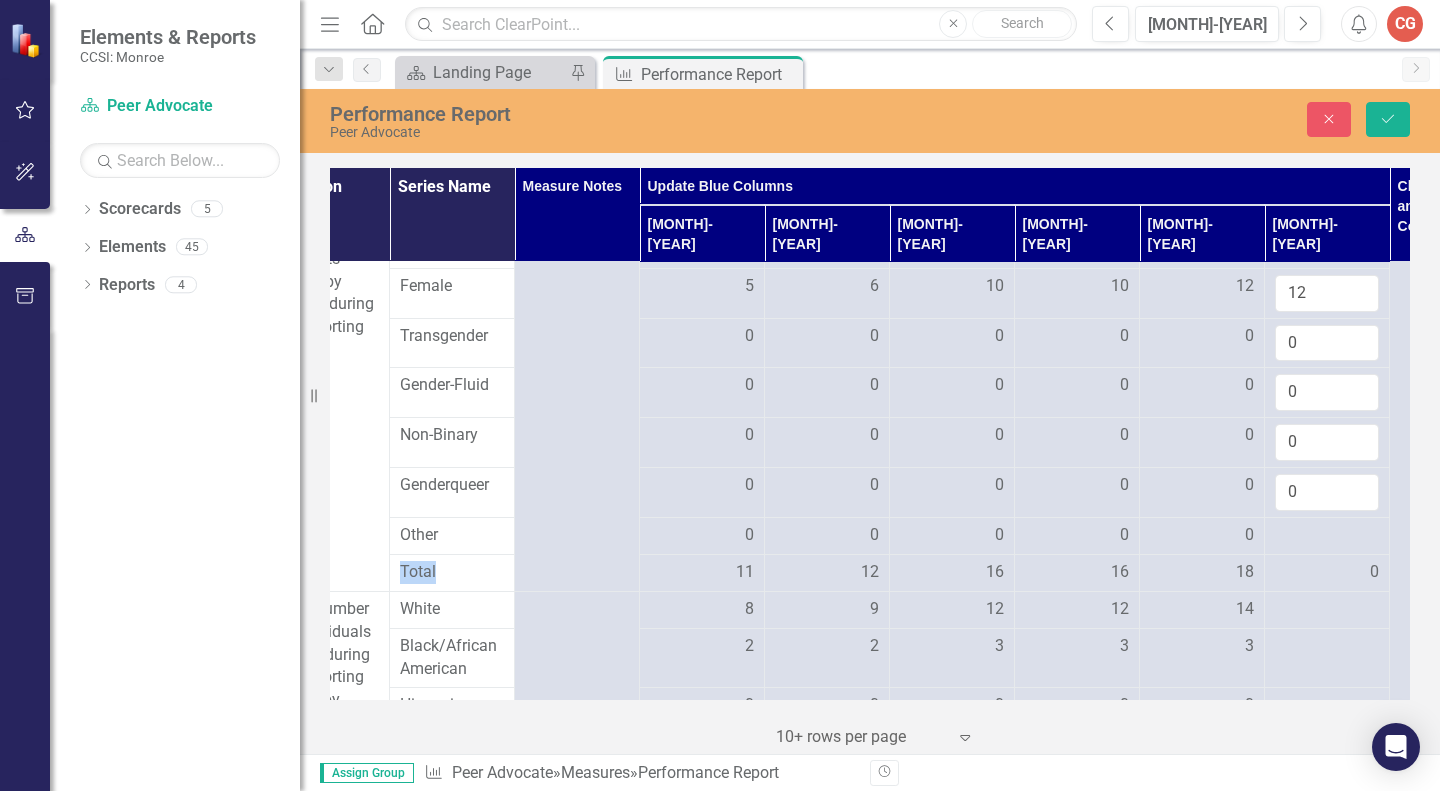 click at bounding box center (702, 536) 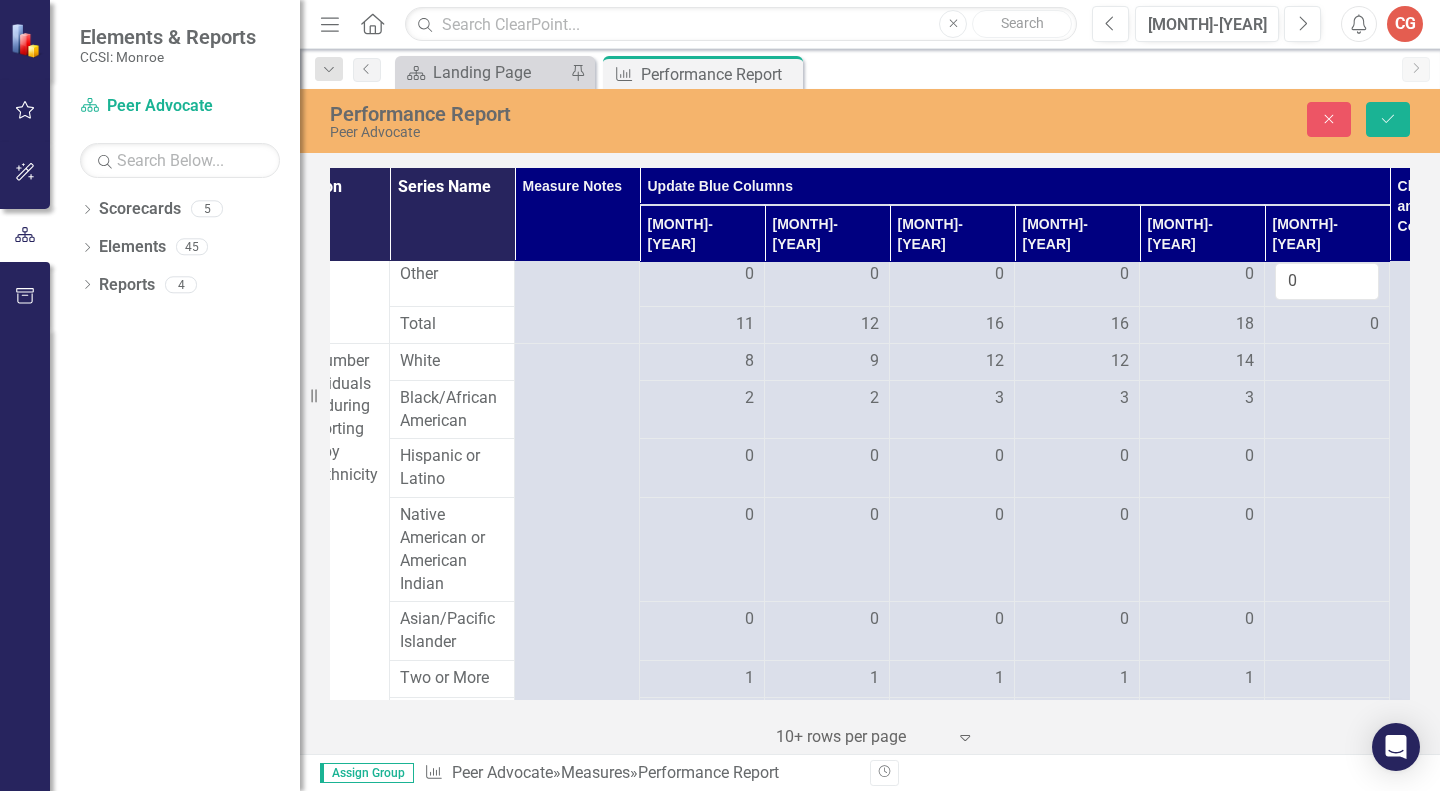 scroll, scrollTop: 562, scrollLeft: 191, axis: both 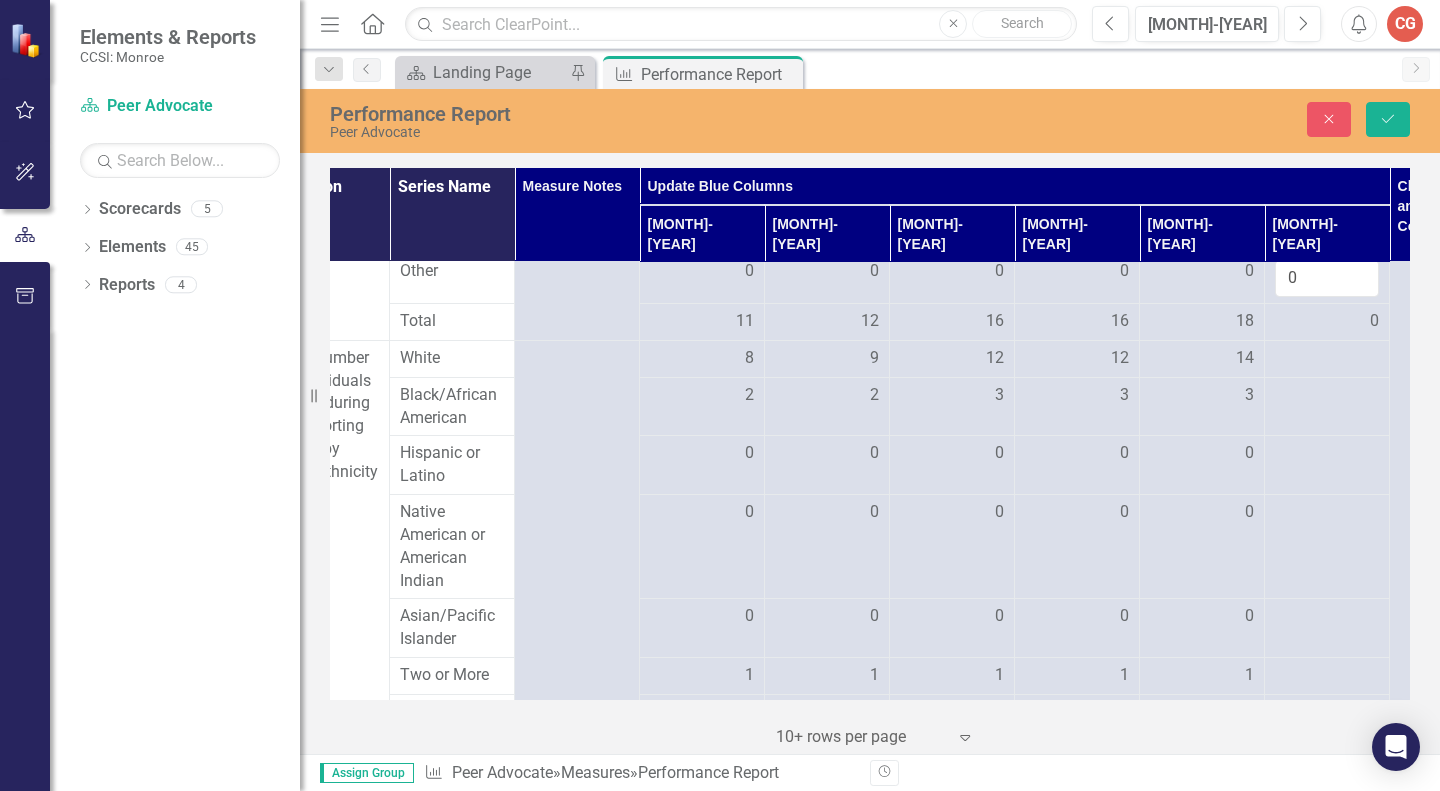 type on "0" 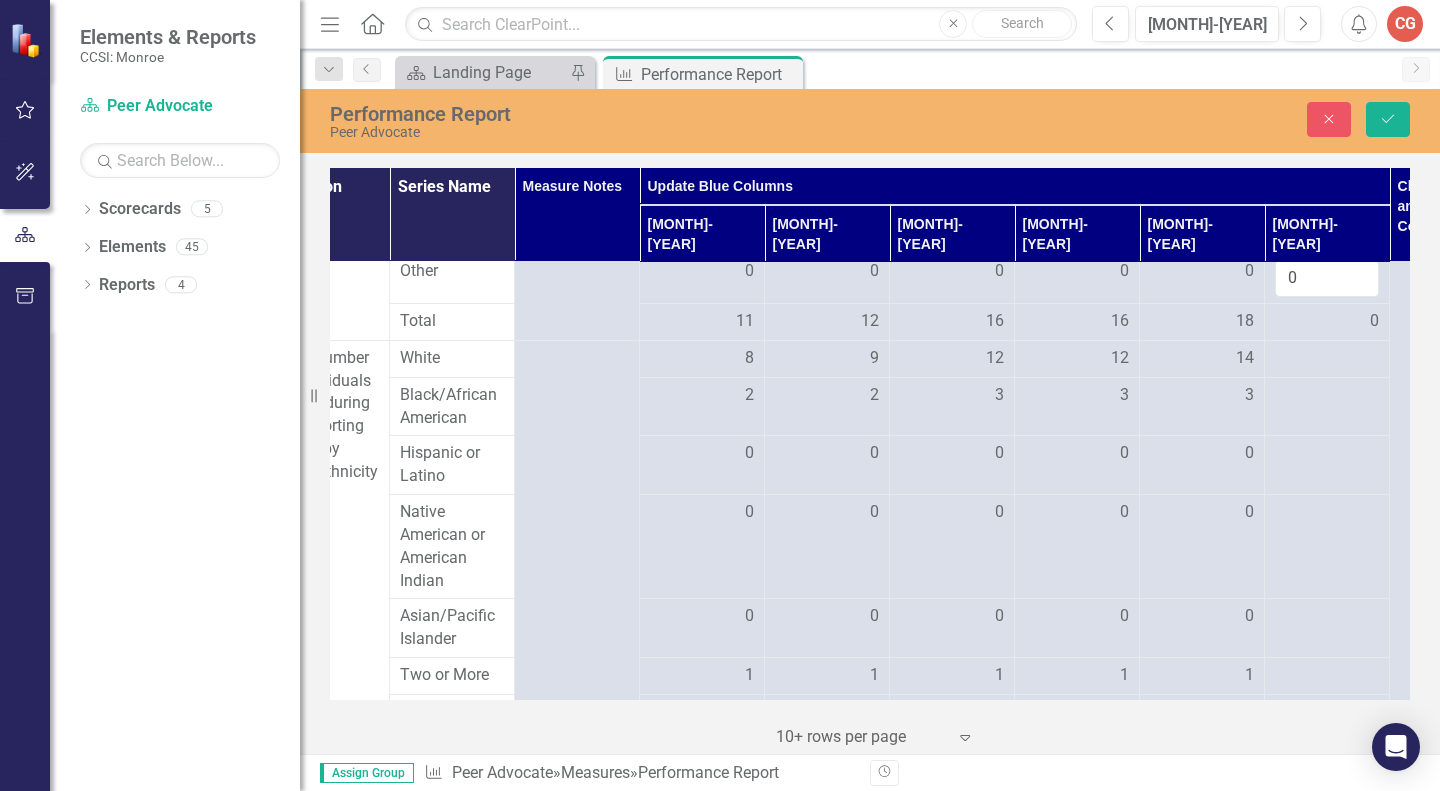 click at bounding box center (702, 359) 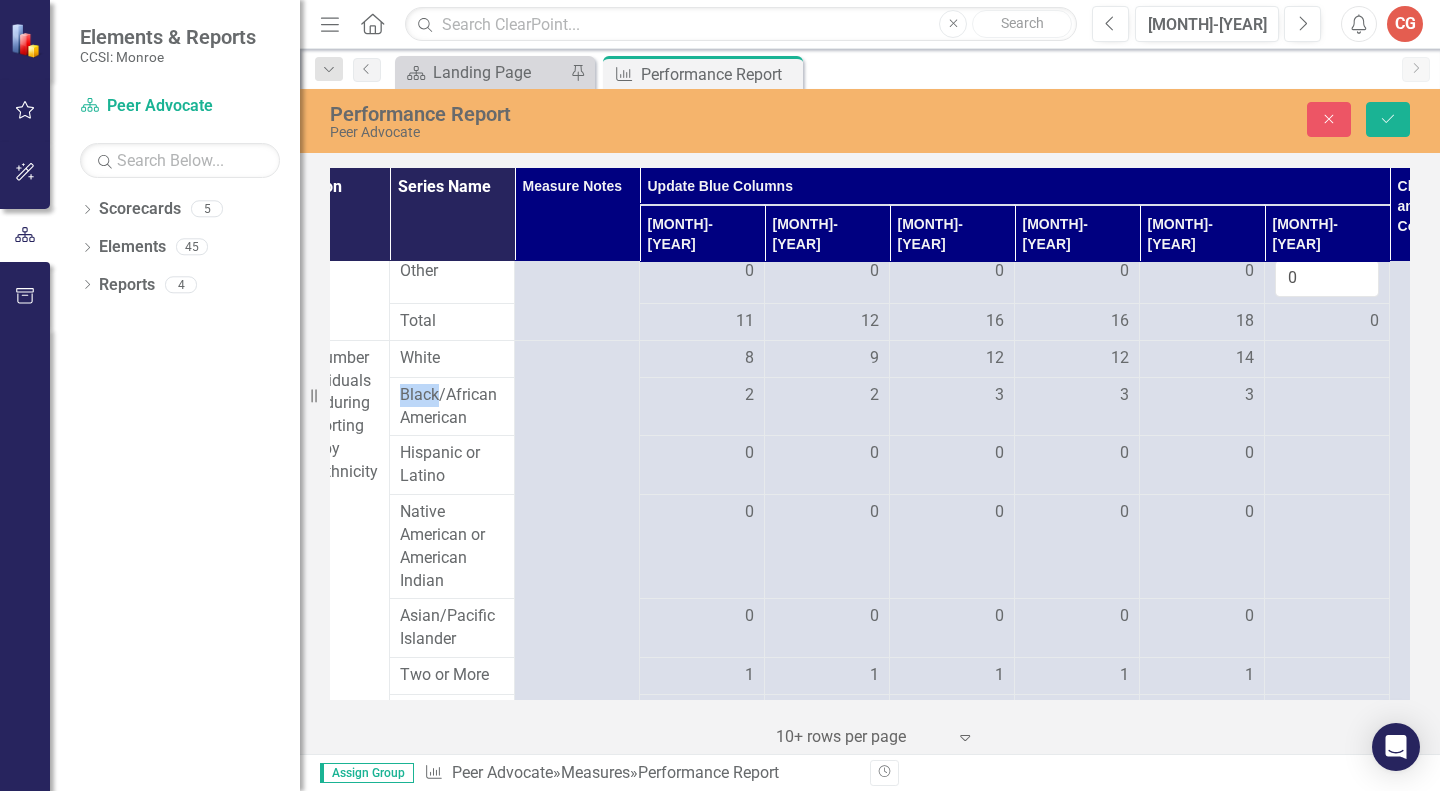 click at bounding box center [702, 359] 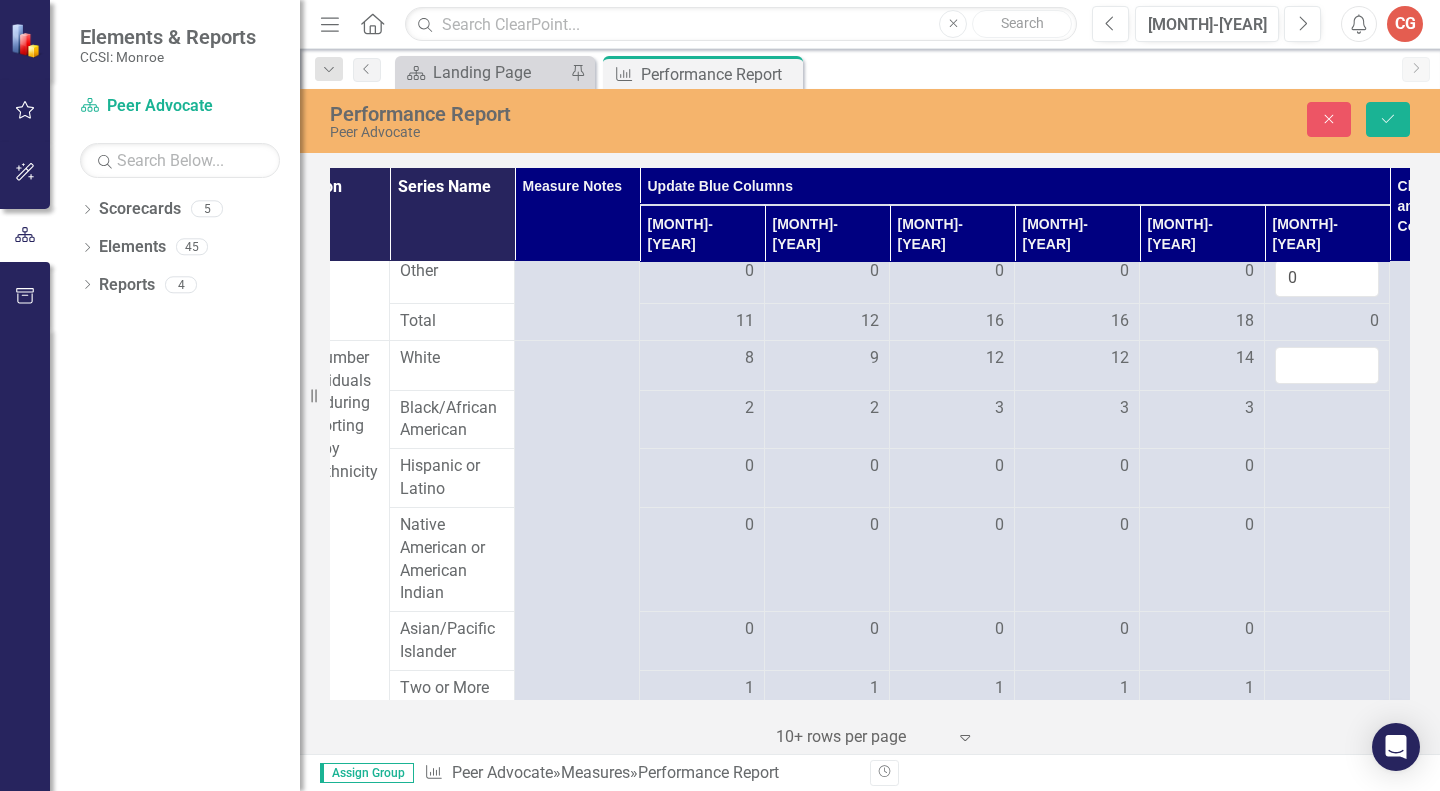click at bounding box center (1327, 365) 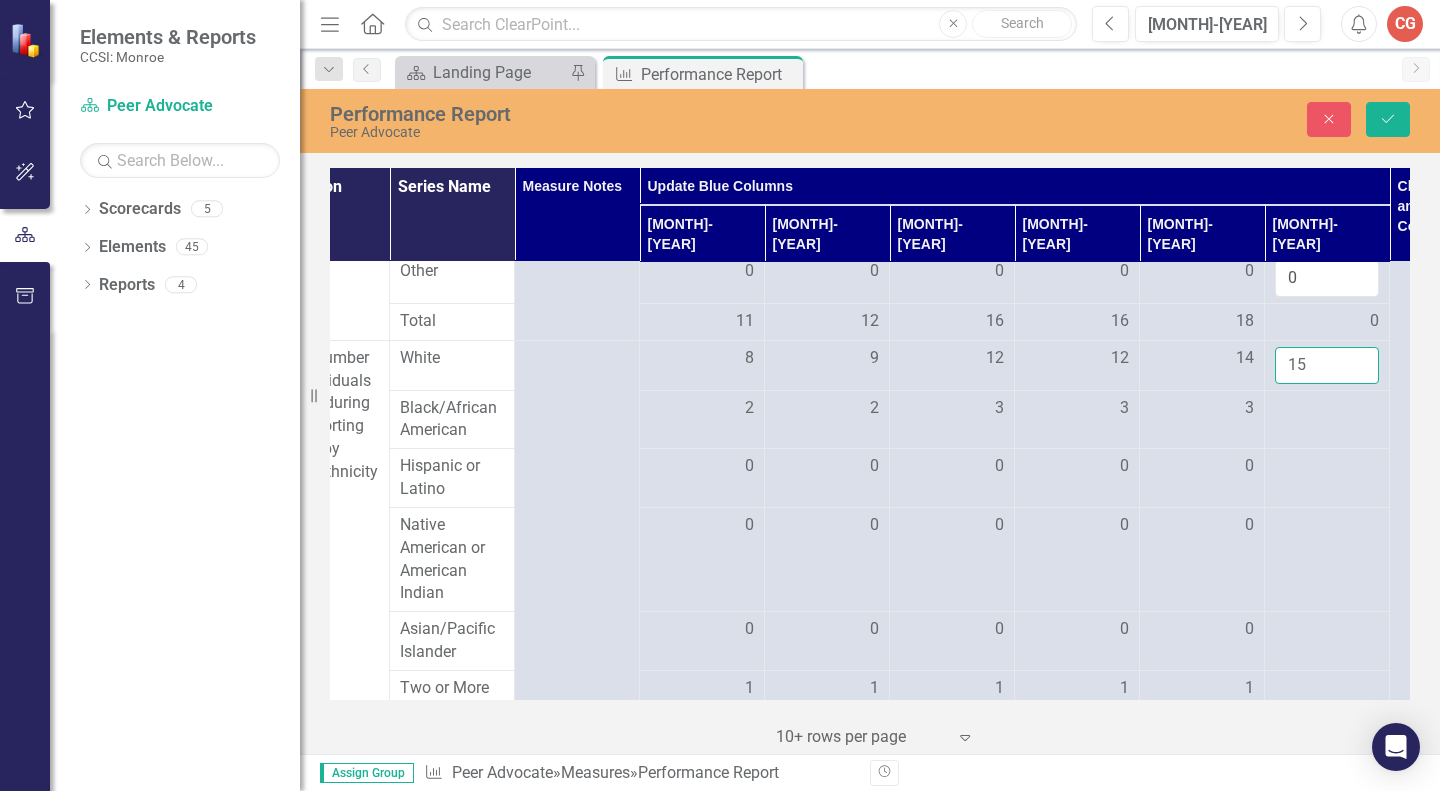 type on "15" 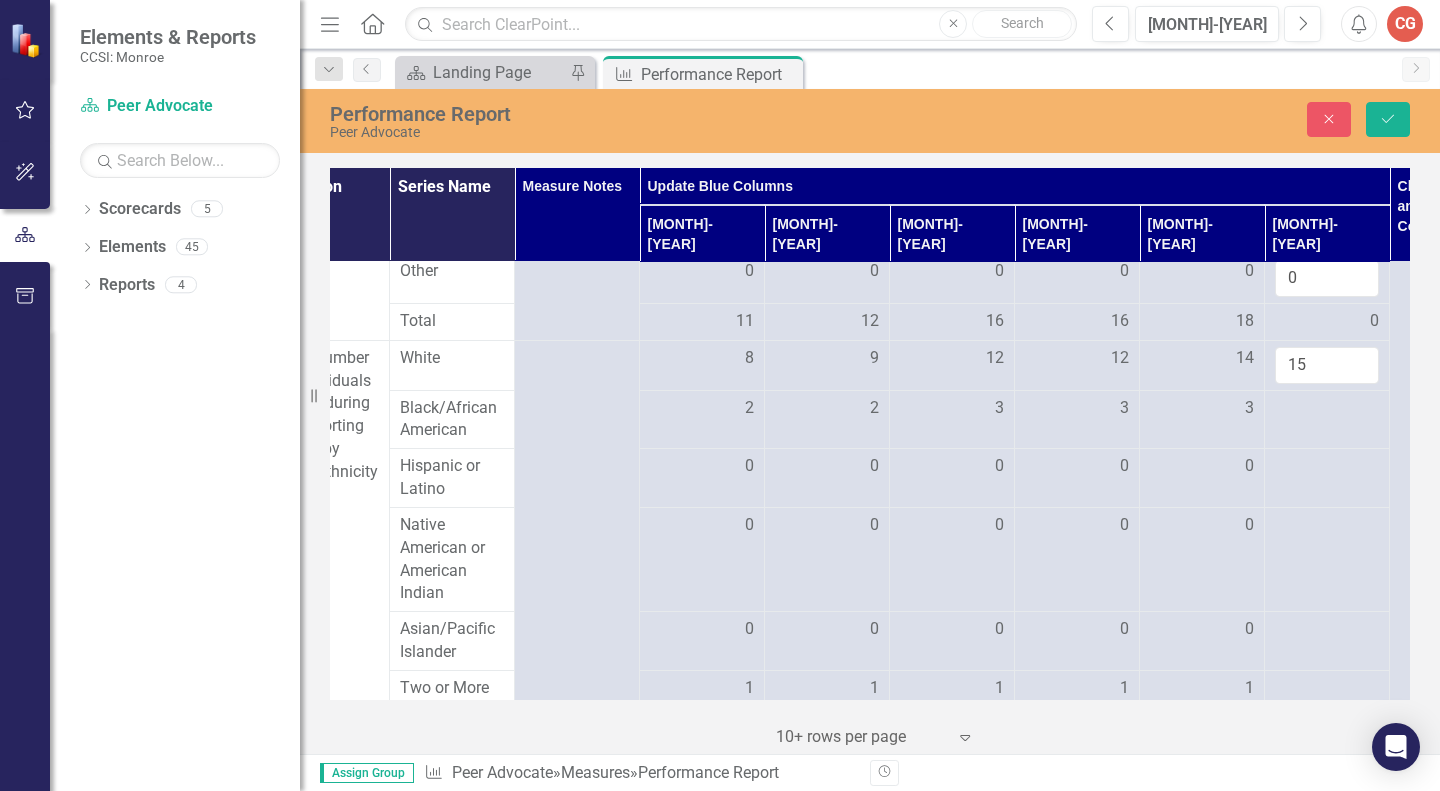 click at bounding box center [702, 409] 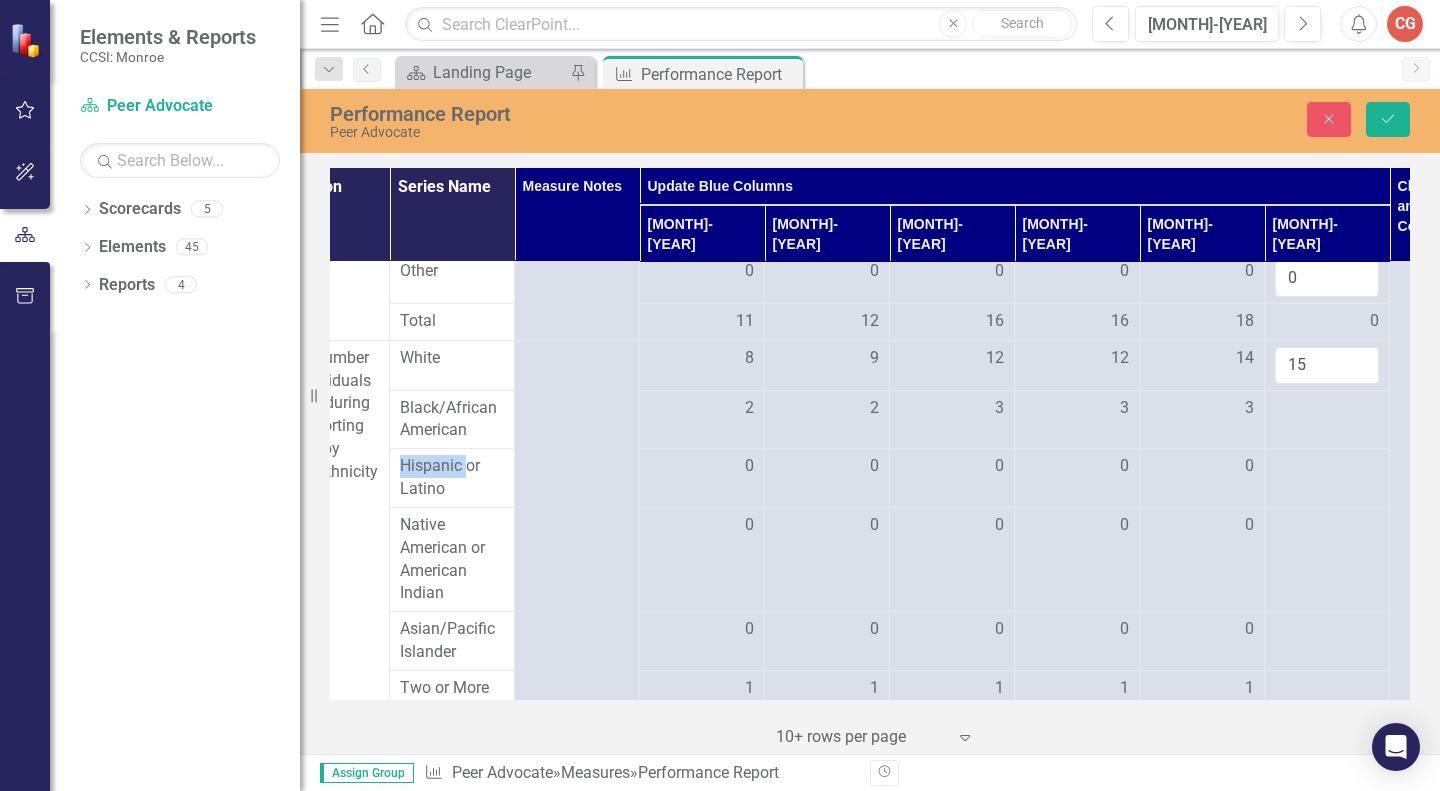 click at bounding box center [702, 409] 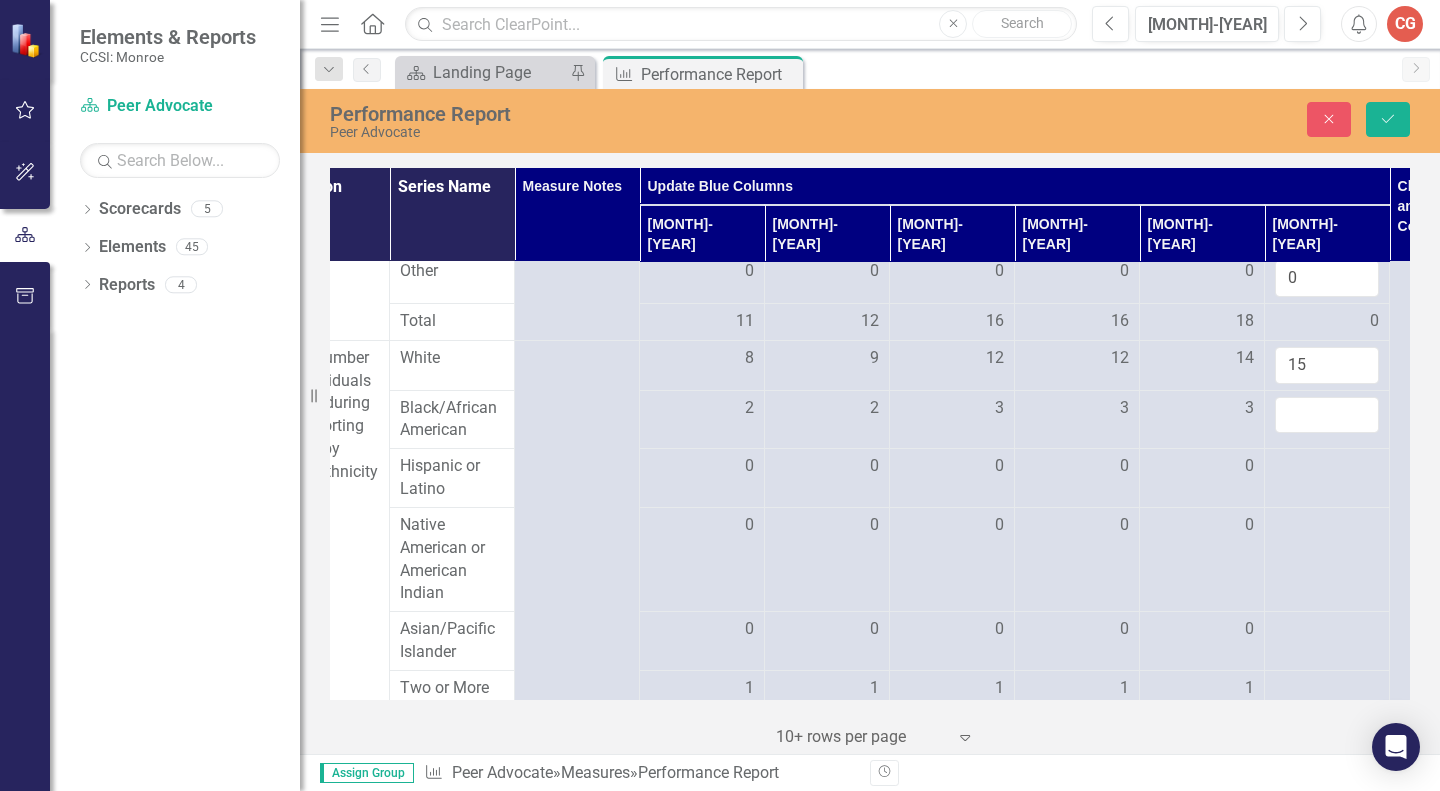 click at bounding box center [1327, 415] 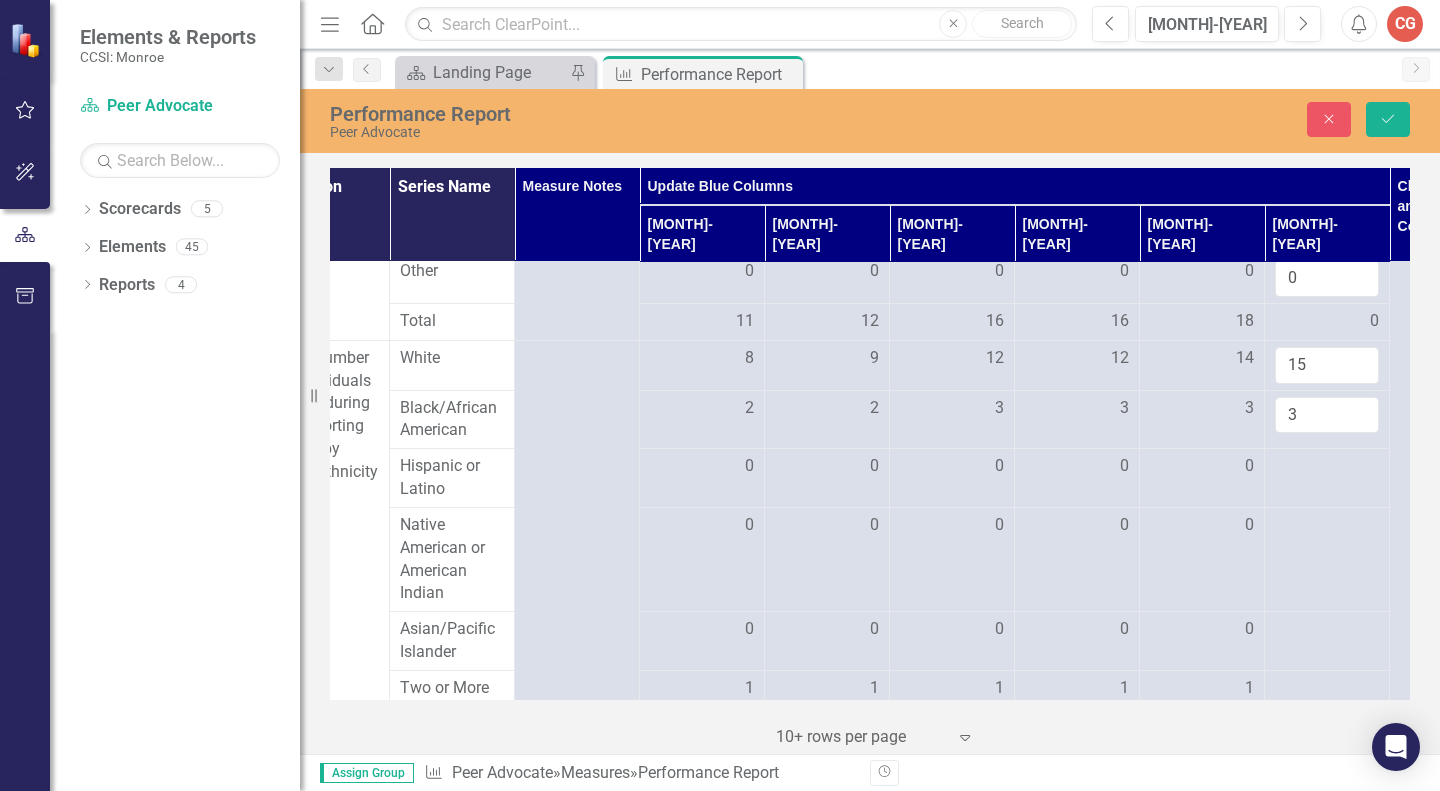 type on "3" 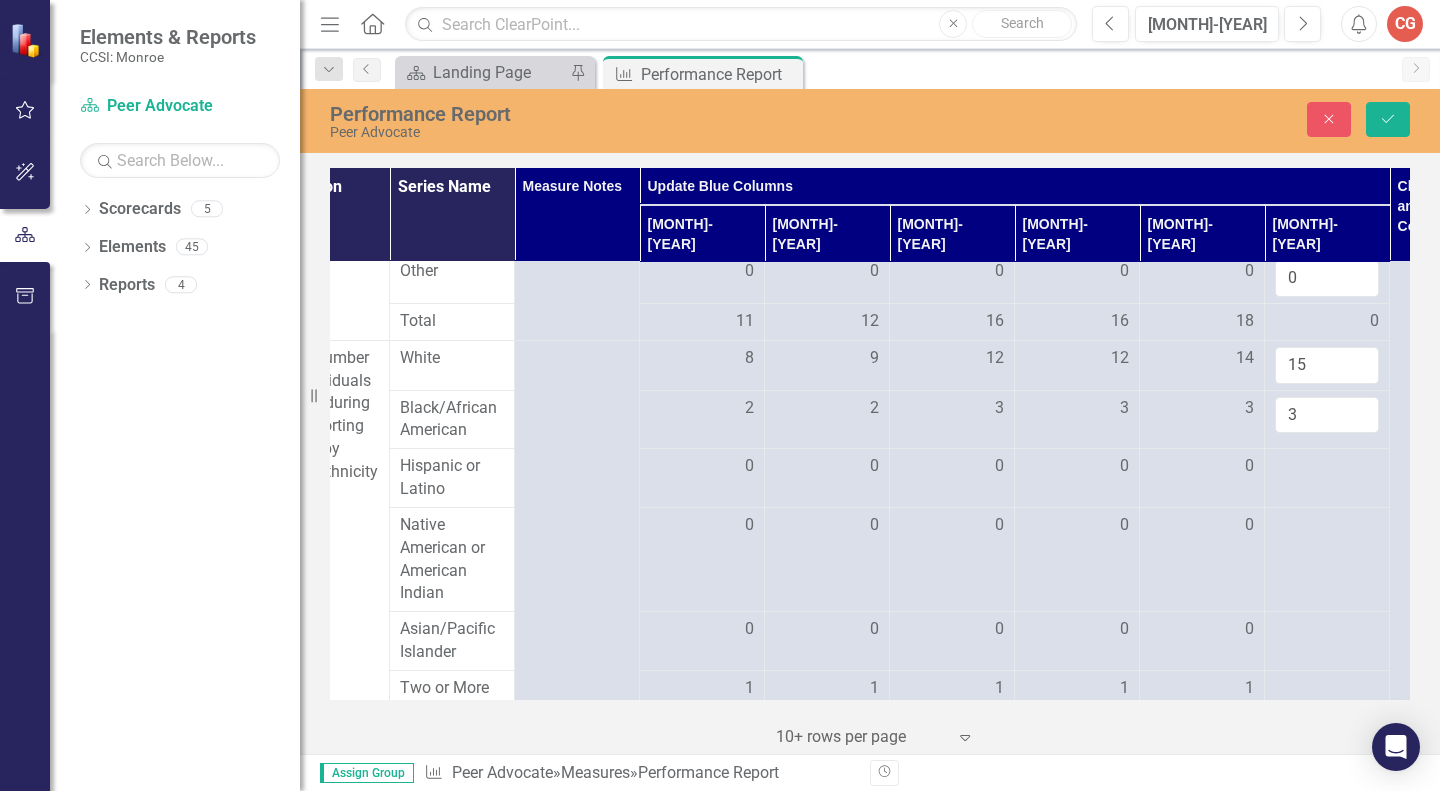click at bounding box center (702, 689) 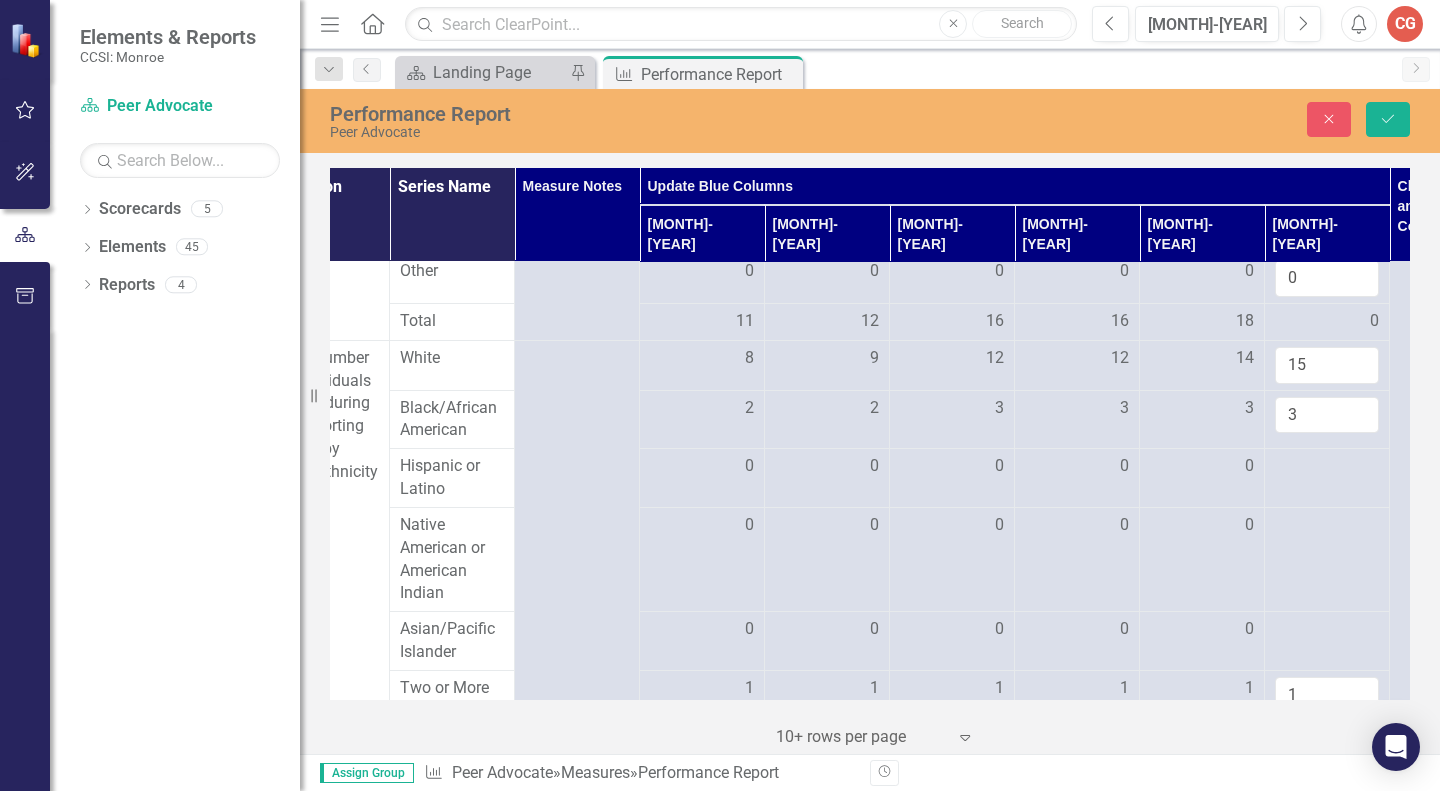 scroll, scrollTop: 565, scrollLeft: 191, axis: both 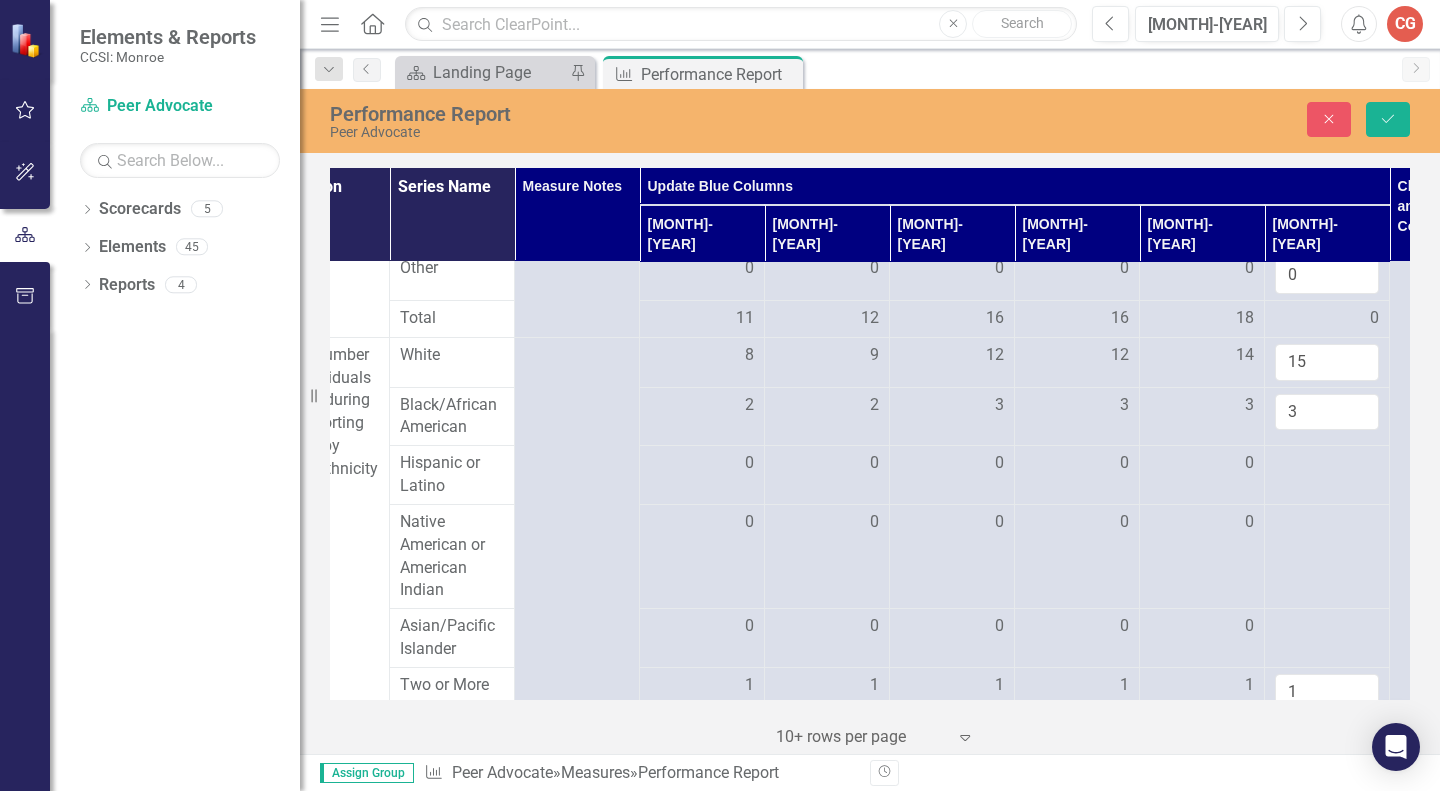 type on "1" 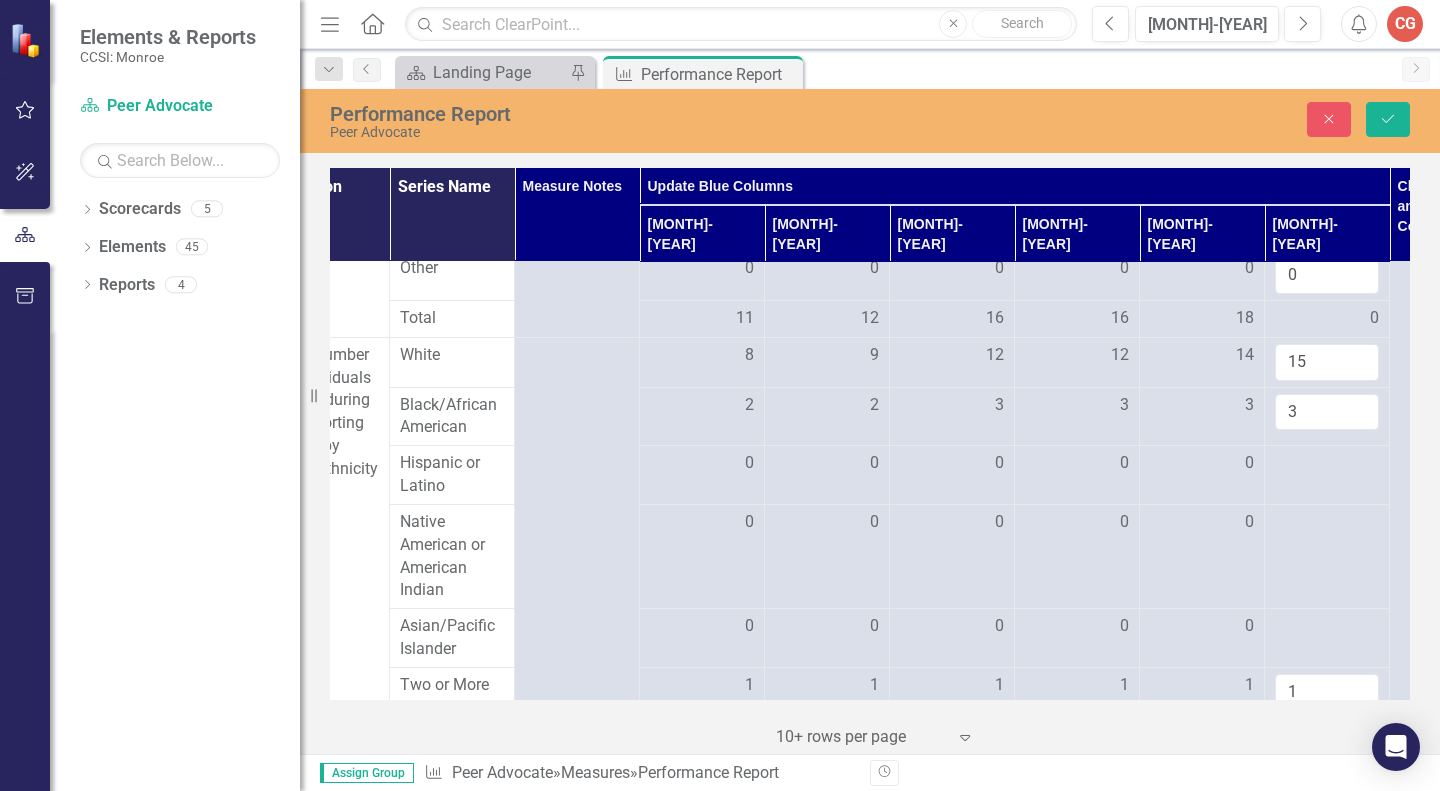 click at bounding box center [1327, 475] 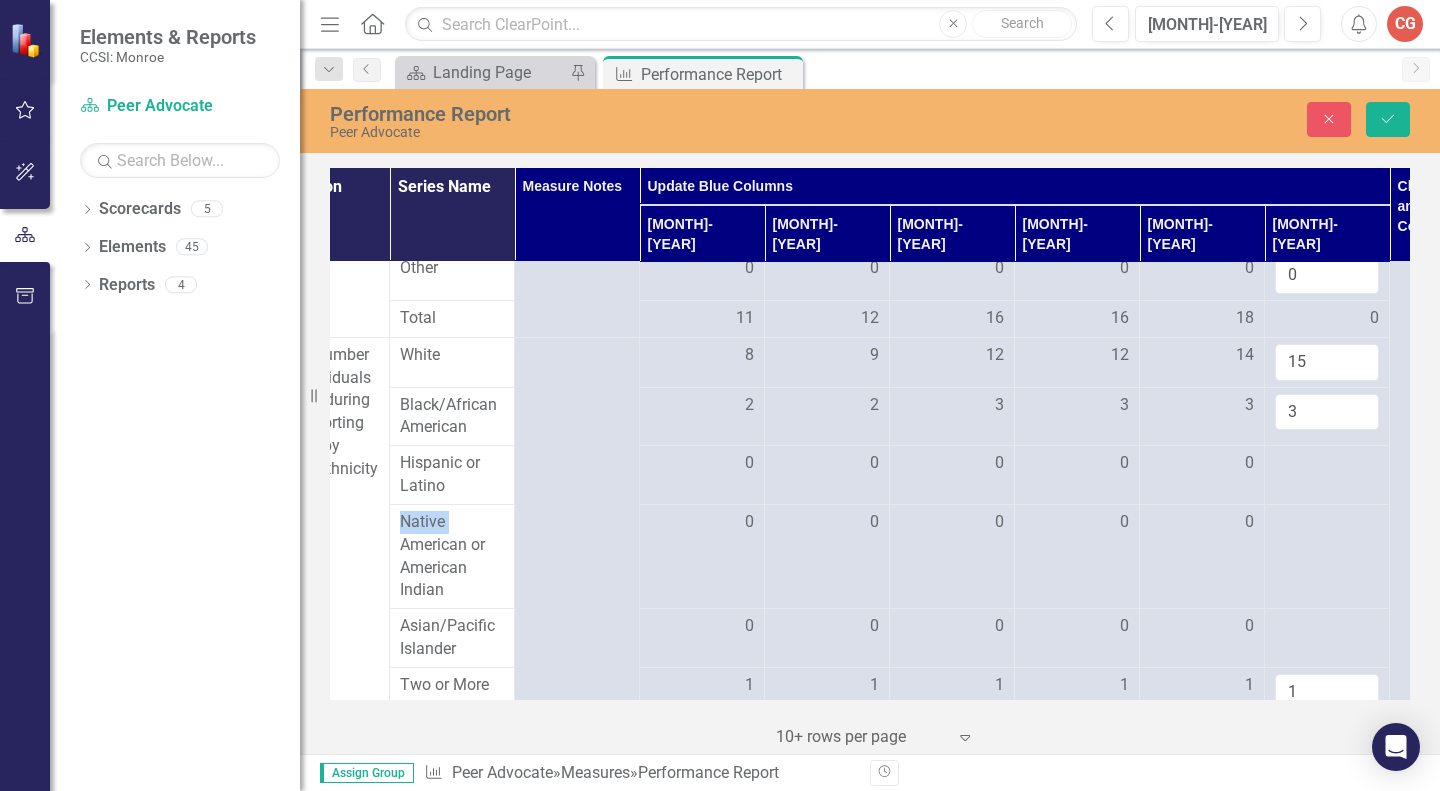 click at bounding box center [1327, 475] 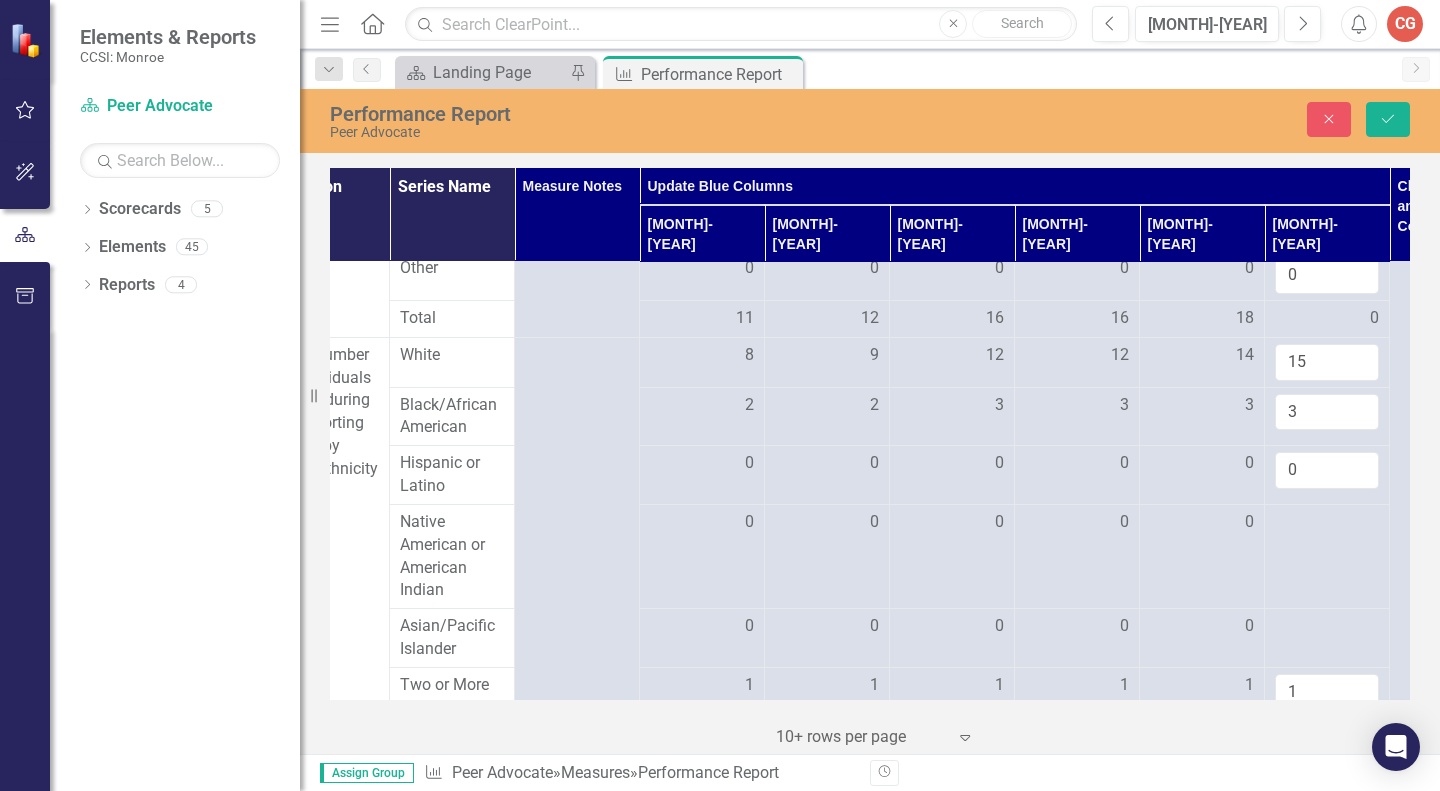 type on "0" 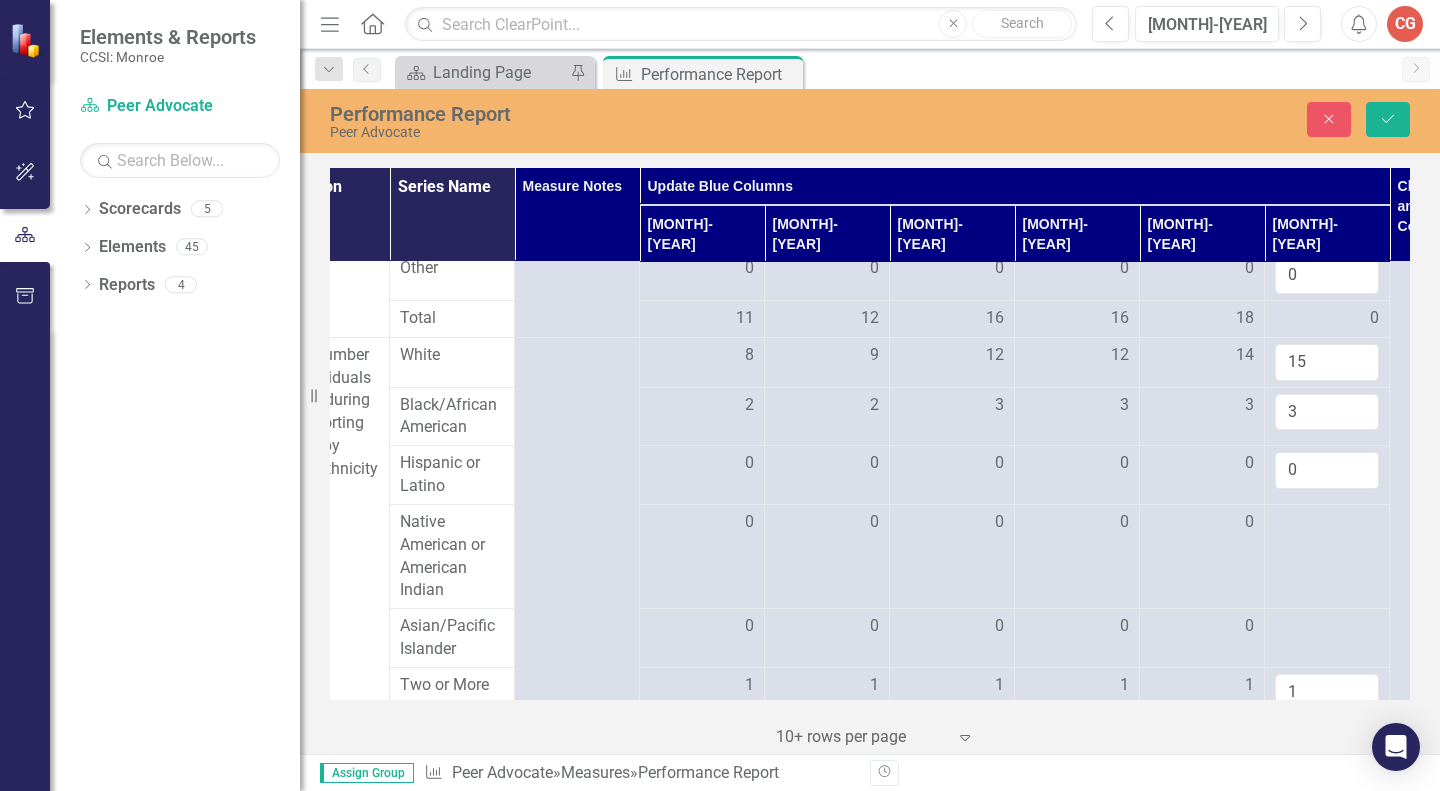 click at bounding box center [702, 523] 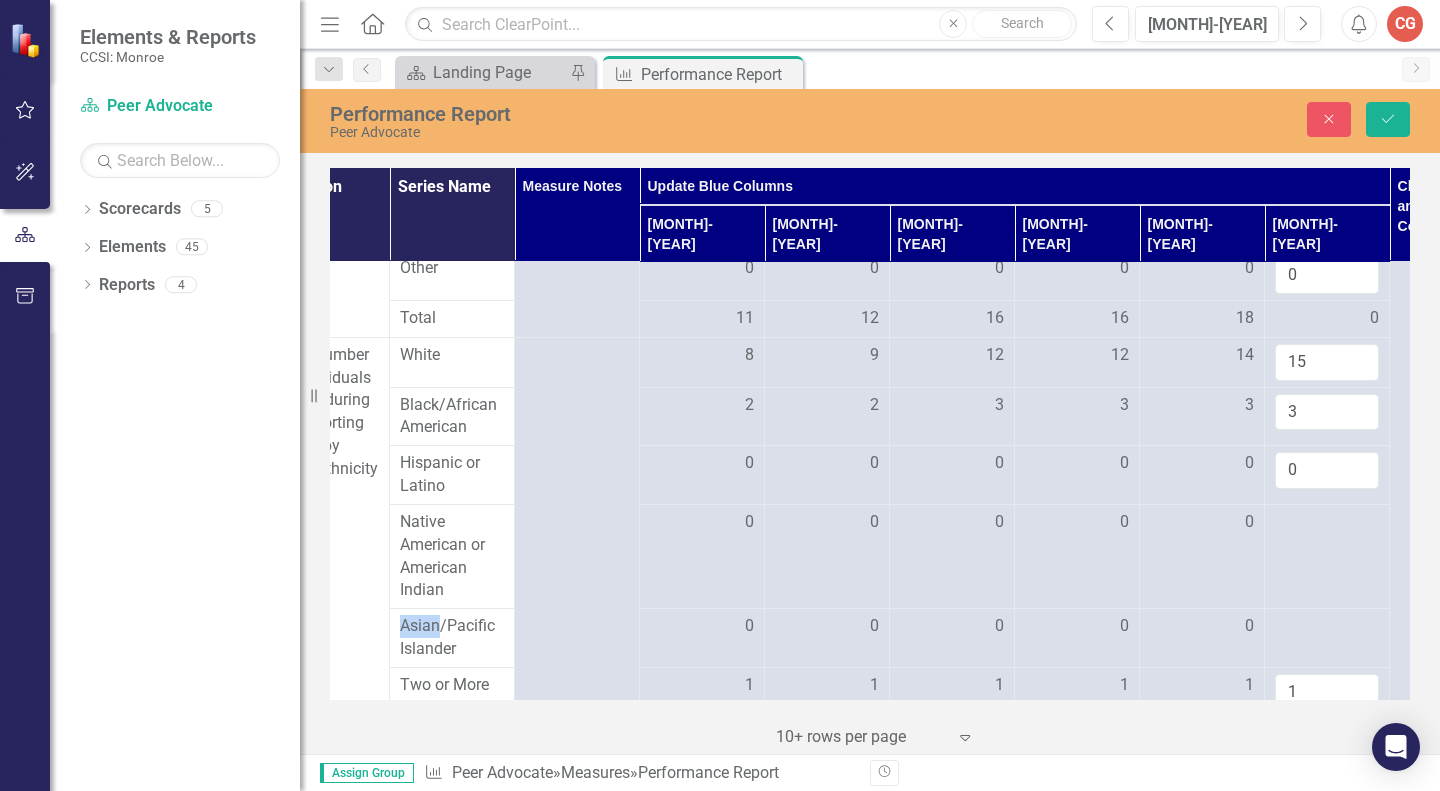 click at bounding box center (702, 523) 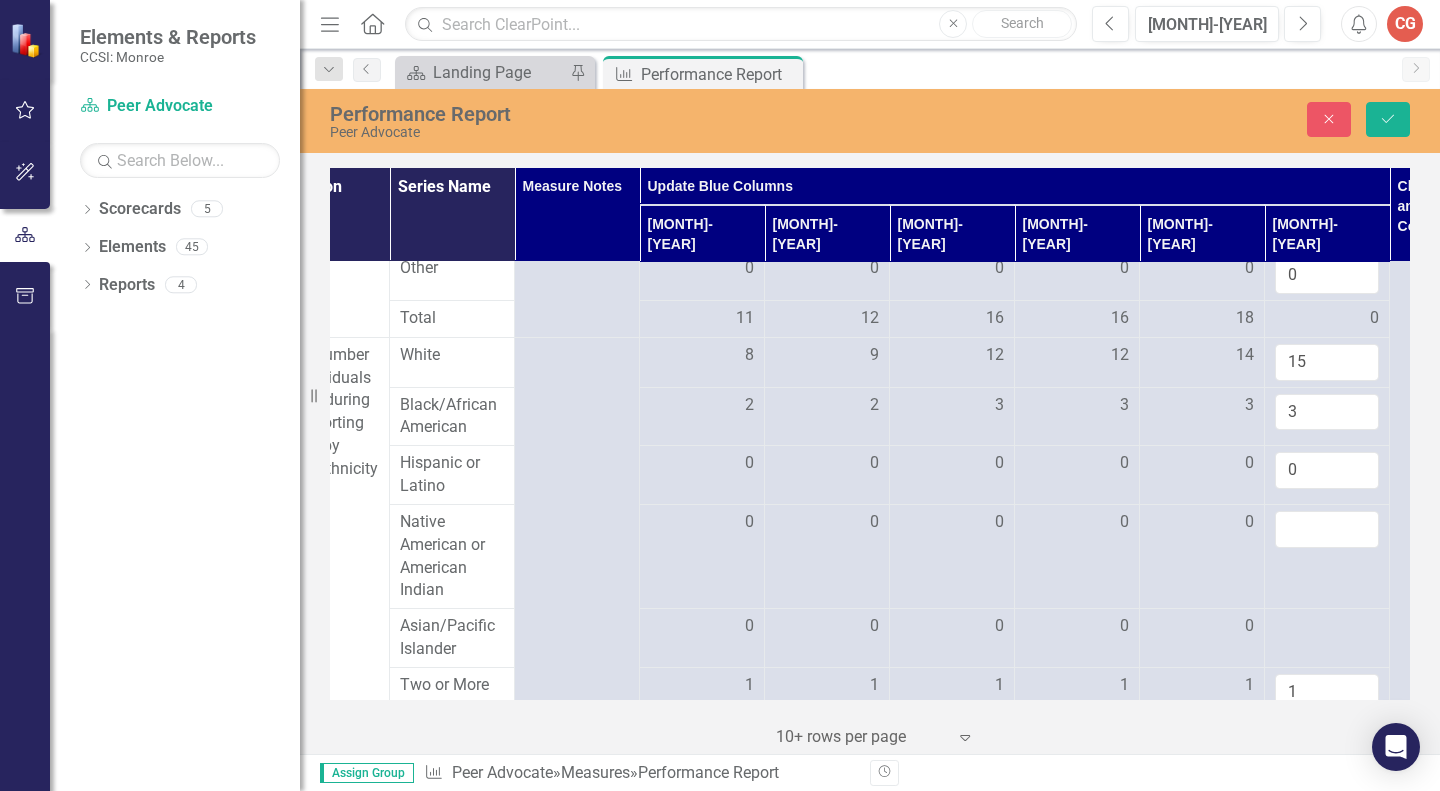 click at bounding box center (1327, 529) 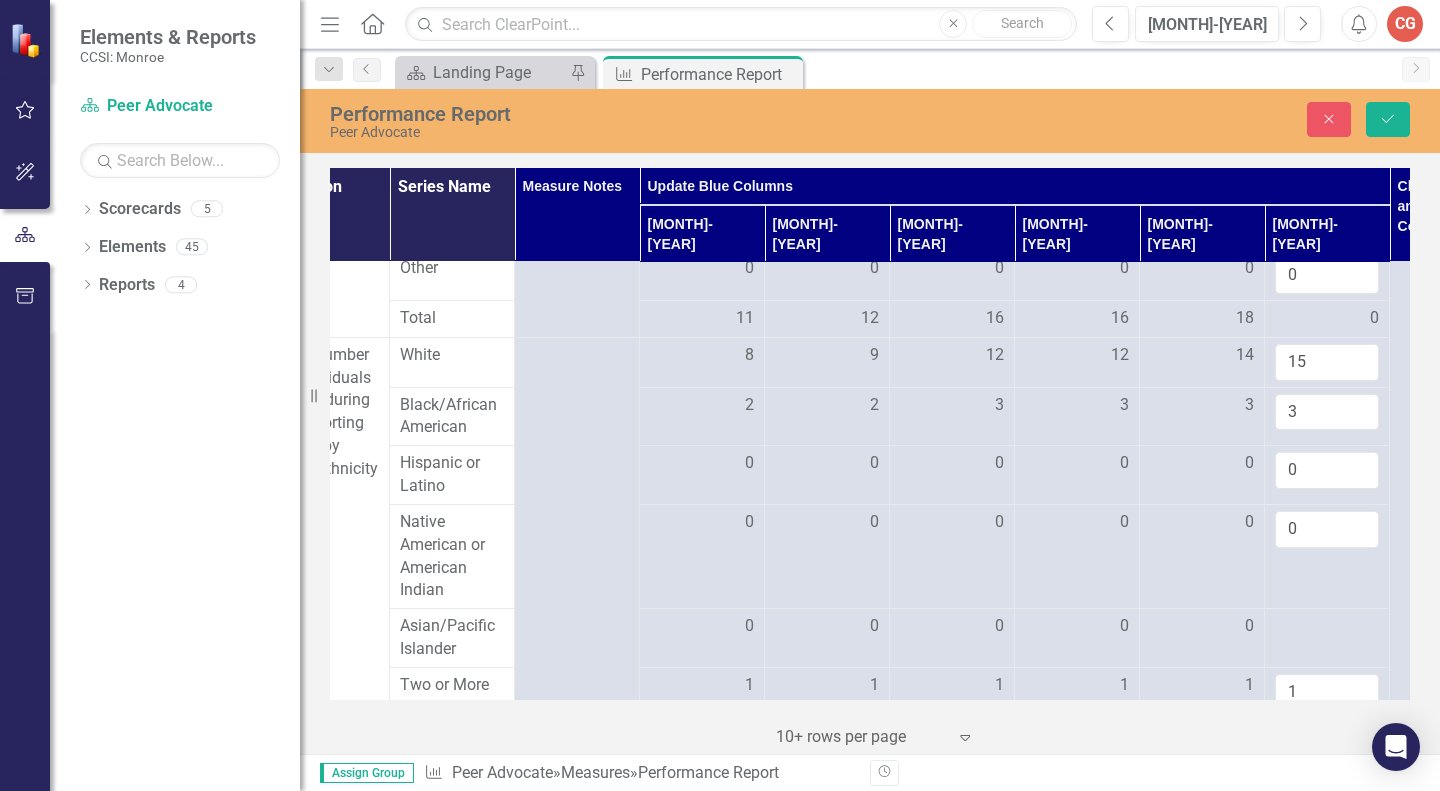 type on "0" 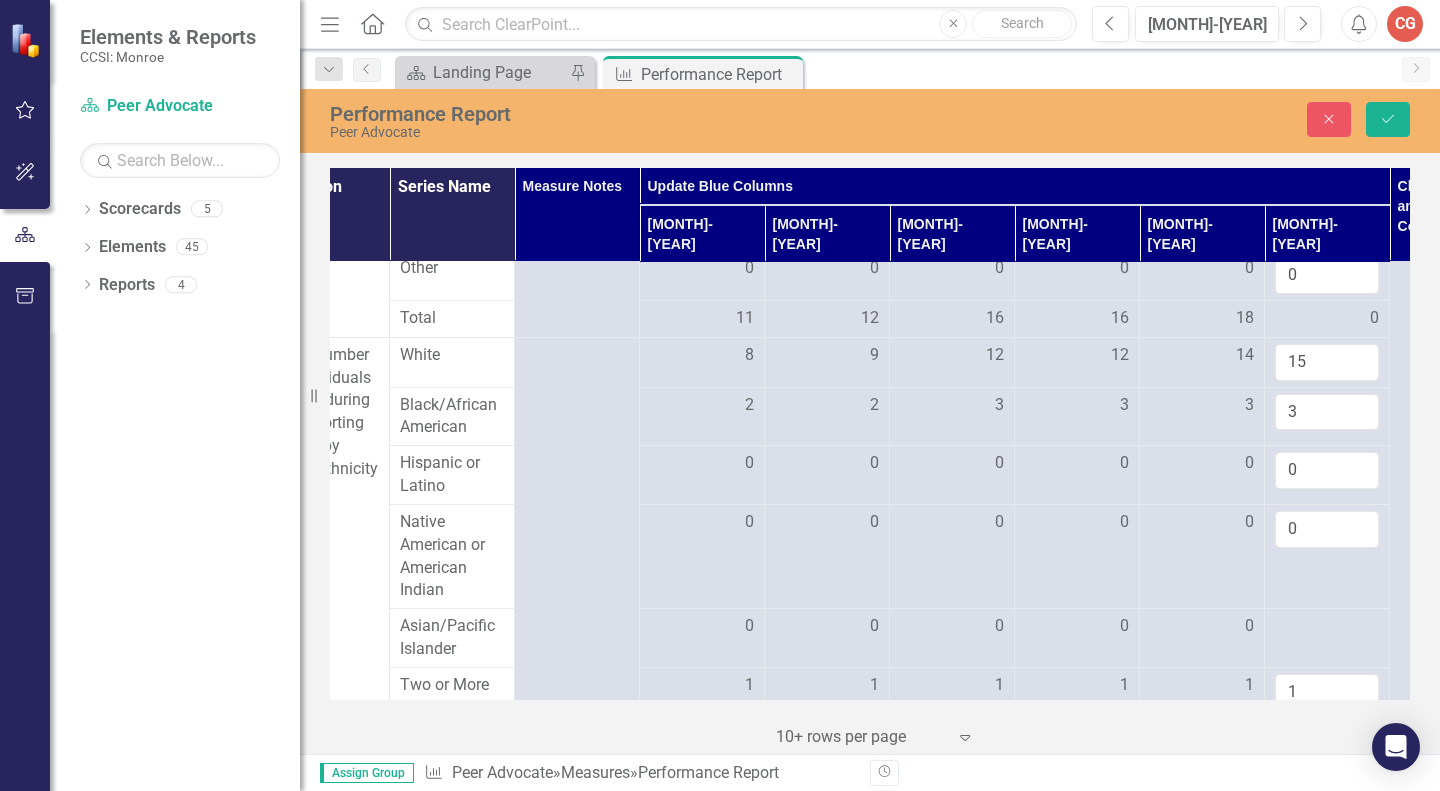 click at bounding box center [702, 627] 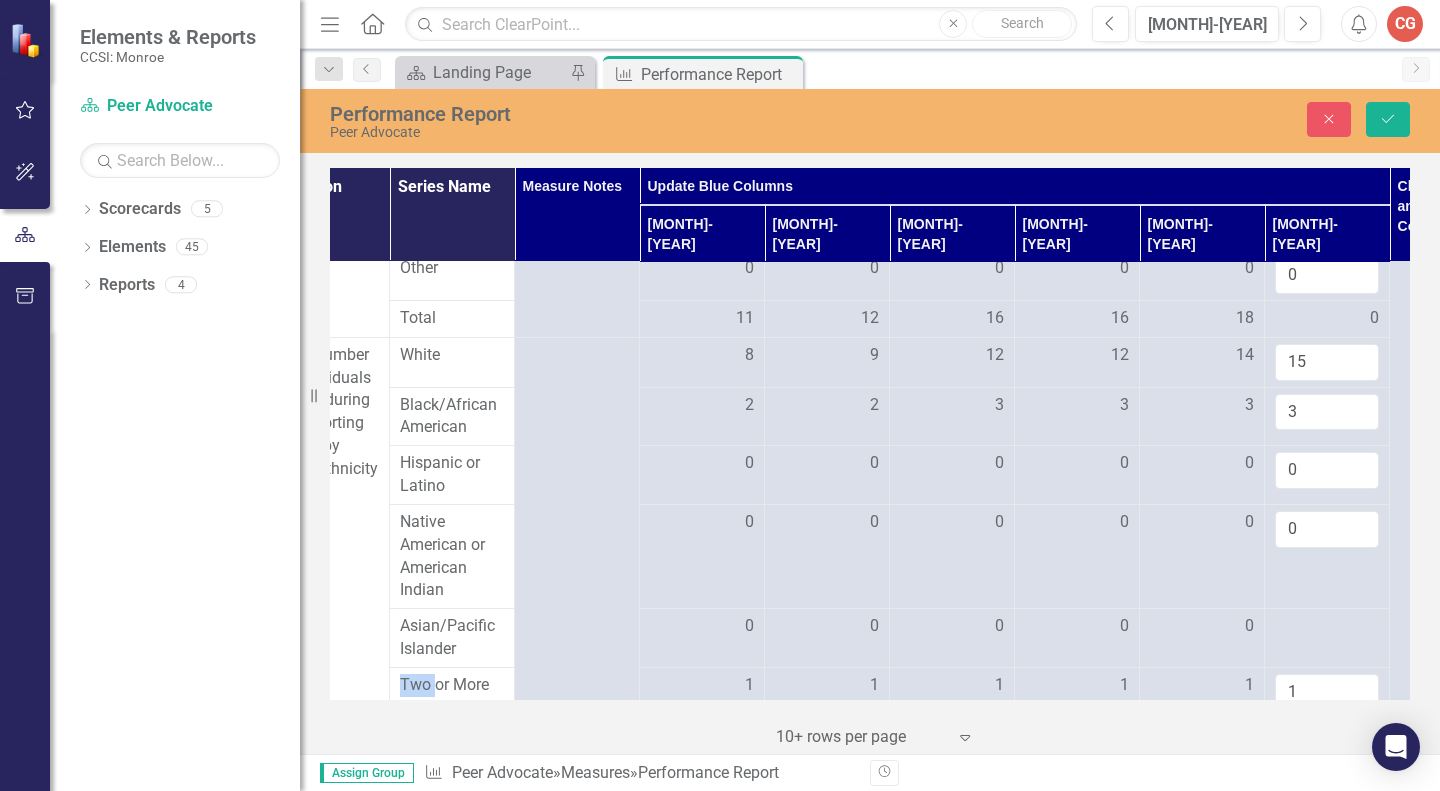 click at bounding box center [702, 627] 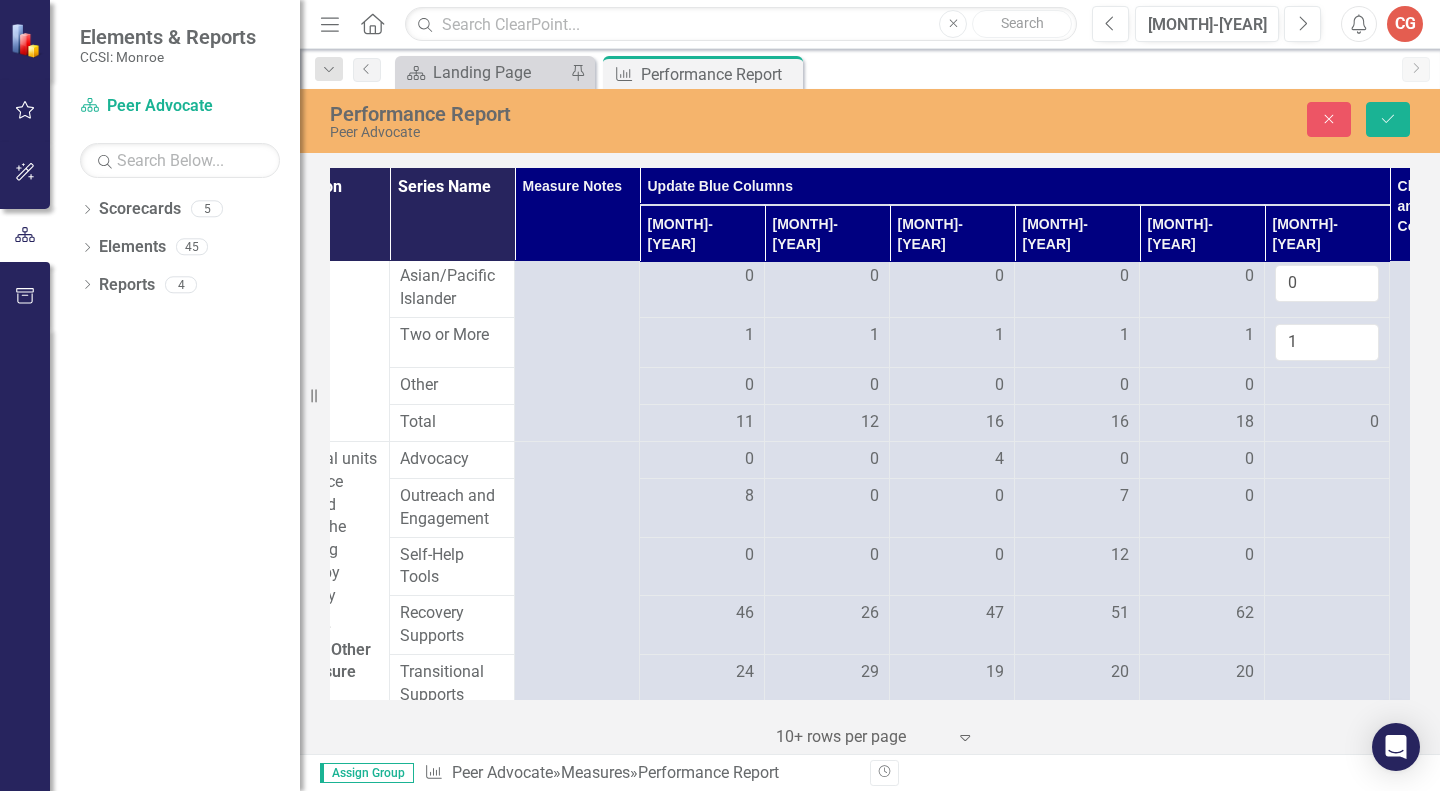 scroll, scrollTop: 896, scrollLeft: 191, axis: both 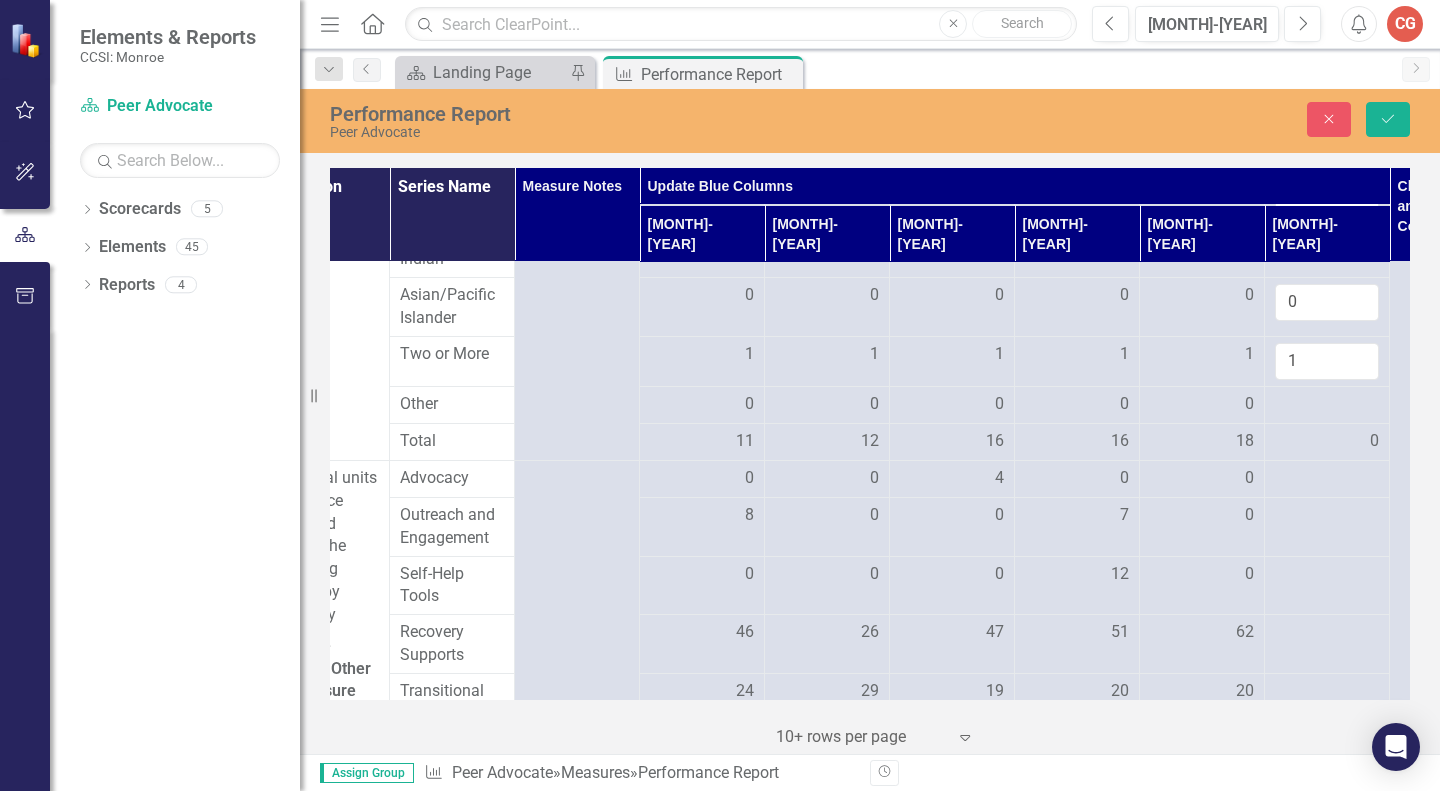 type on "0" 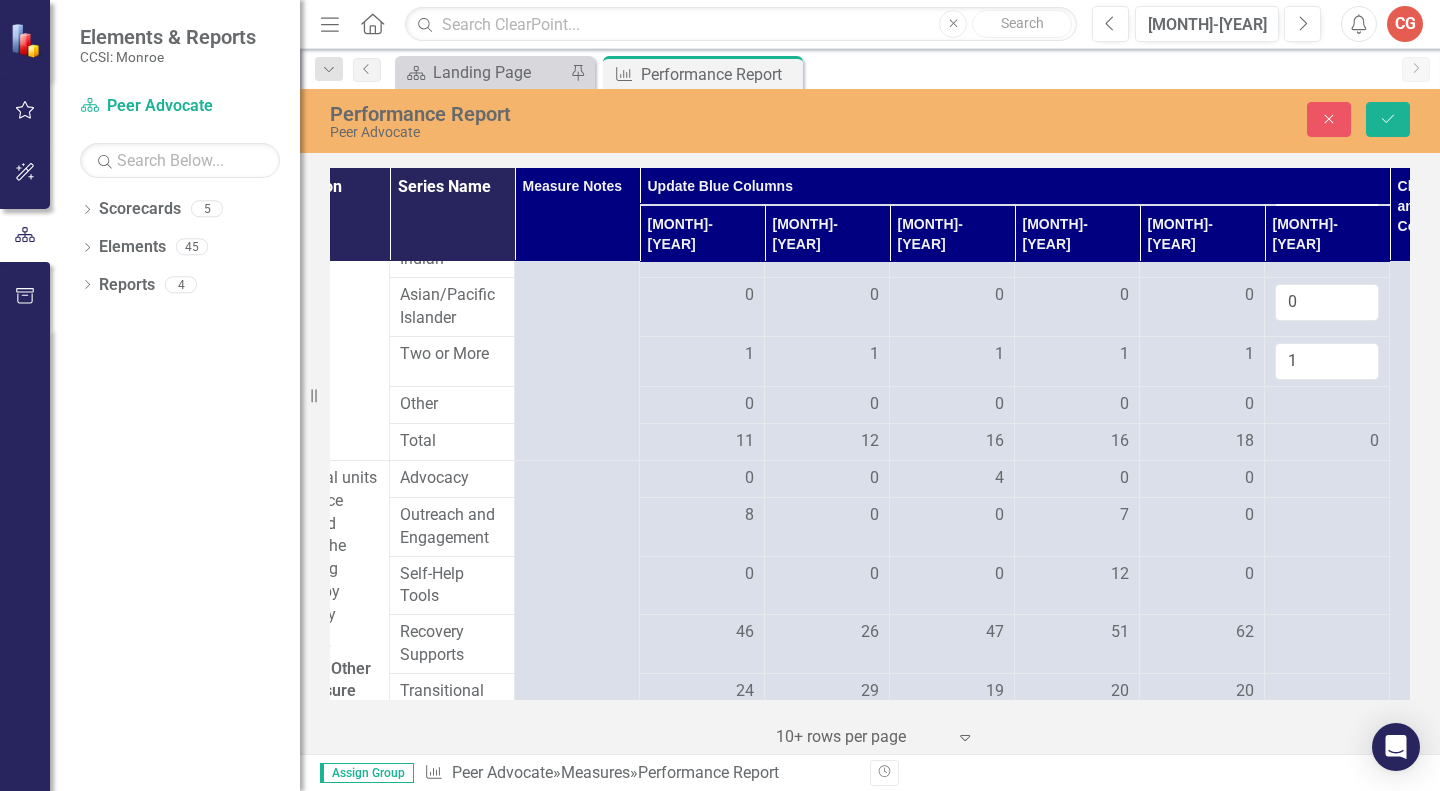 click at bounding box center [702, 405] 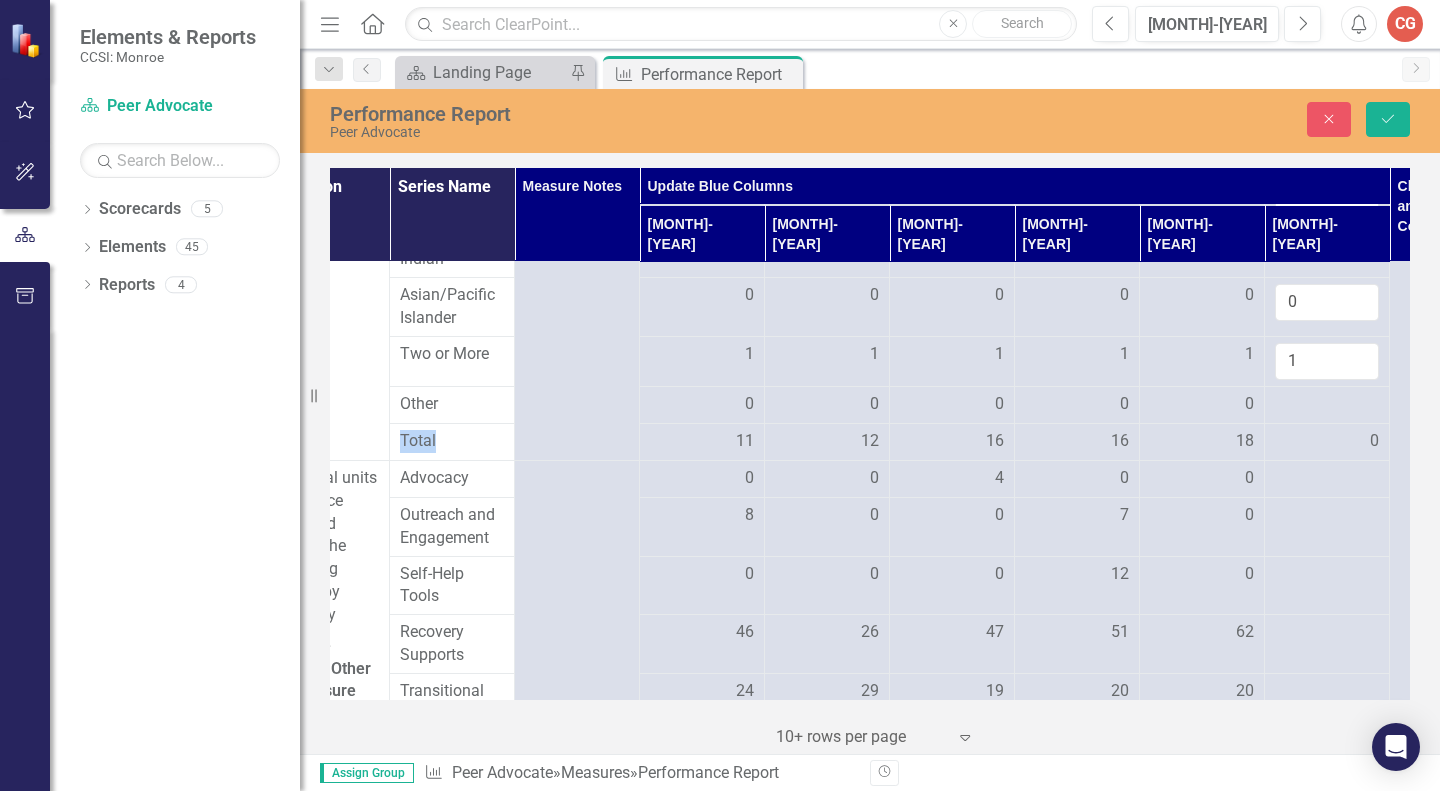 click at bounding box center [702, 405] 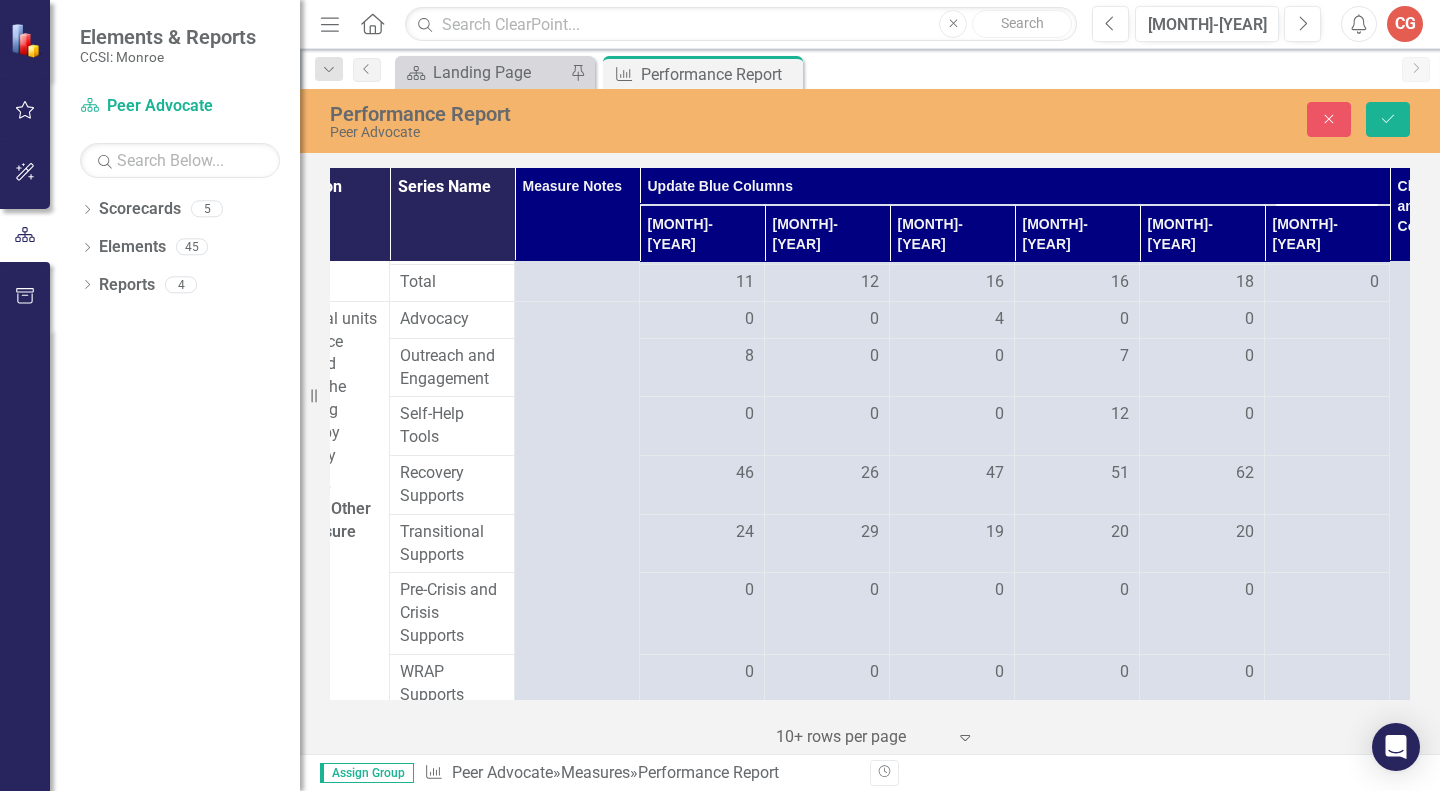 scroll, scrollTop: 1075, scrollLeft: 191, axis: both 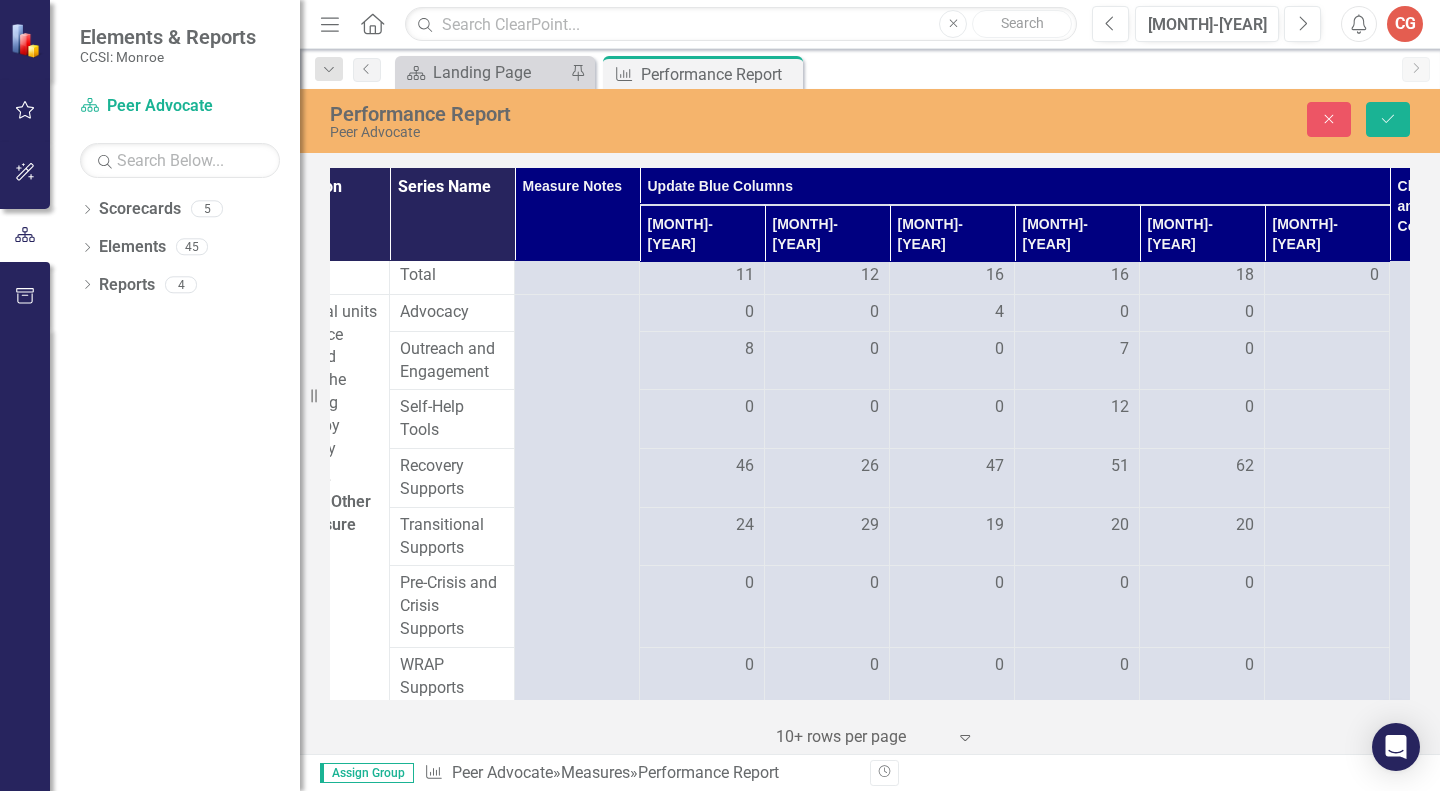 type on "0" 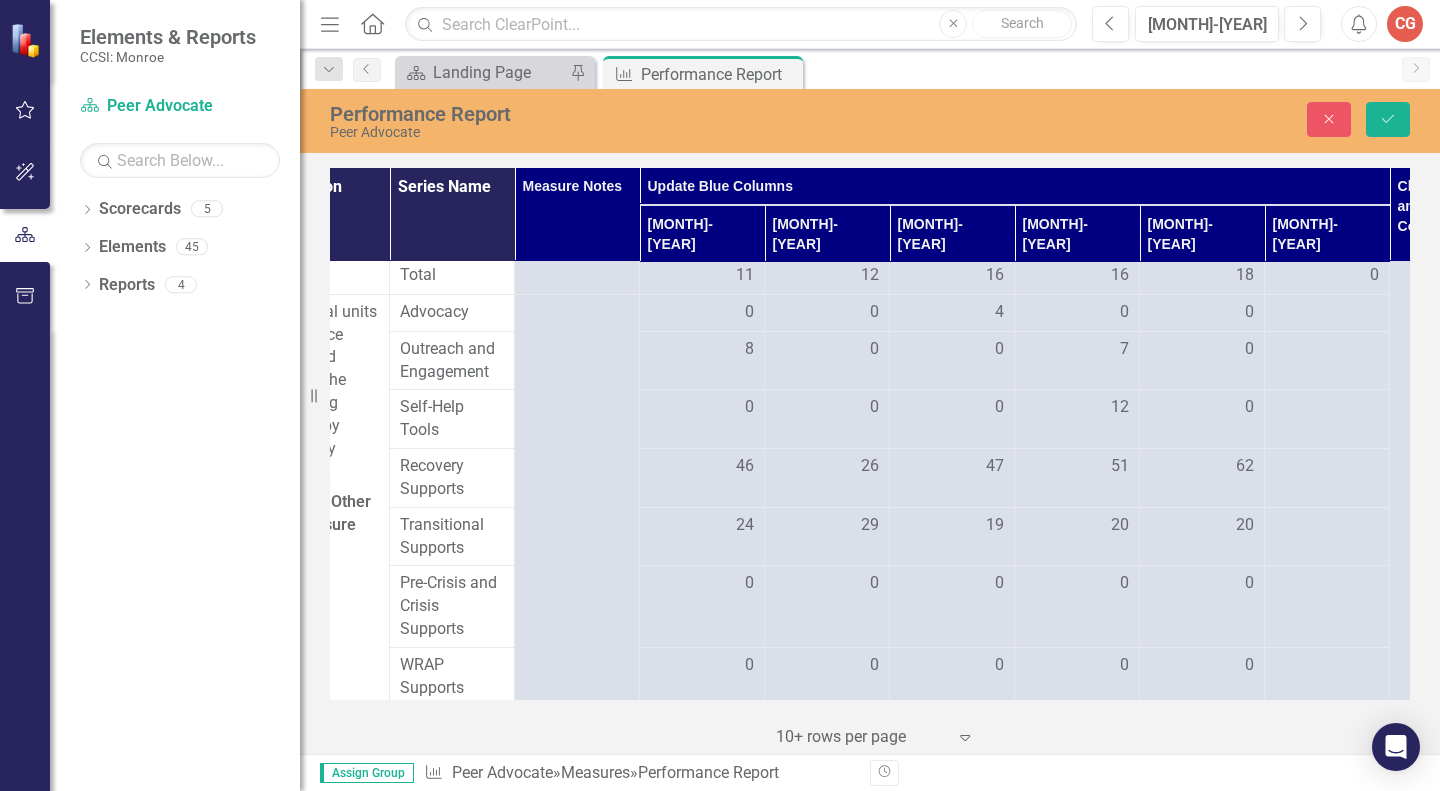 click at bounding box center (702, 313) 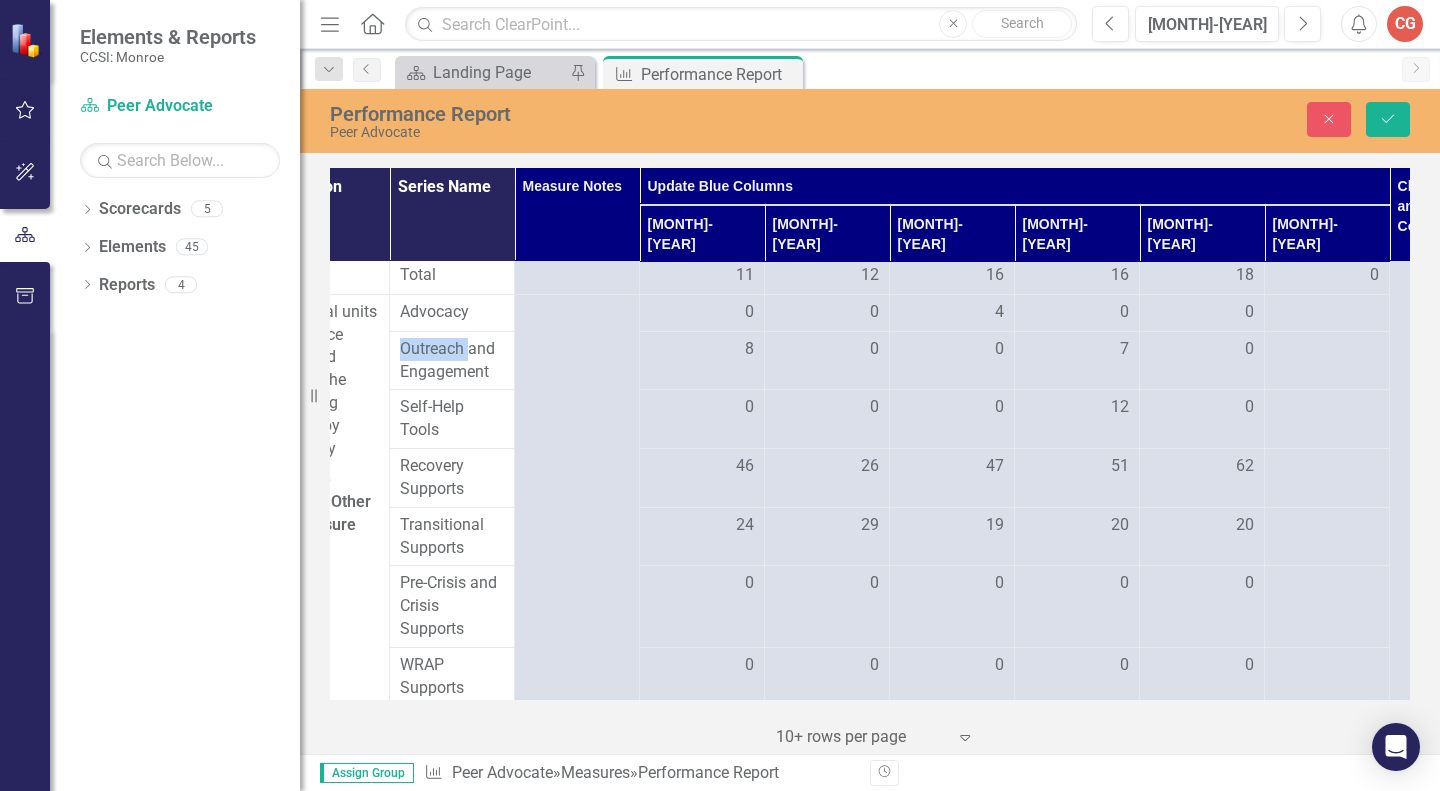 click at bounding box center [702, 313] 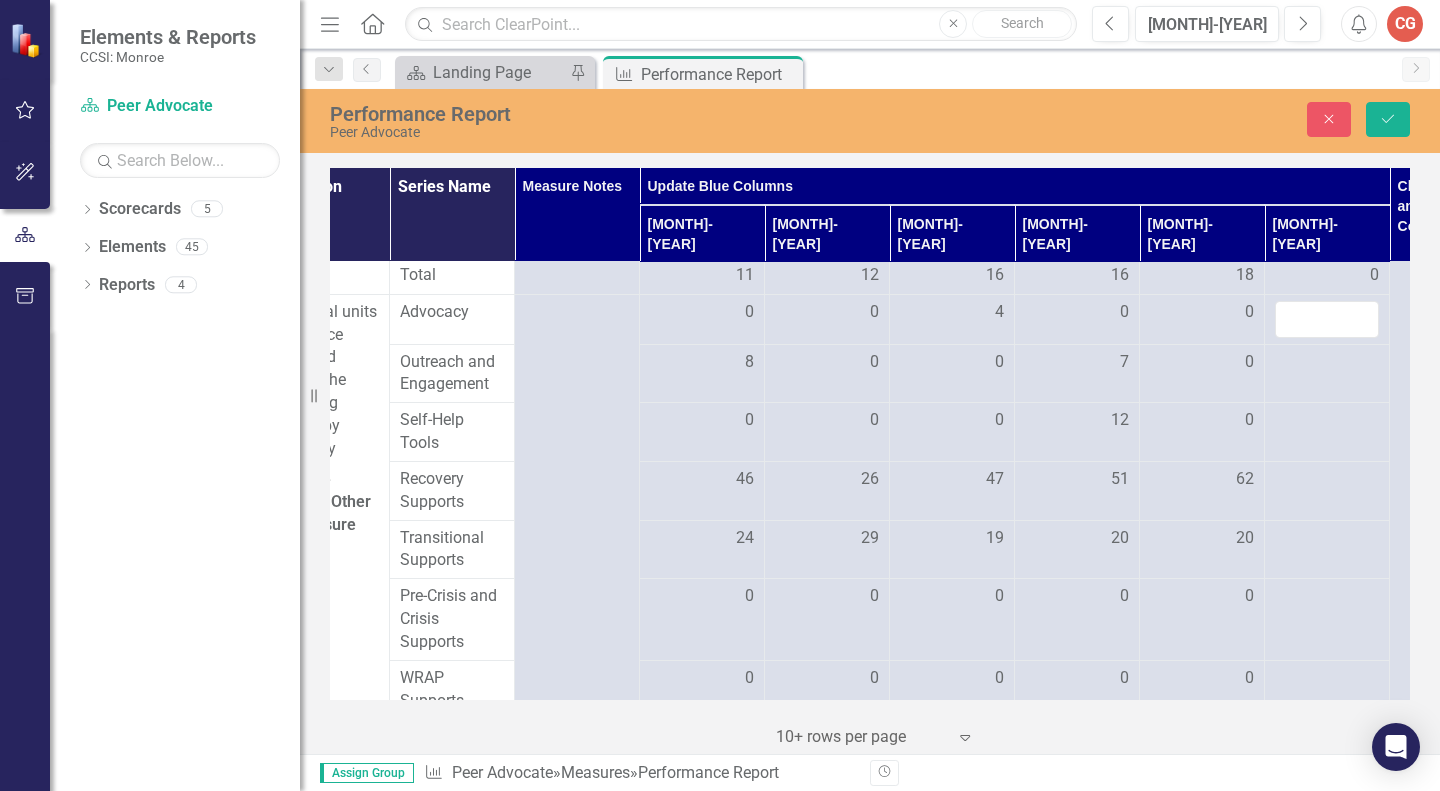 click at bounding box center (1327, 319) 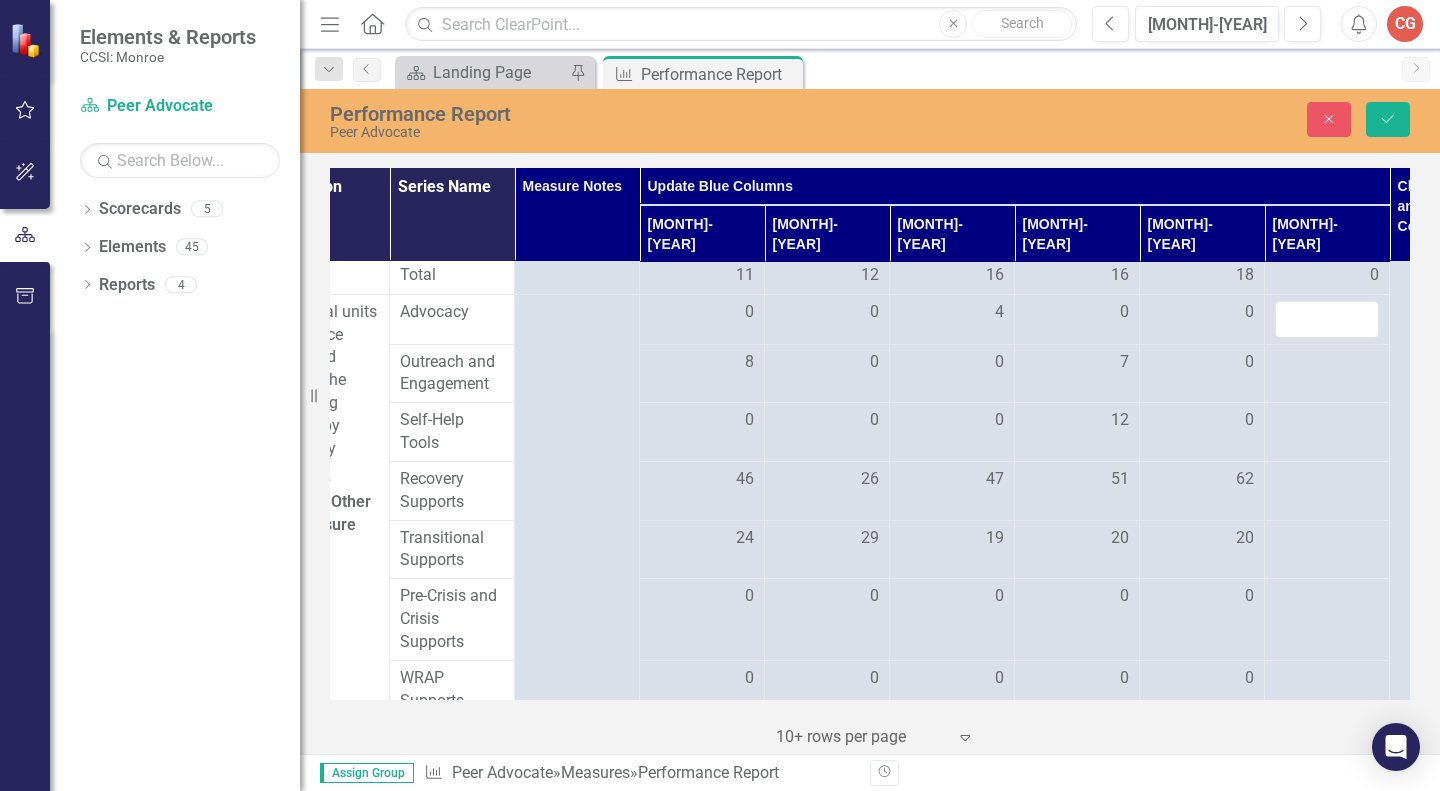 click at bounding box center [1327, 319] 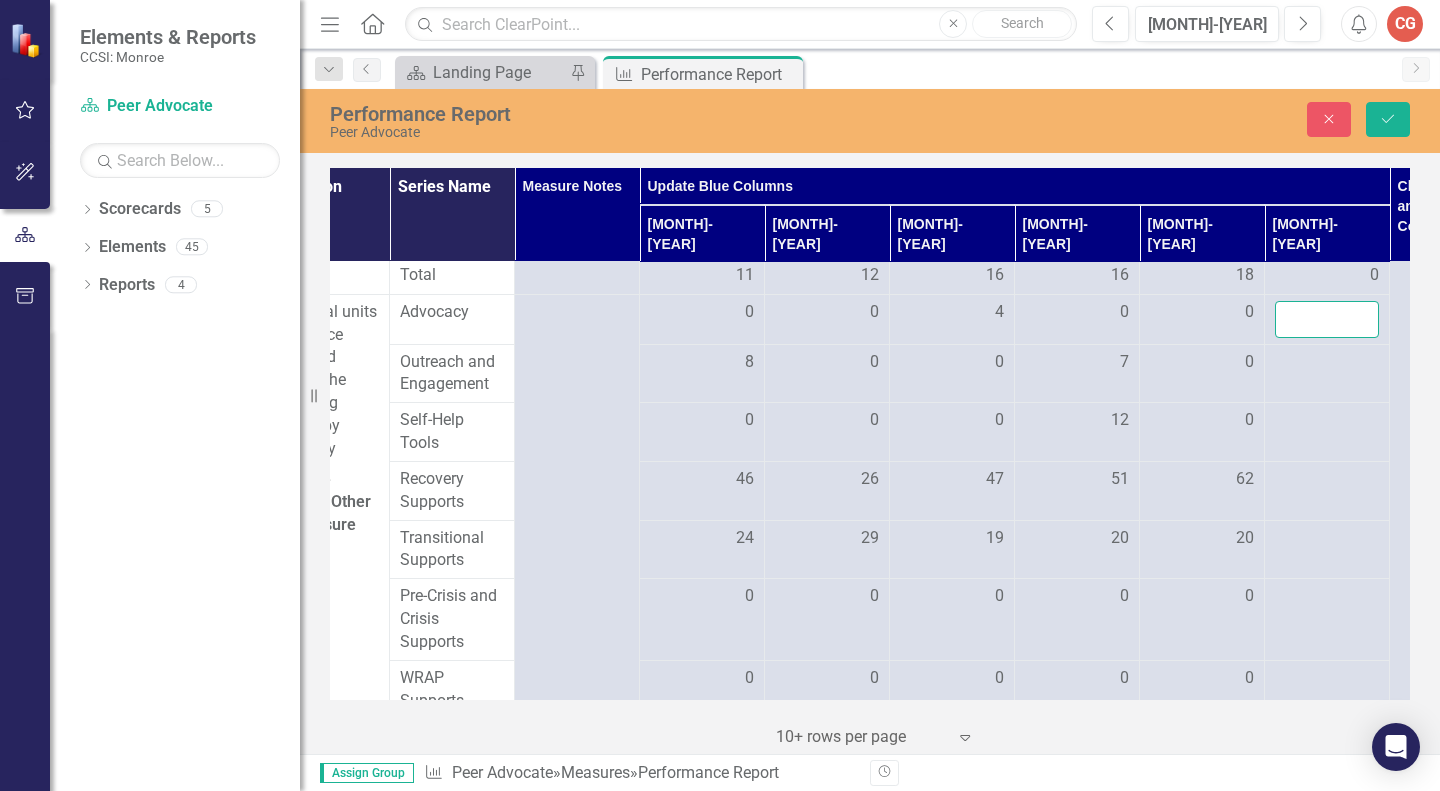 click at bounding box center (1327, 319) 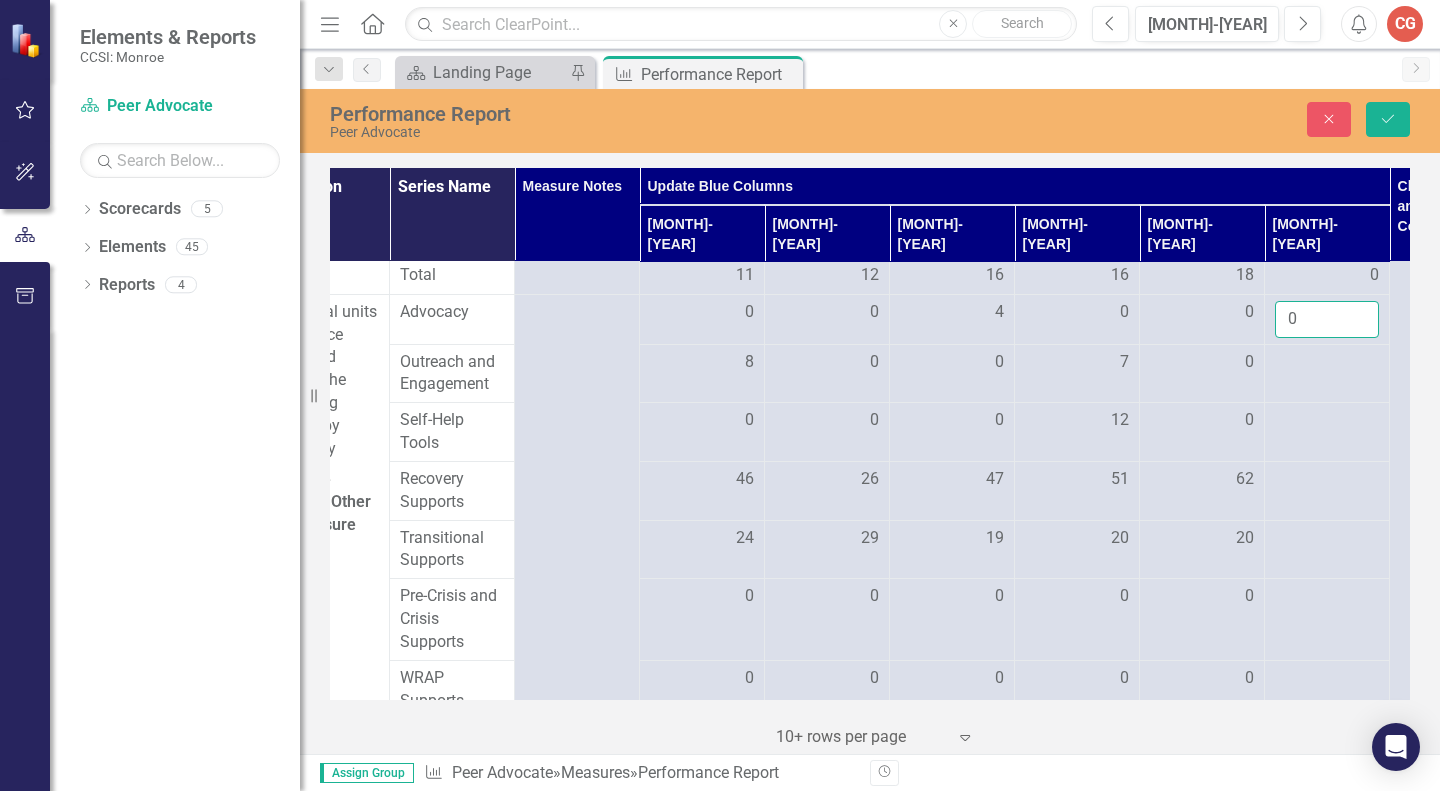 type on "0" 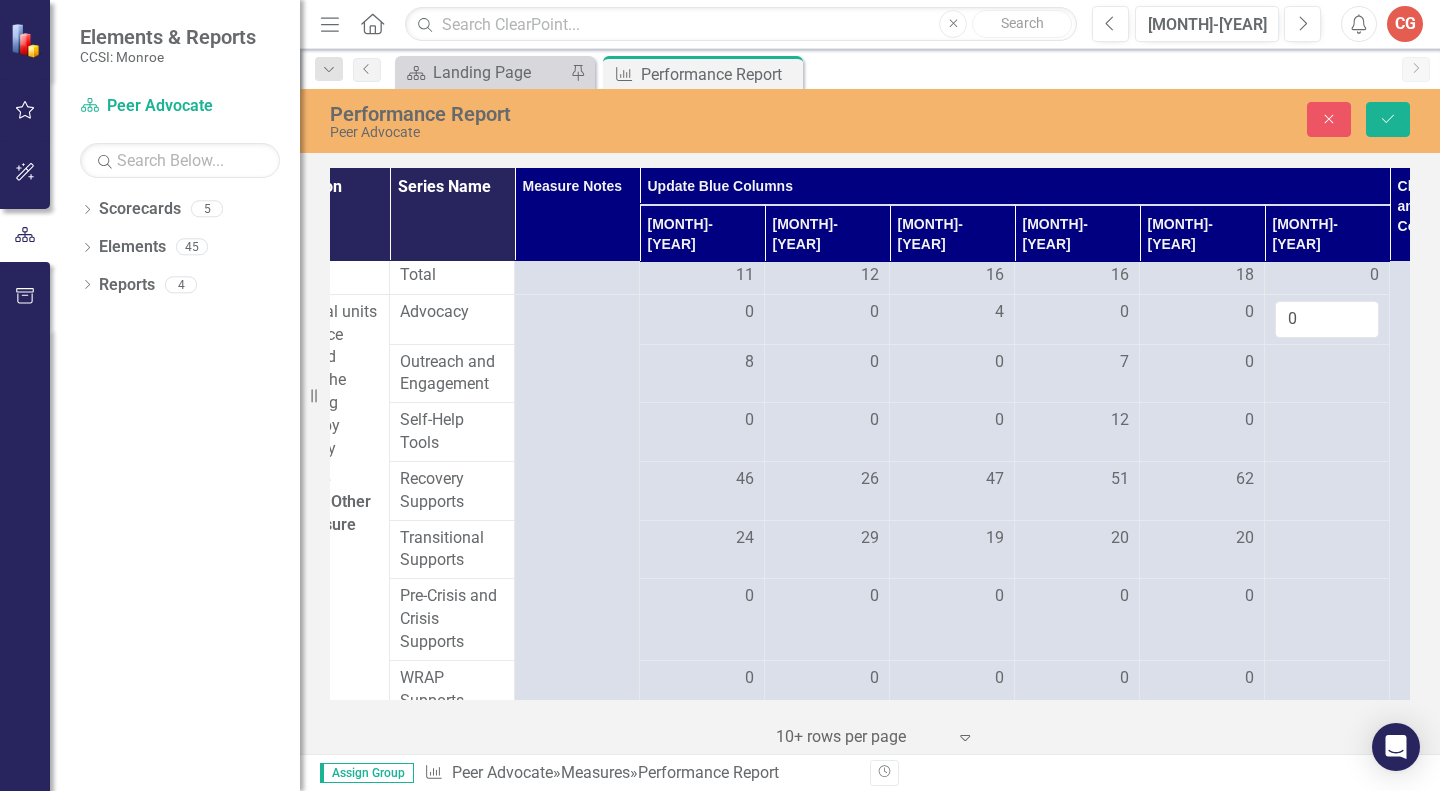 click at bounding box center (702, 363) 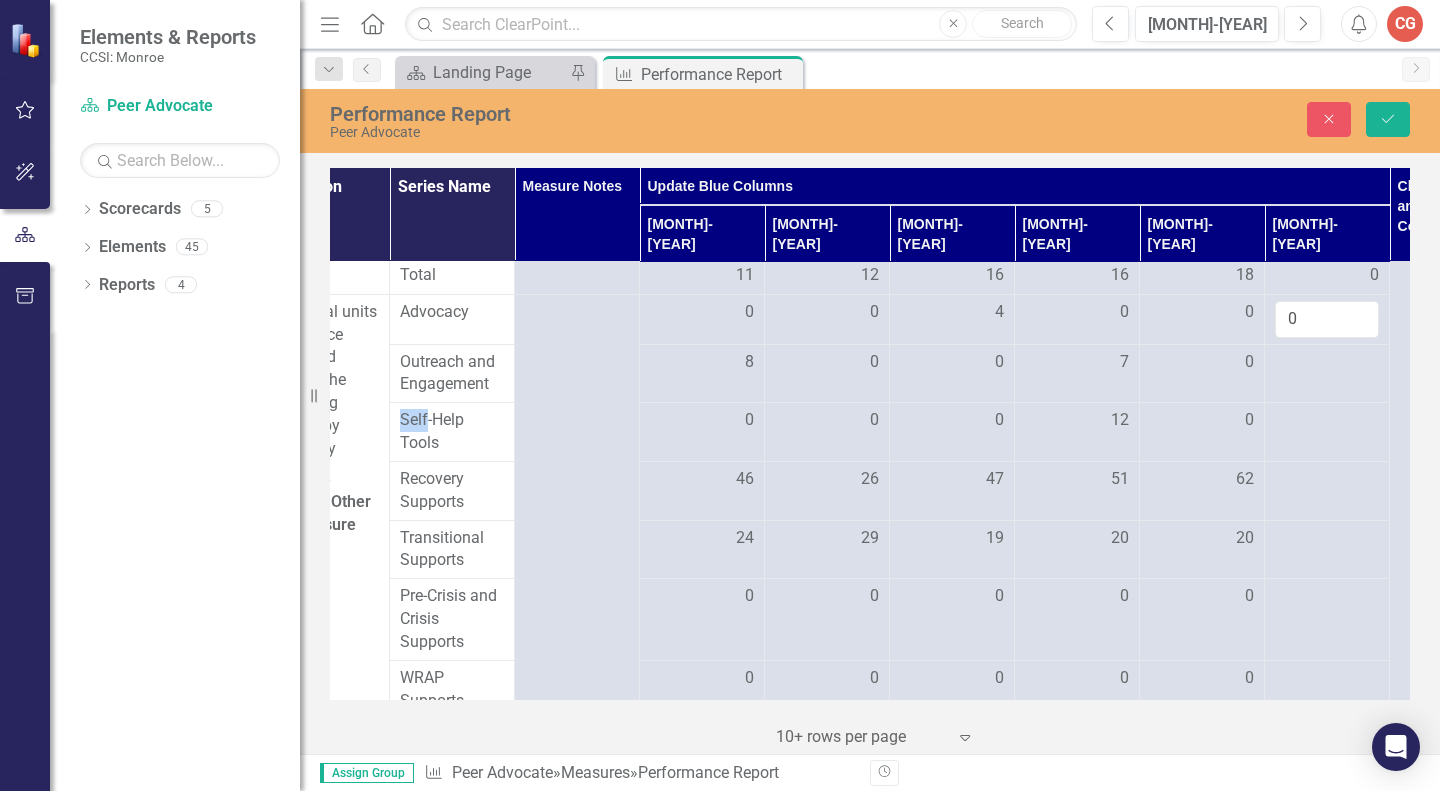 click at bounding box center (702, 363) 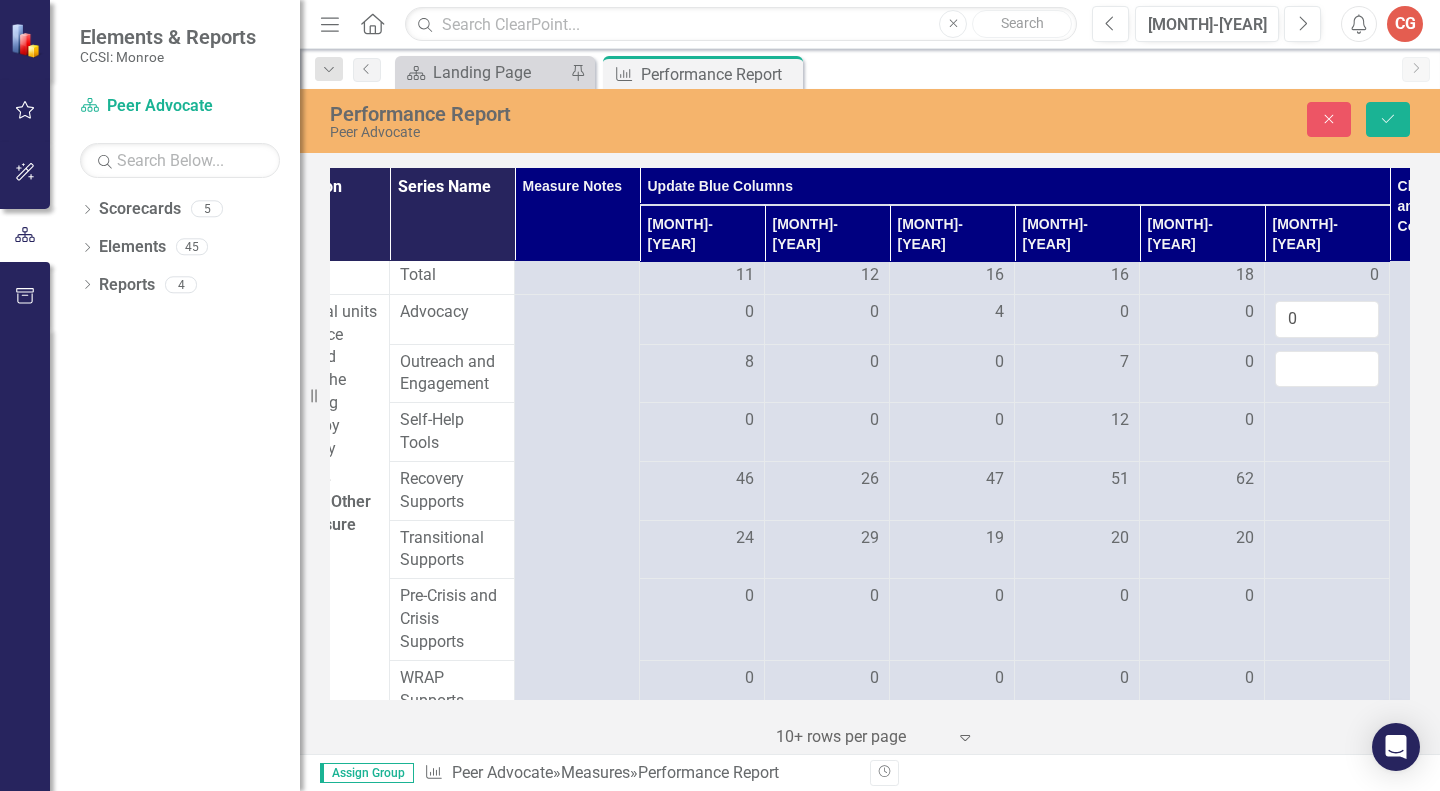 click at bounding box center [1327, 369] 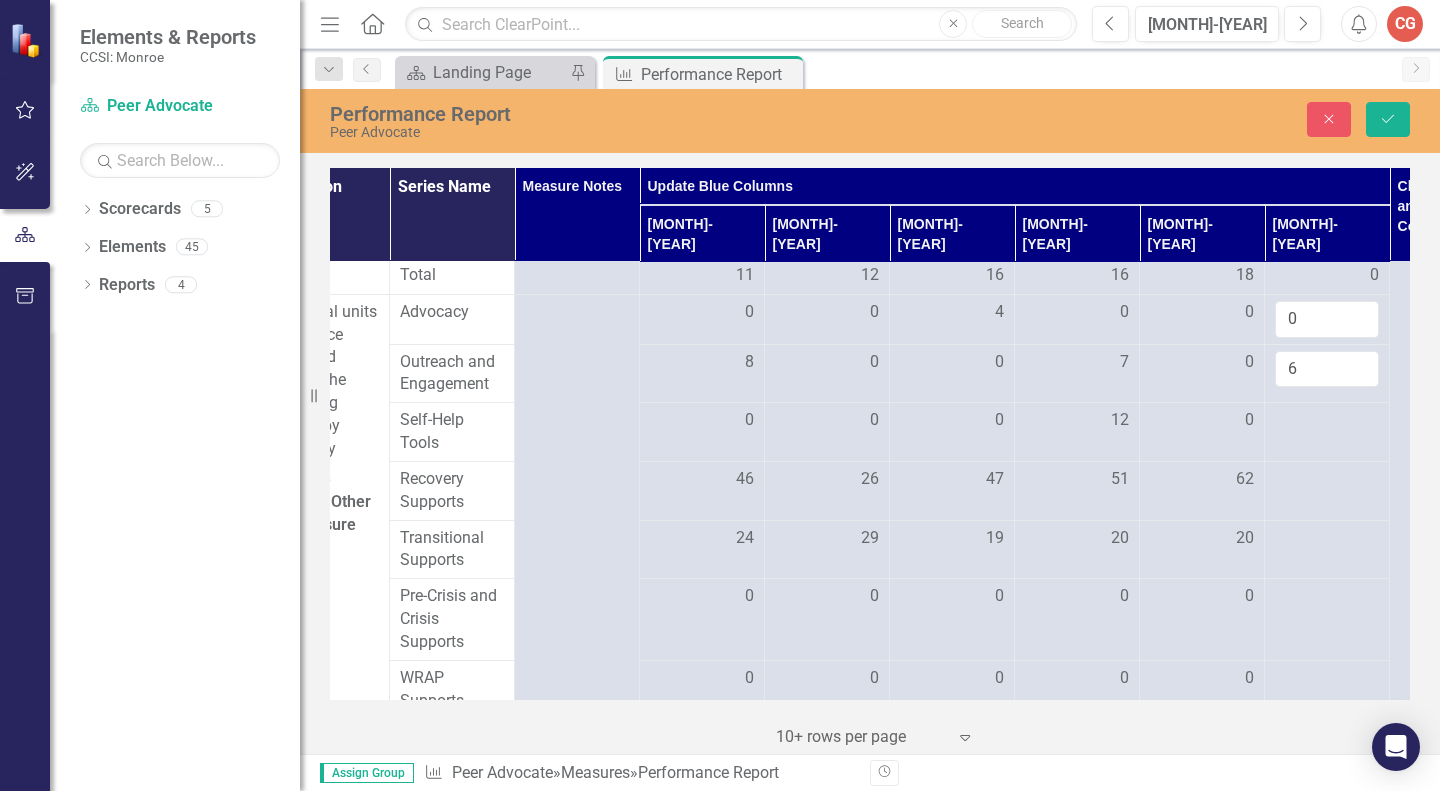 type on "6" 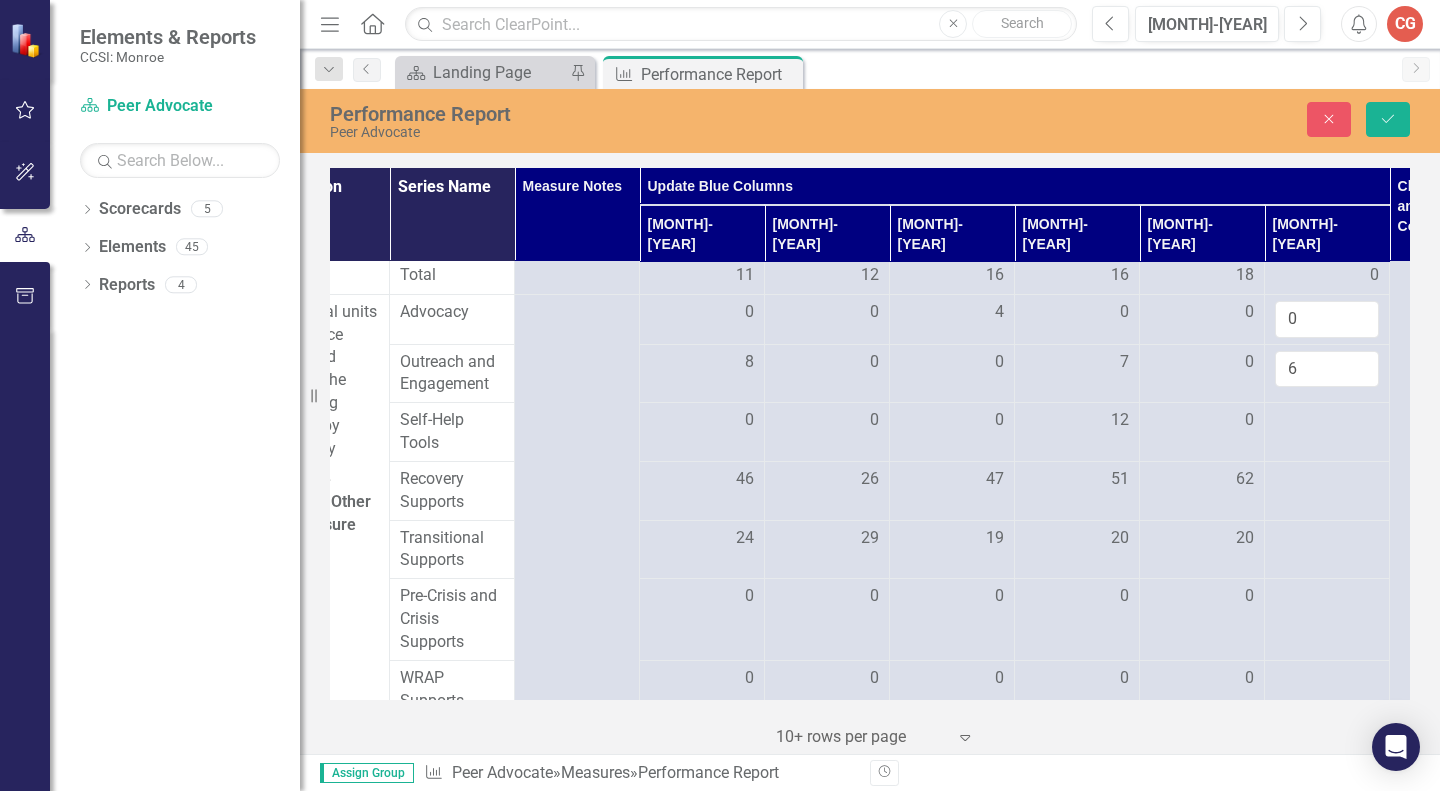 click at bounding box center [702, 421] 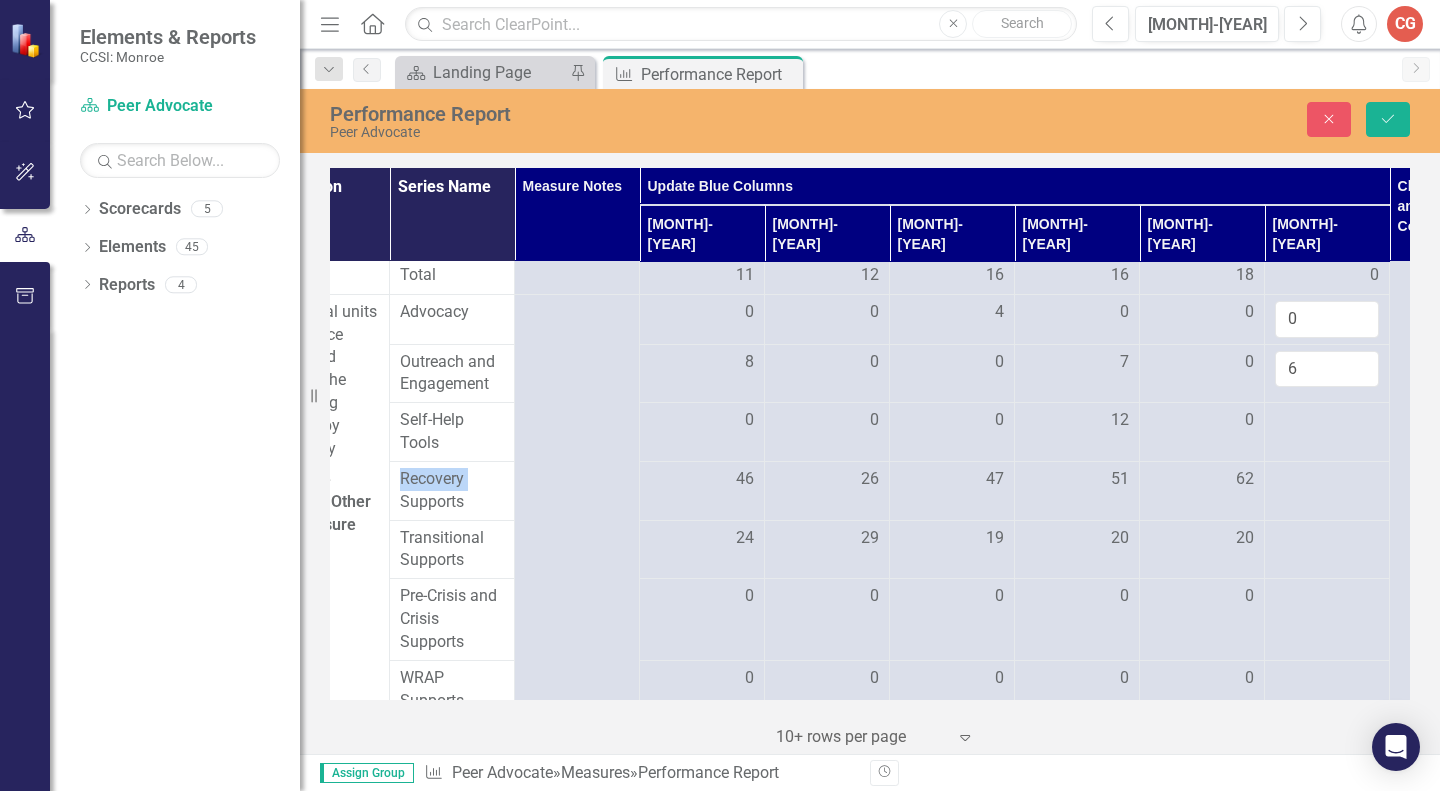 click at bounding box center (702, 421) 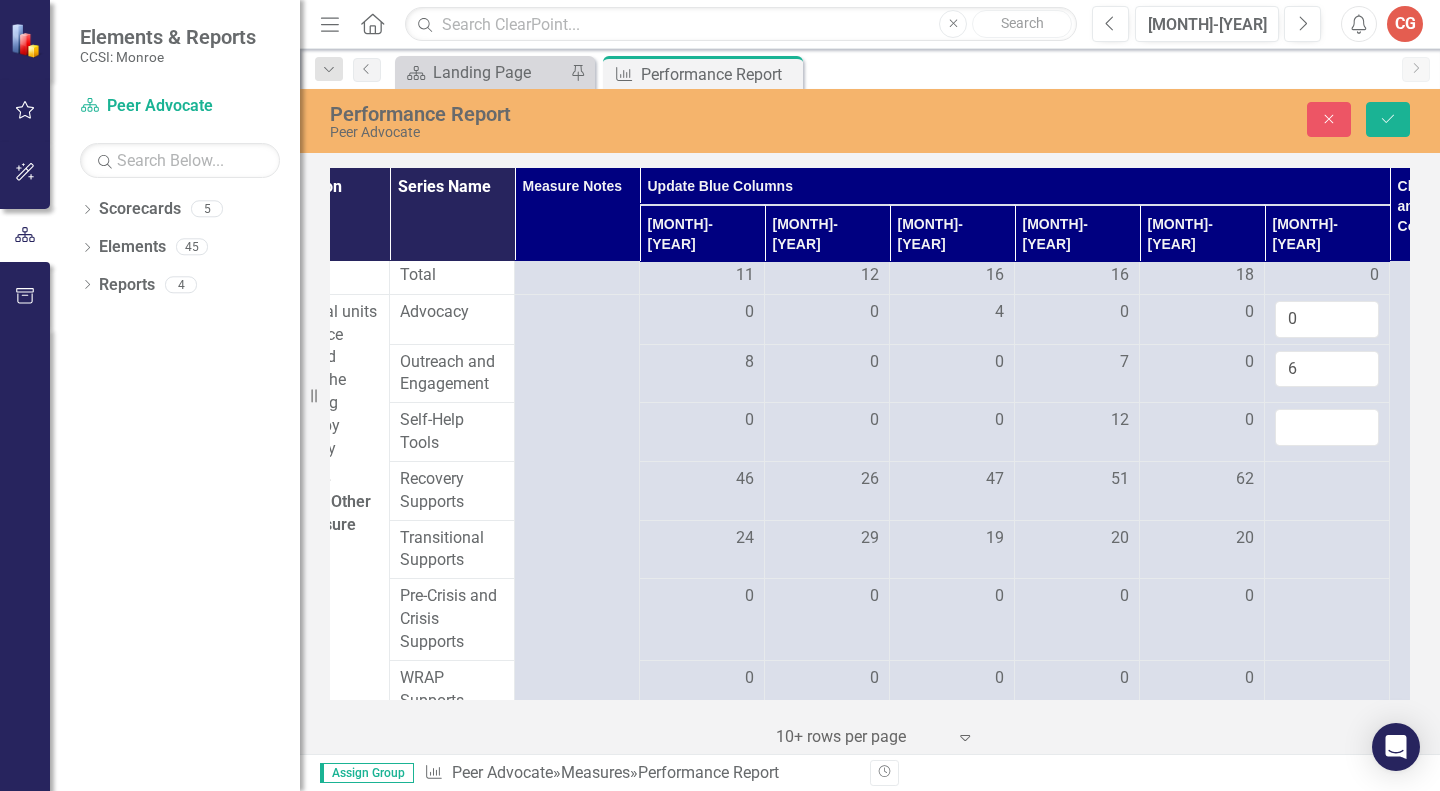 click at bounding box center [1327, 427] 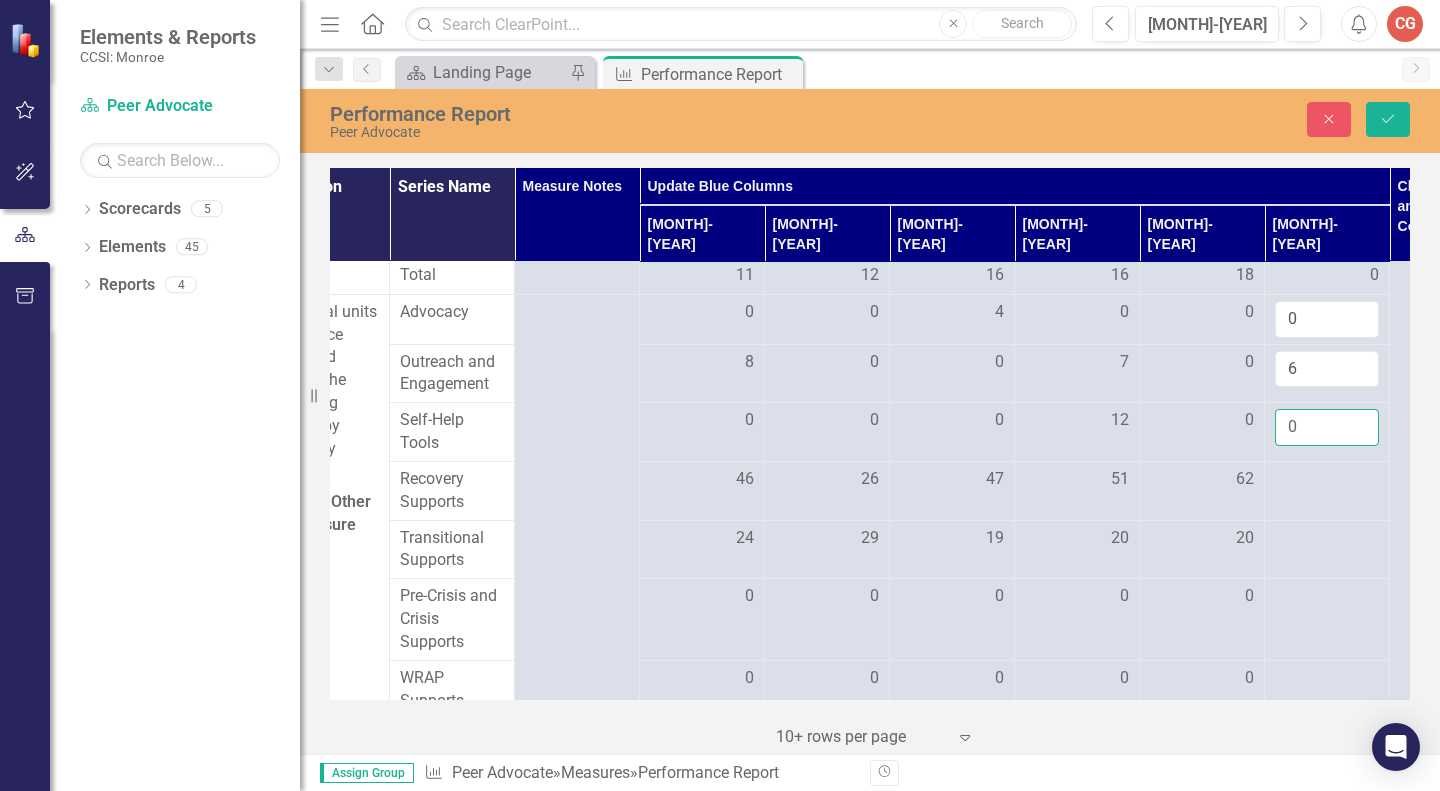 type on "0" 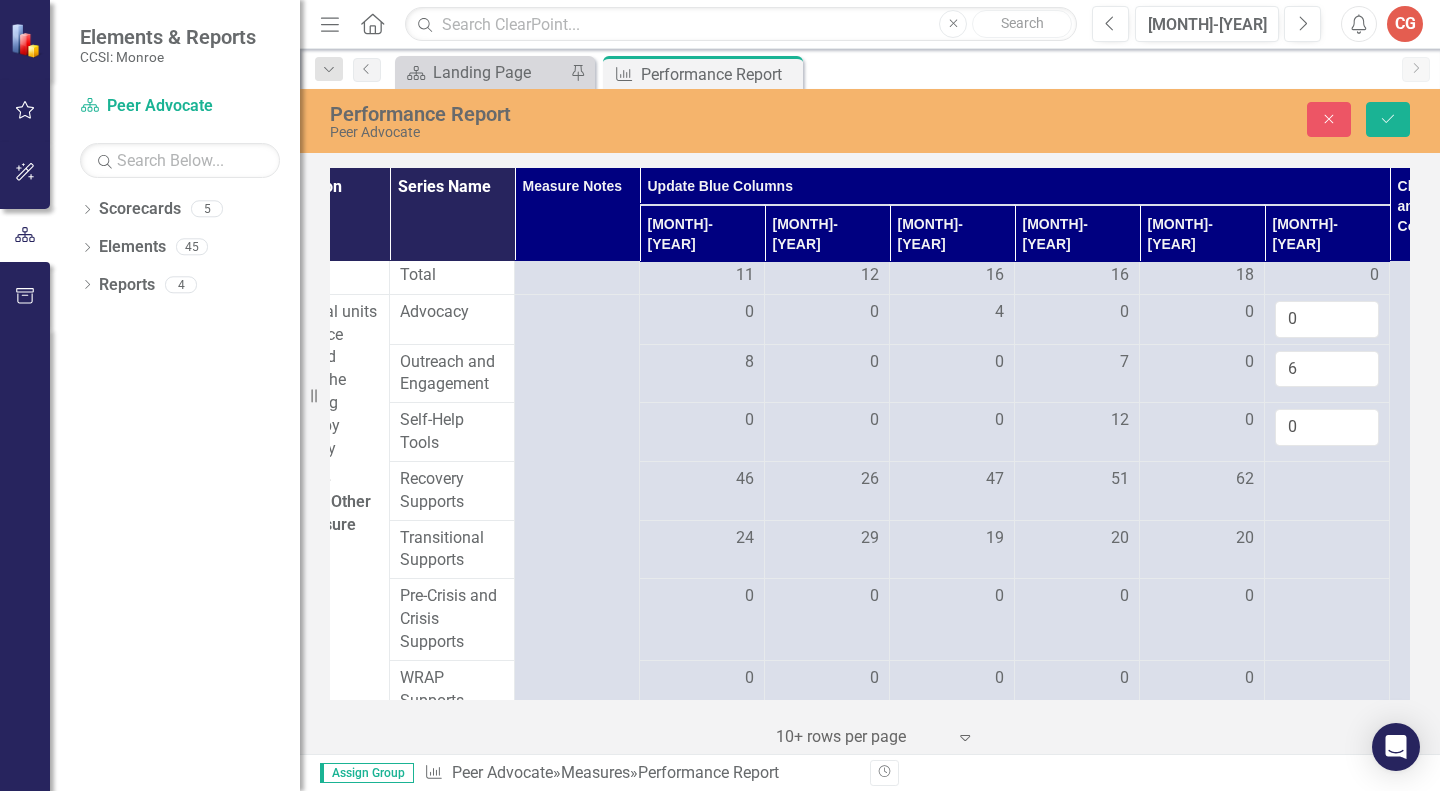 click at bounding box center [702, 480] 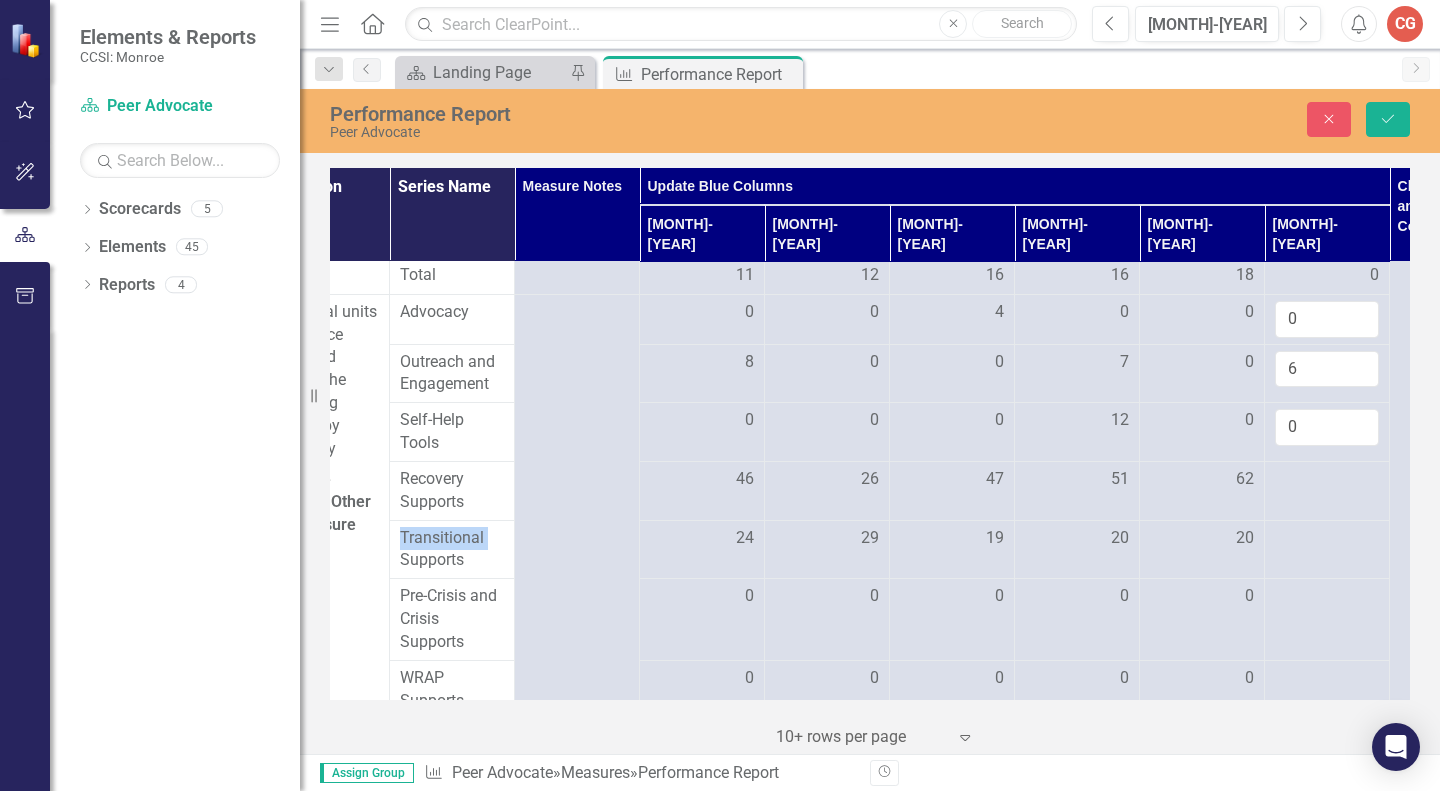 click at bounding box center (702, 480) 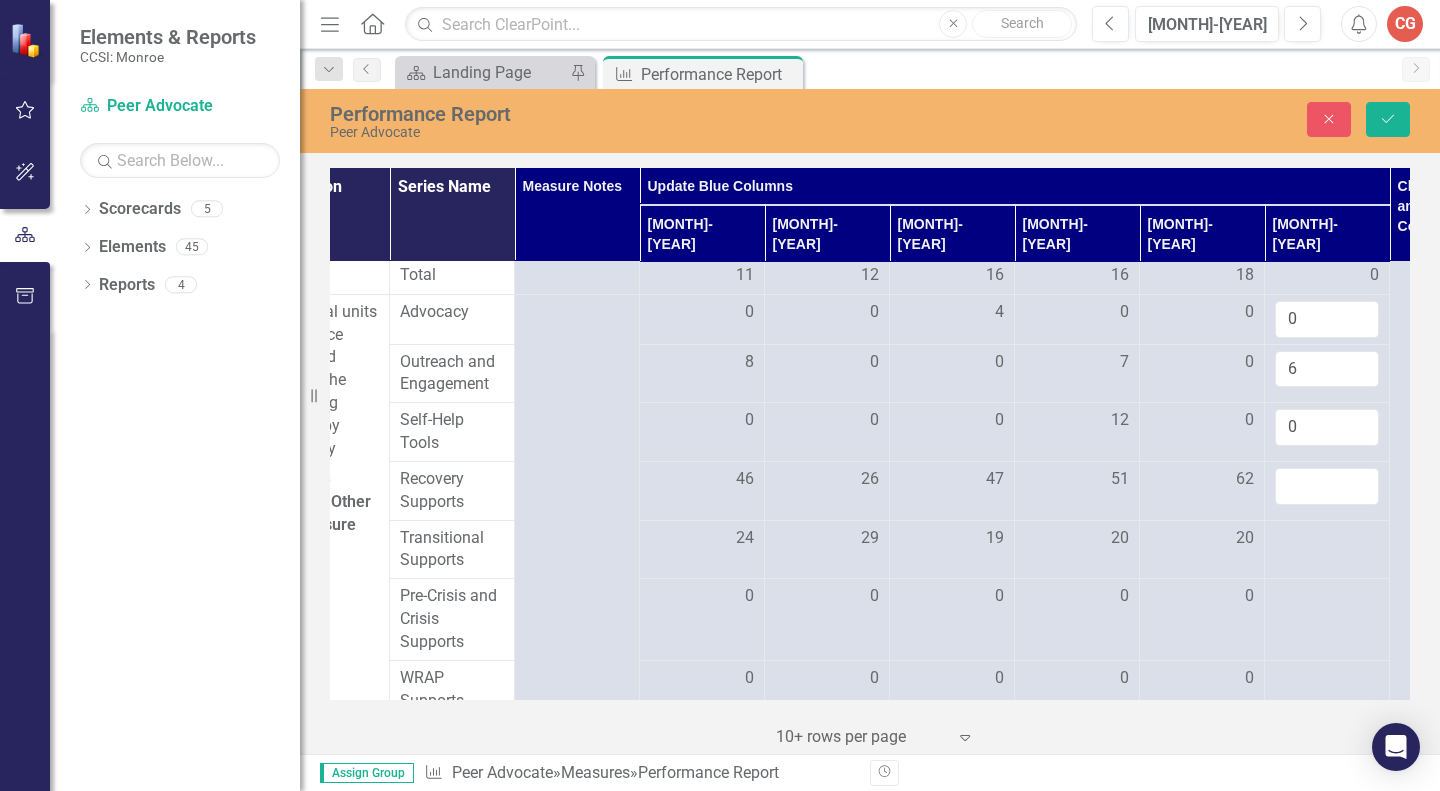 click at bounding box center (1327, 486) 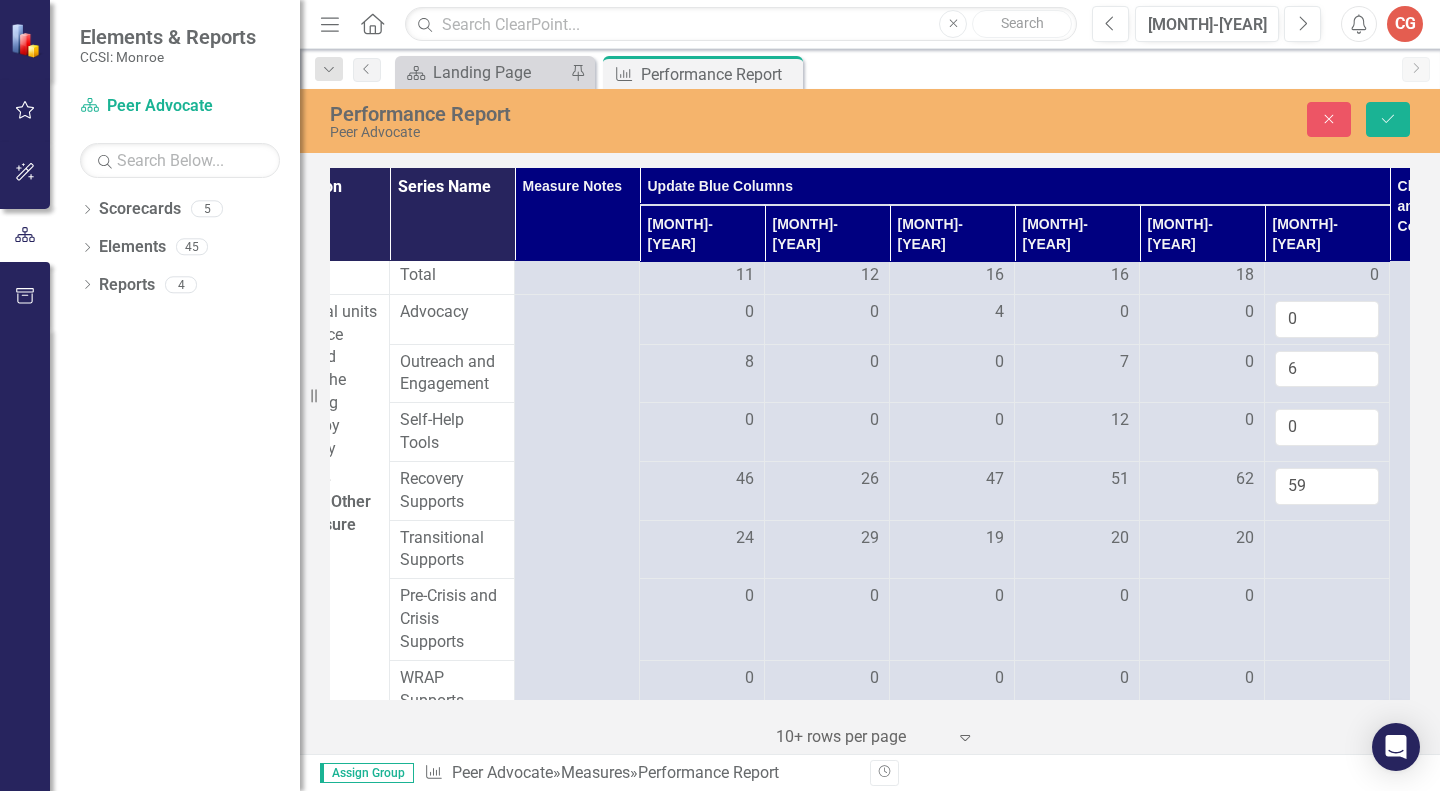 type on "59" 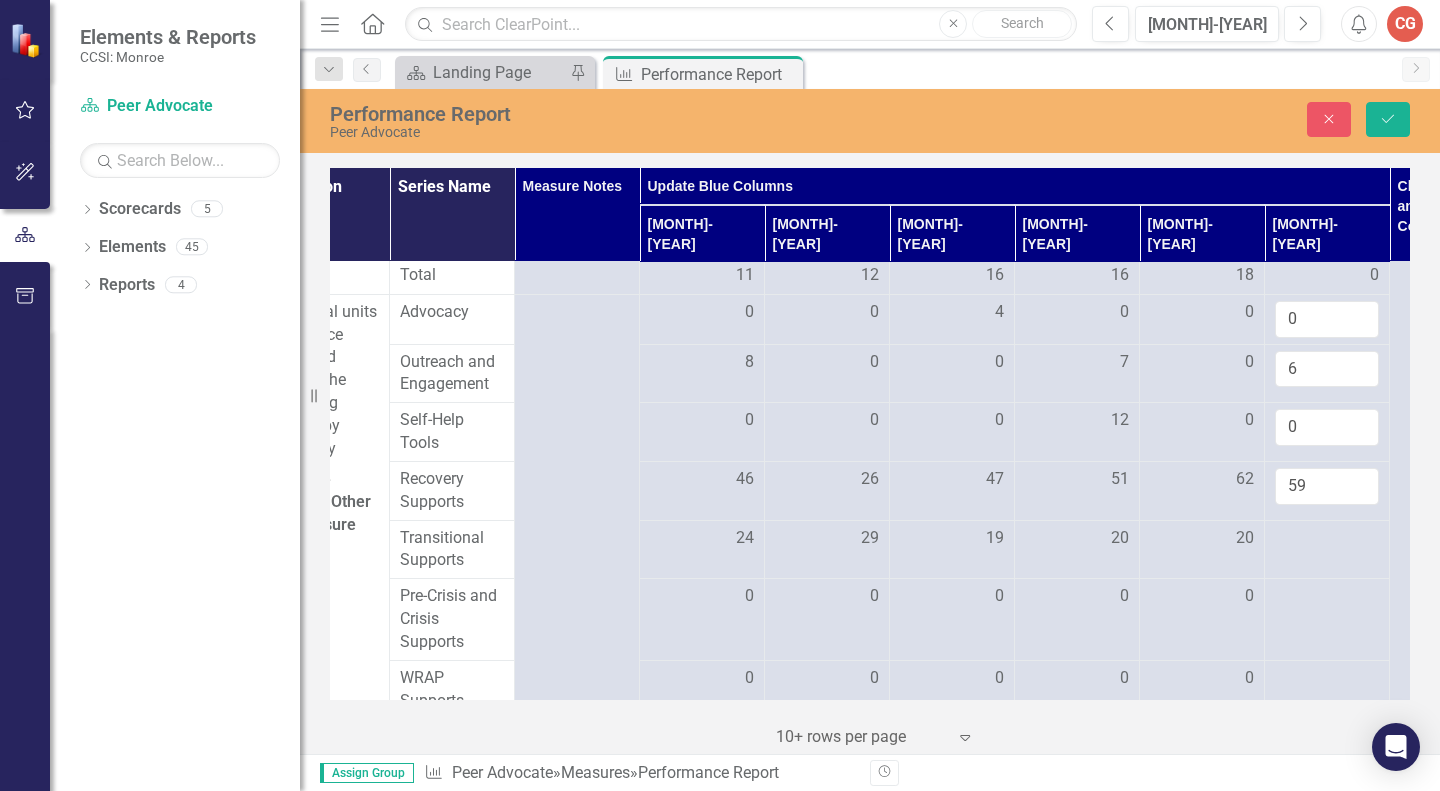 click at bounding box center (702, 539) 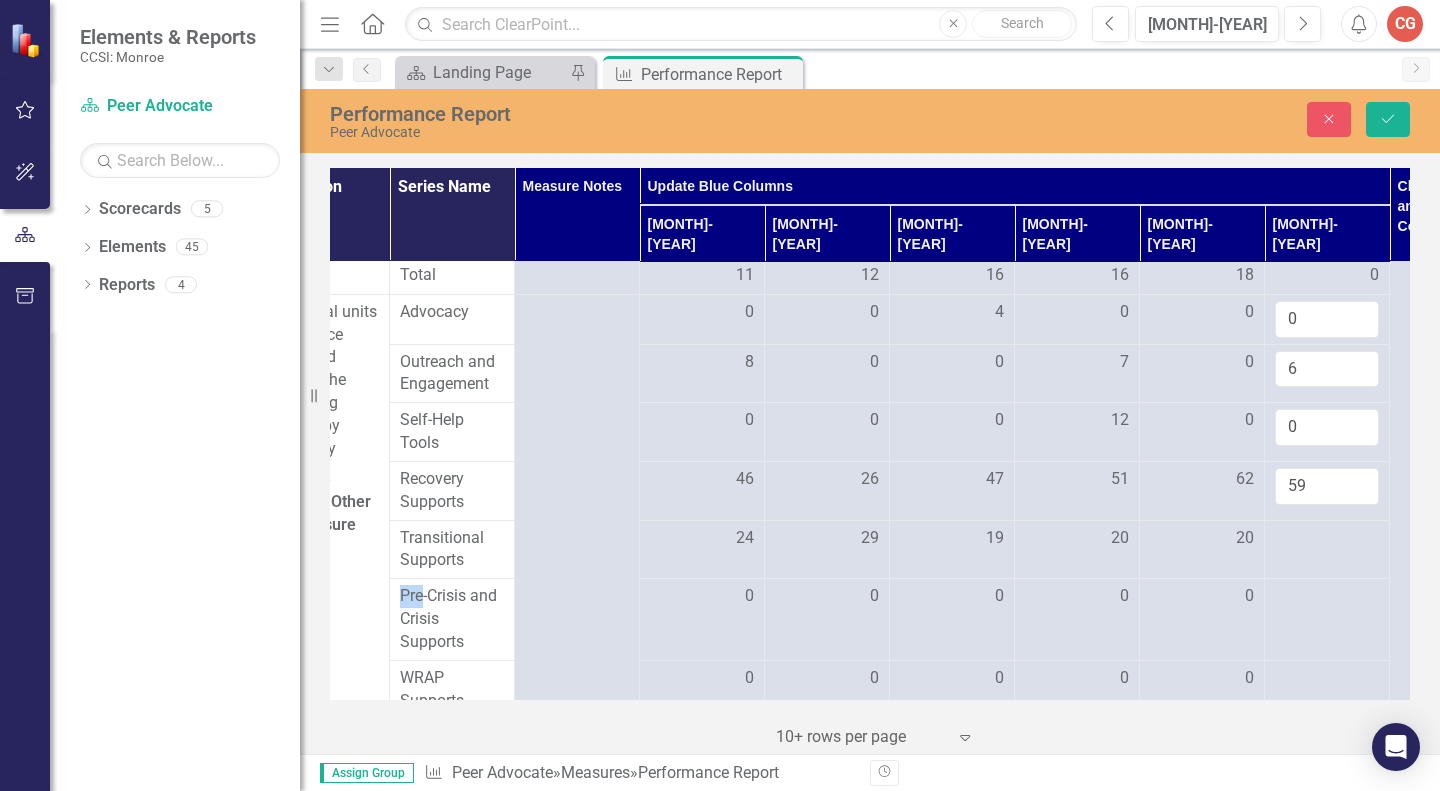 click at bounding box center [702, 539] 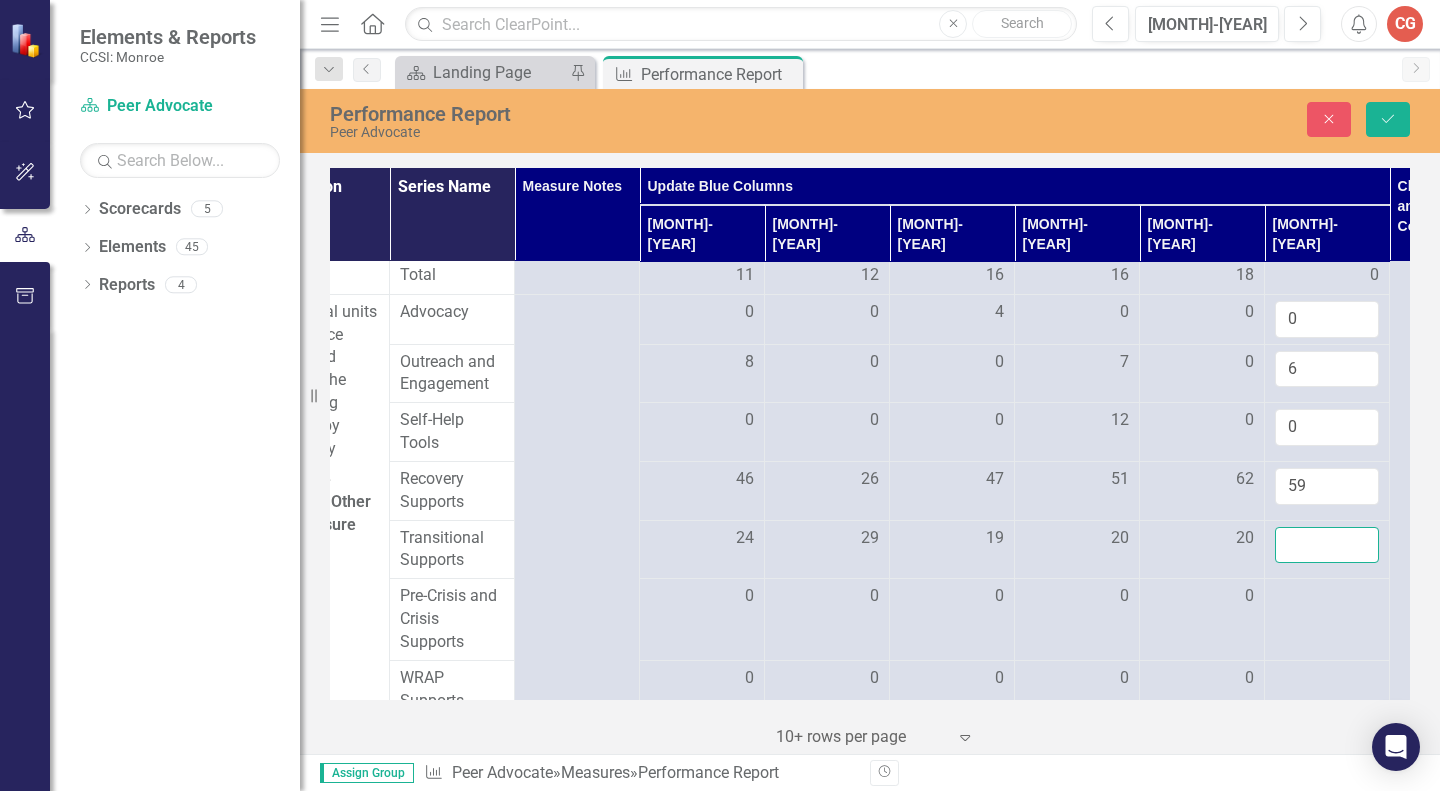 click at bounding box center [1327, 545] 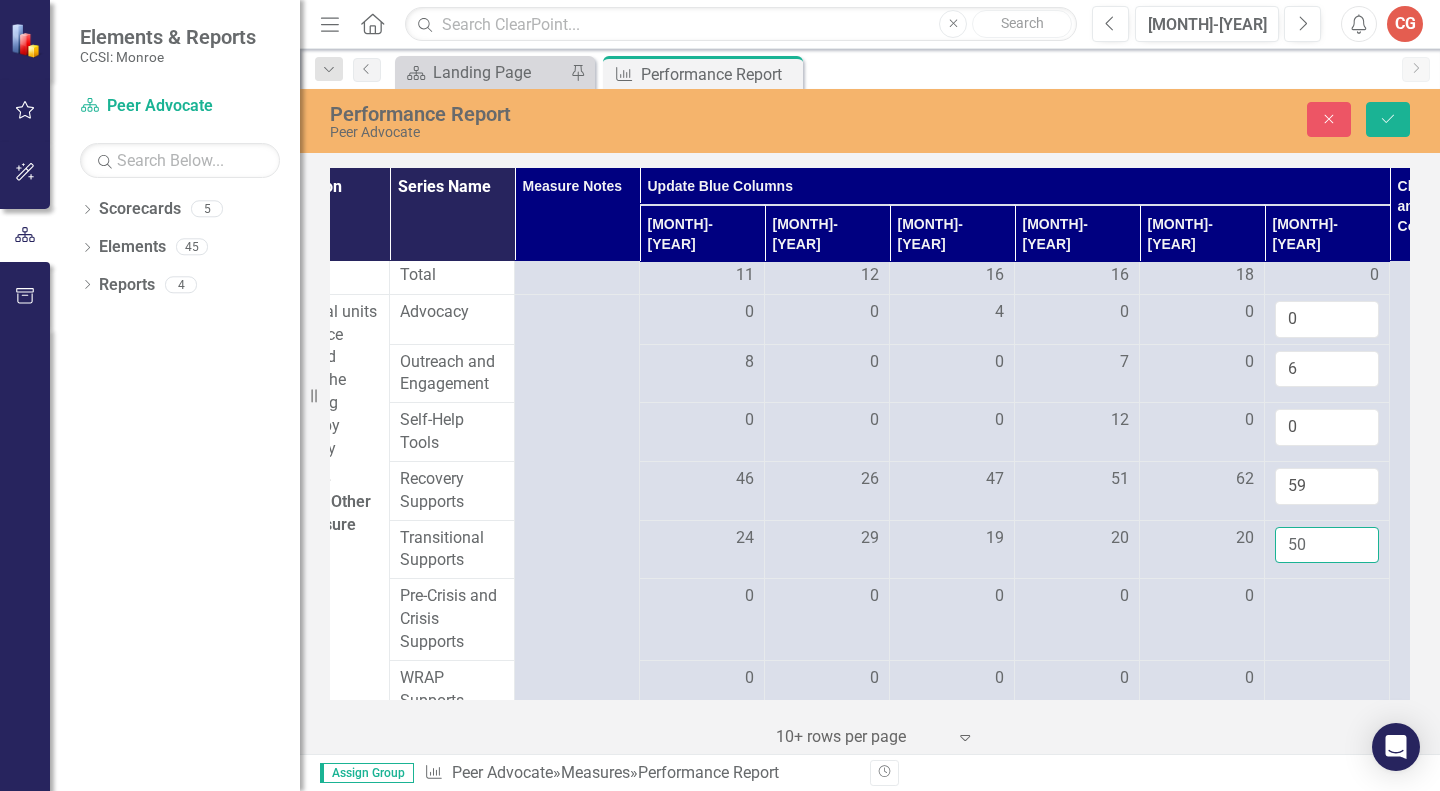 type on "50" 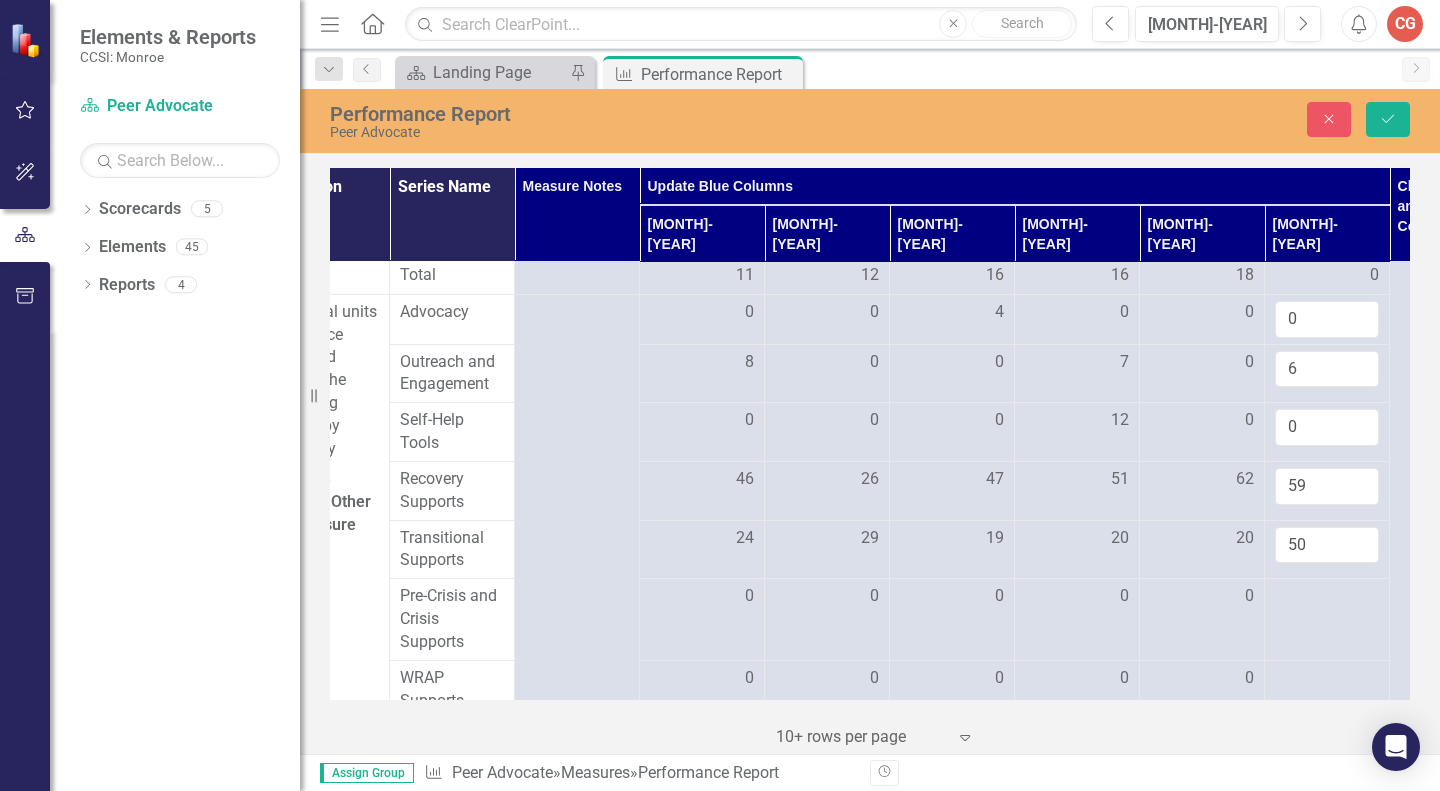 click at bounding box center [702, 597] 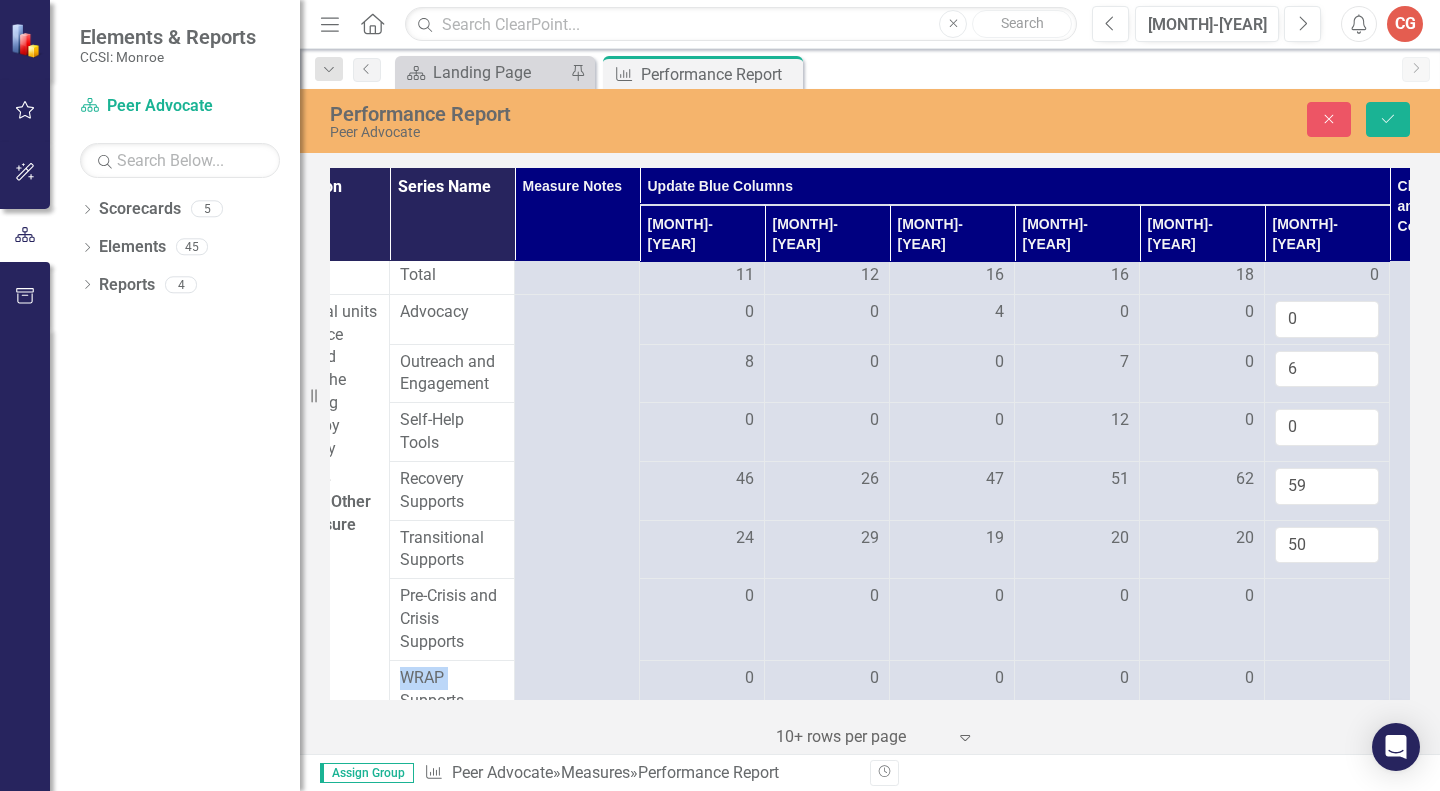 click at bounding box center [702, 597] 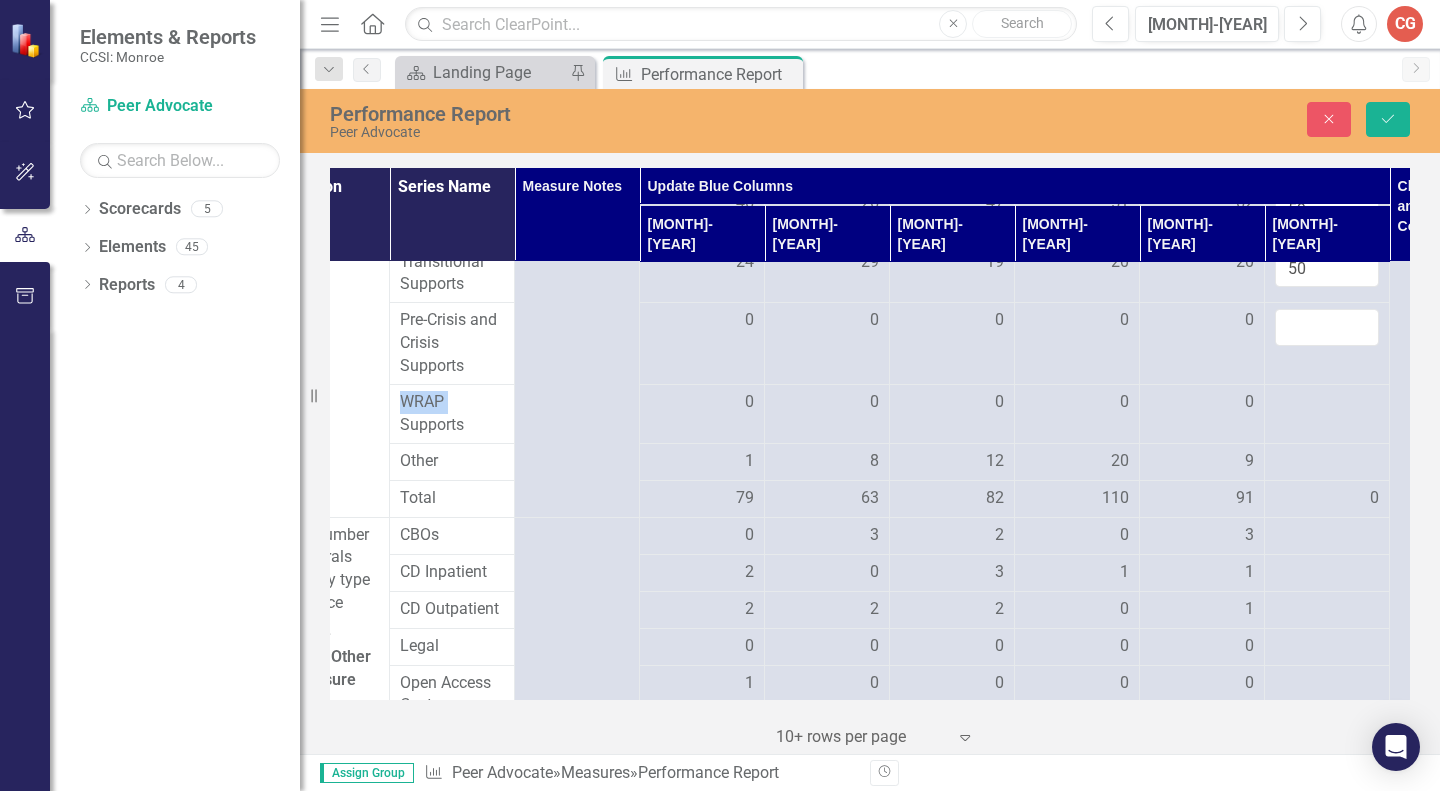 scroll, scrollTop: 1348, scrollLeft: 191, axis: both 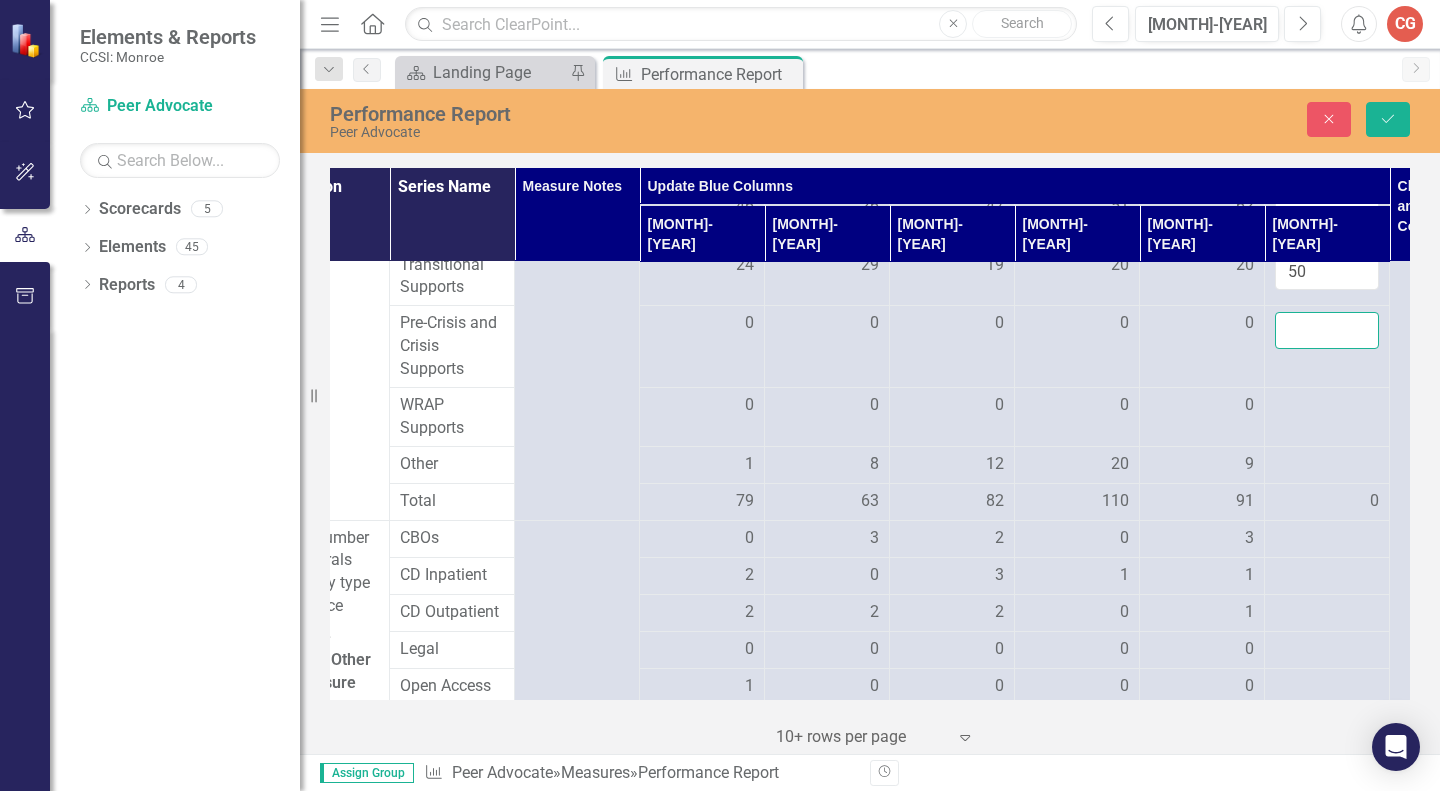 click at bounding box center [1327, 330] 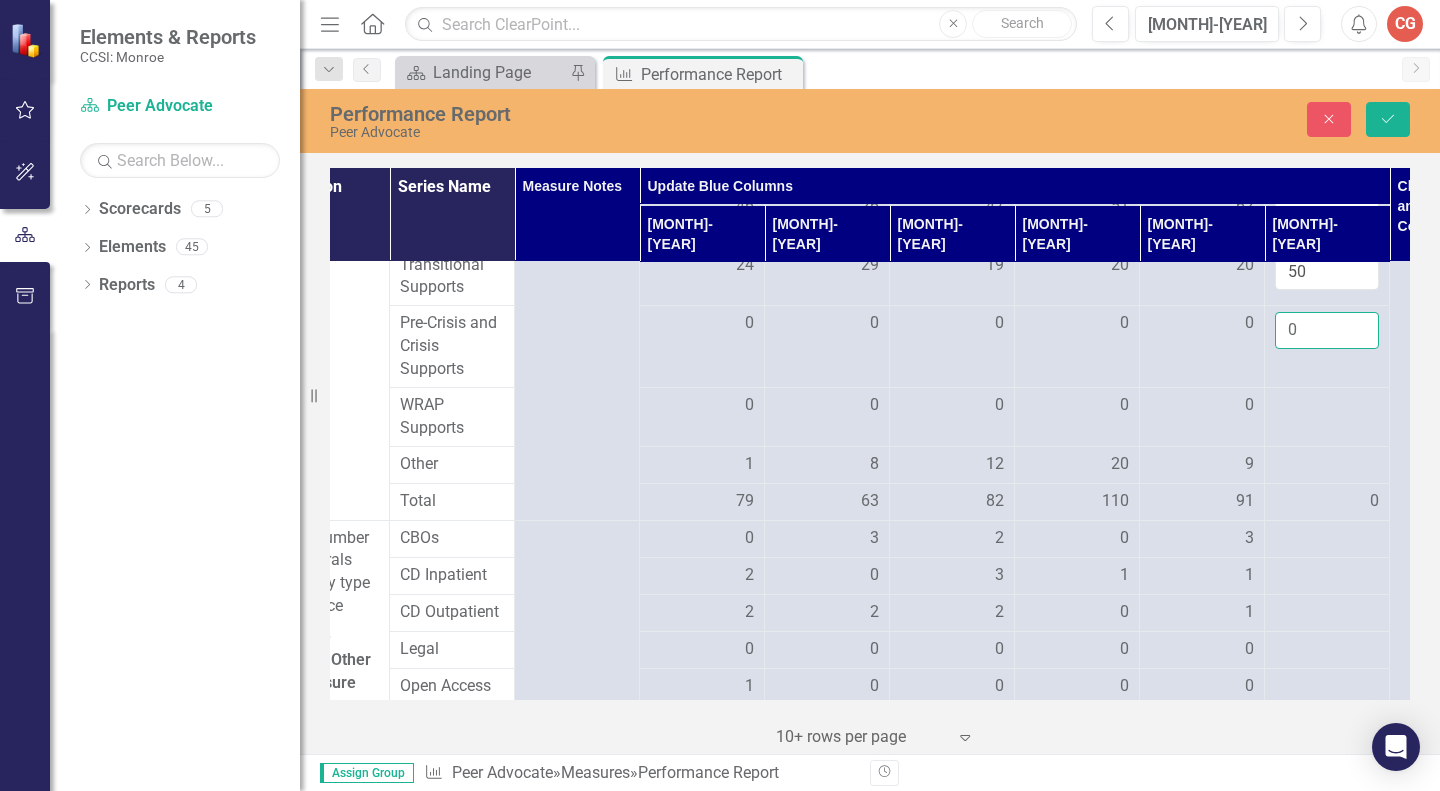 type on "0" 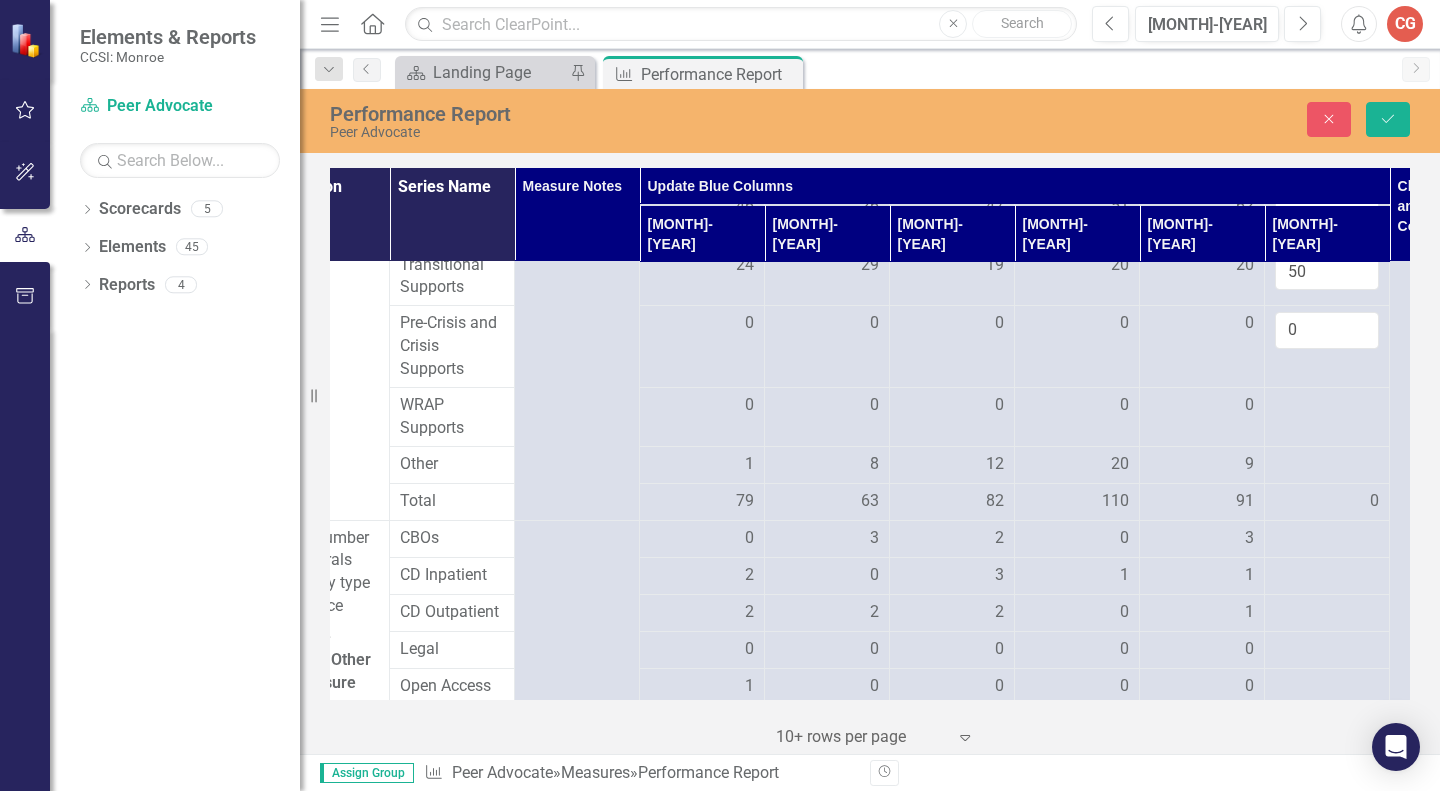 click at bounding box center [702, 406] 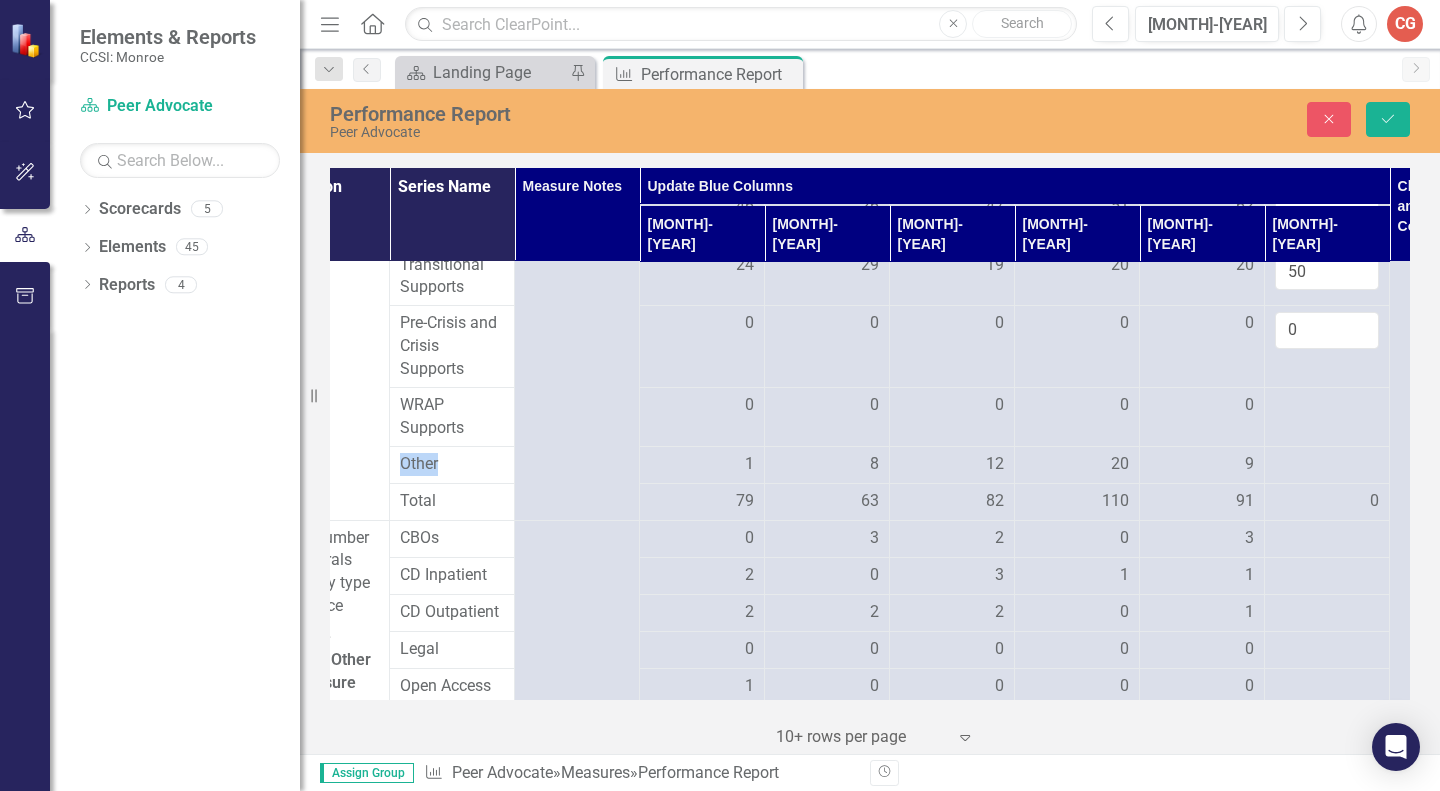 click at bounding box center (702, 406) 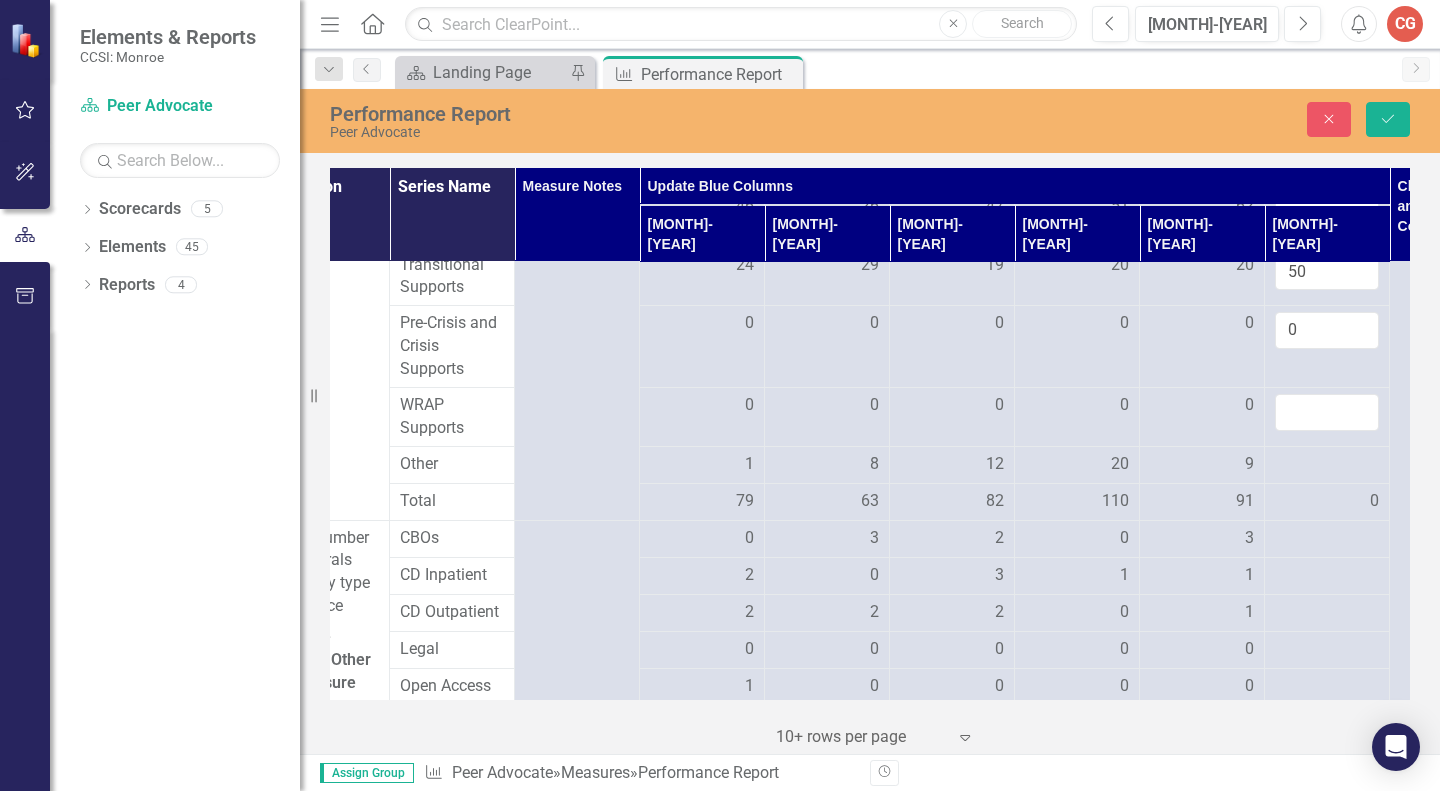 click at bounding box center (1327, 412) 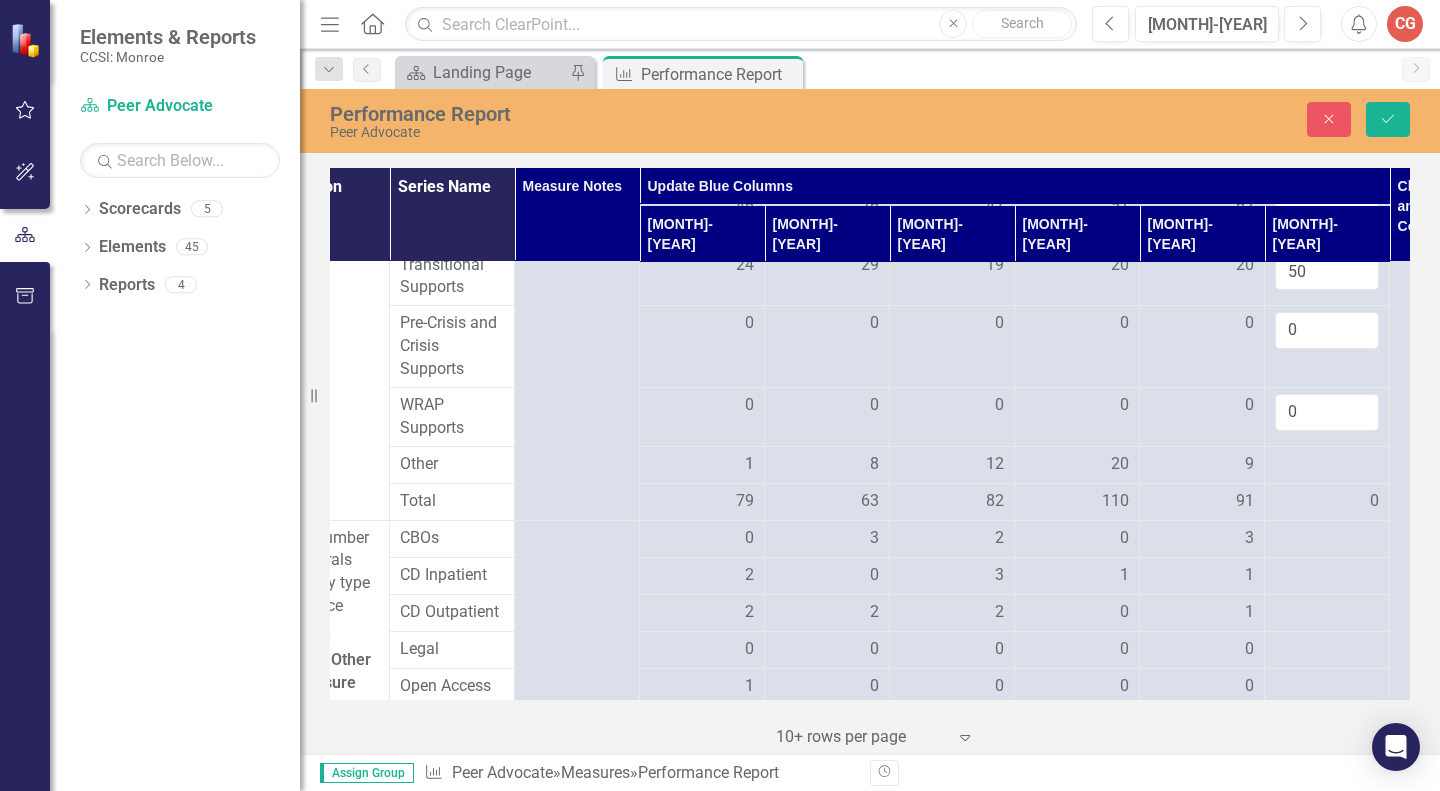 type on "0" 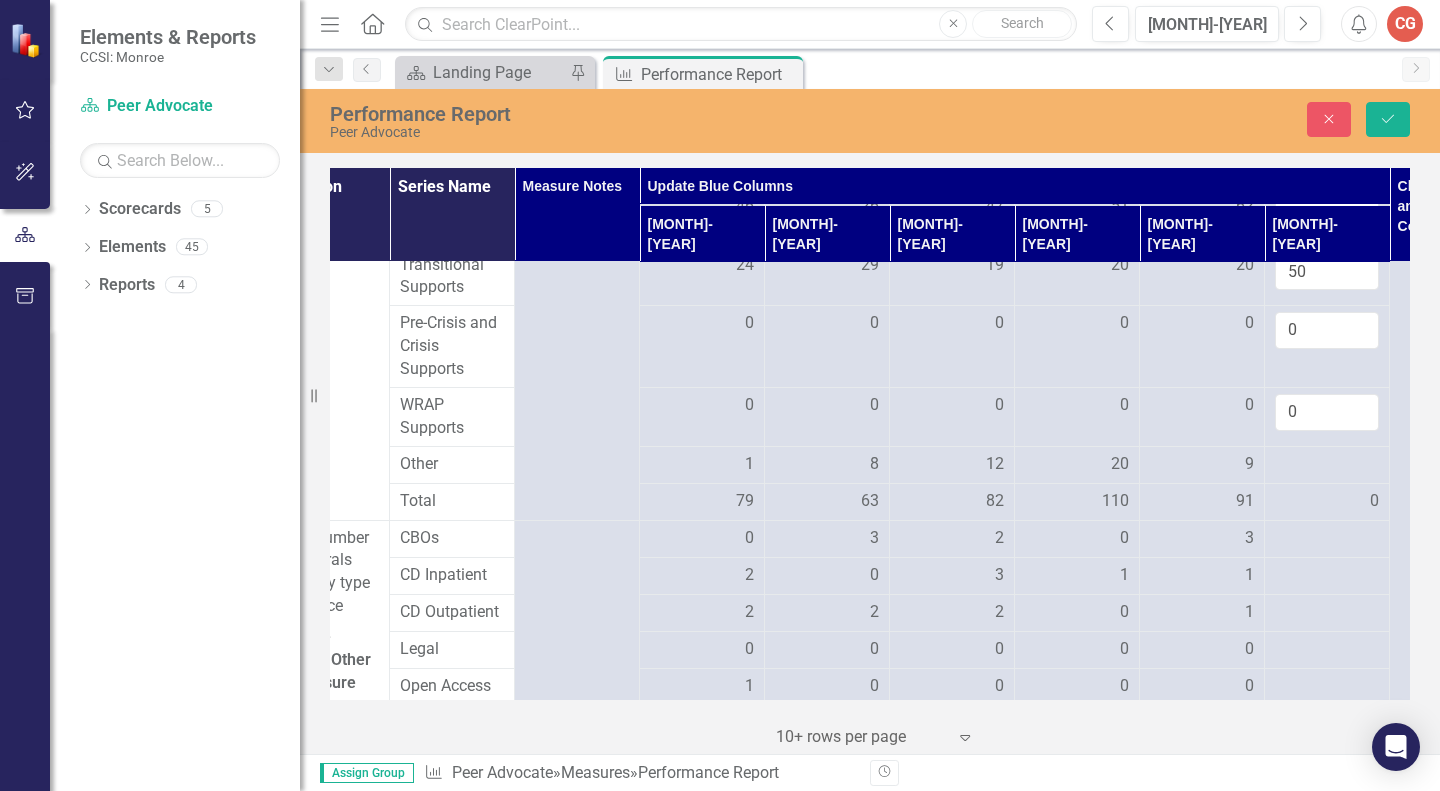 click at bounding box center [702, 465] 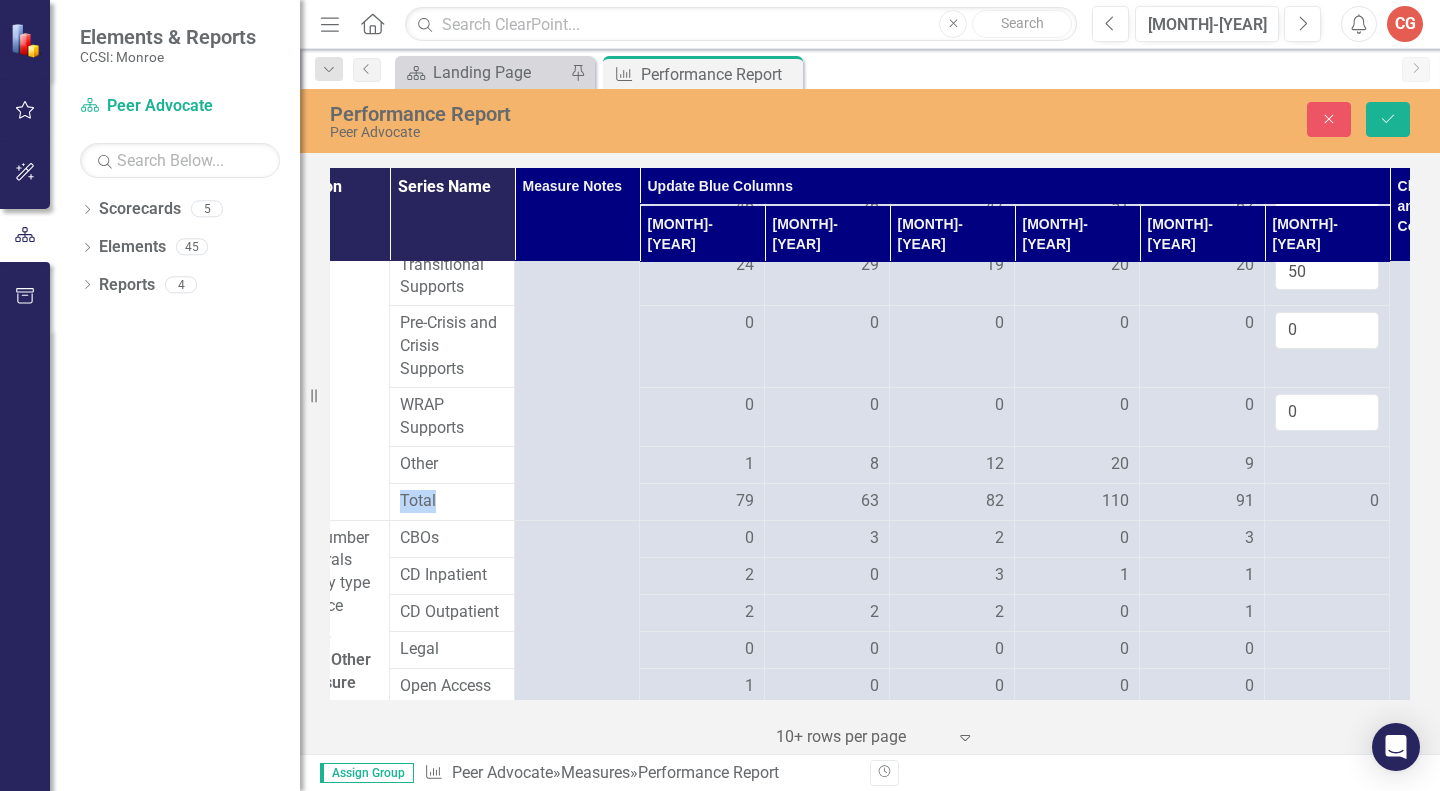 click at bounding box center [702, 465] 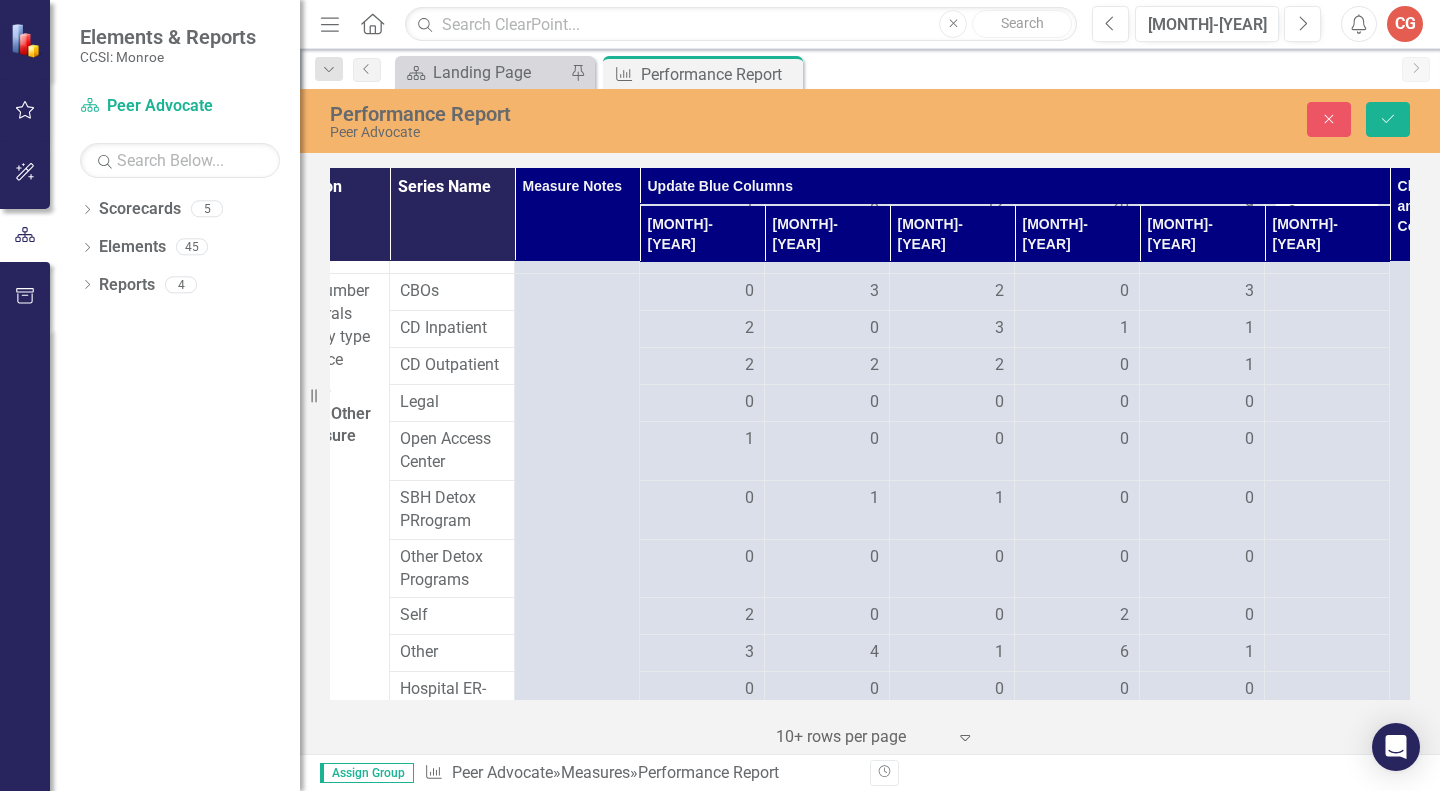 scroll, scrollTop: 1603, scrollLeft: 191, axis: both 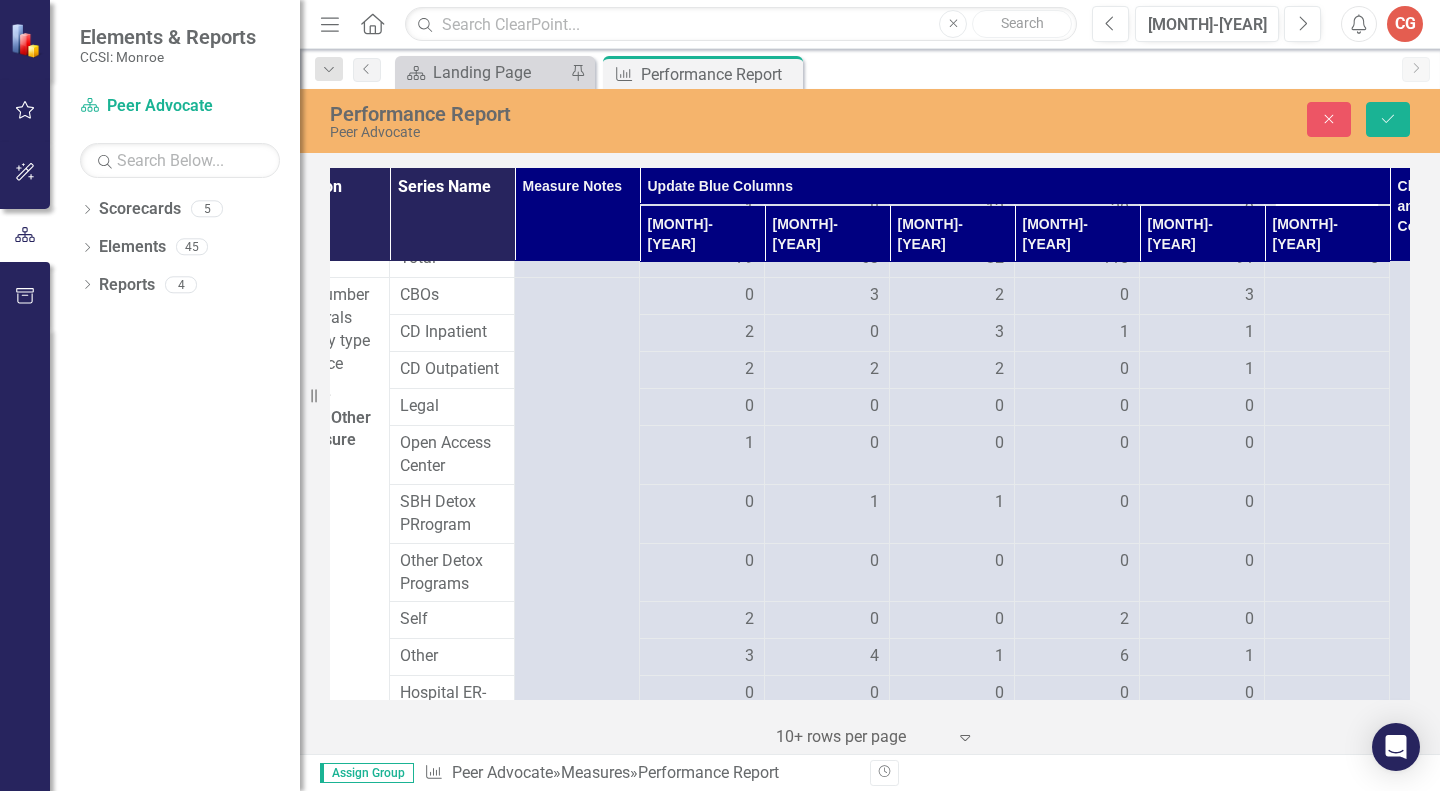 type on "9" 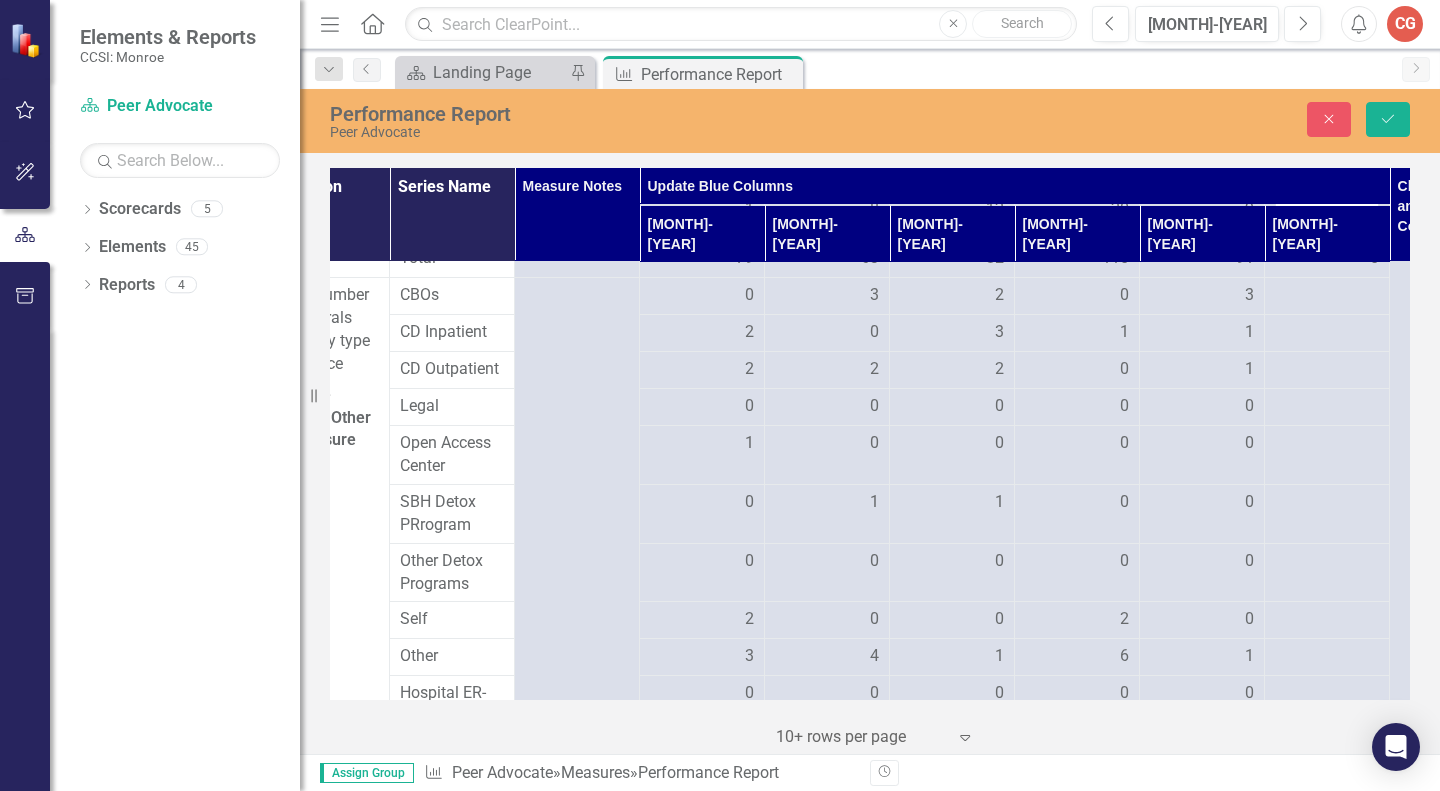 click at bounding box center (702, 620) 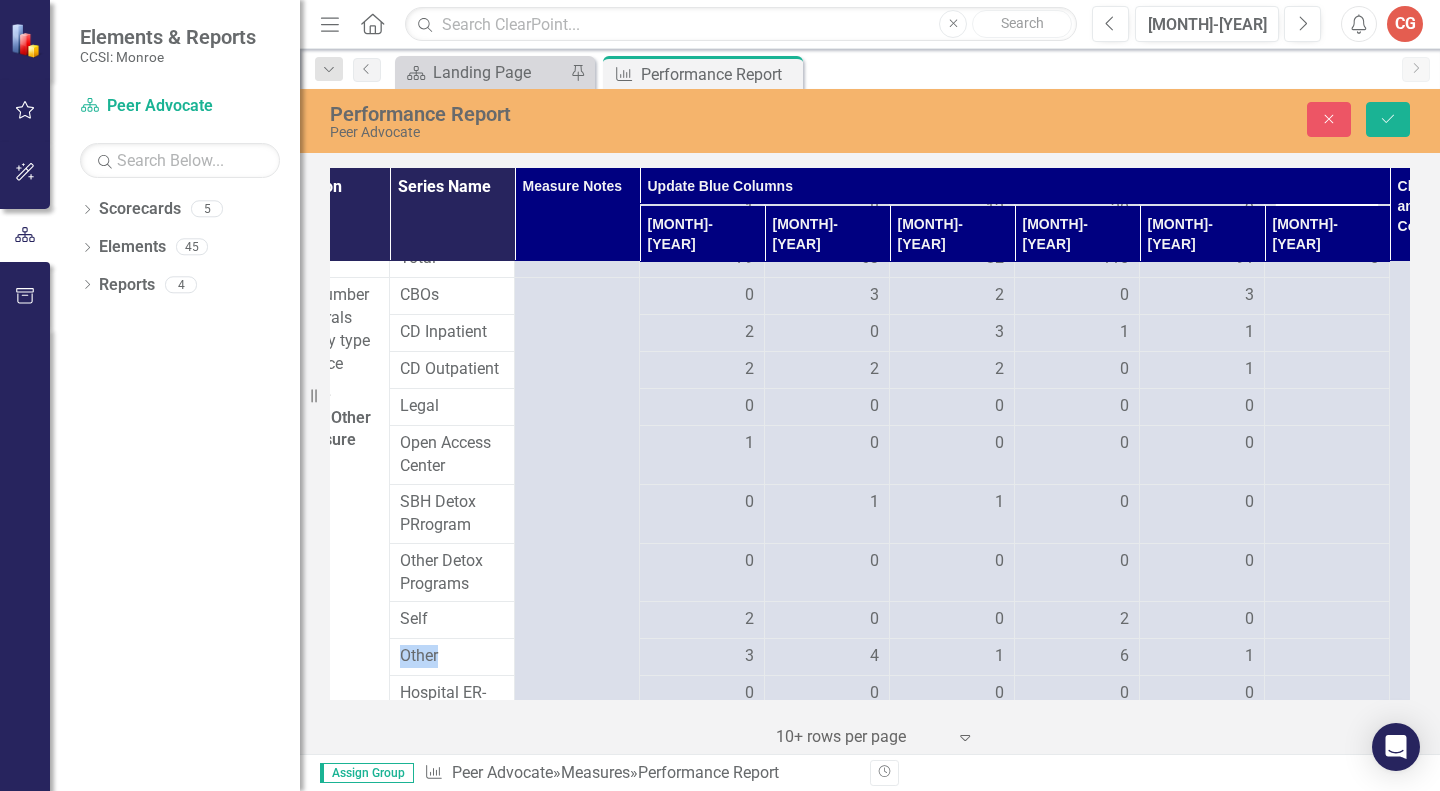 click at bounding box center (702, 620) 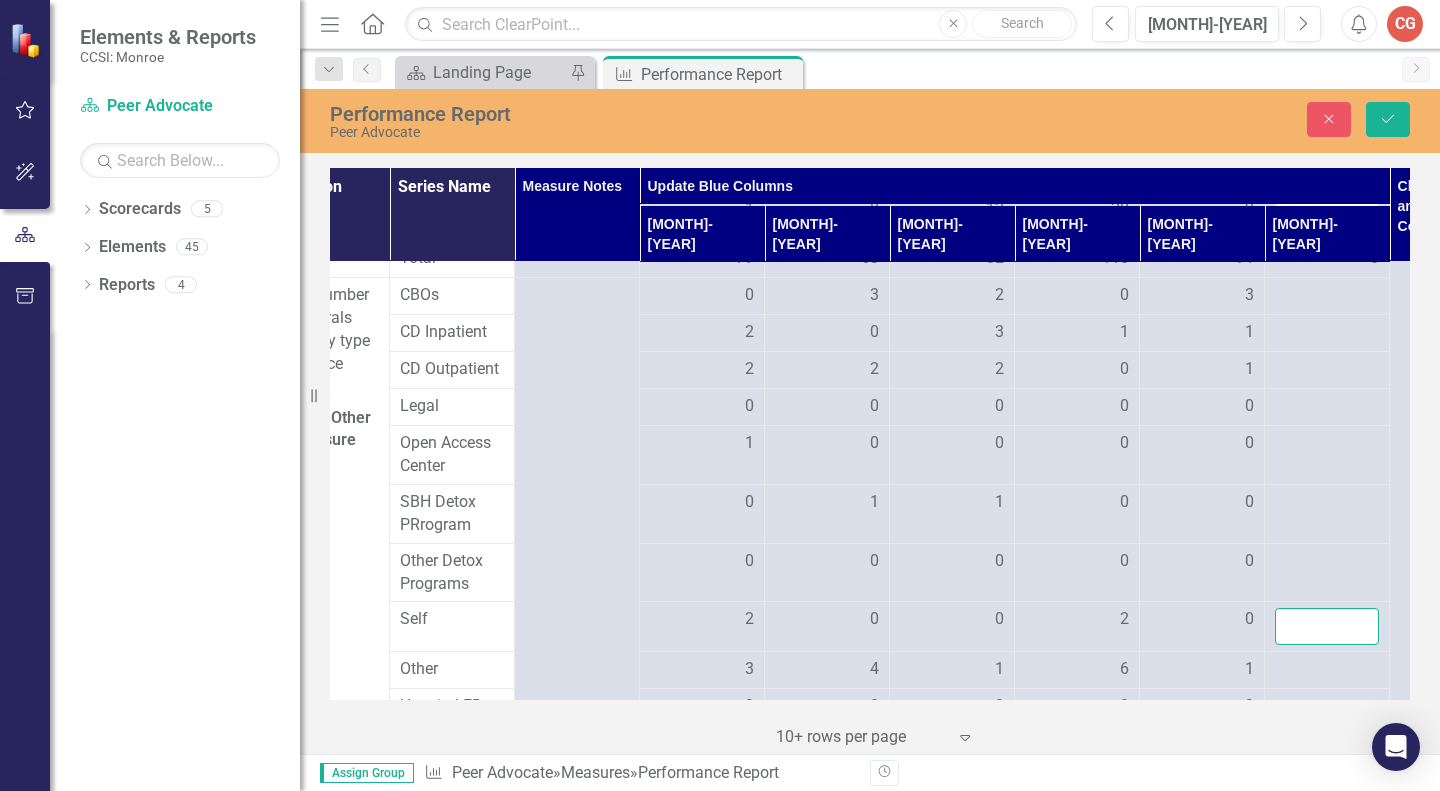 click at bounding box center (1327, 626) 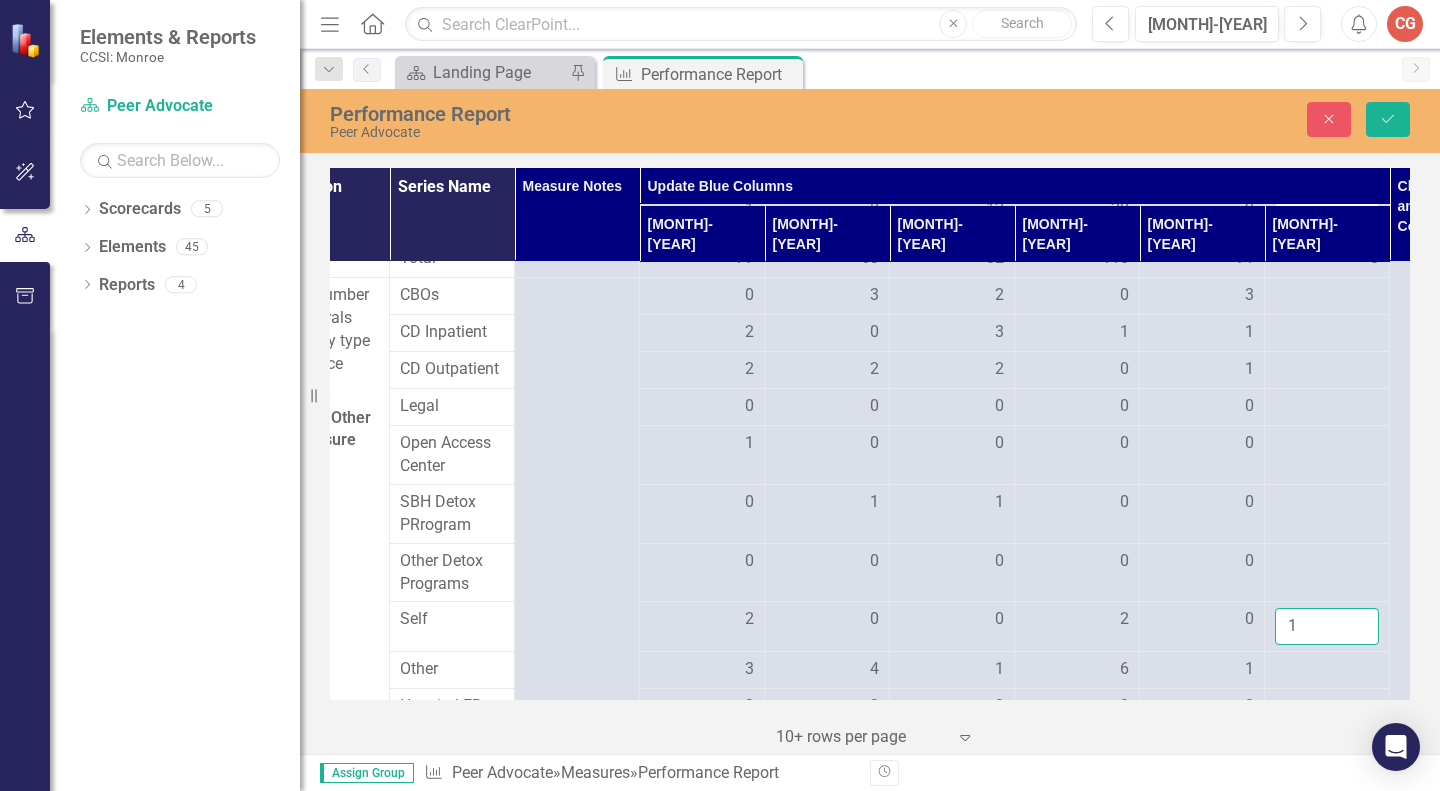 type on "1" 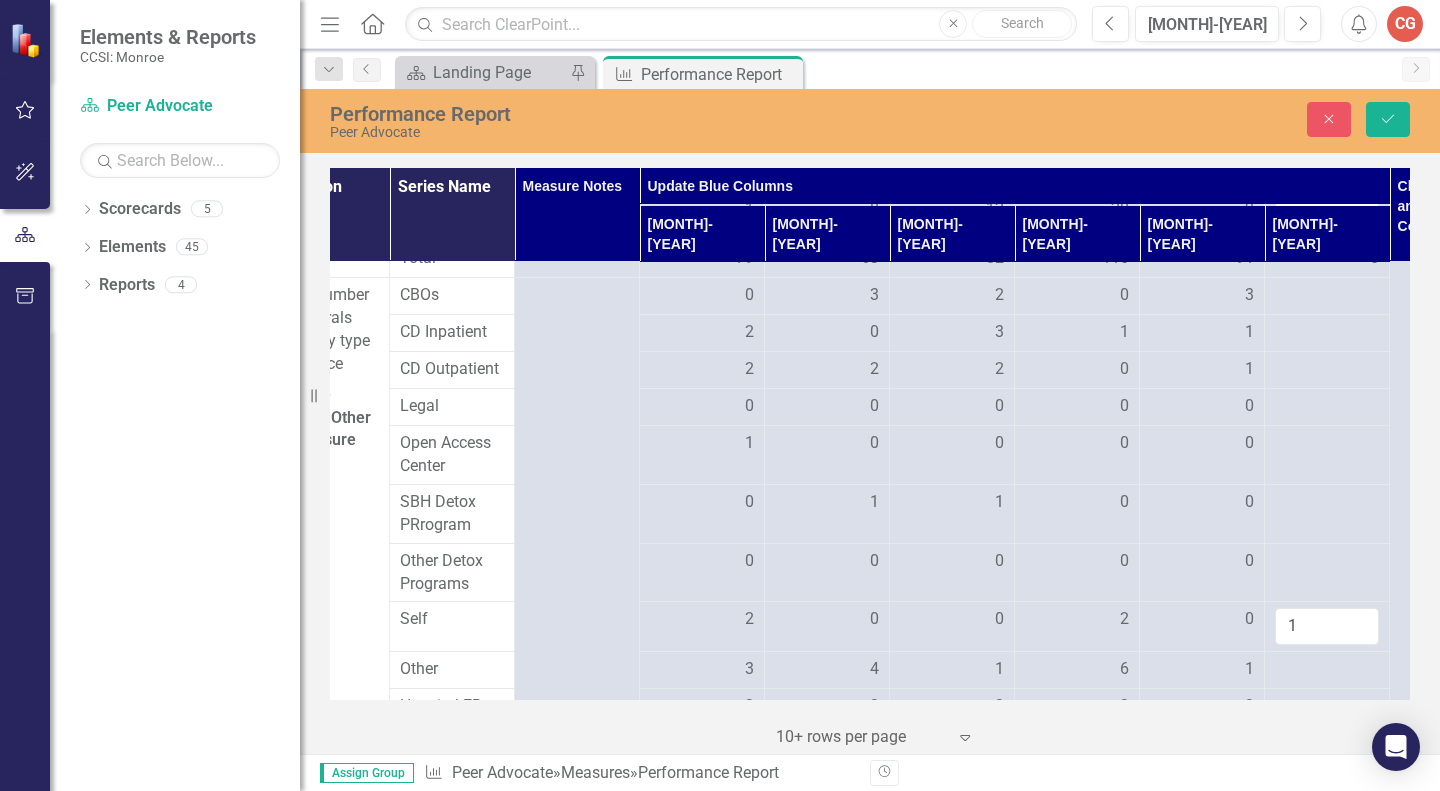 click at bounding box center [702, 670] 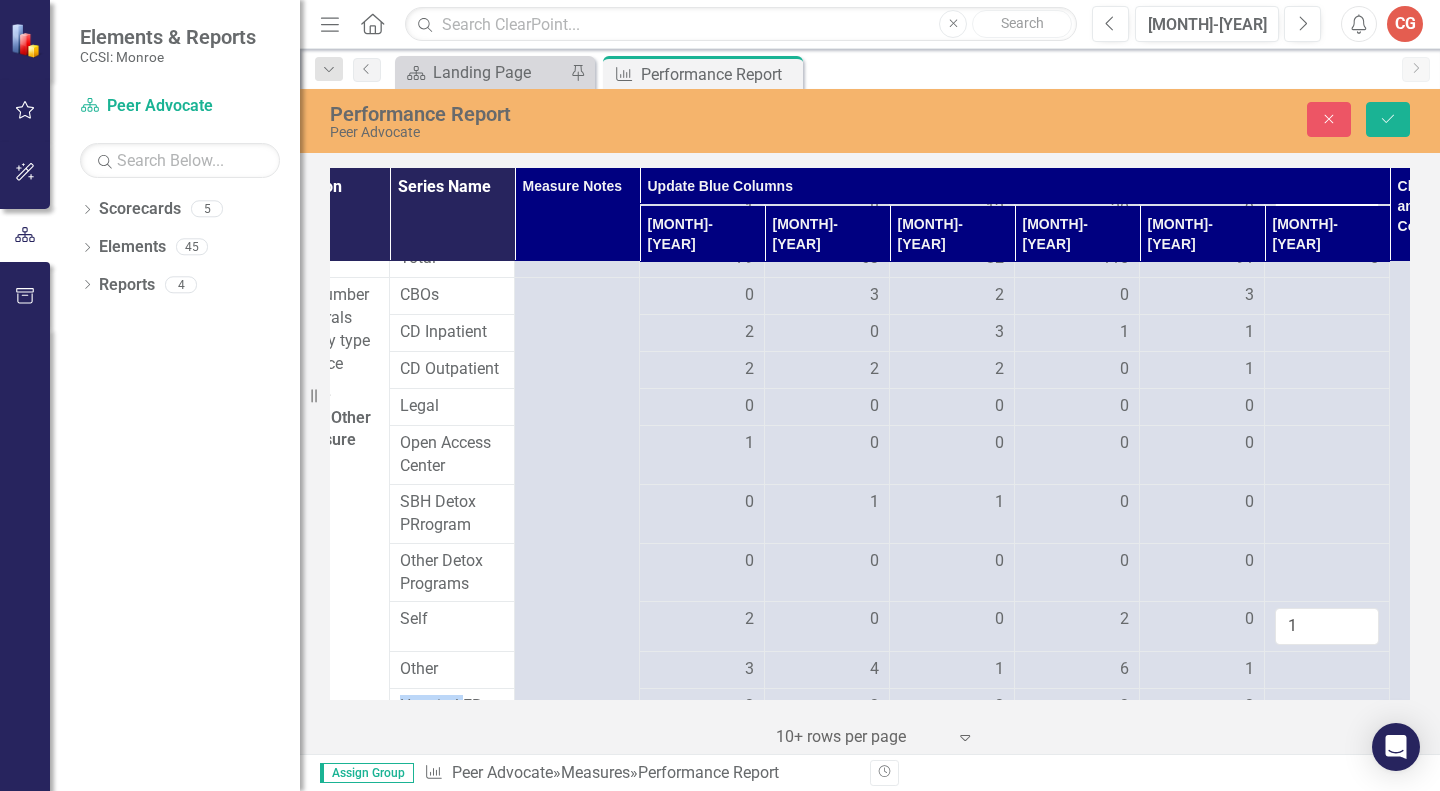 click at bounding box center [702, 670] 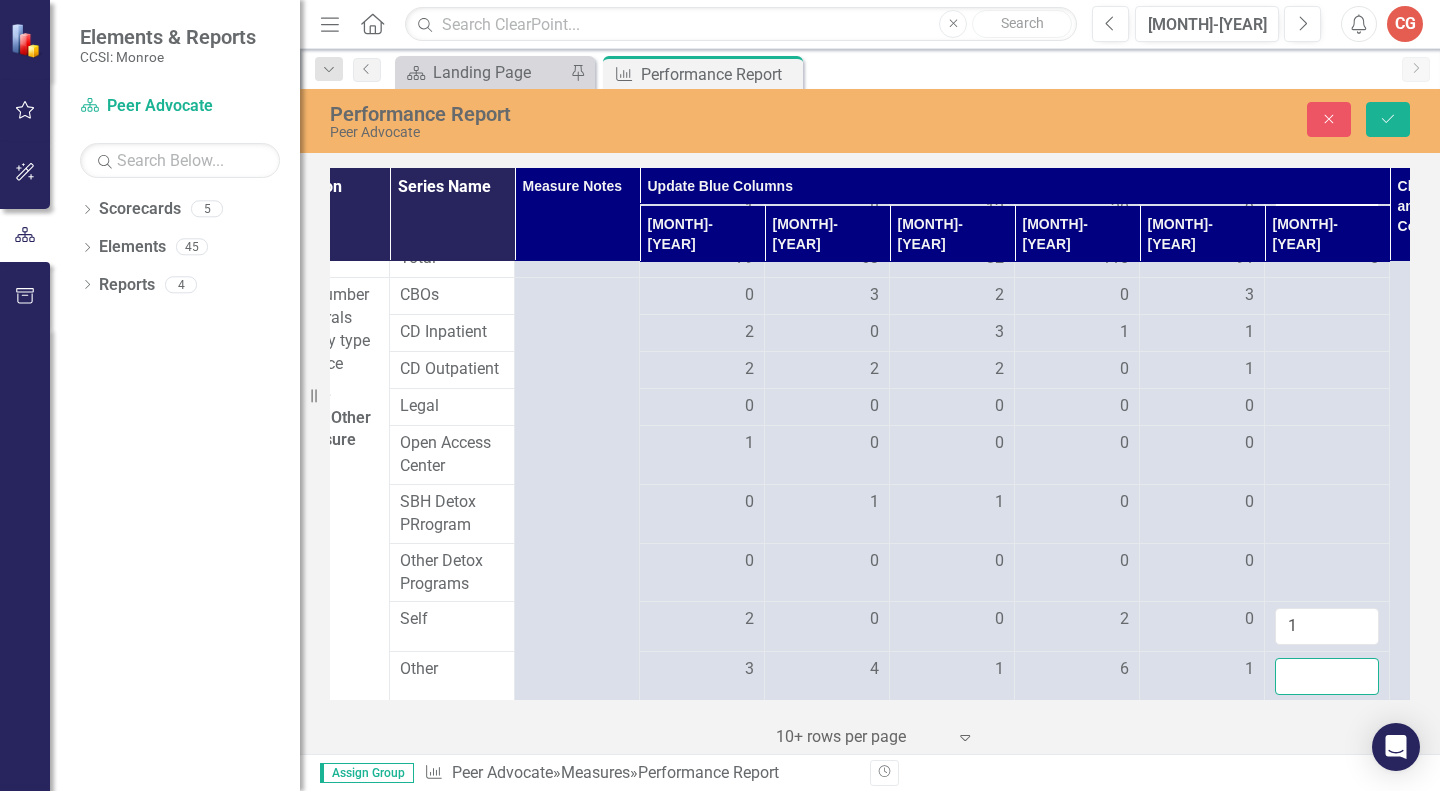click at bounding box center [1327, 676] 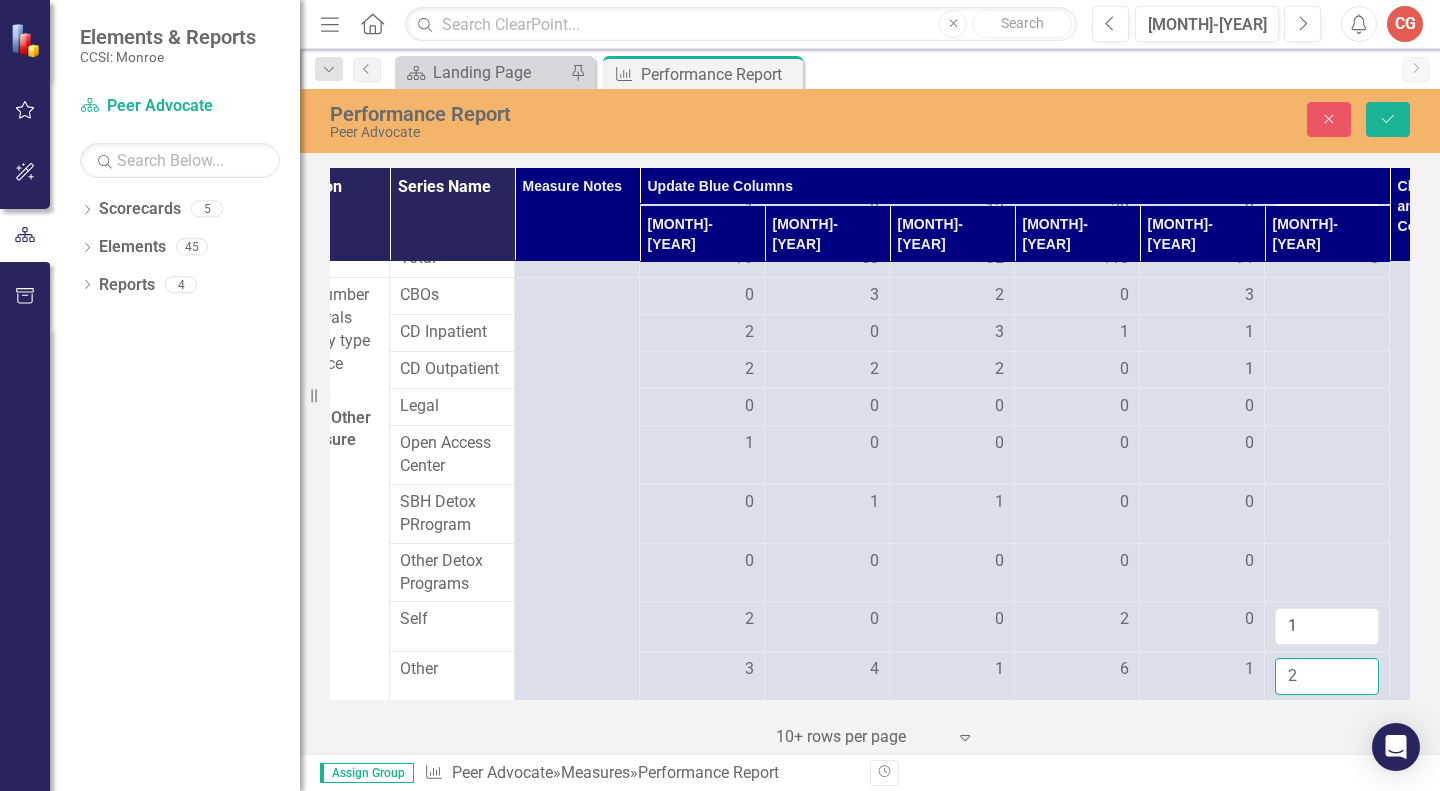 type on "2" 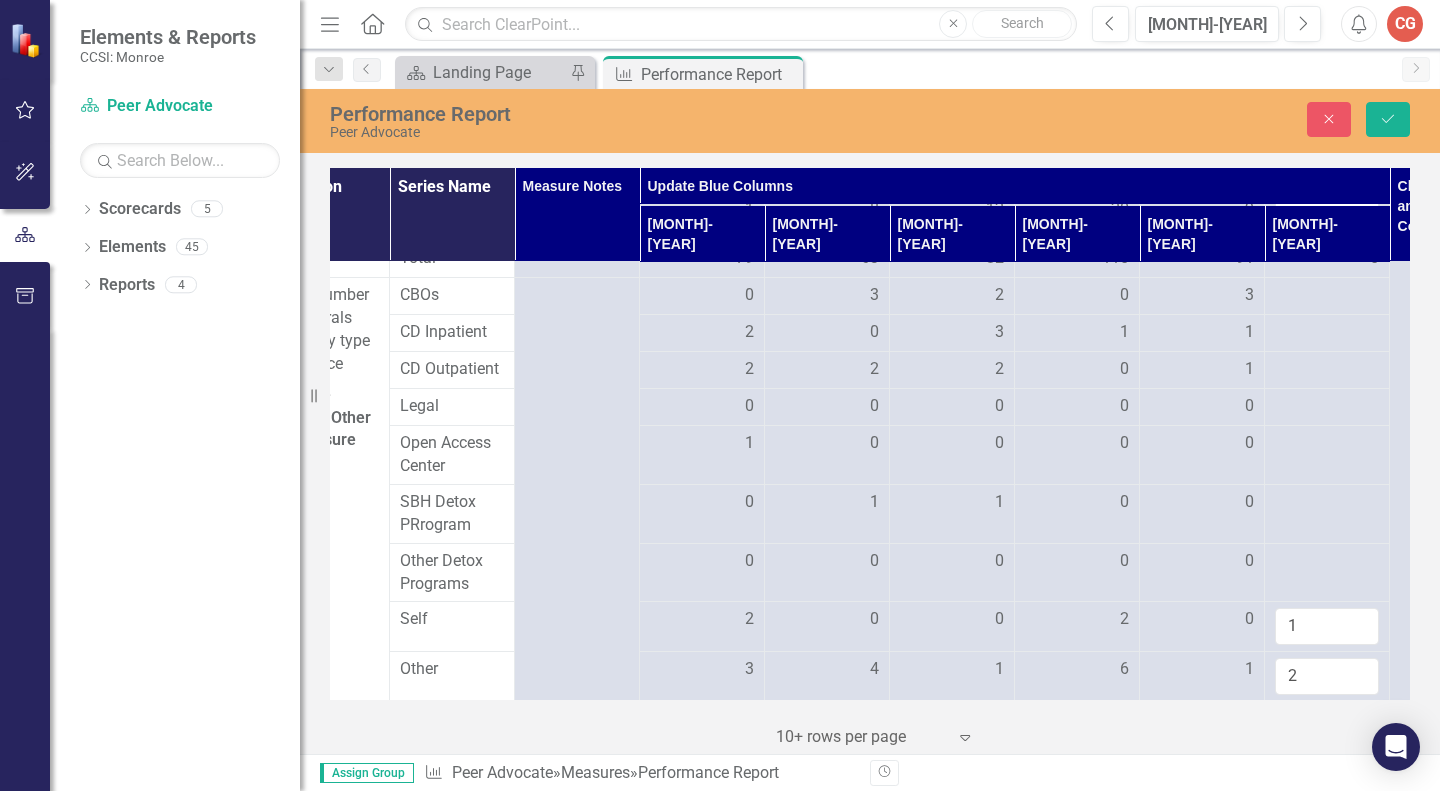 click at bounding box center (702, 296) 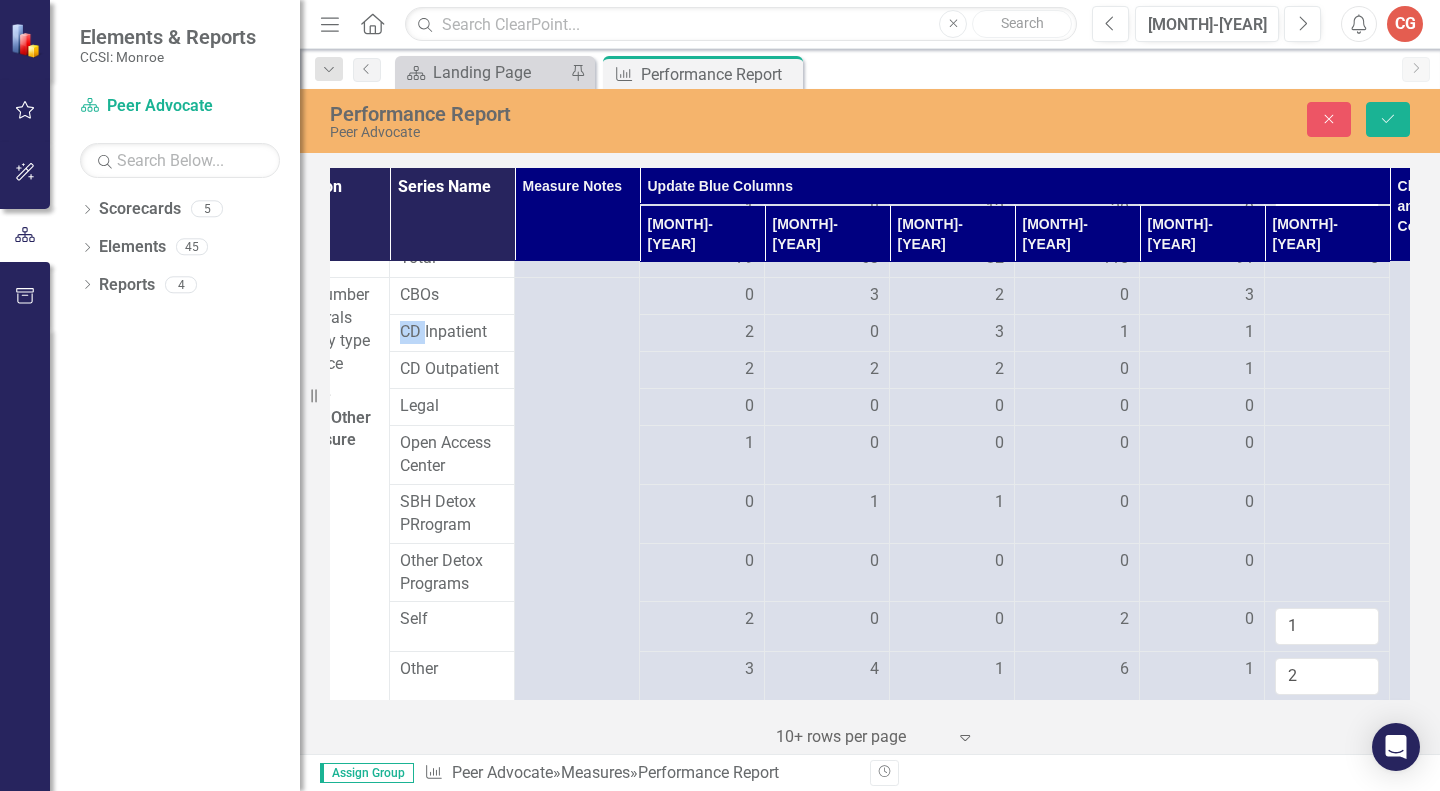 click at bounding box center [702, 296] 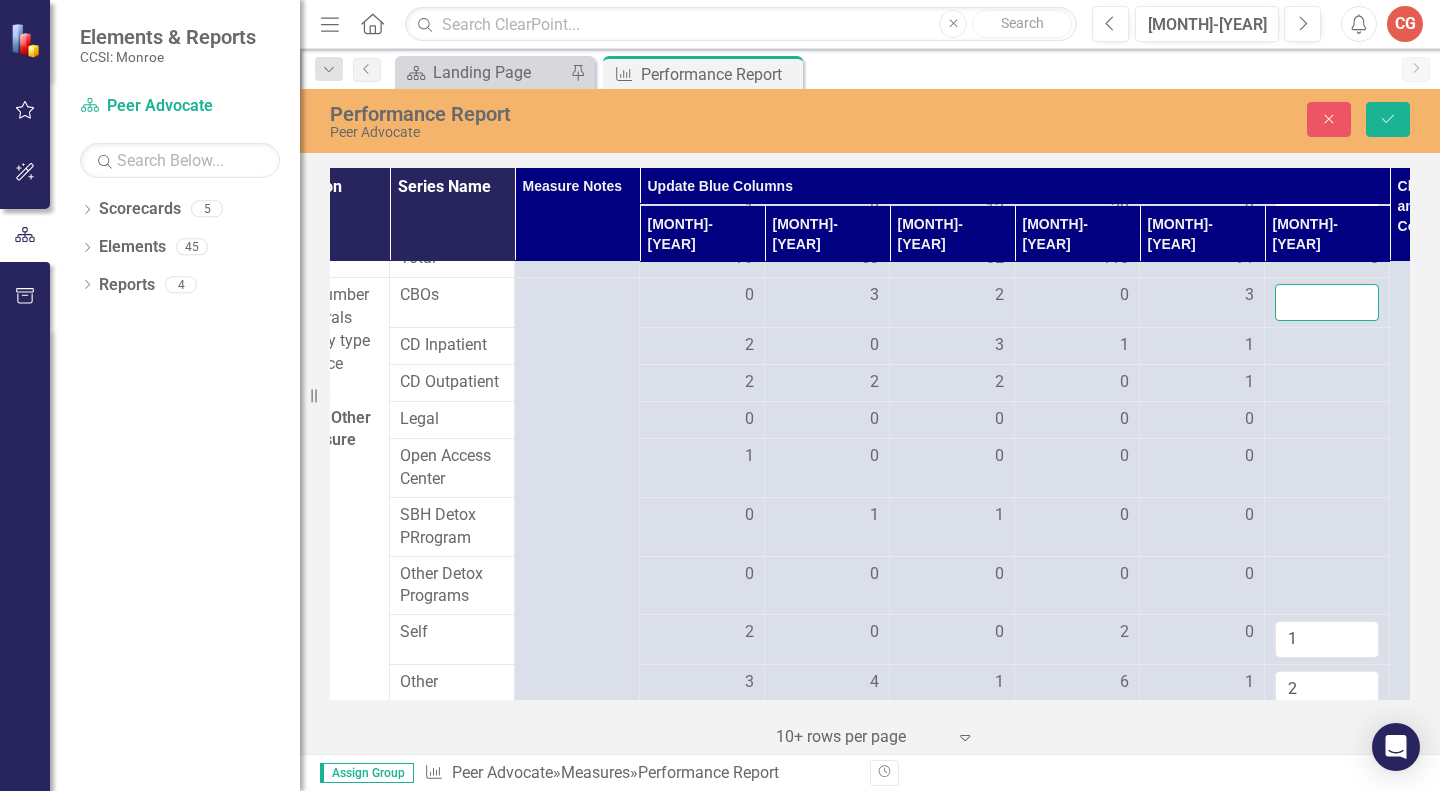 click at bounding box center (1327, 302) 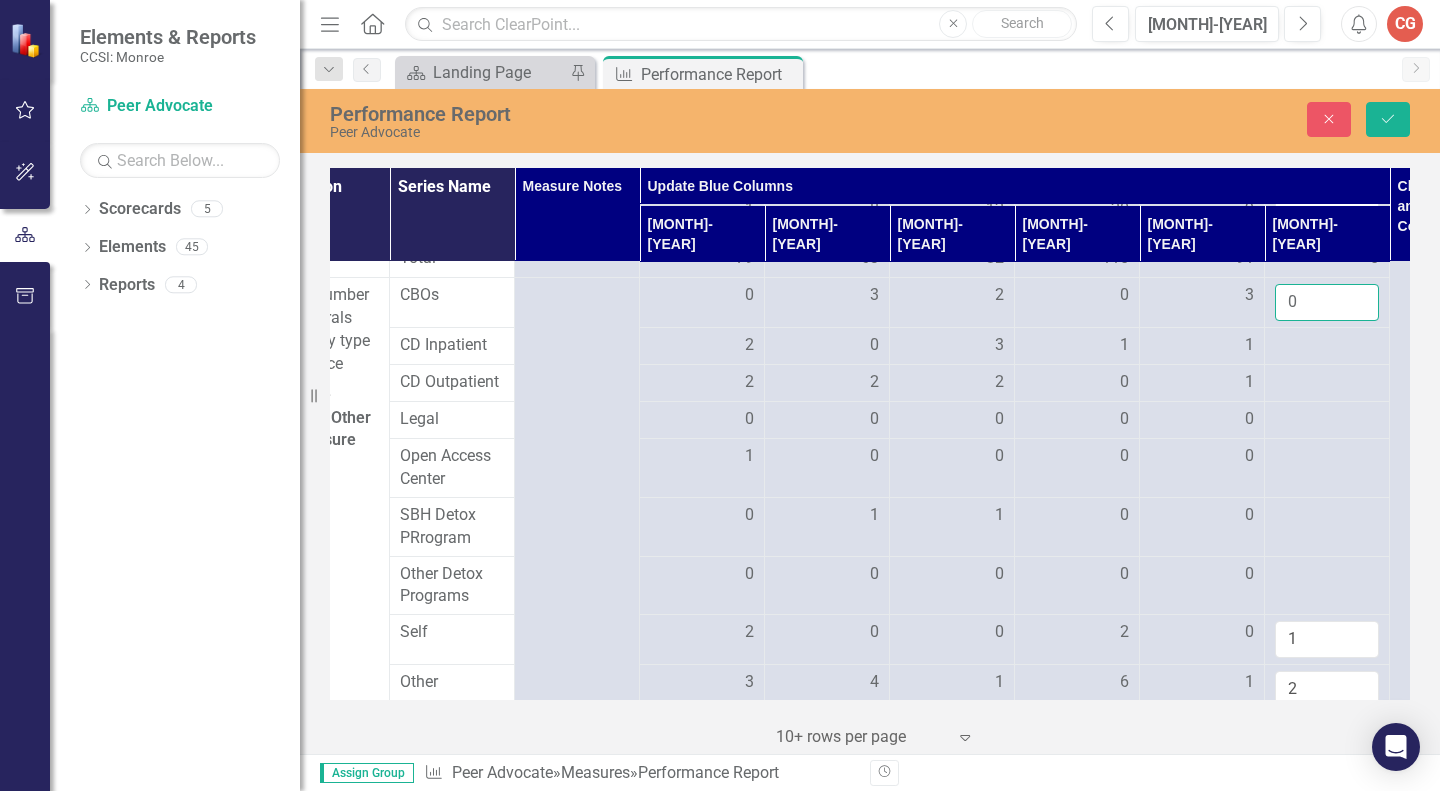 type on "0" 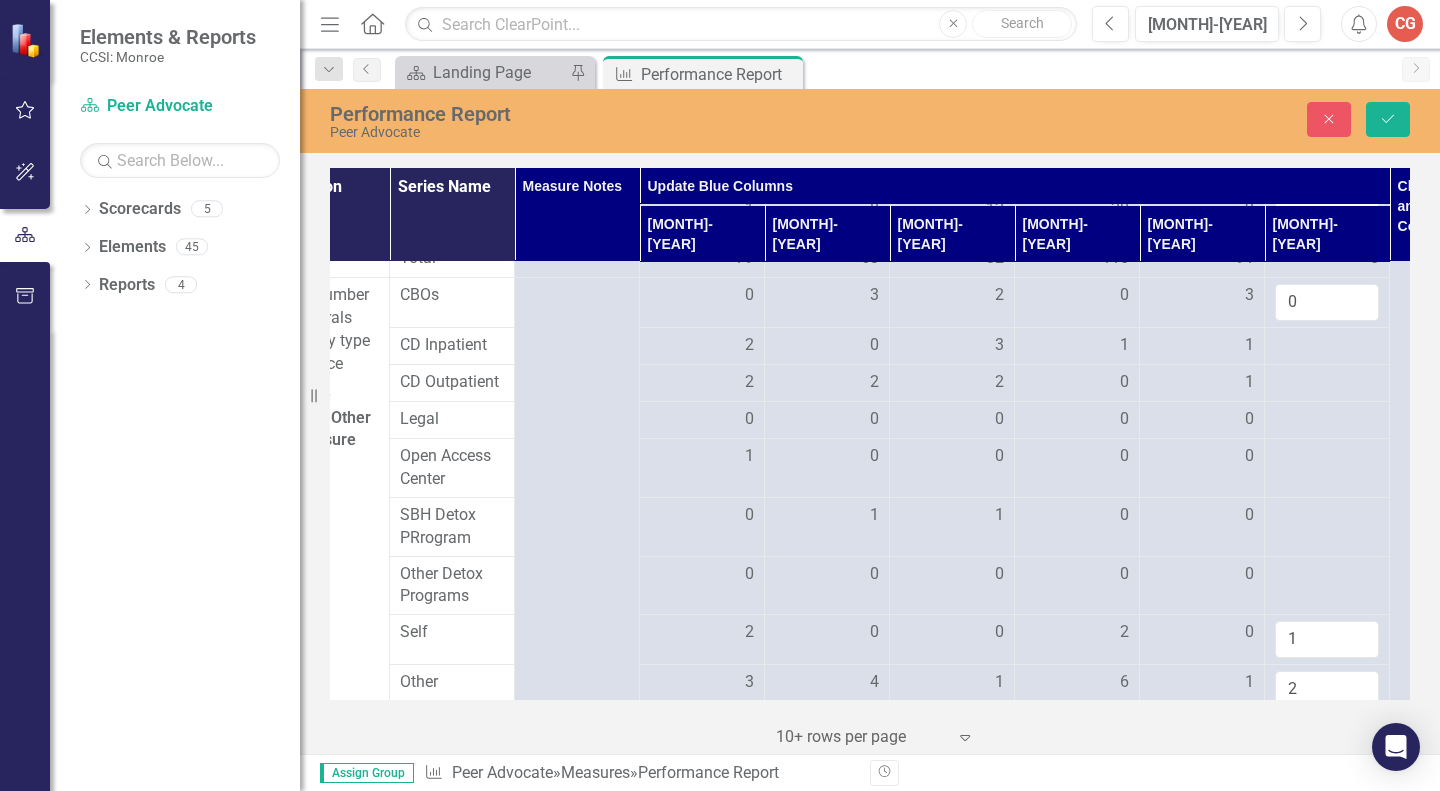 click at bounding box center [702, 346] 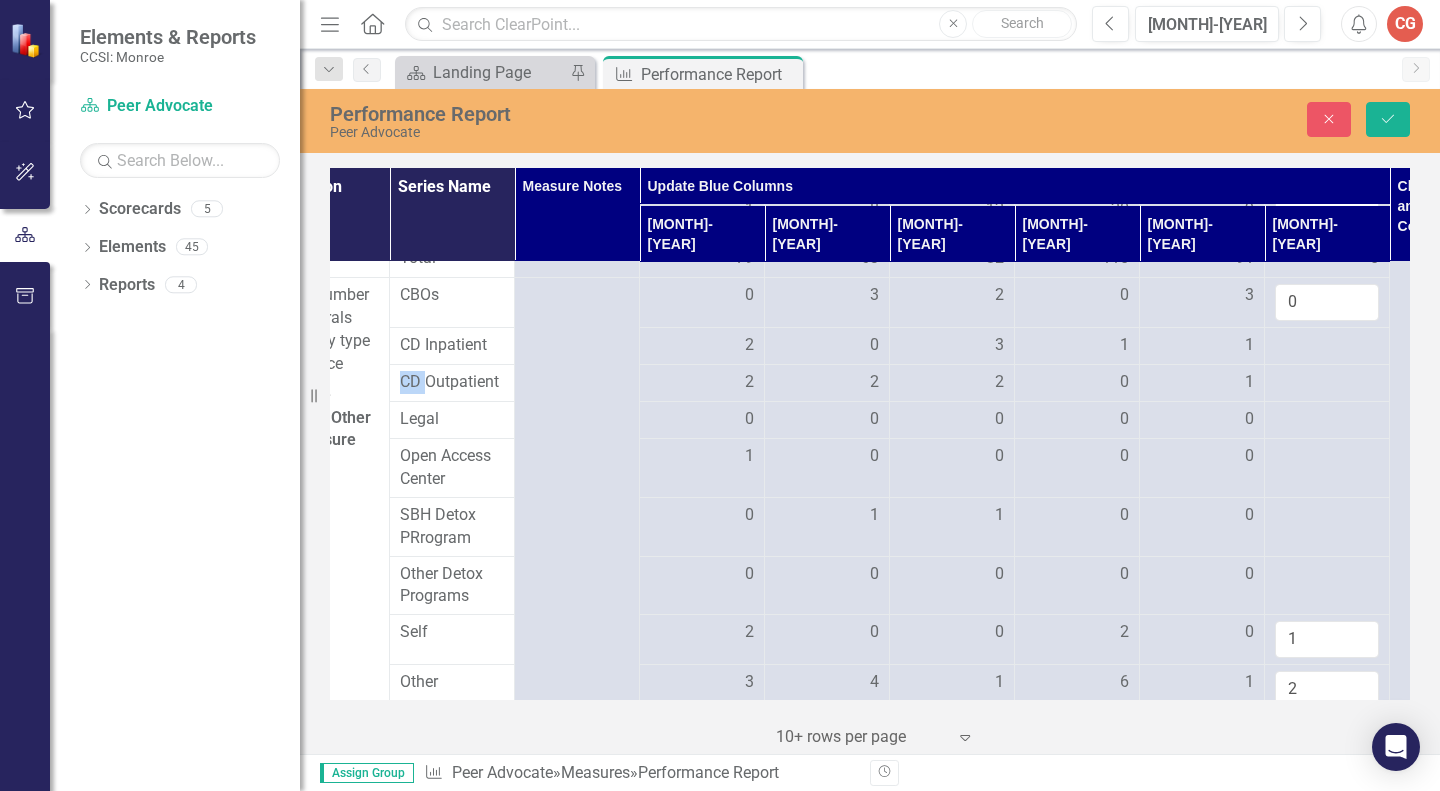 click at bounding box center [702, 346] 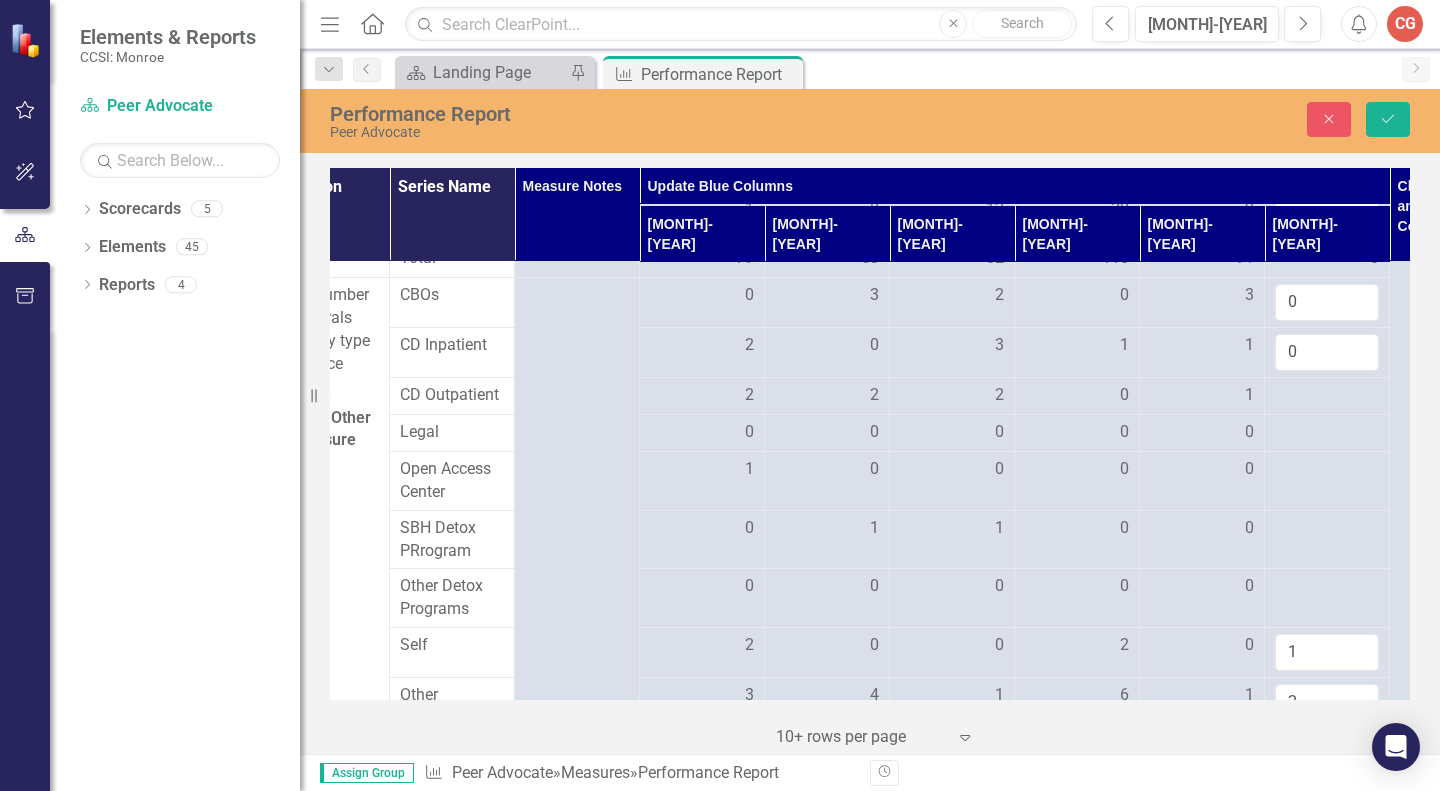 type on "0" 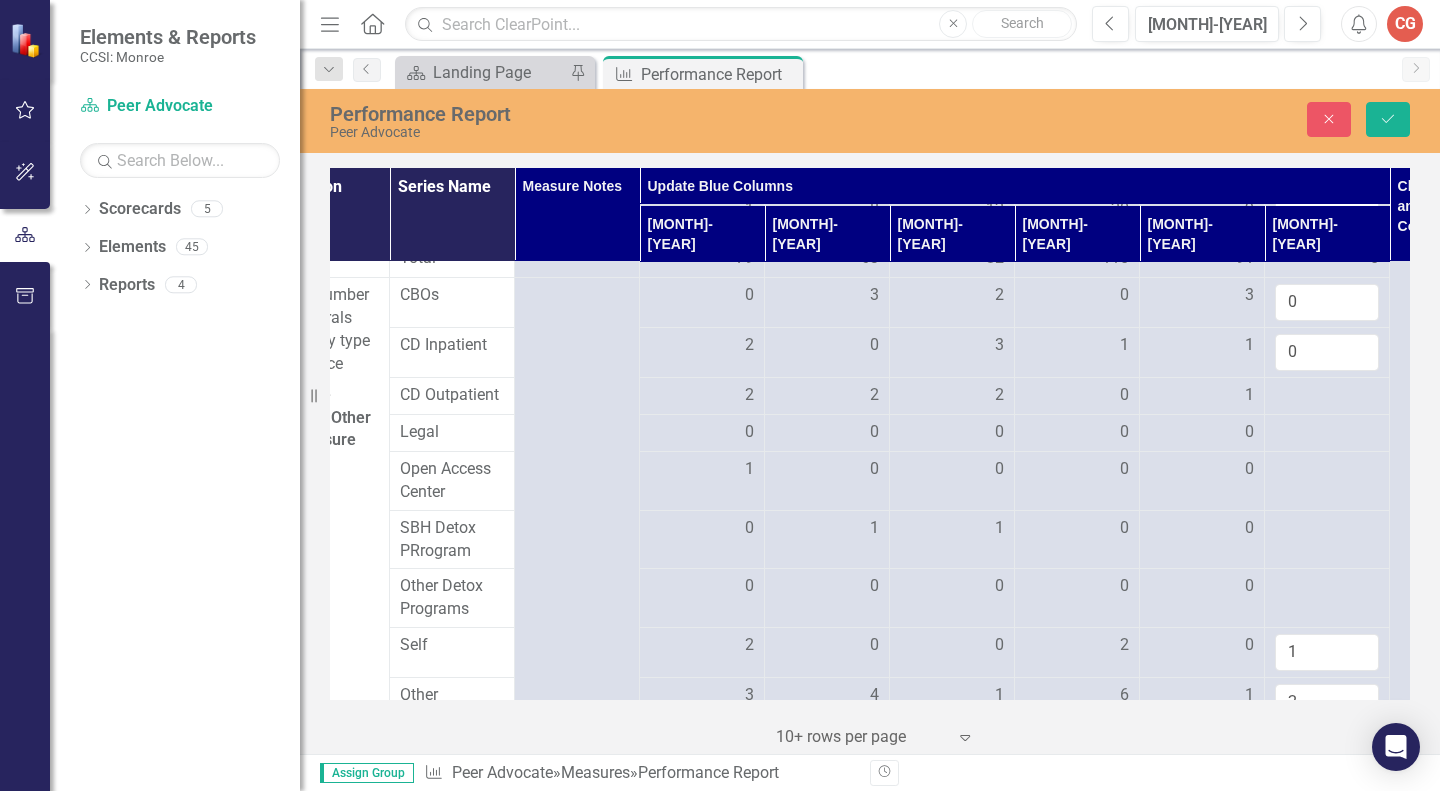 click at bounding box center [702, 396] 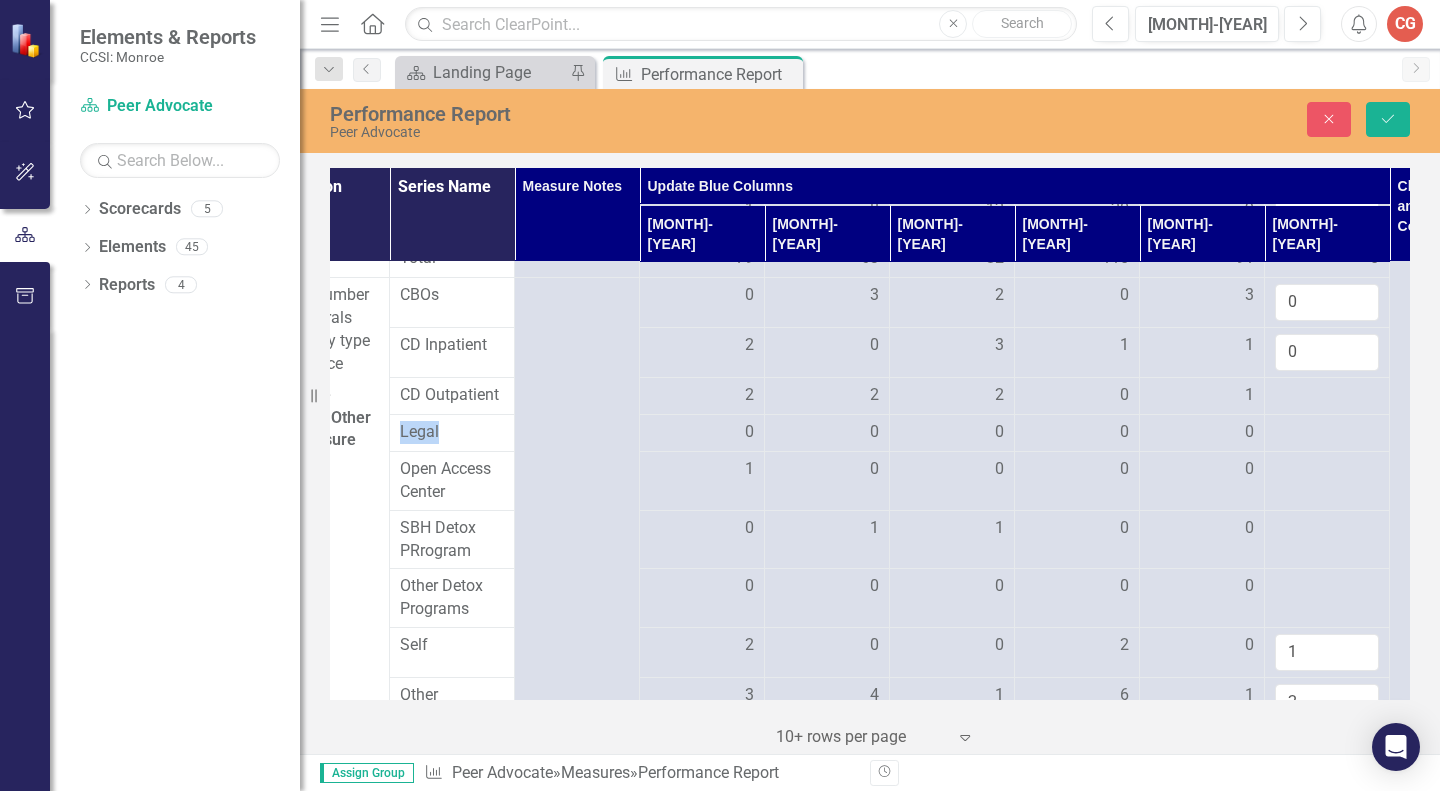 click at bounding box center (702, 396) 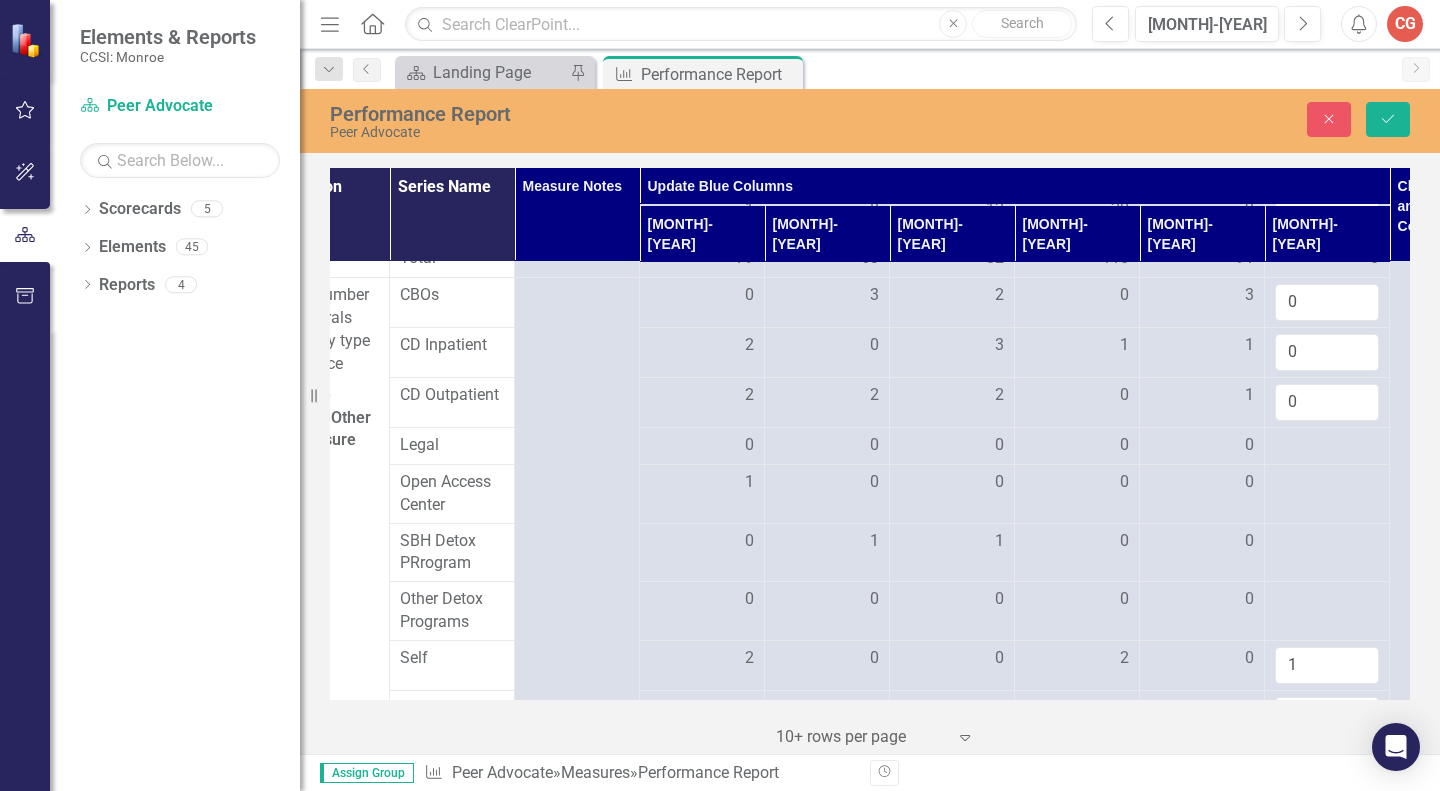 type on "0" 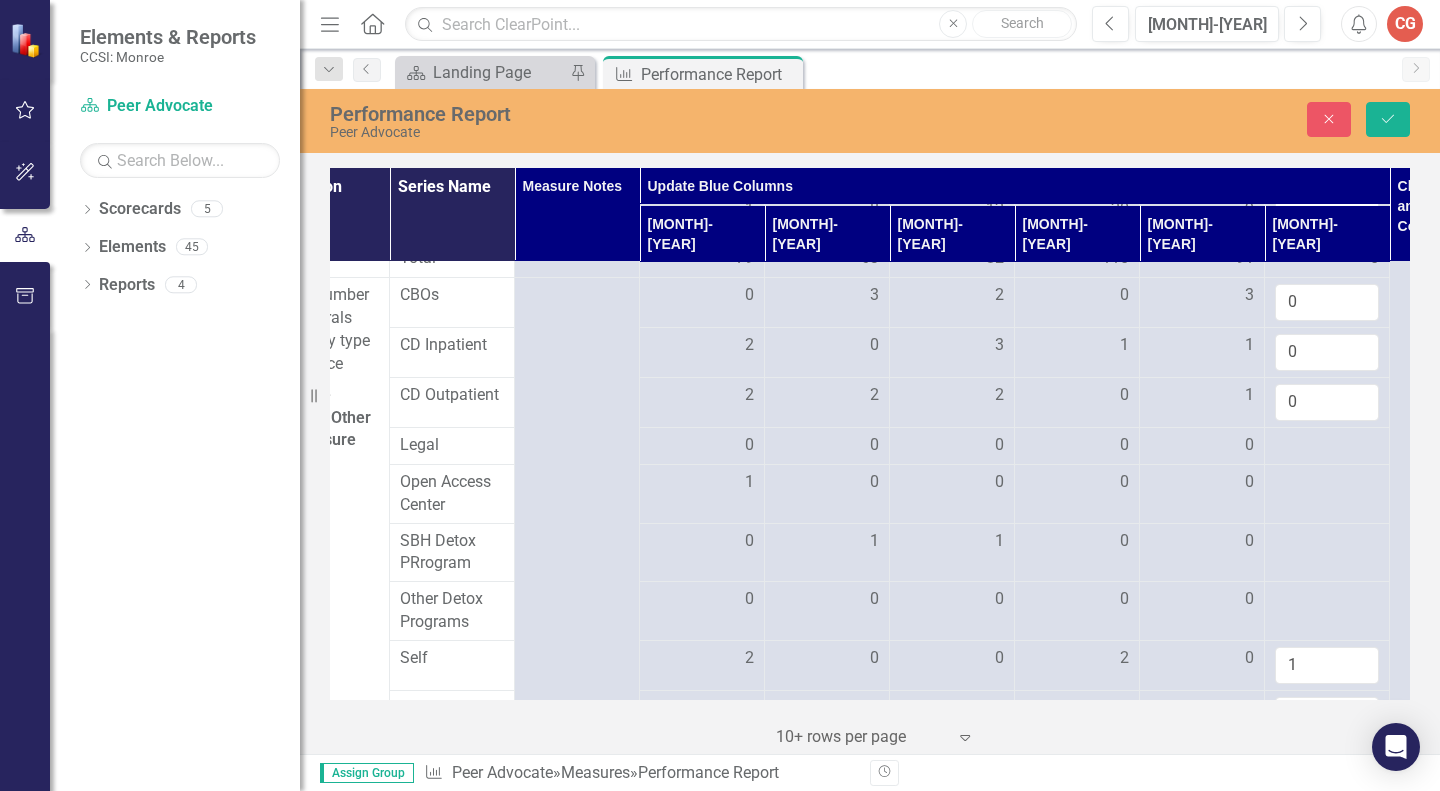click at bounding box center [702, 446] 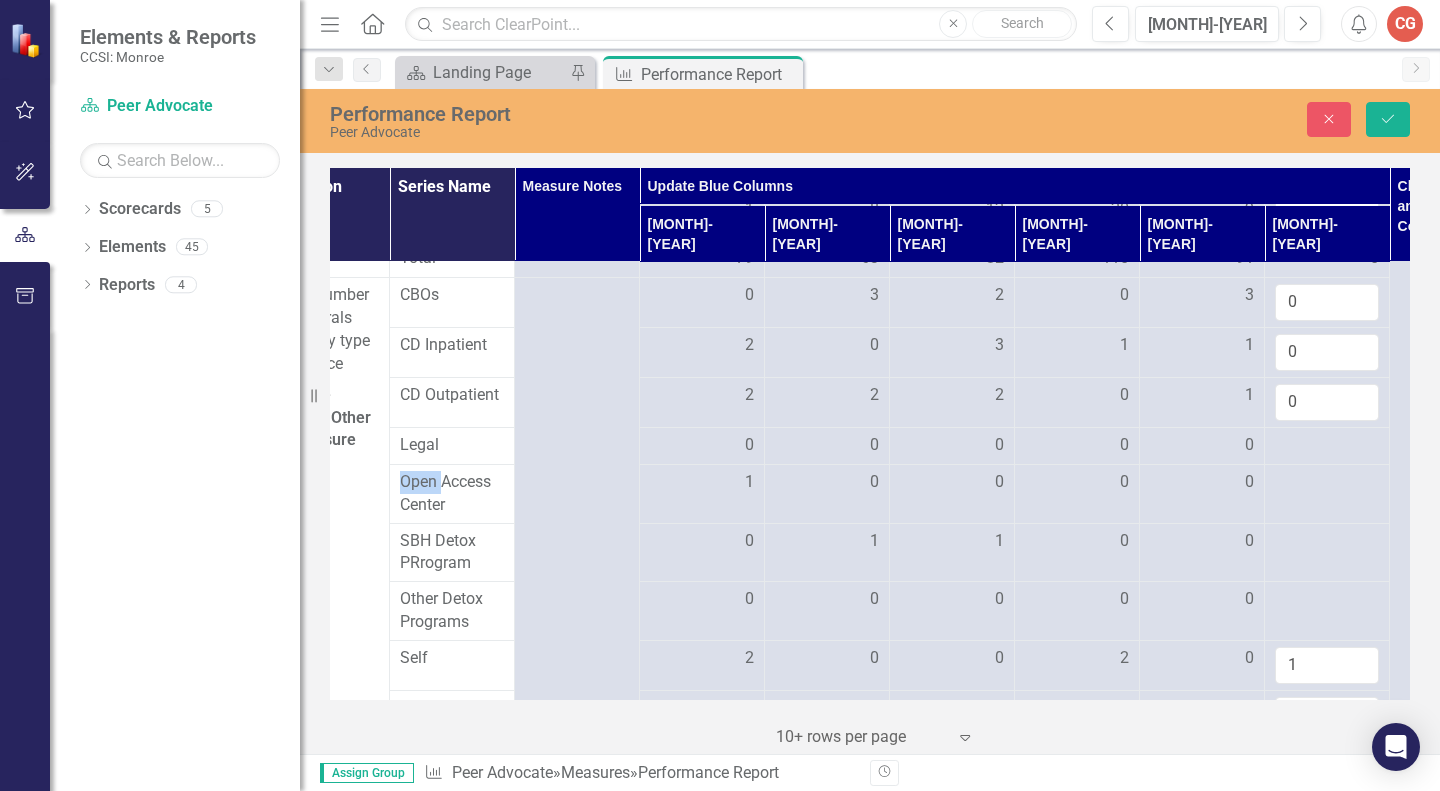 click at bounding box center [702, 446] 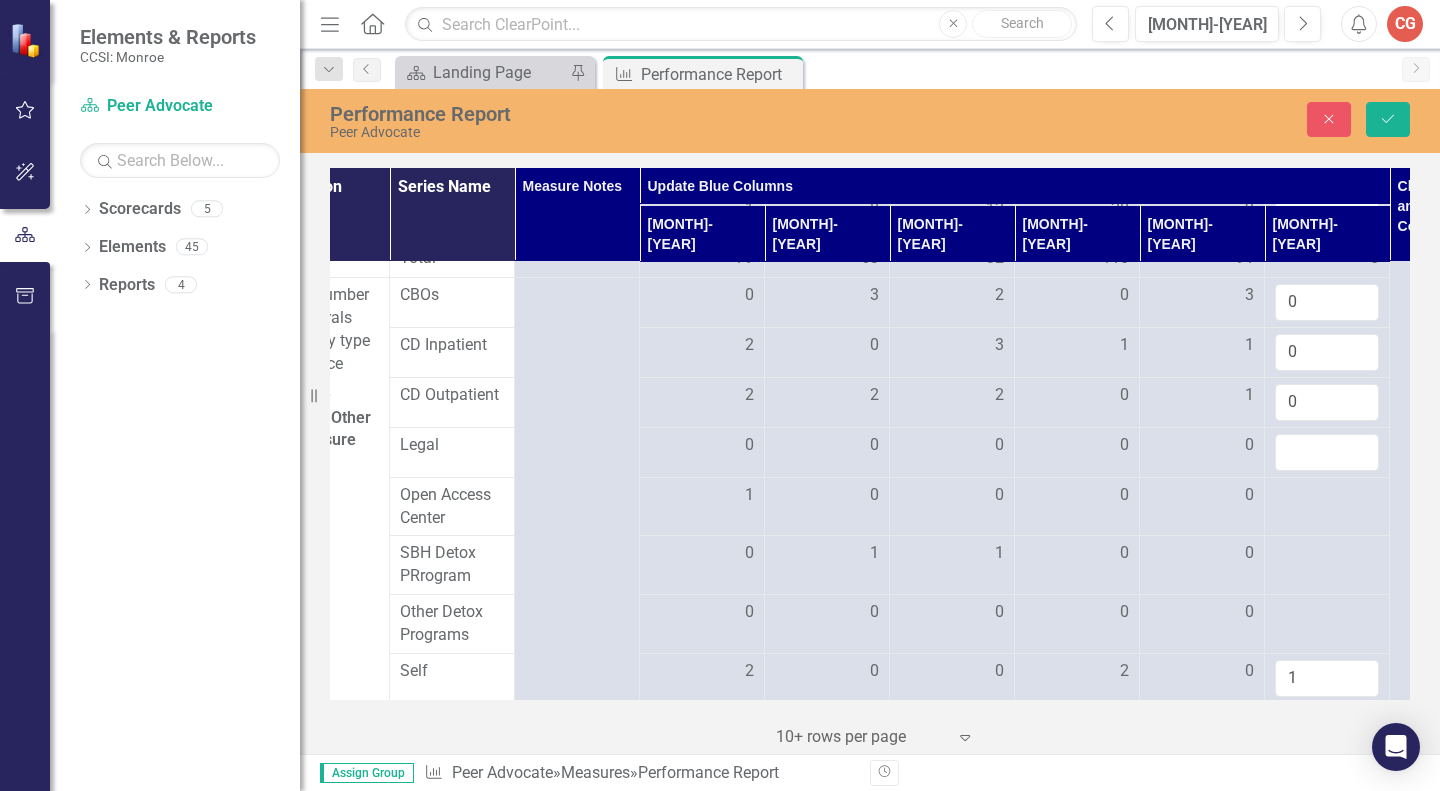 click at bounding box center [1327, 452] 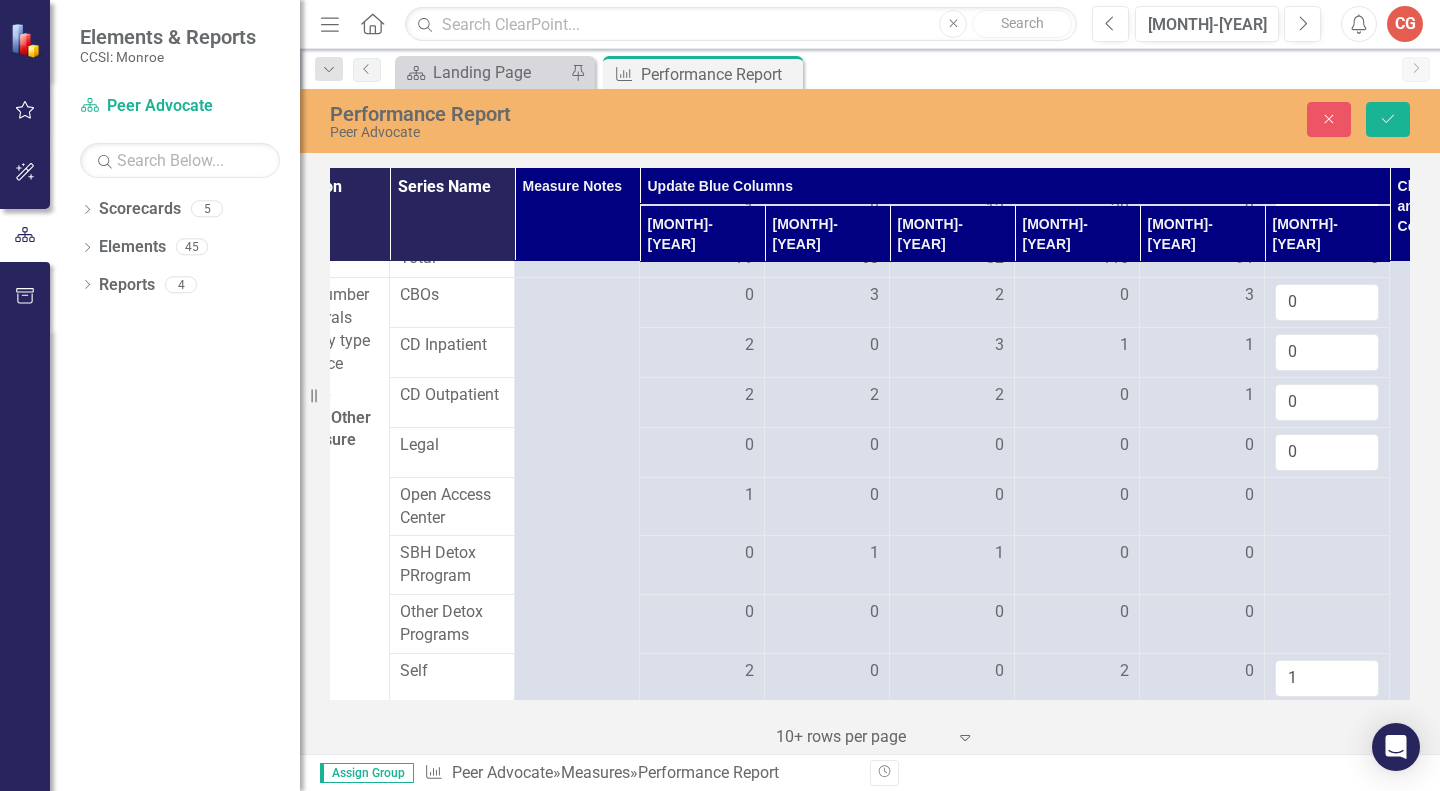 type on "0" 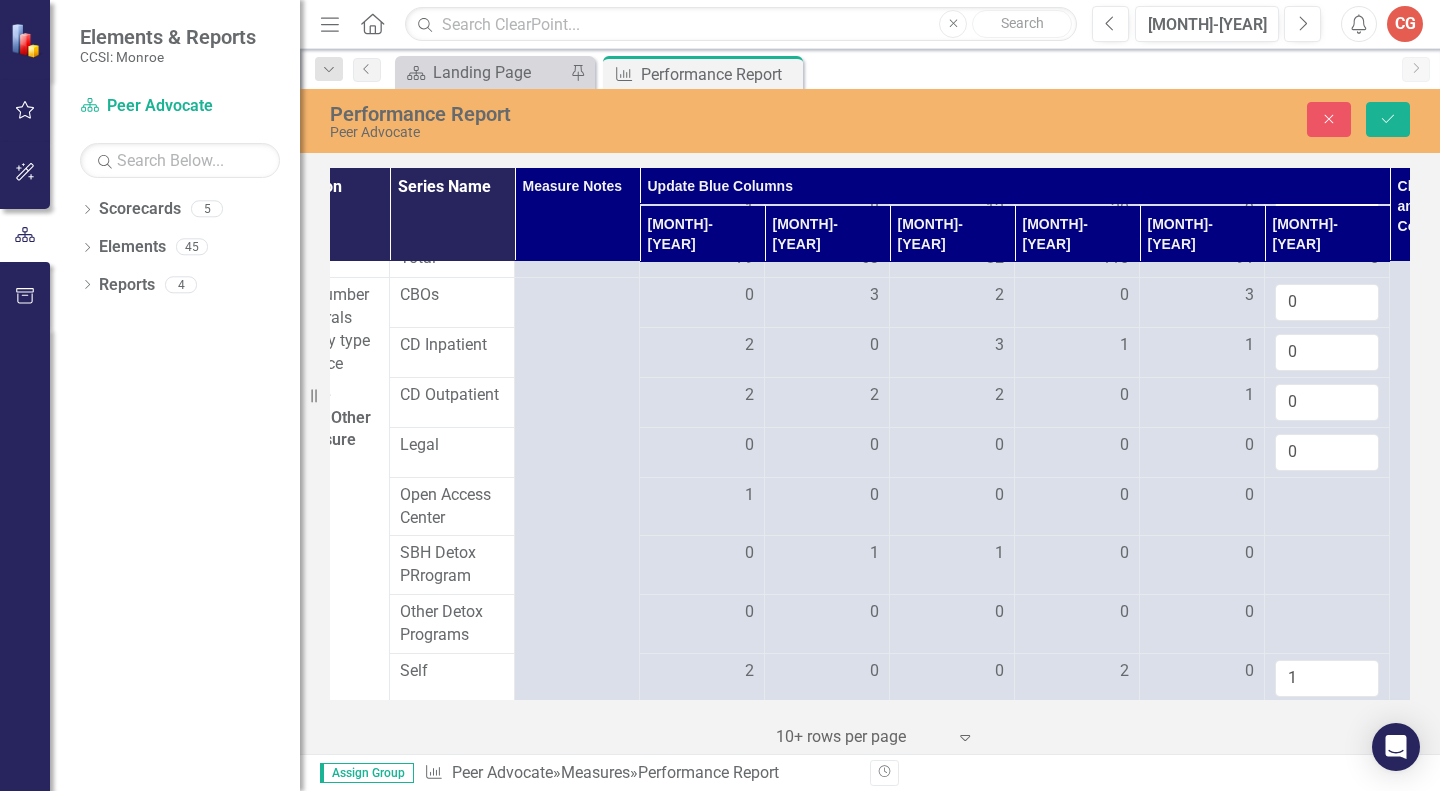 click at bounding box center (702, 496) 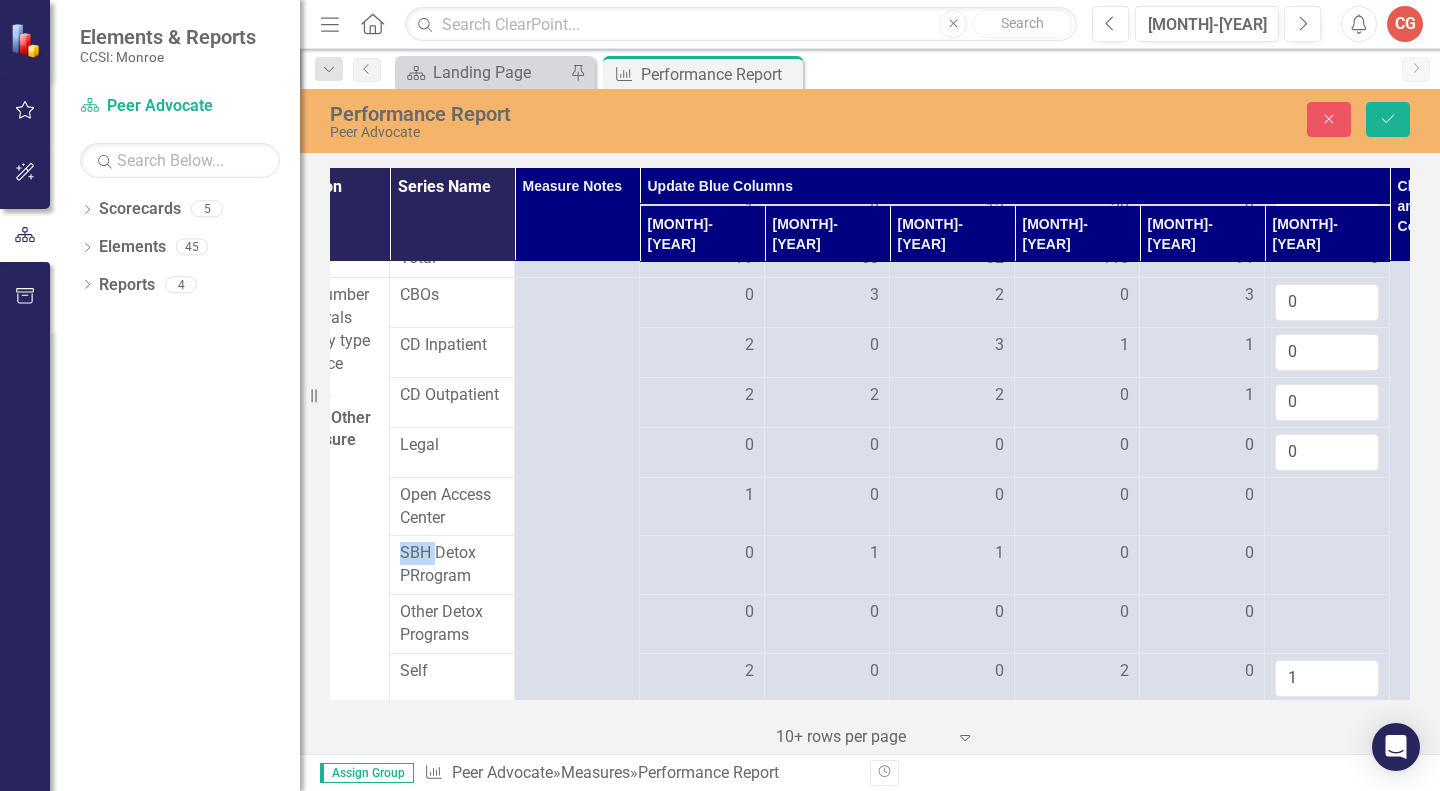 click at bounding box center [702, 496] 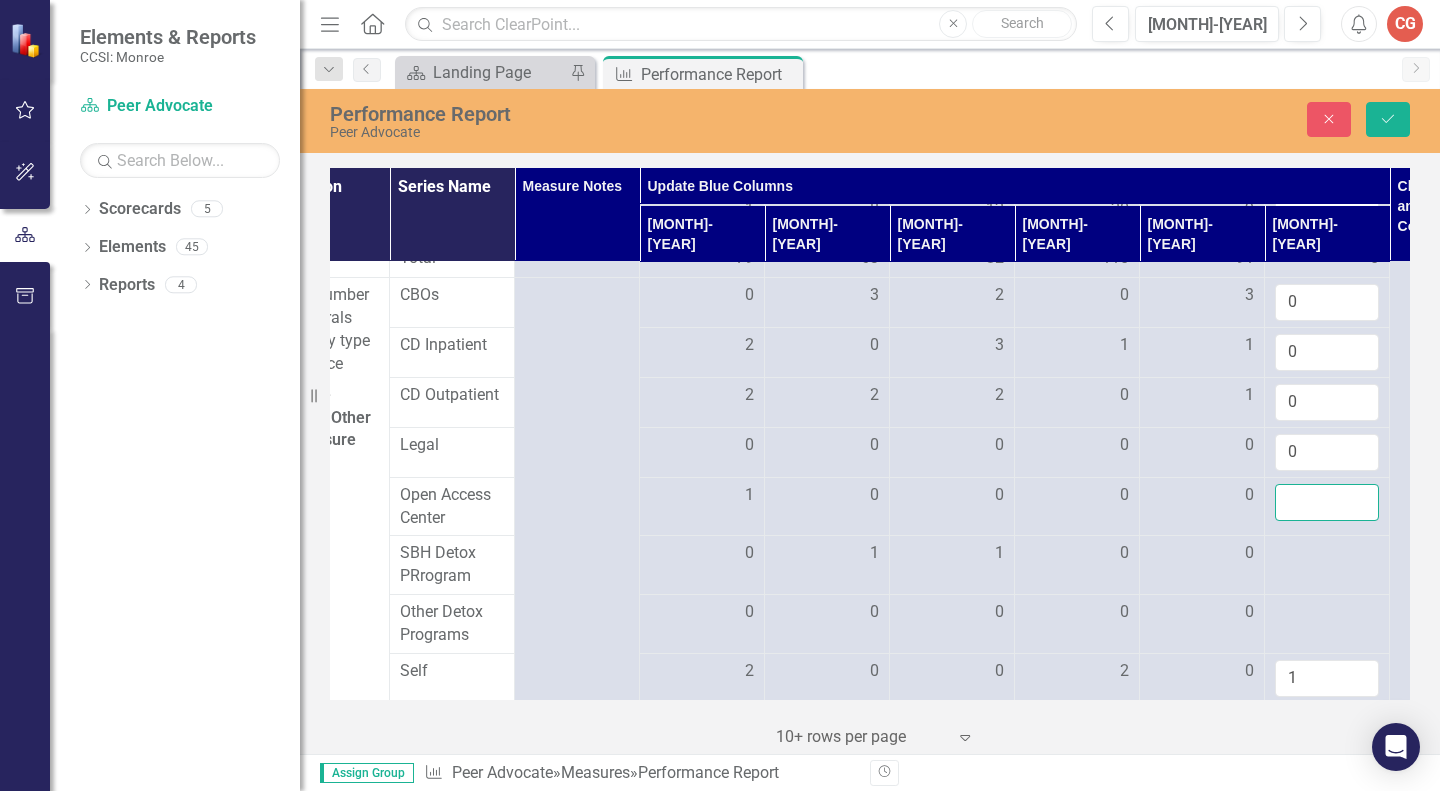 click at bounding box center [1327, 502] 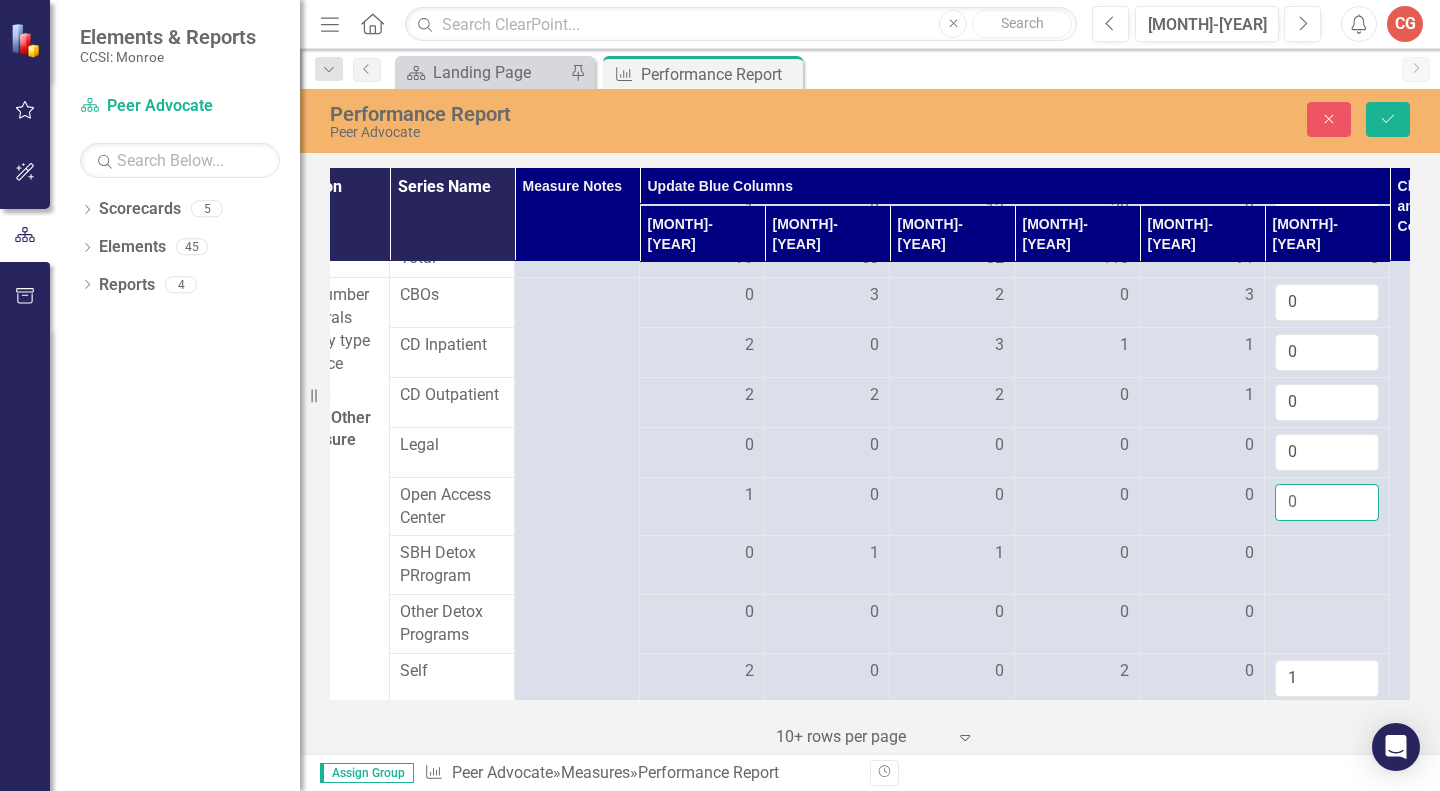 type on "0" 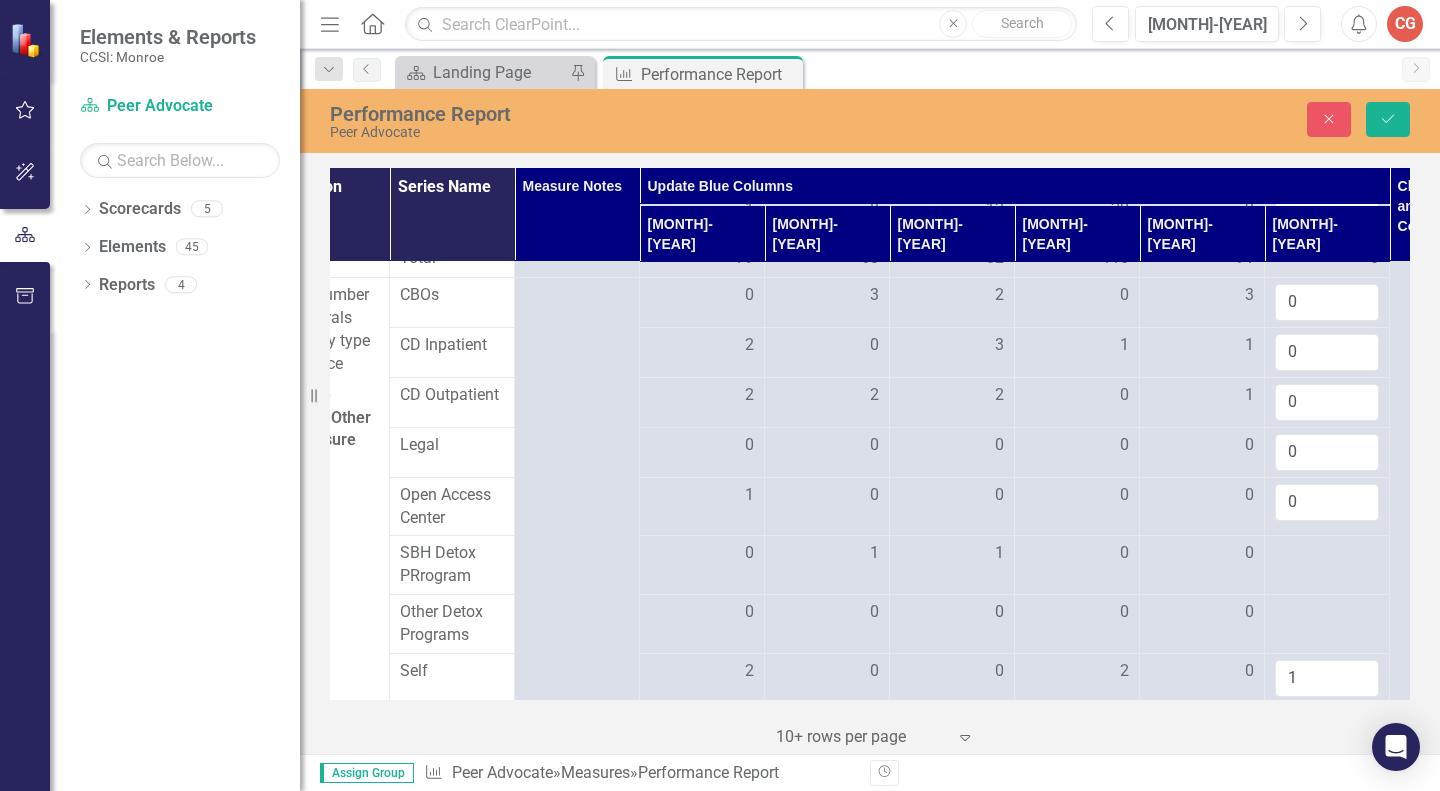 click at bounding box center [702, 554] 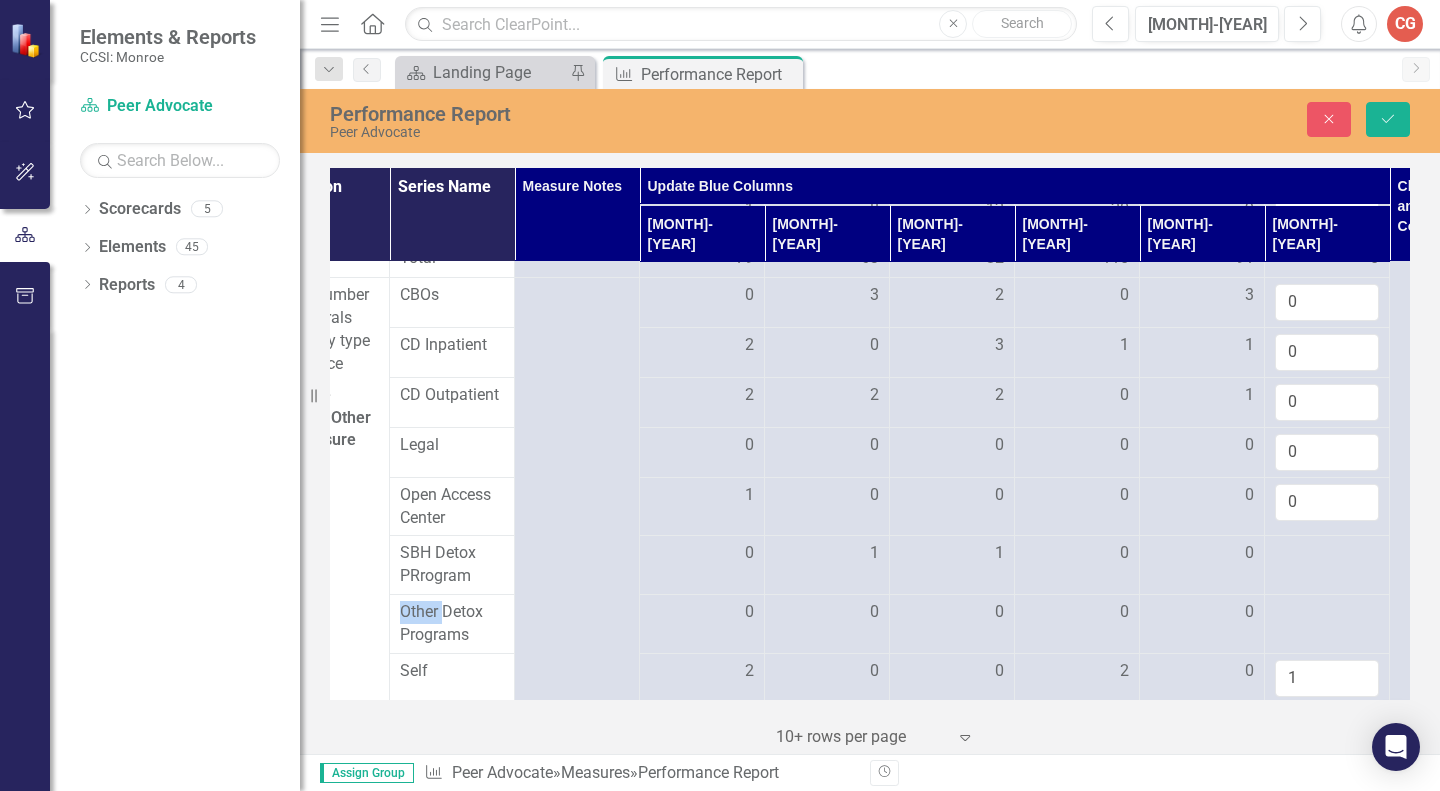 click at bounding box center (702, 554) 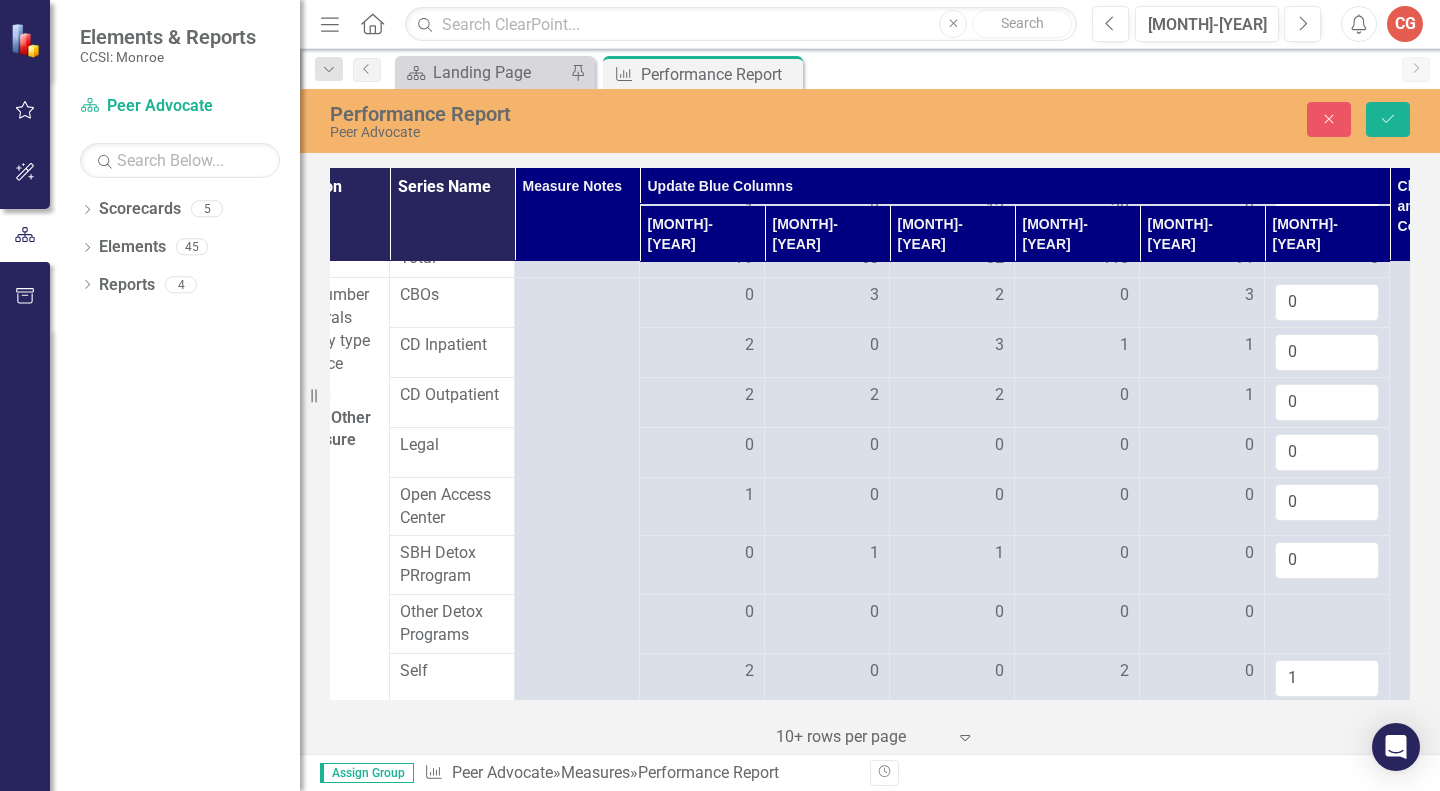 type on "0" 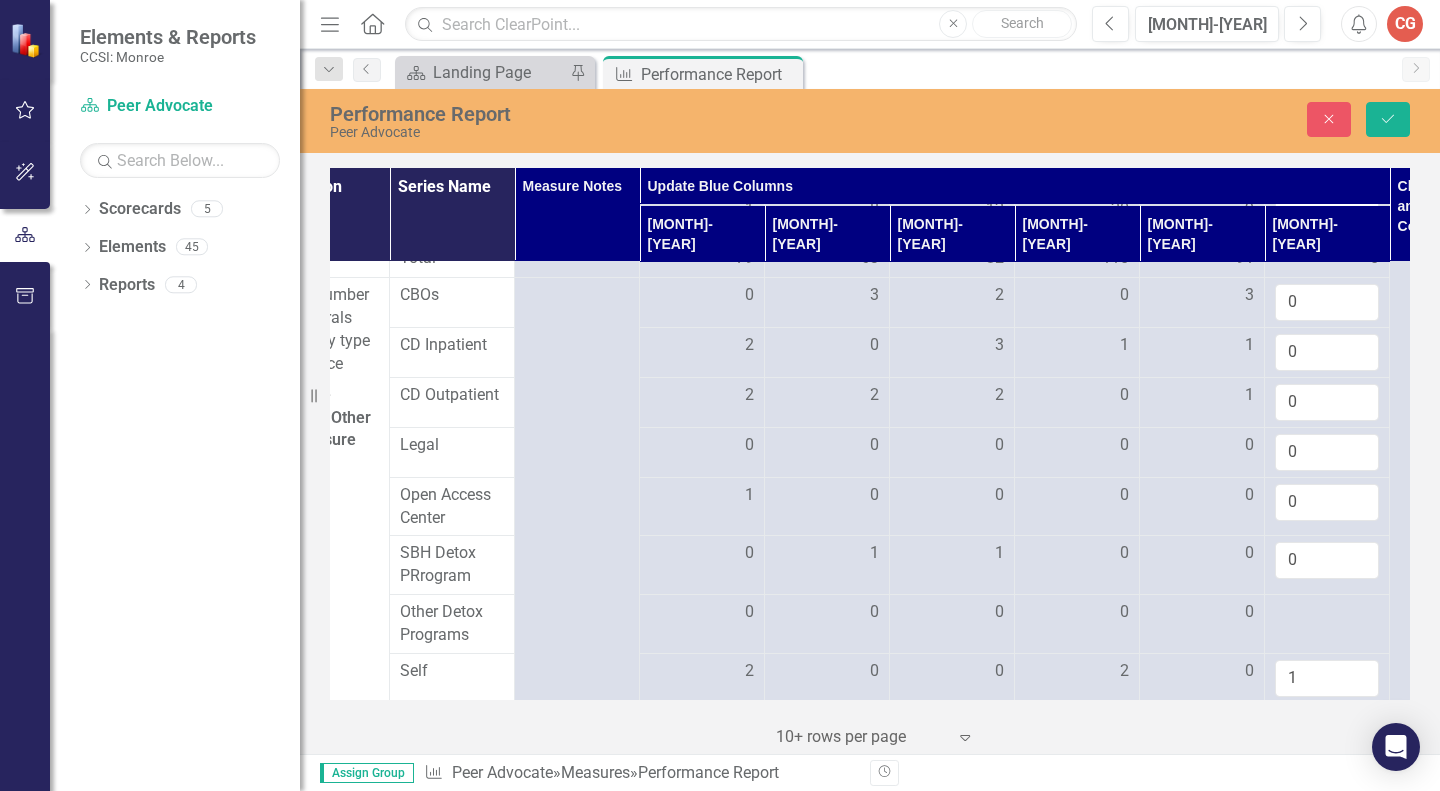 click at bounding box center (702, 613) 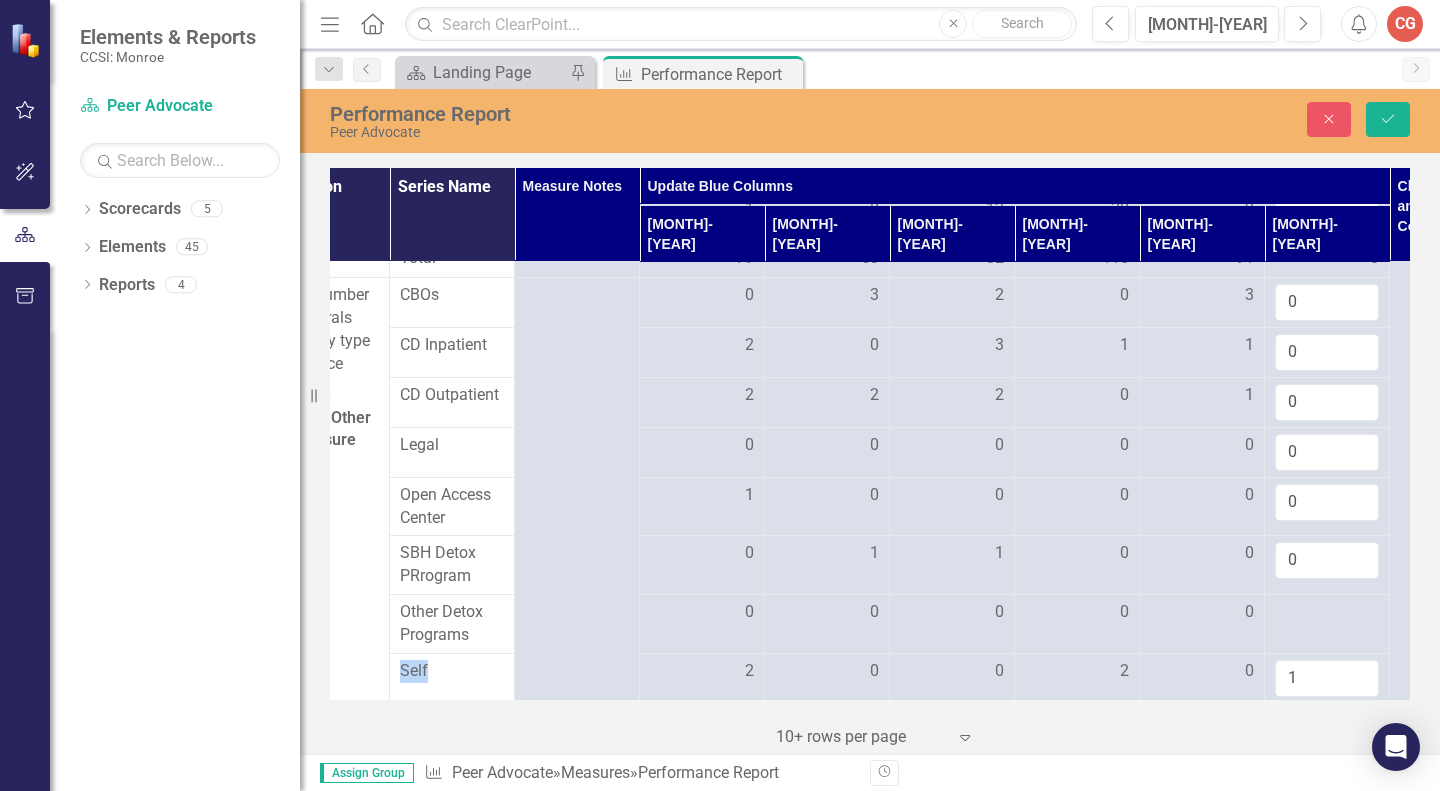 click at bounding box center (702, 613) 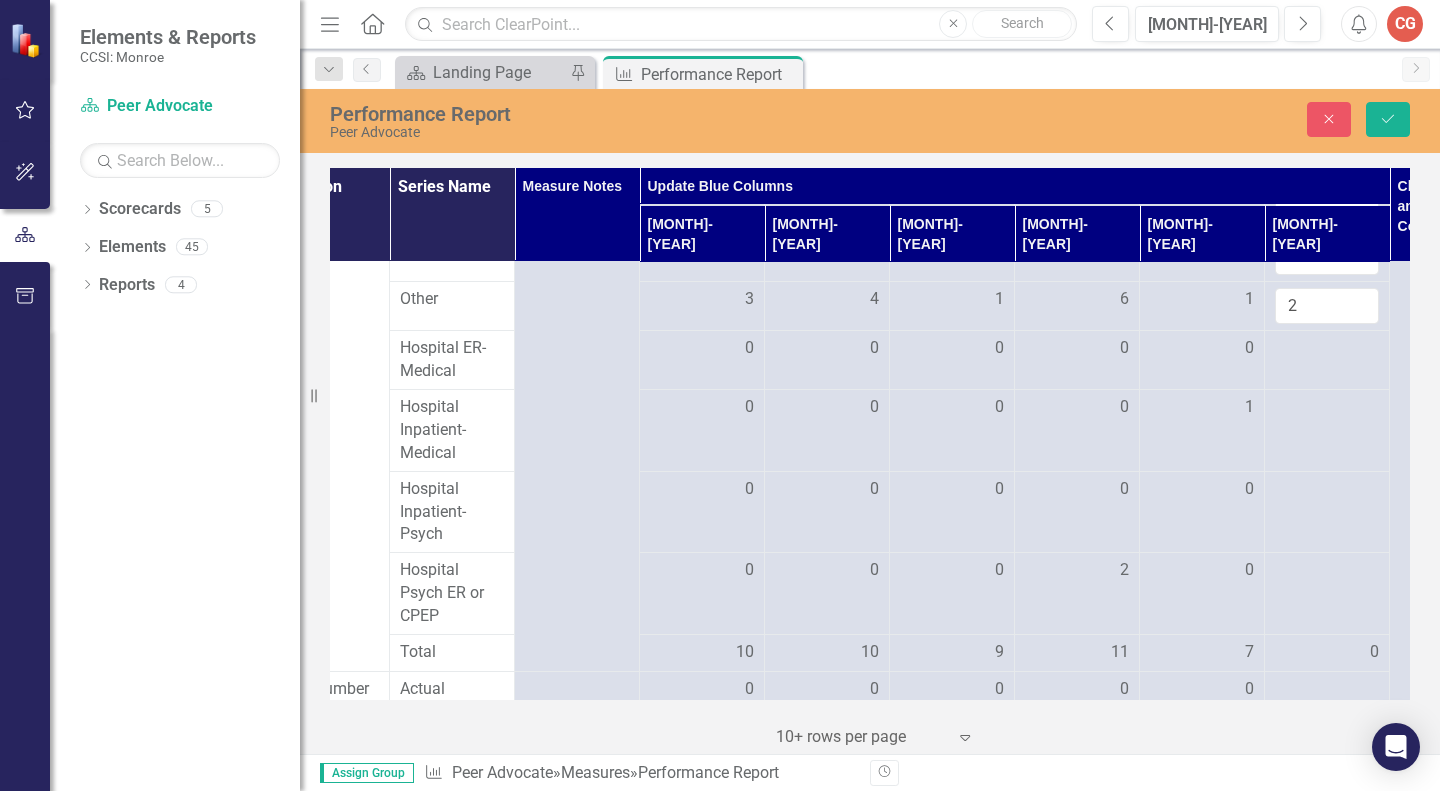 scroll, scrollTop: 2045, scrollLeft: 191, axis: both 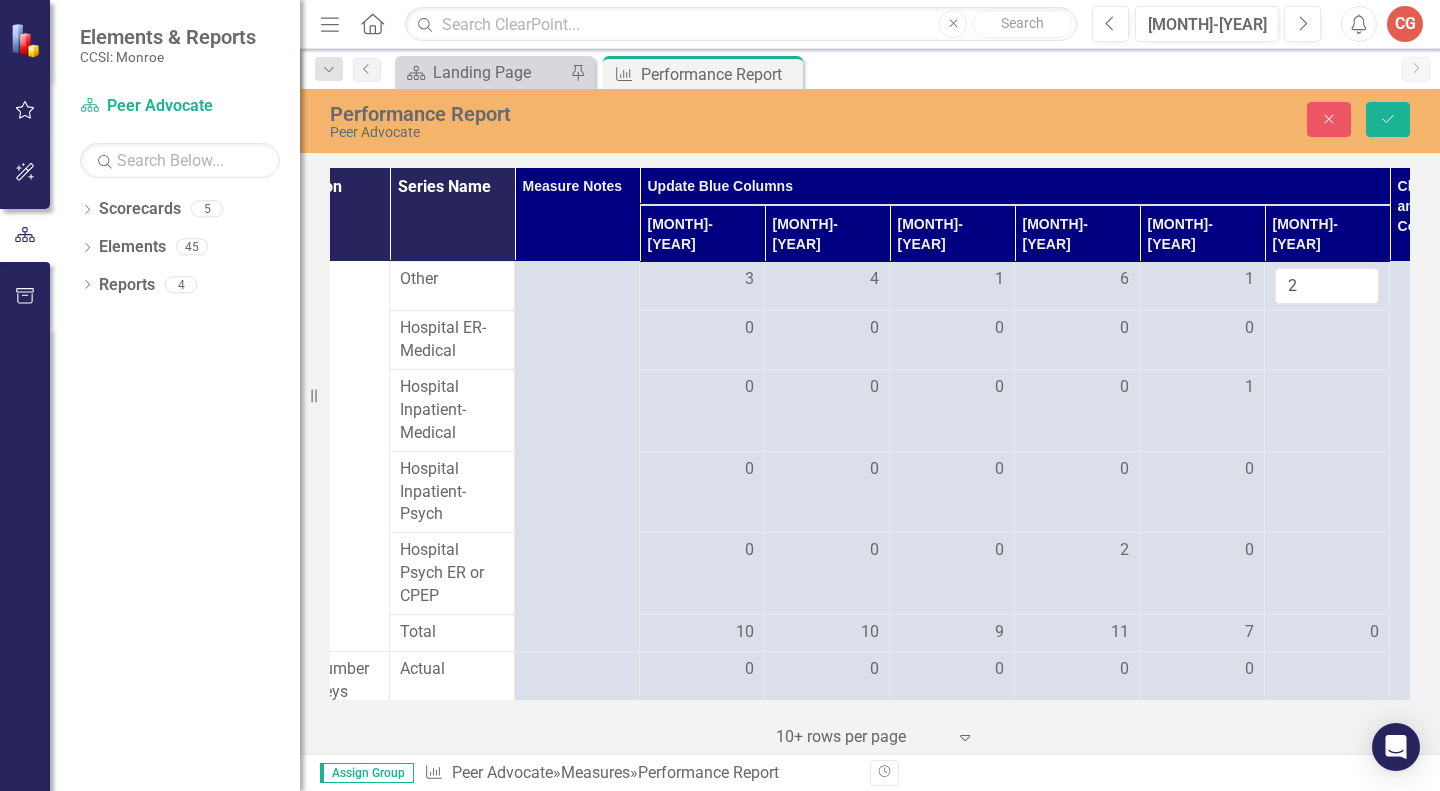 type on "0" 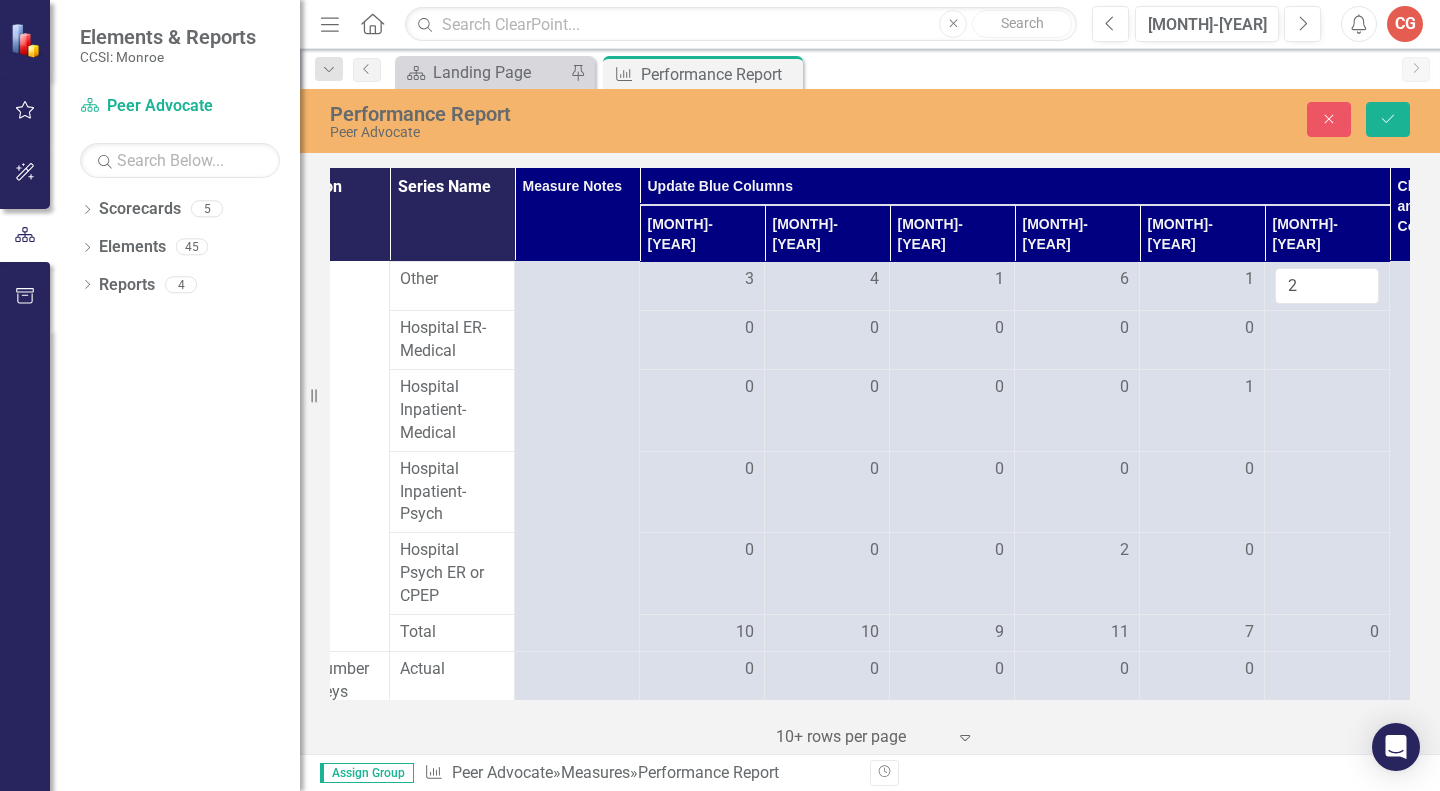 click at bounding box center (702, 551) 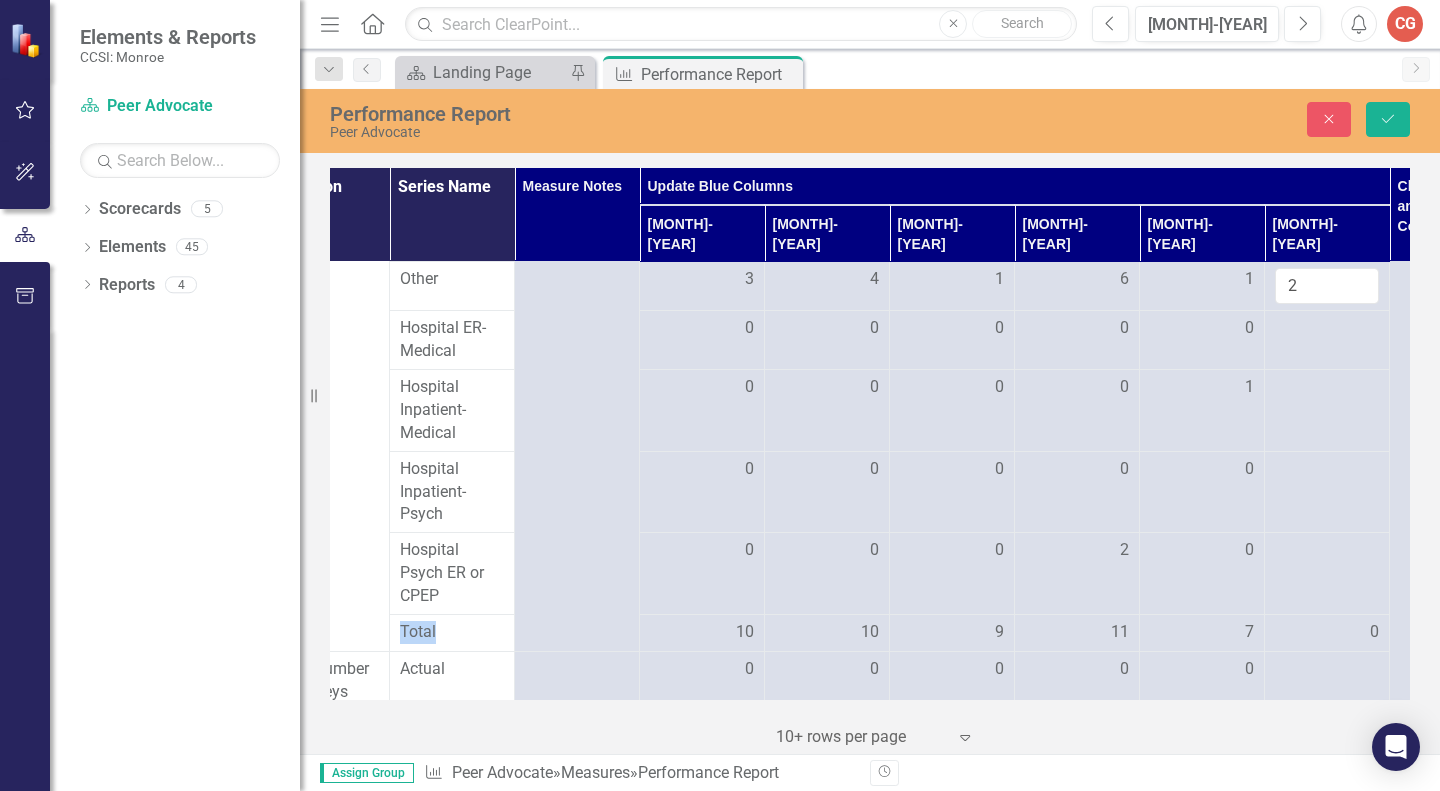 click at bounding box center (702, 551) 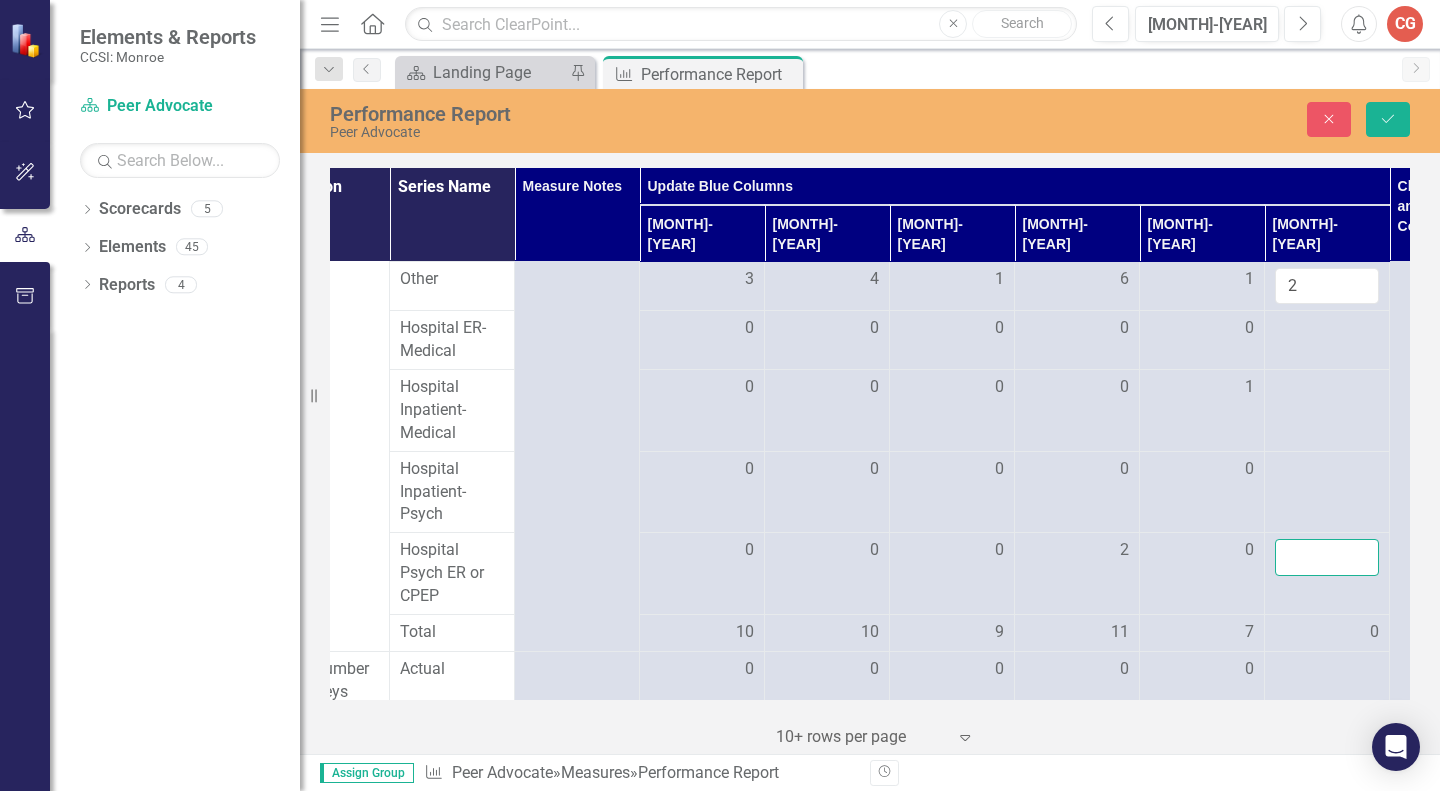 click at bounding box center (1327, 557) 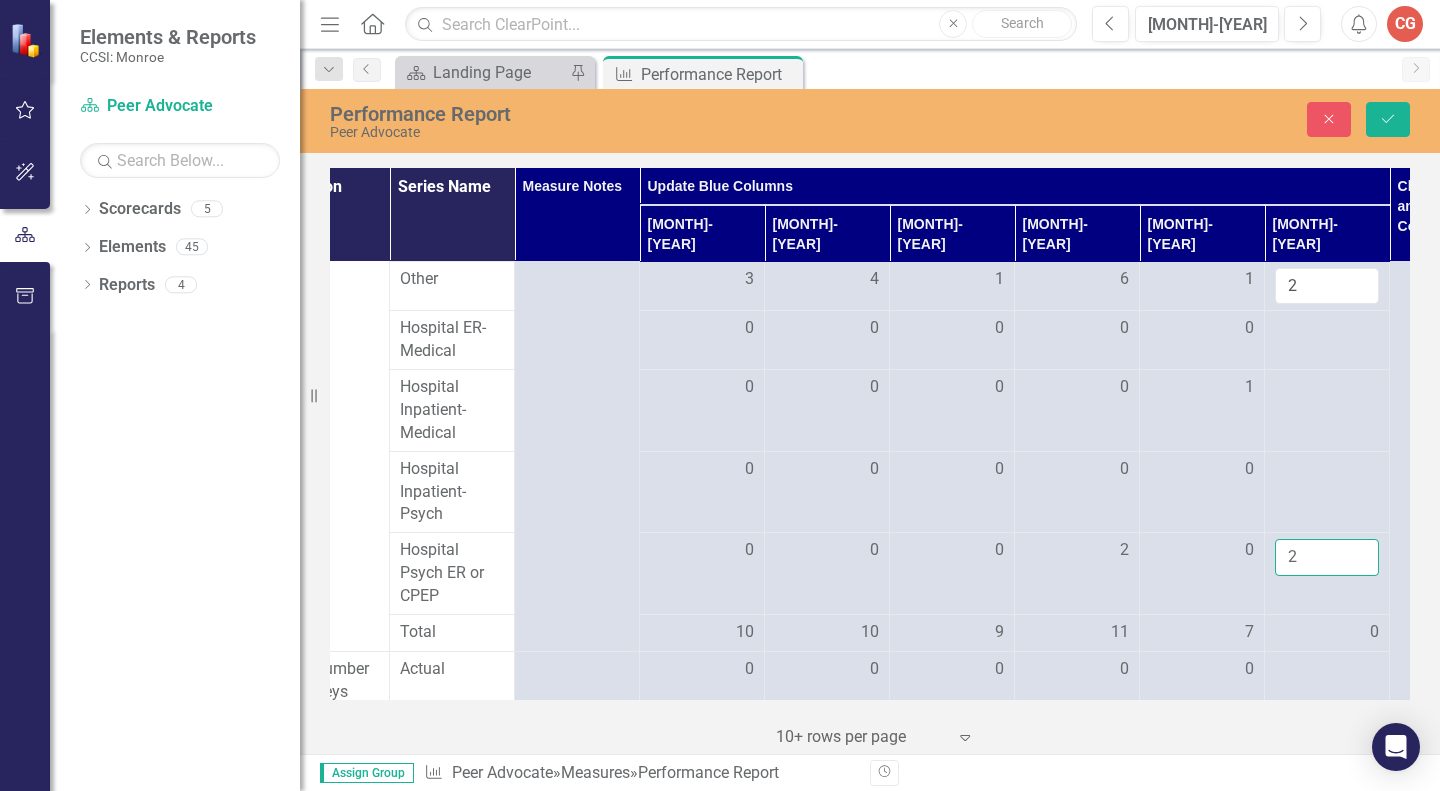 type on "2" 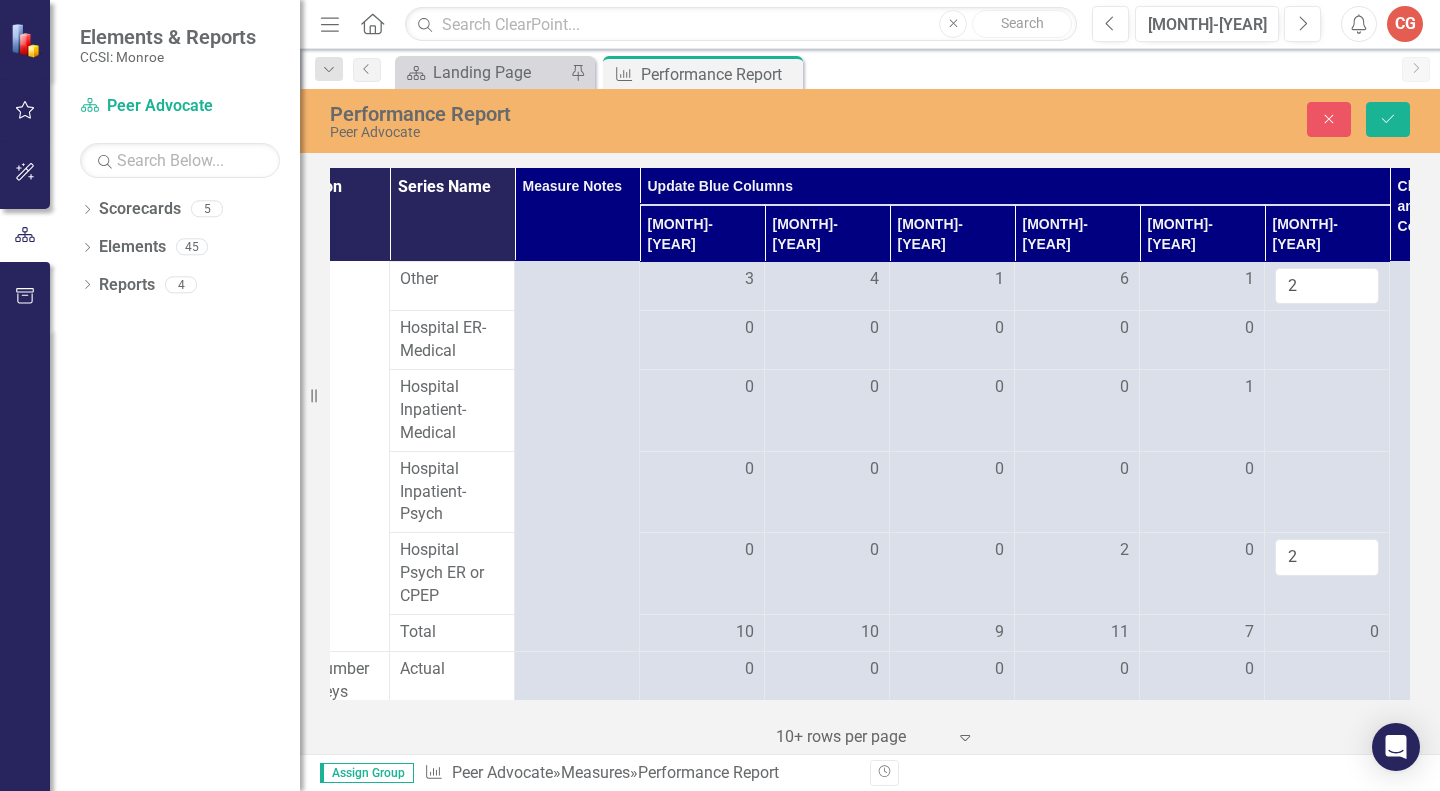 click at bounding box center (1327, 411) 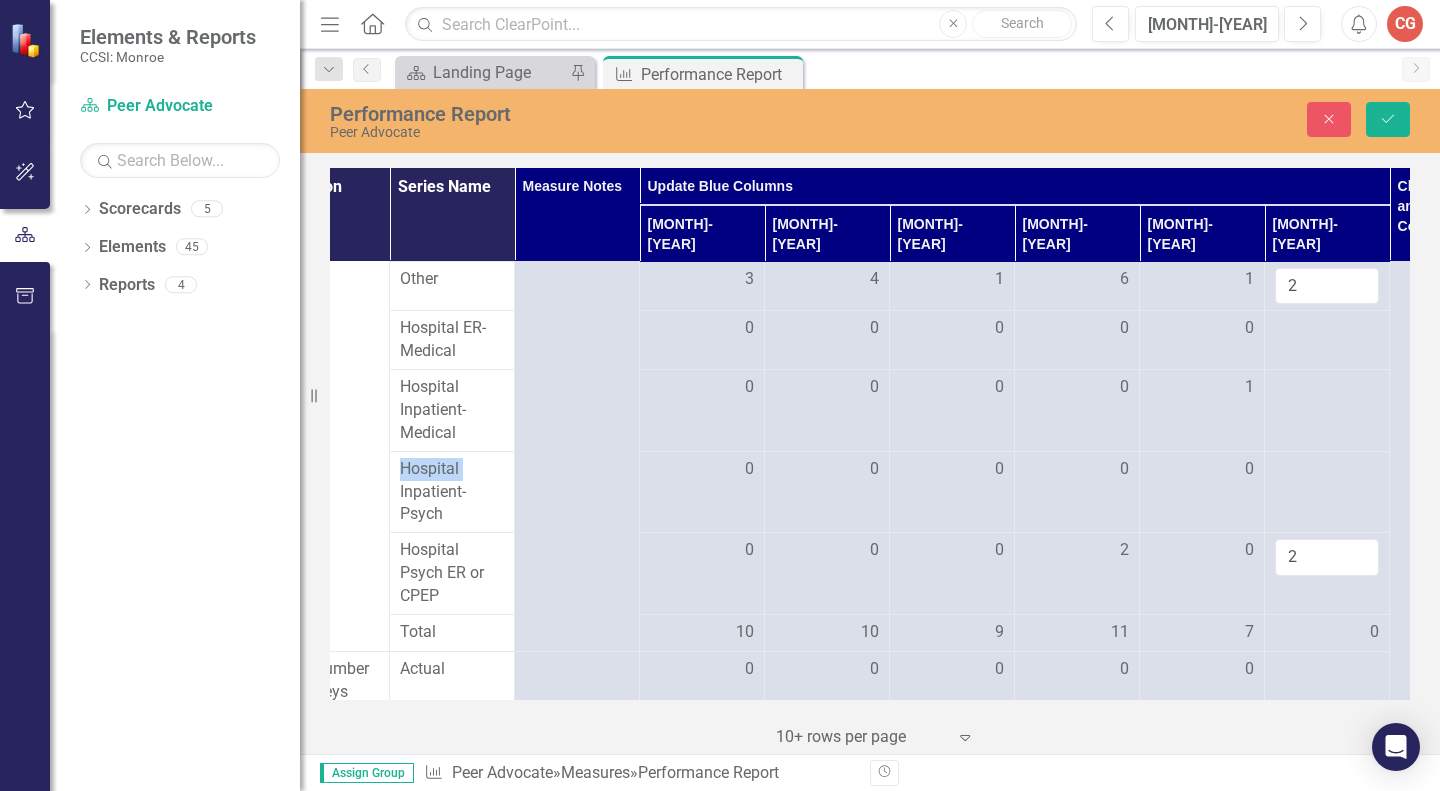 click at bounding box center [1327, 411] 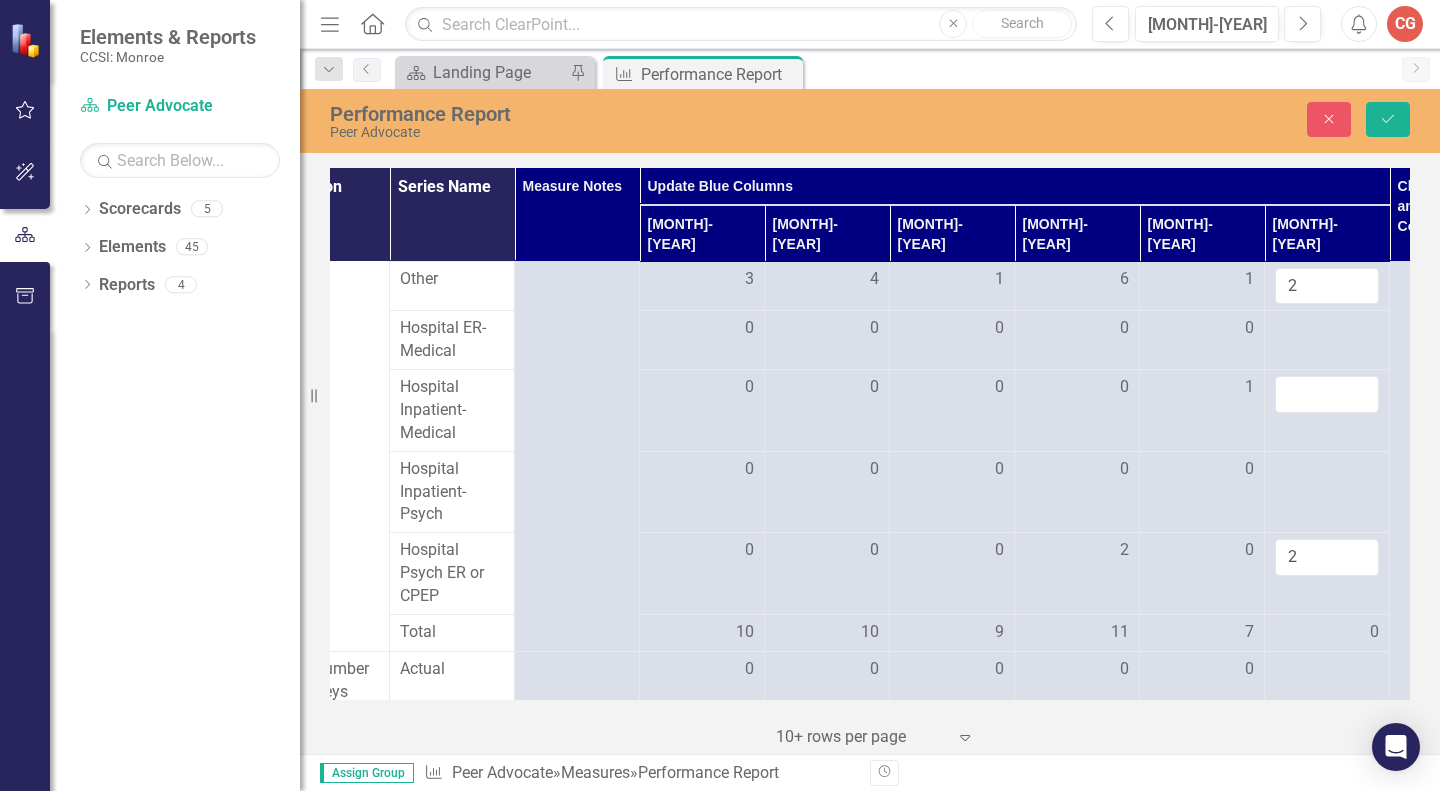 click at bounding box center [1327, 394] 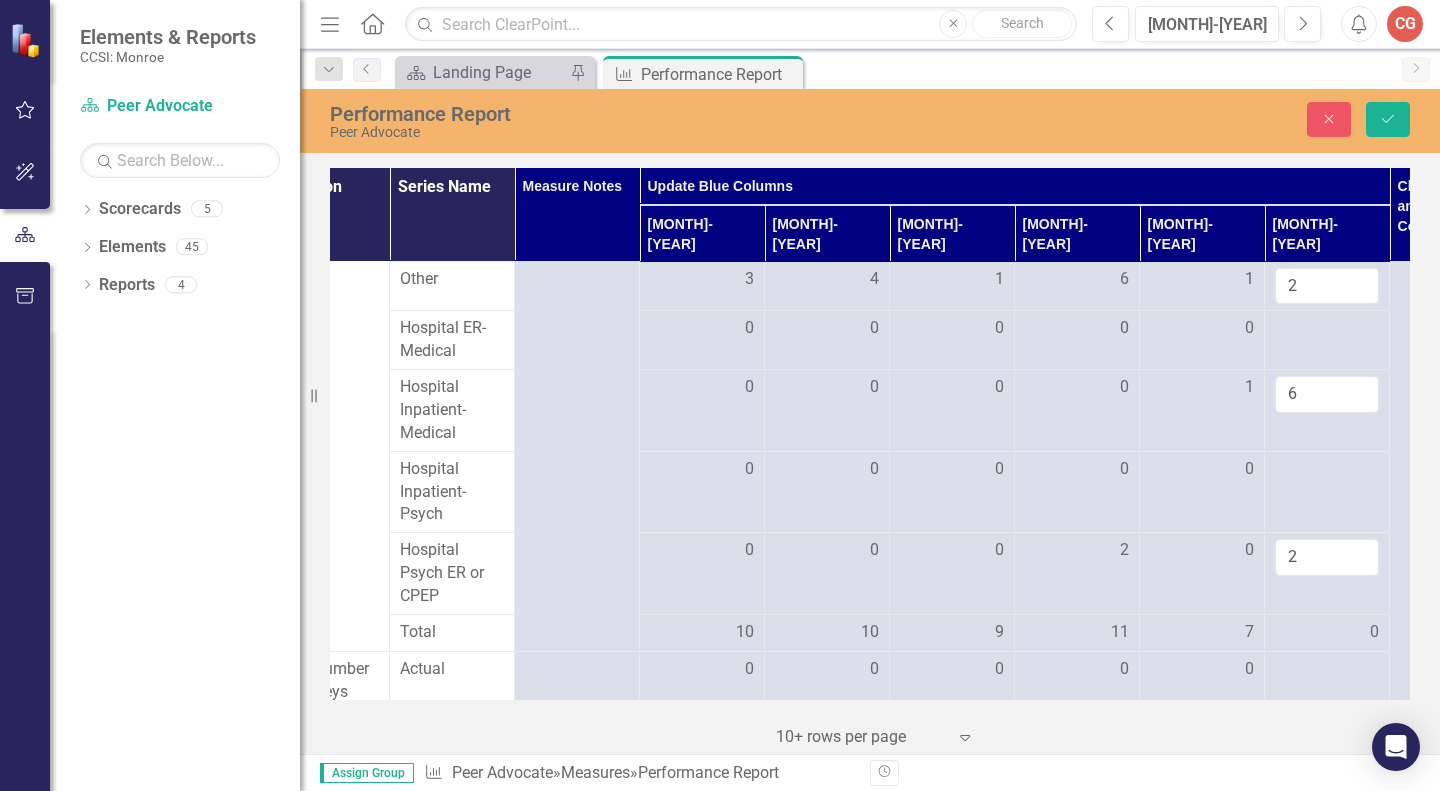 type on "6" 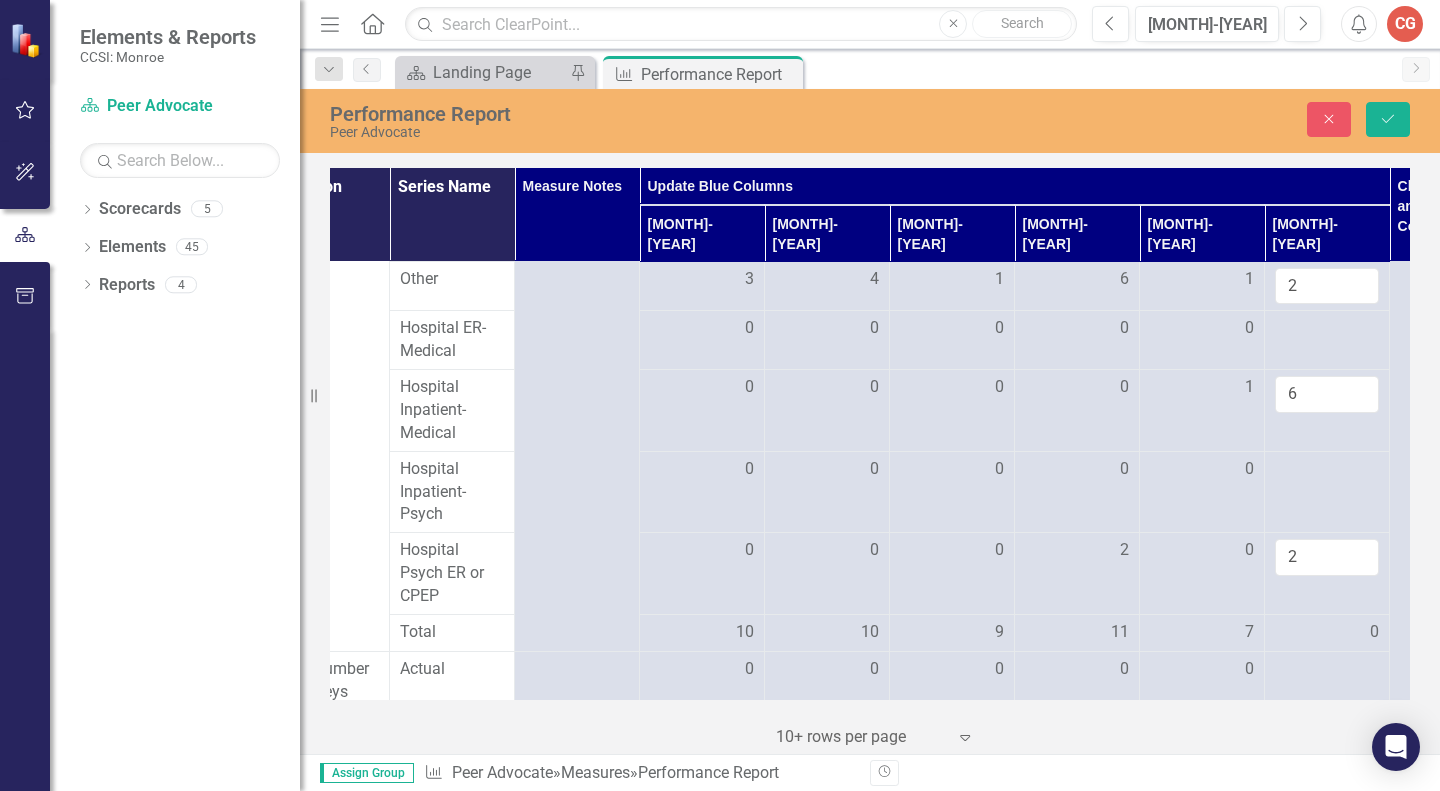 click at bounding box center [1327, 340] 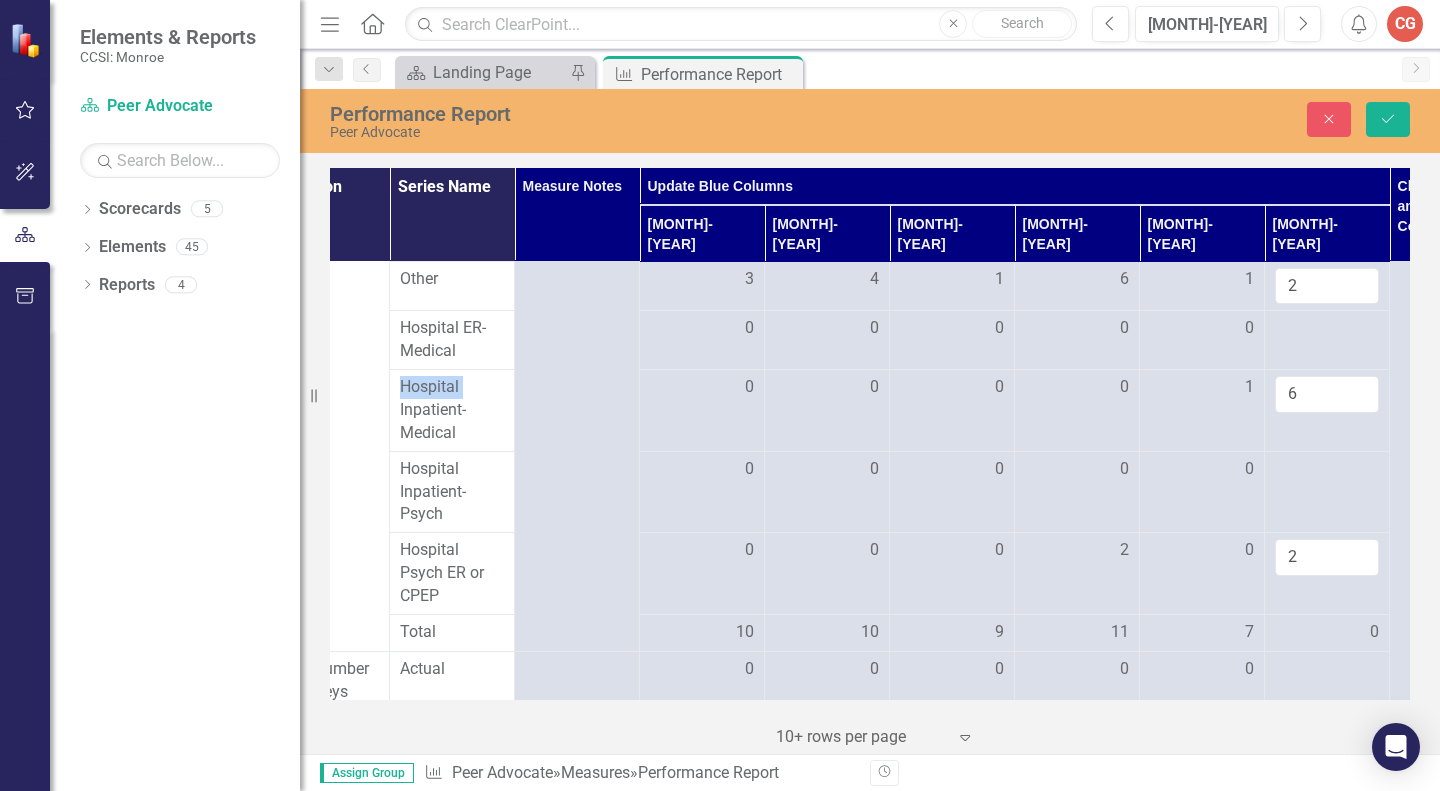 click at bounding box center [1327, 340] 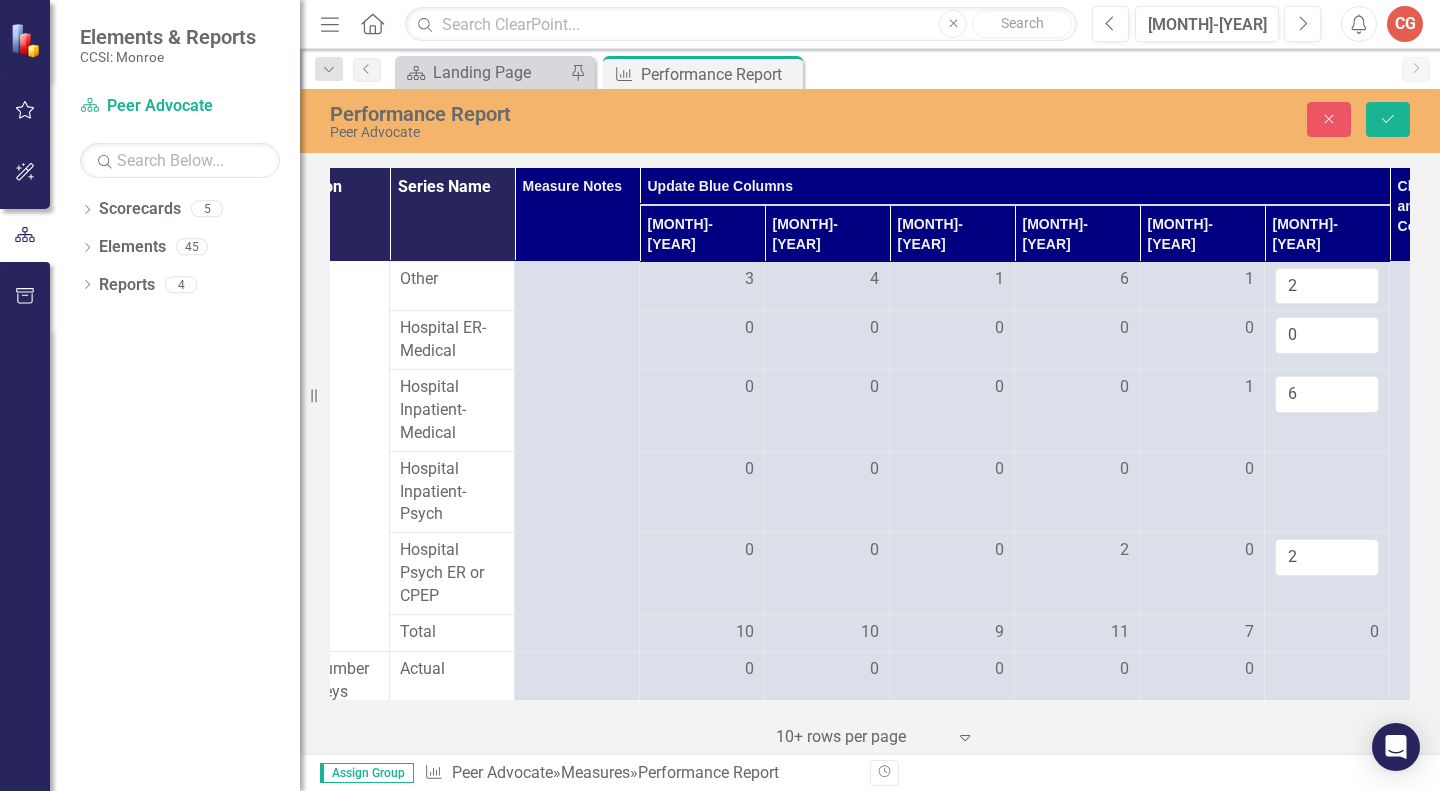 type on "0" 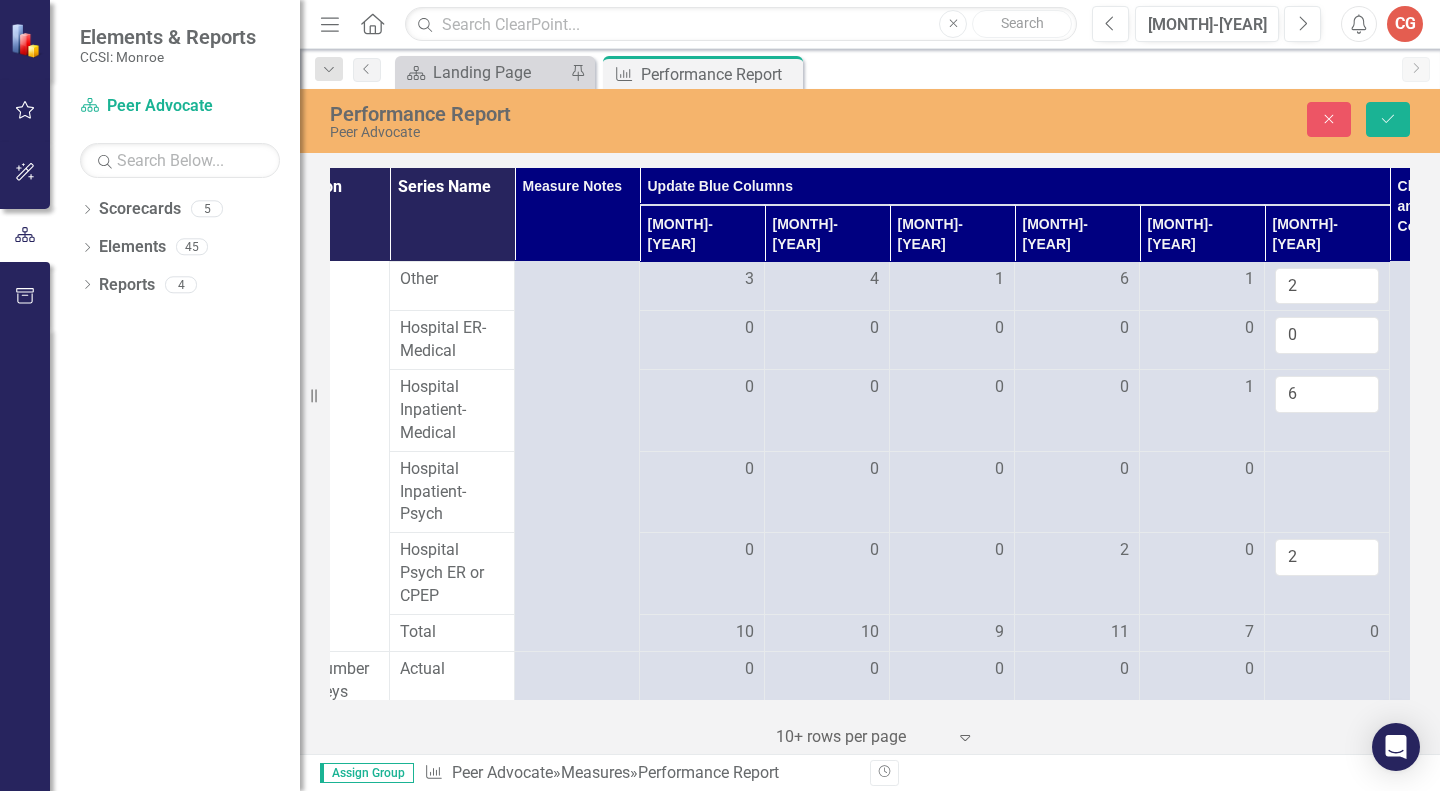 click at bounding box center (702, 470) 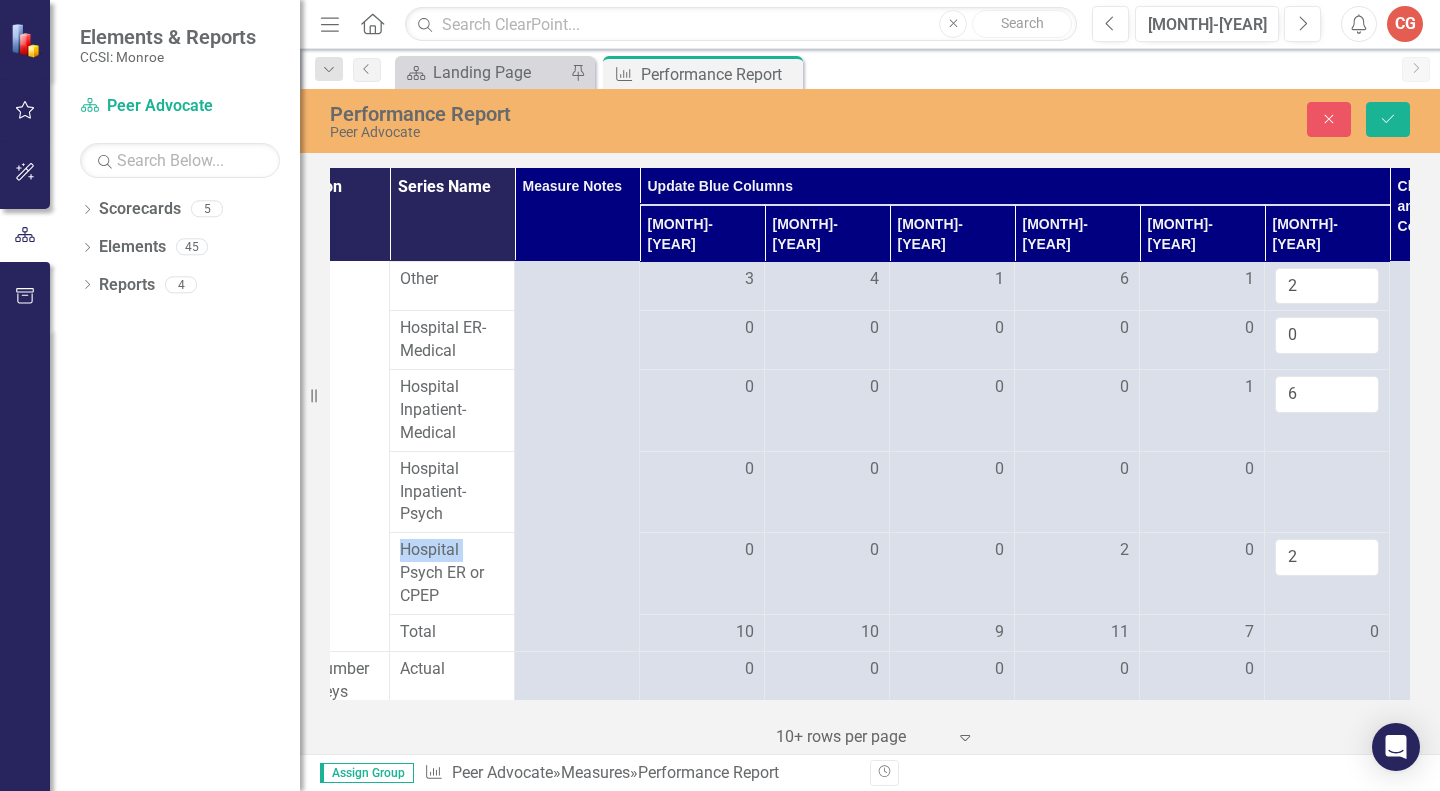 click at bounding box center [702, 470] 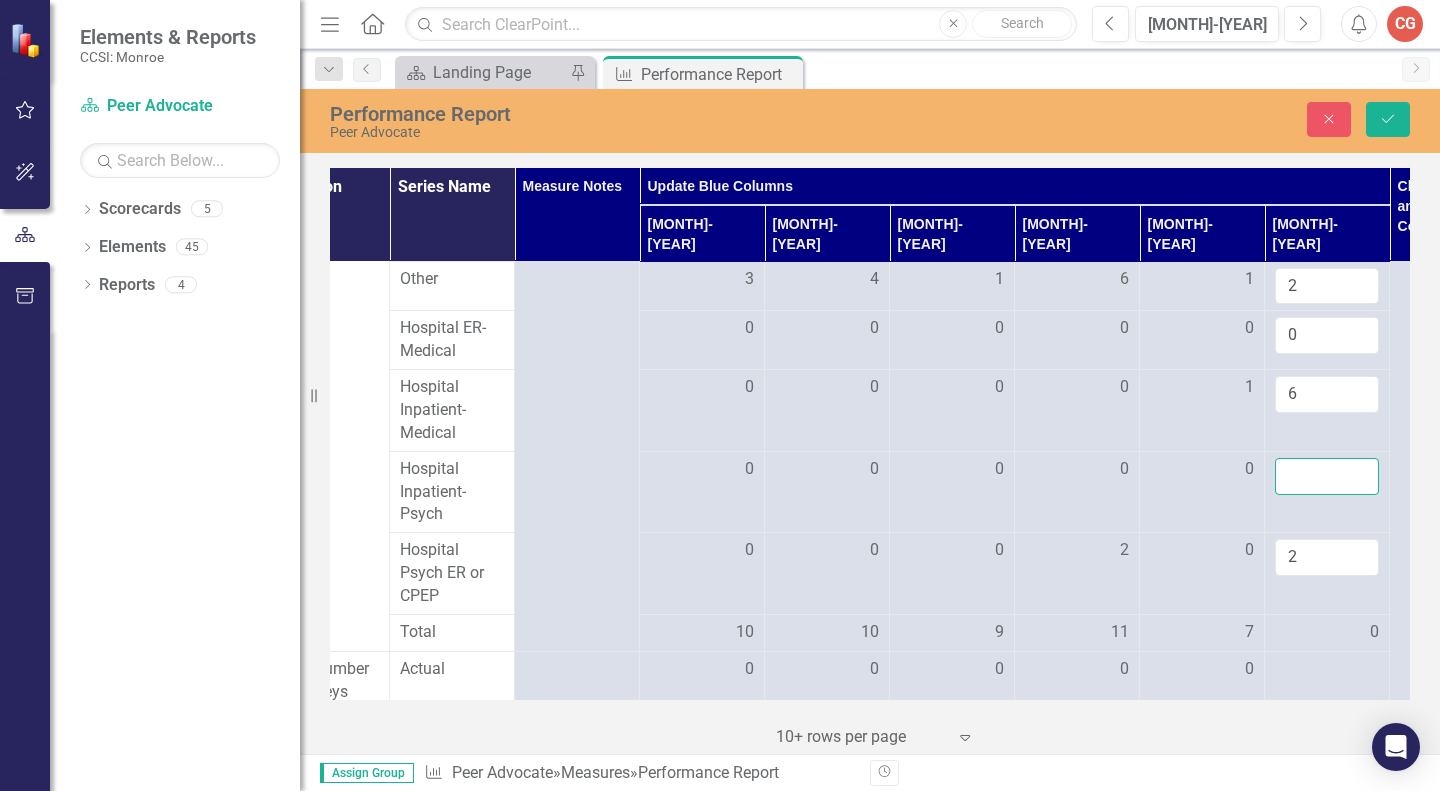 click at bounding box center [1327, 476] 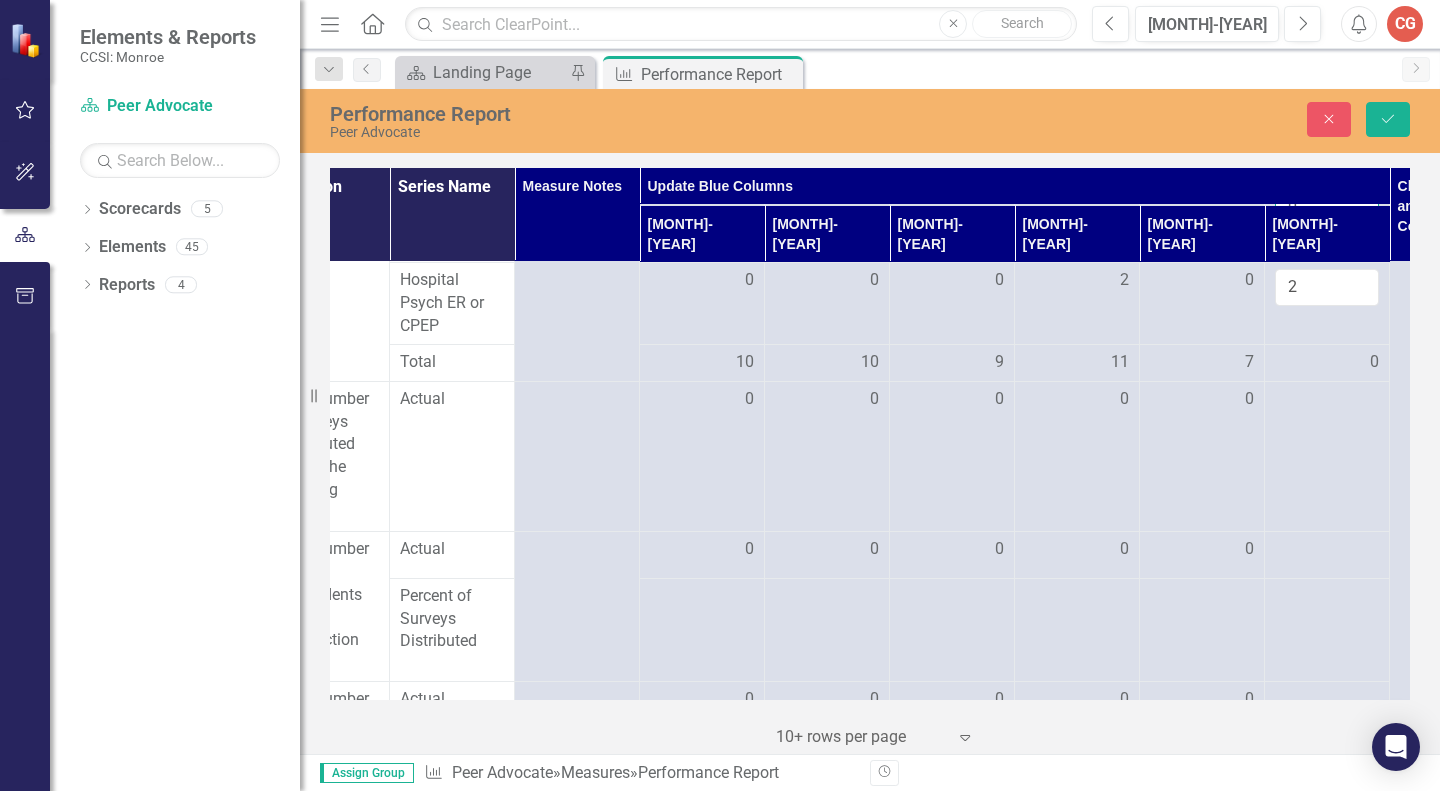 scroll, scrollTop: 2338, scrollLeft: 191, axis: both 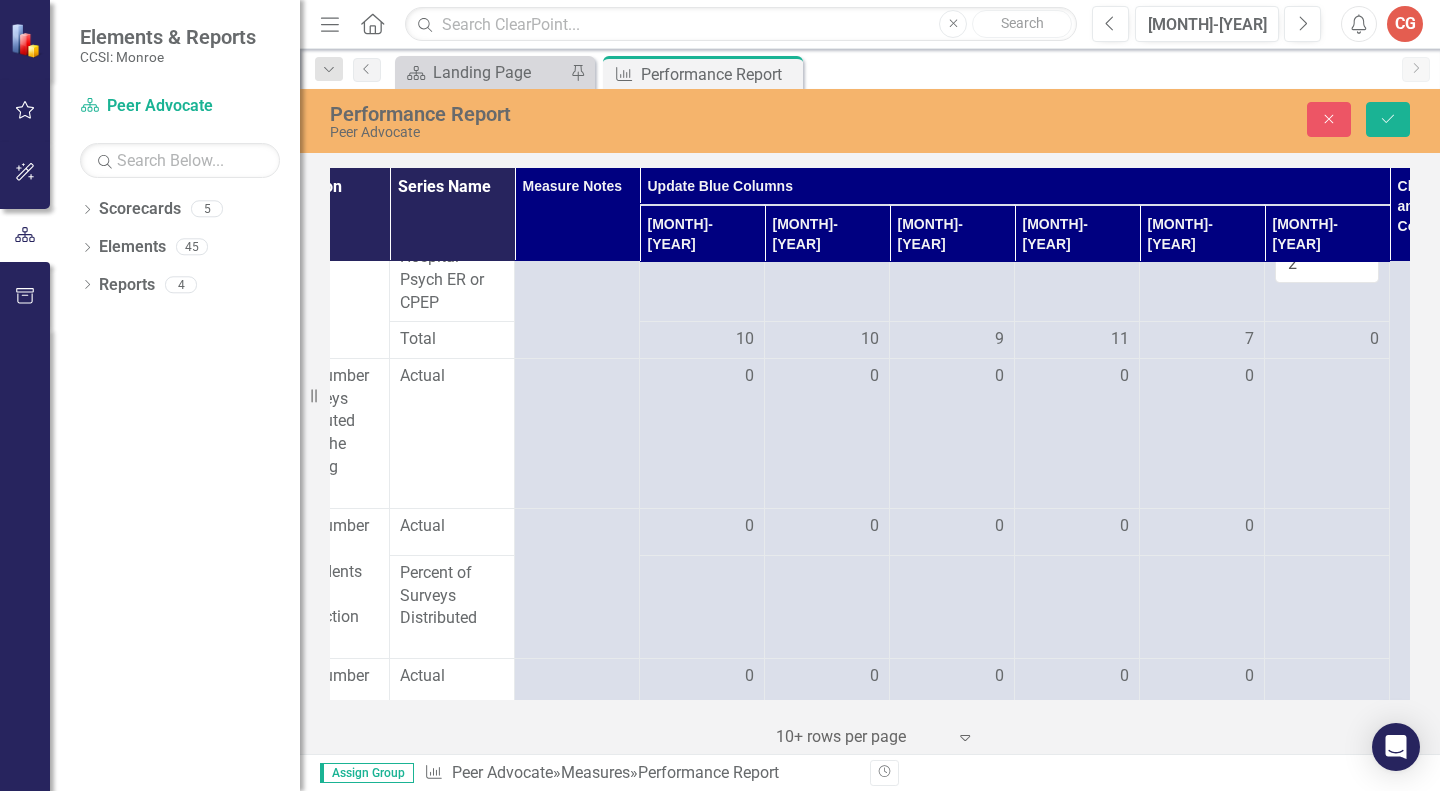 type on "0" 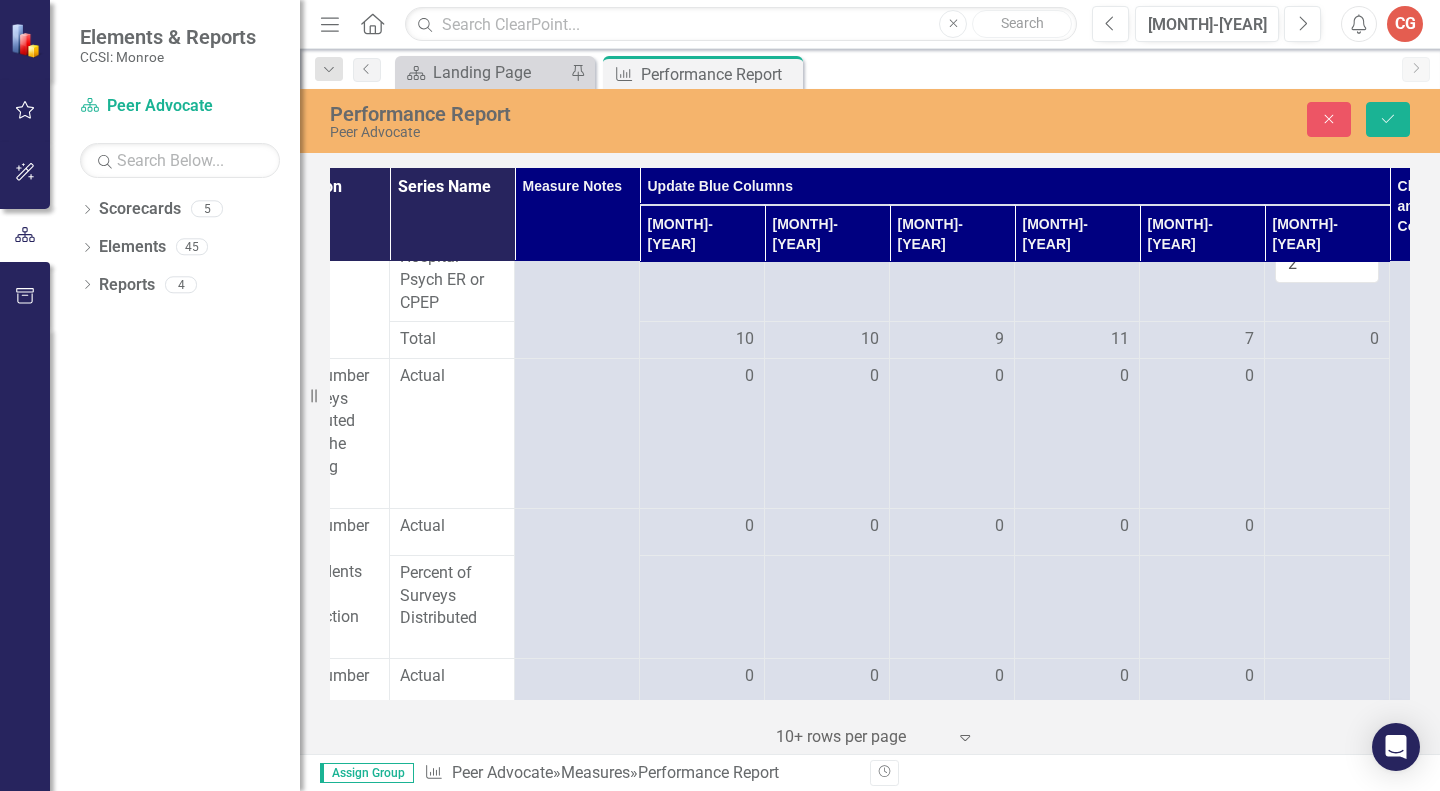 click at bounding box center [702, 377] 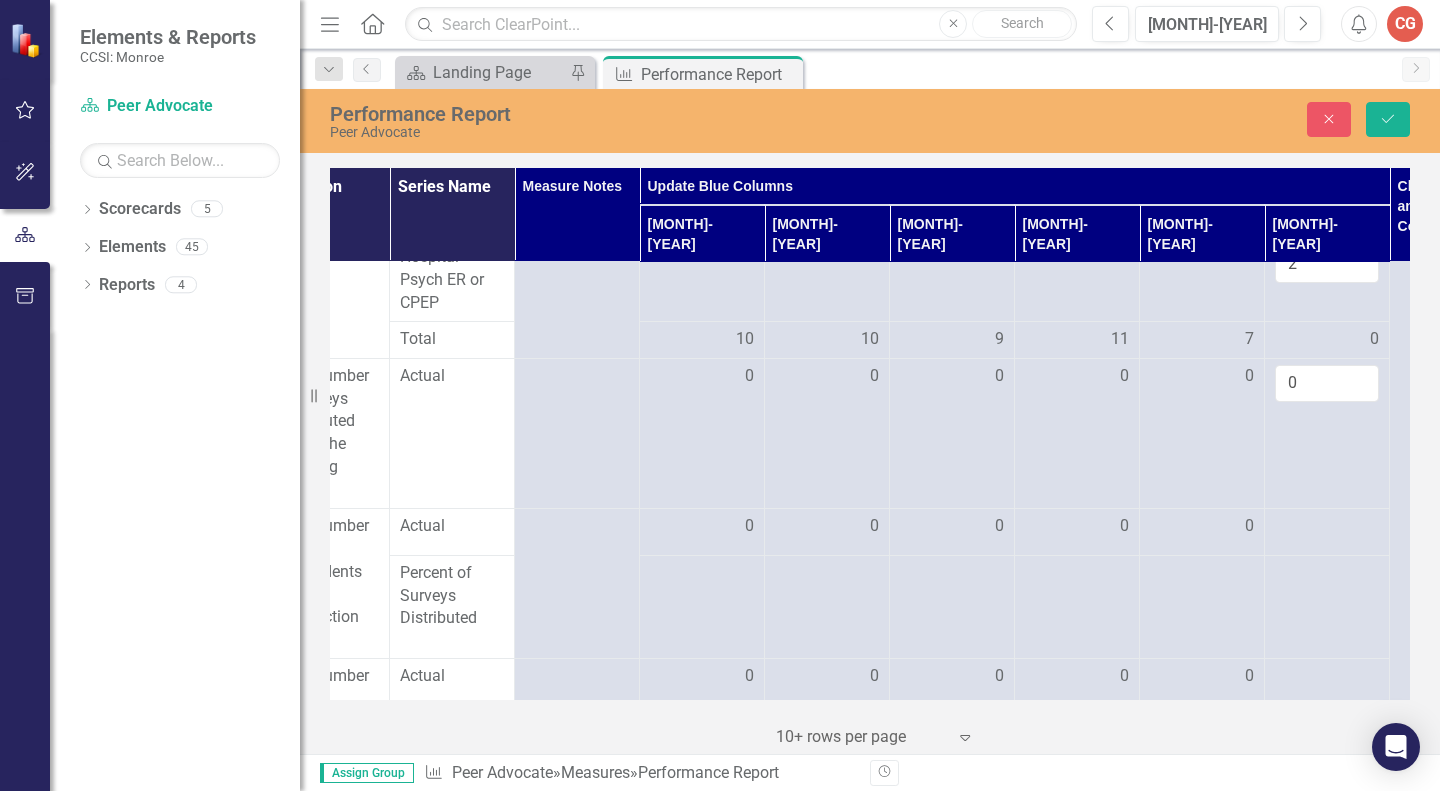type on "0" 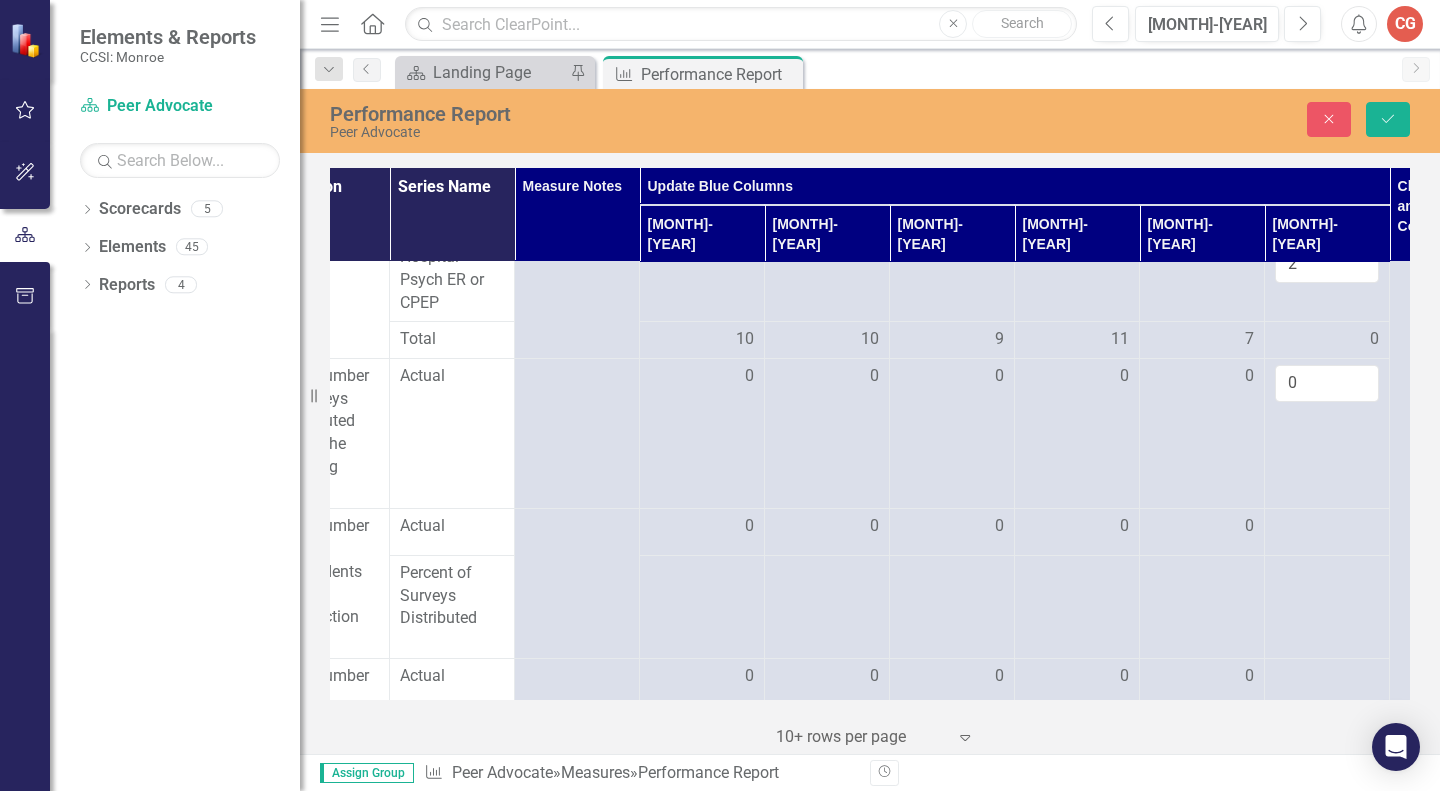 click at bounding box center [702, 527] 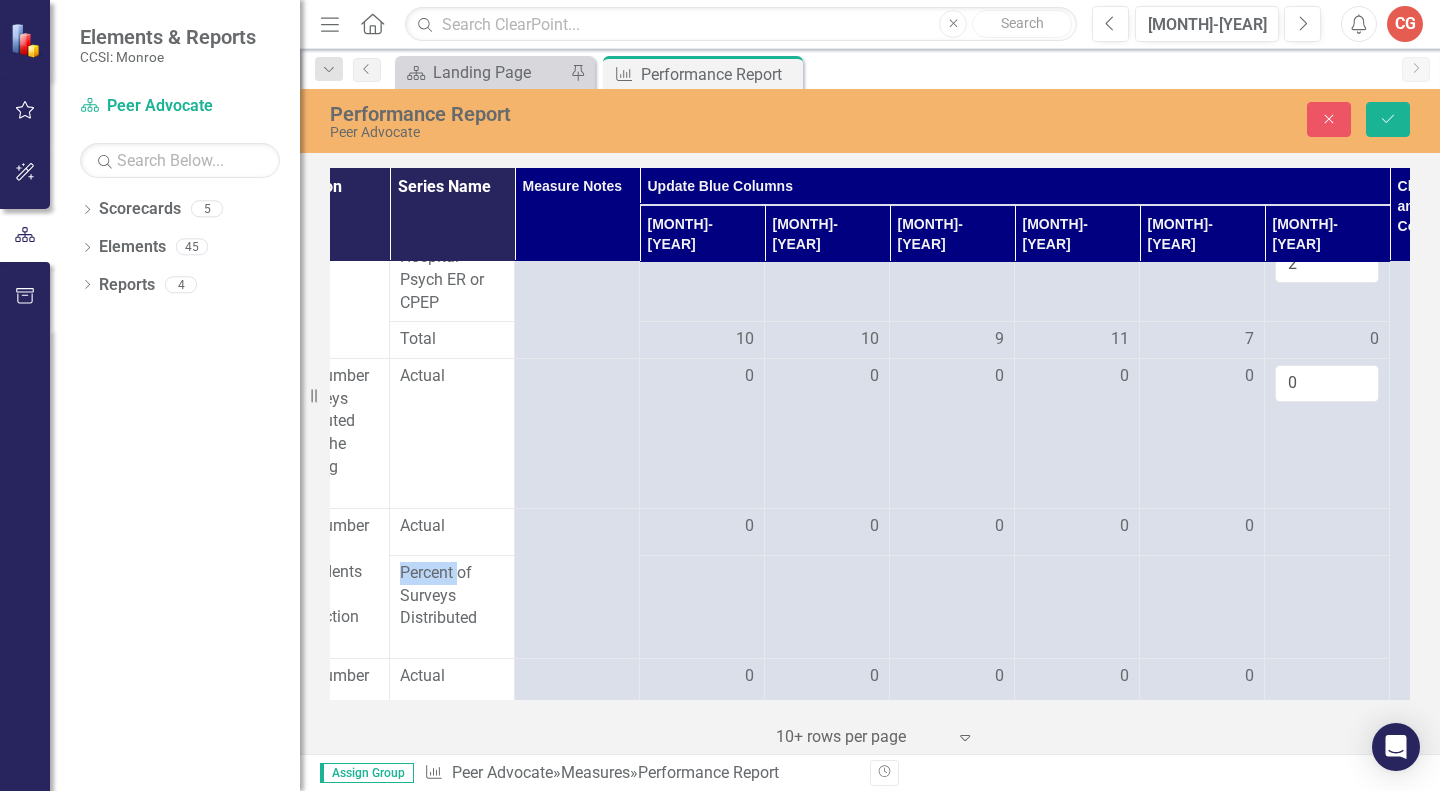 click at bounding box center [702, 527] 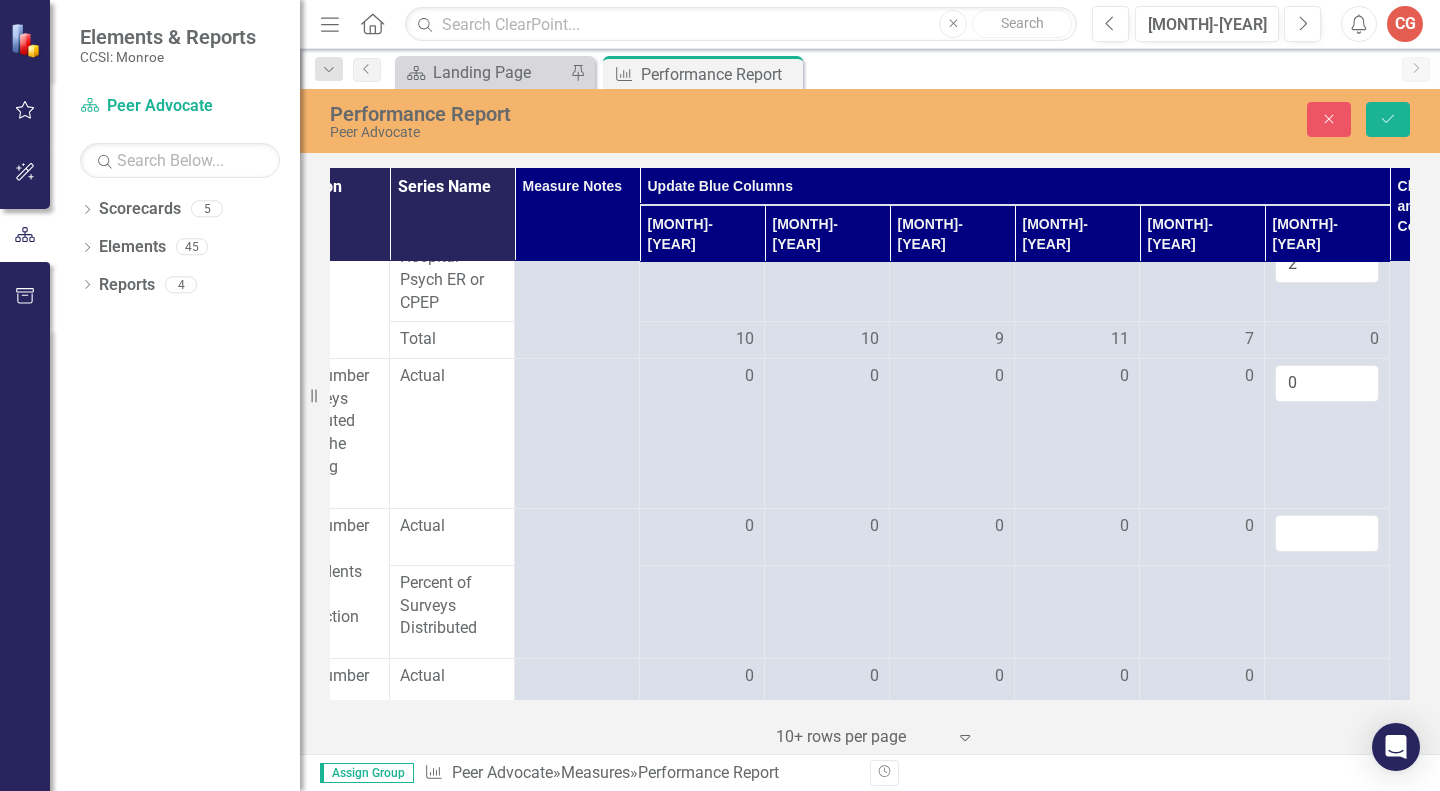 click at bounding box center (1327, 533) 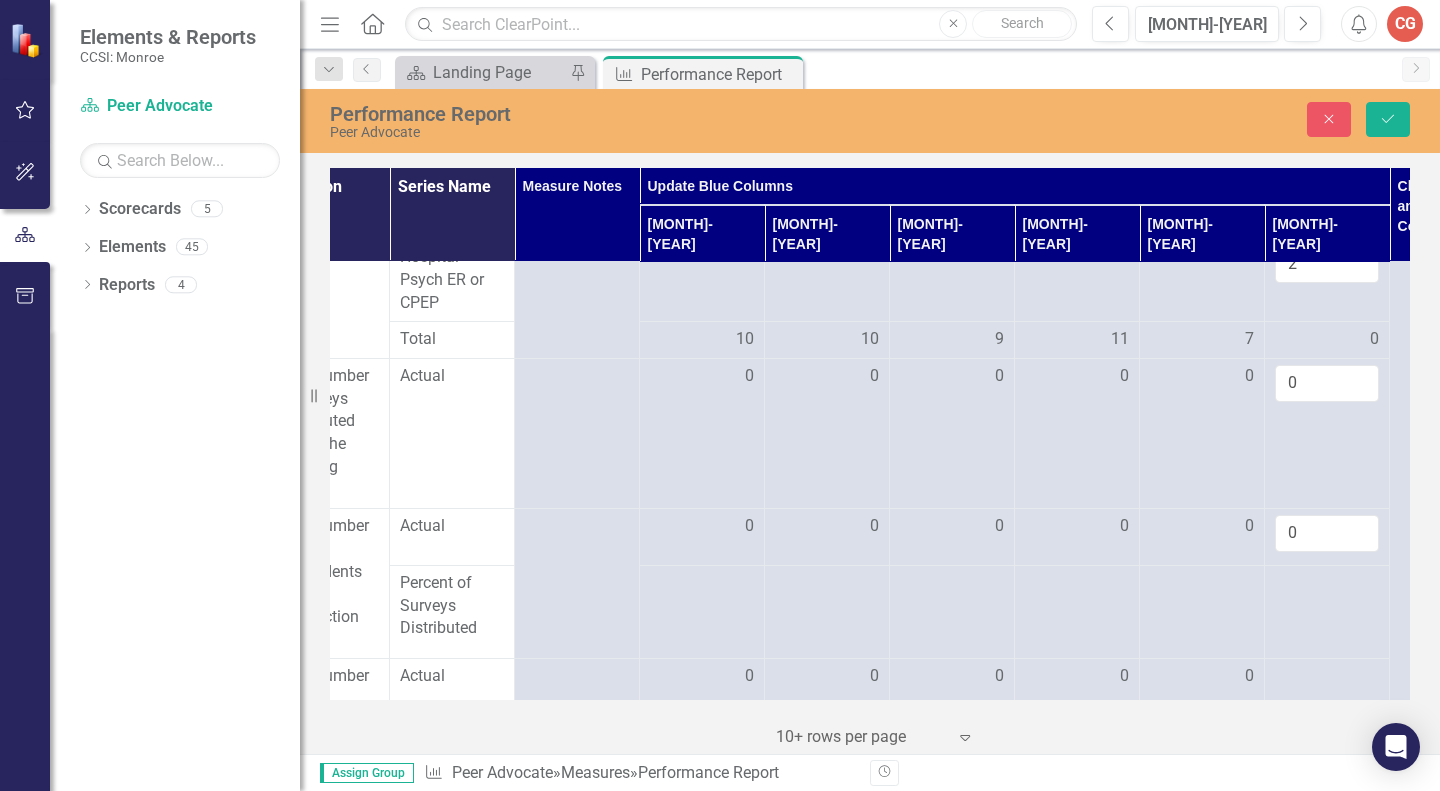type on "0" 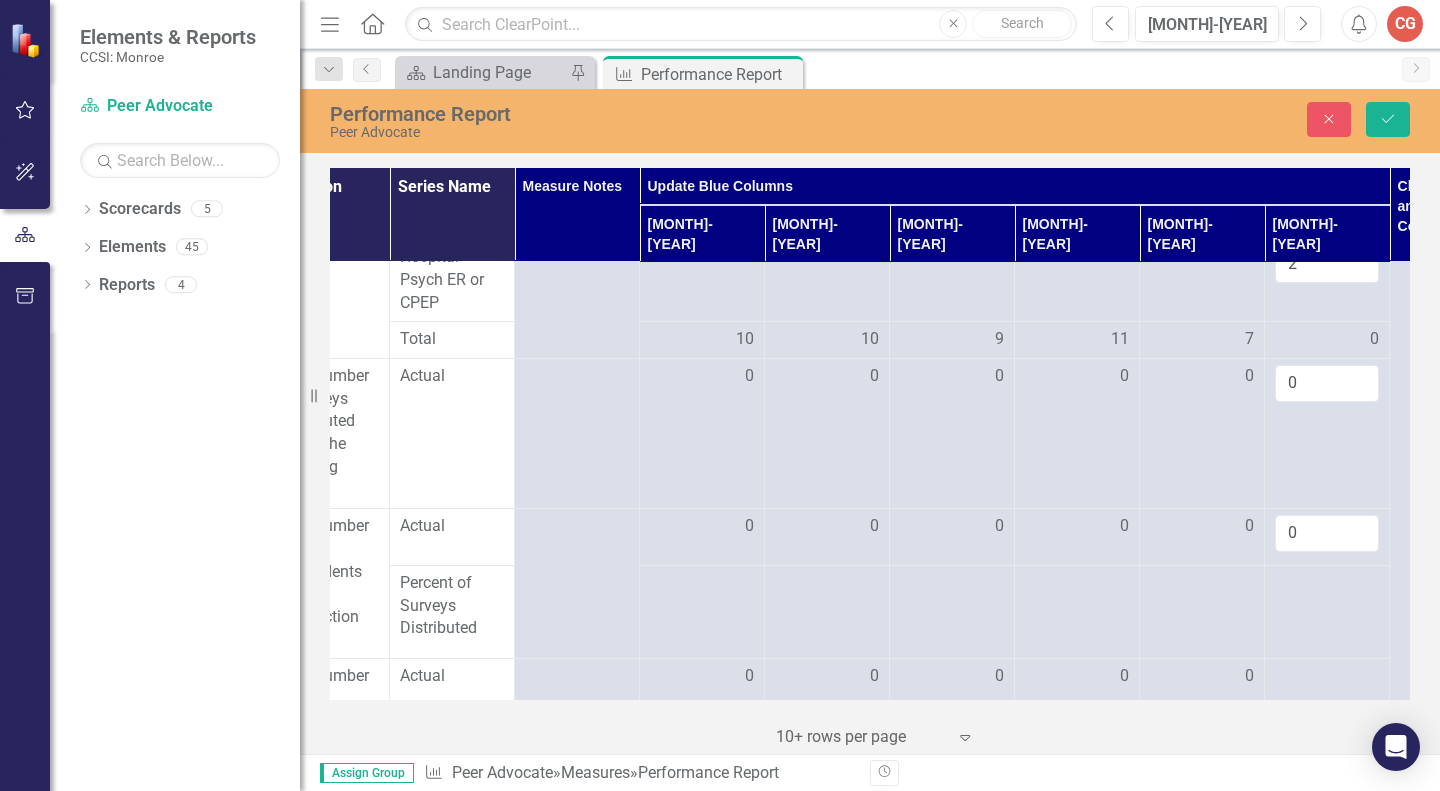 click at bounding box center (702, 677) 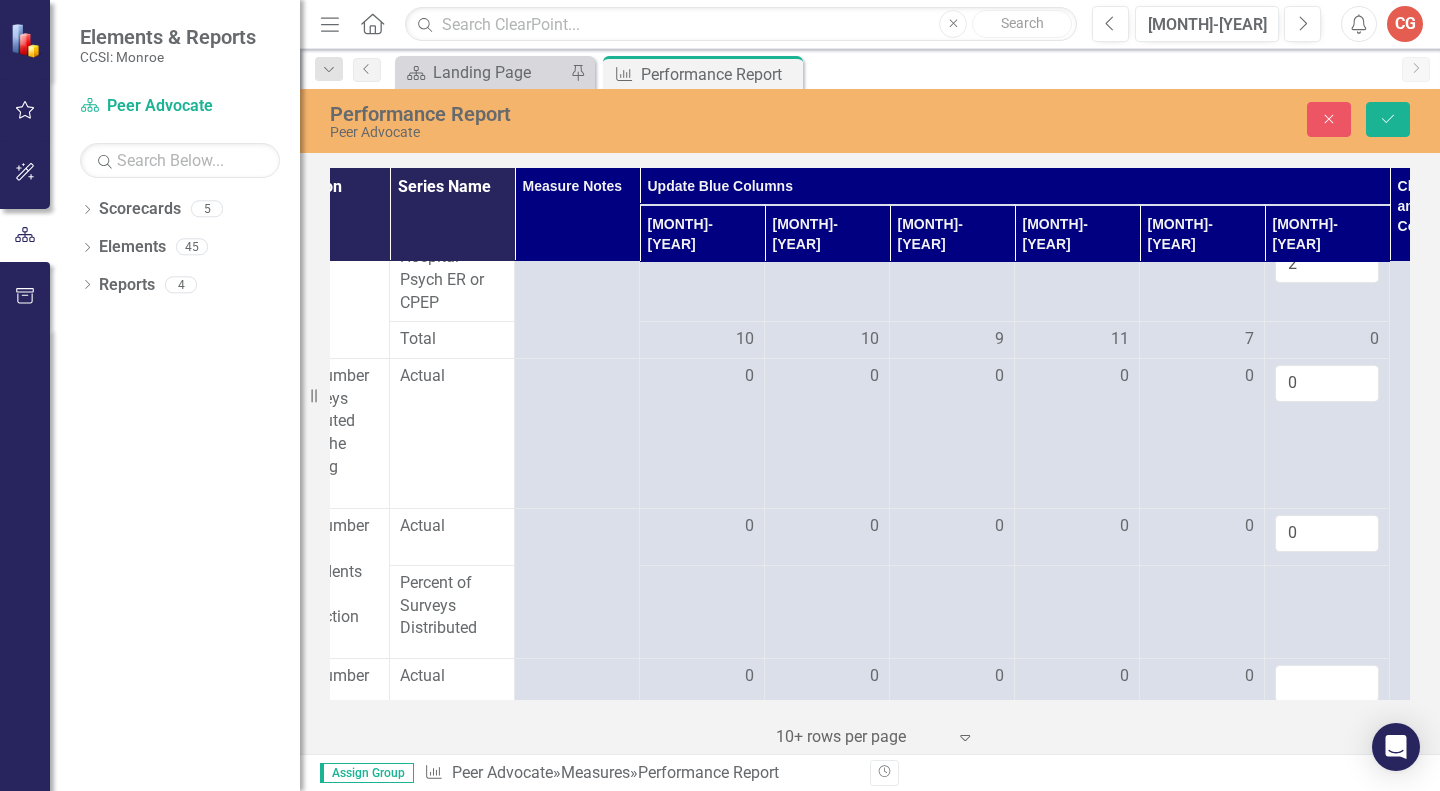 click at bounding box center (1327, 683) 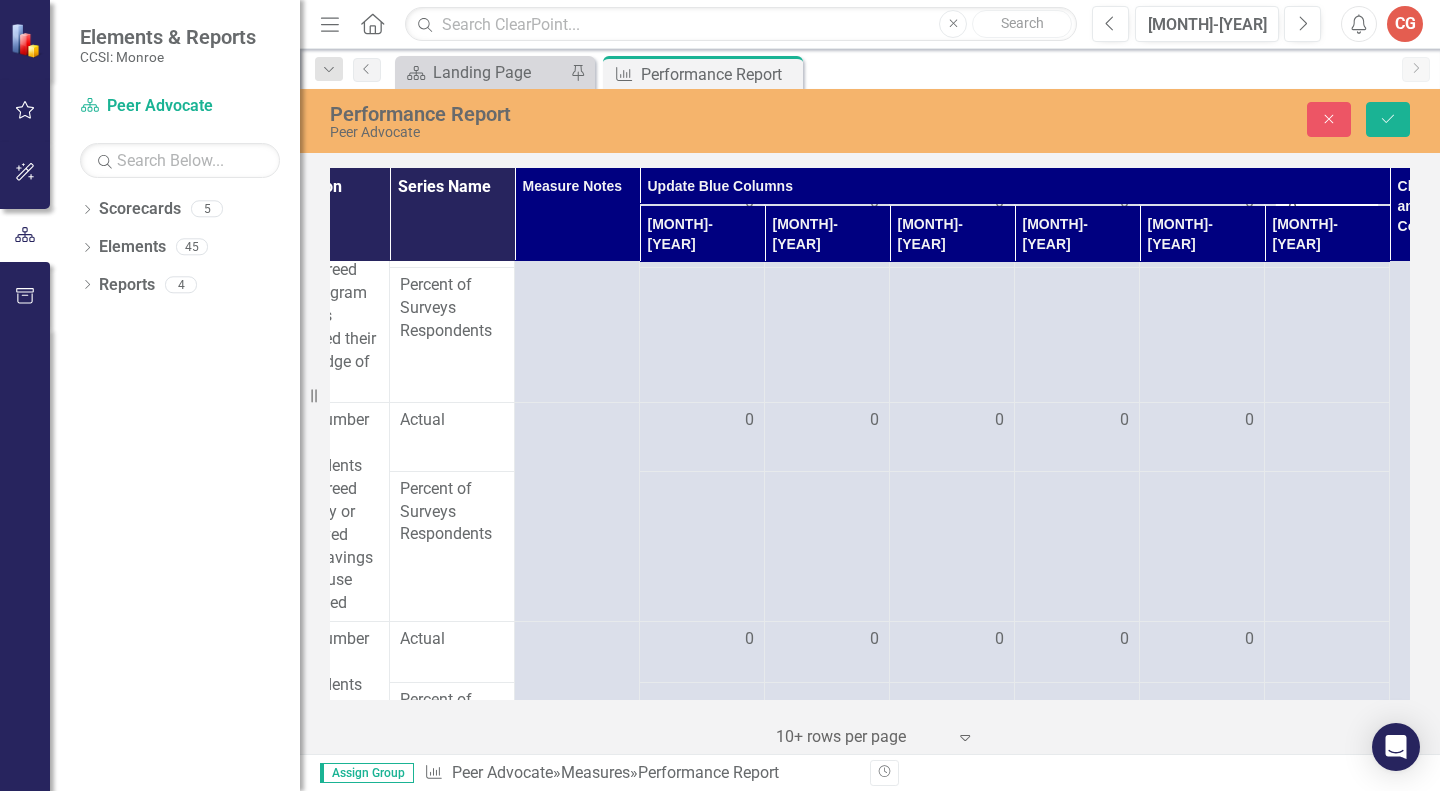 scroll, scrollTop: 2819, scrollLeft: 191, axis: both 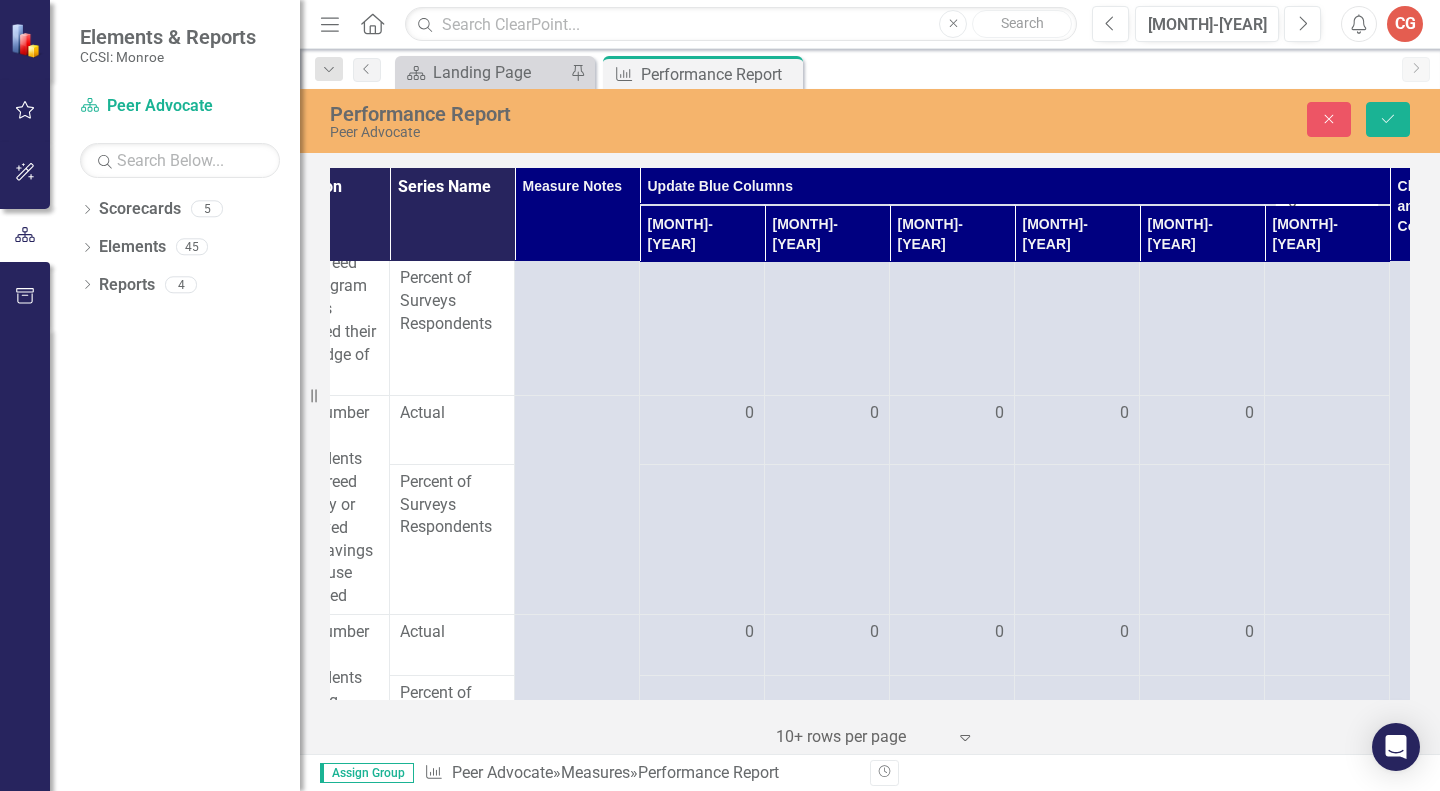 type on "0" 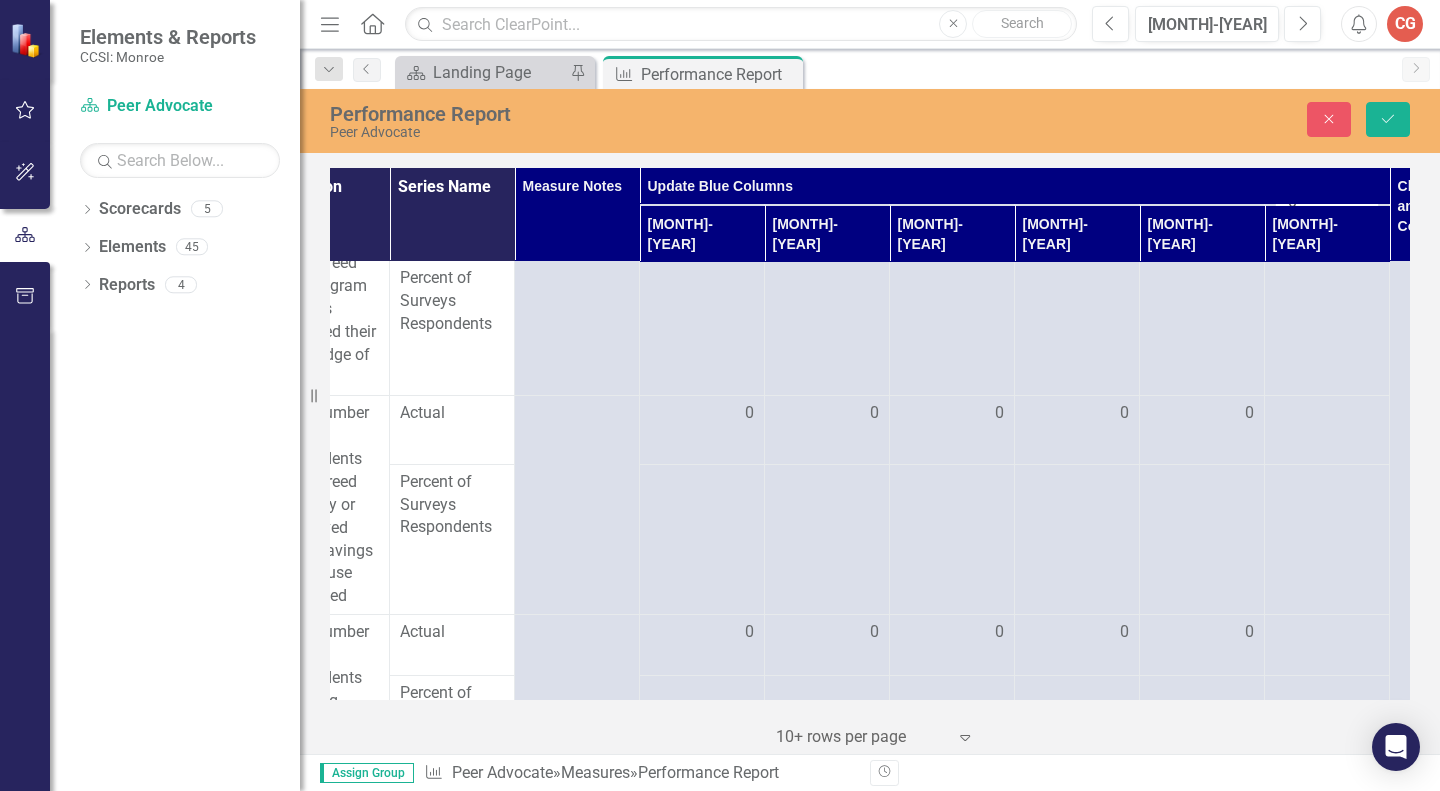 click at bounding box center (702, 414) 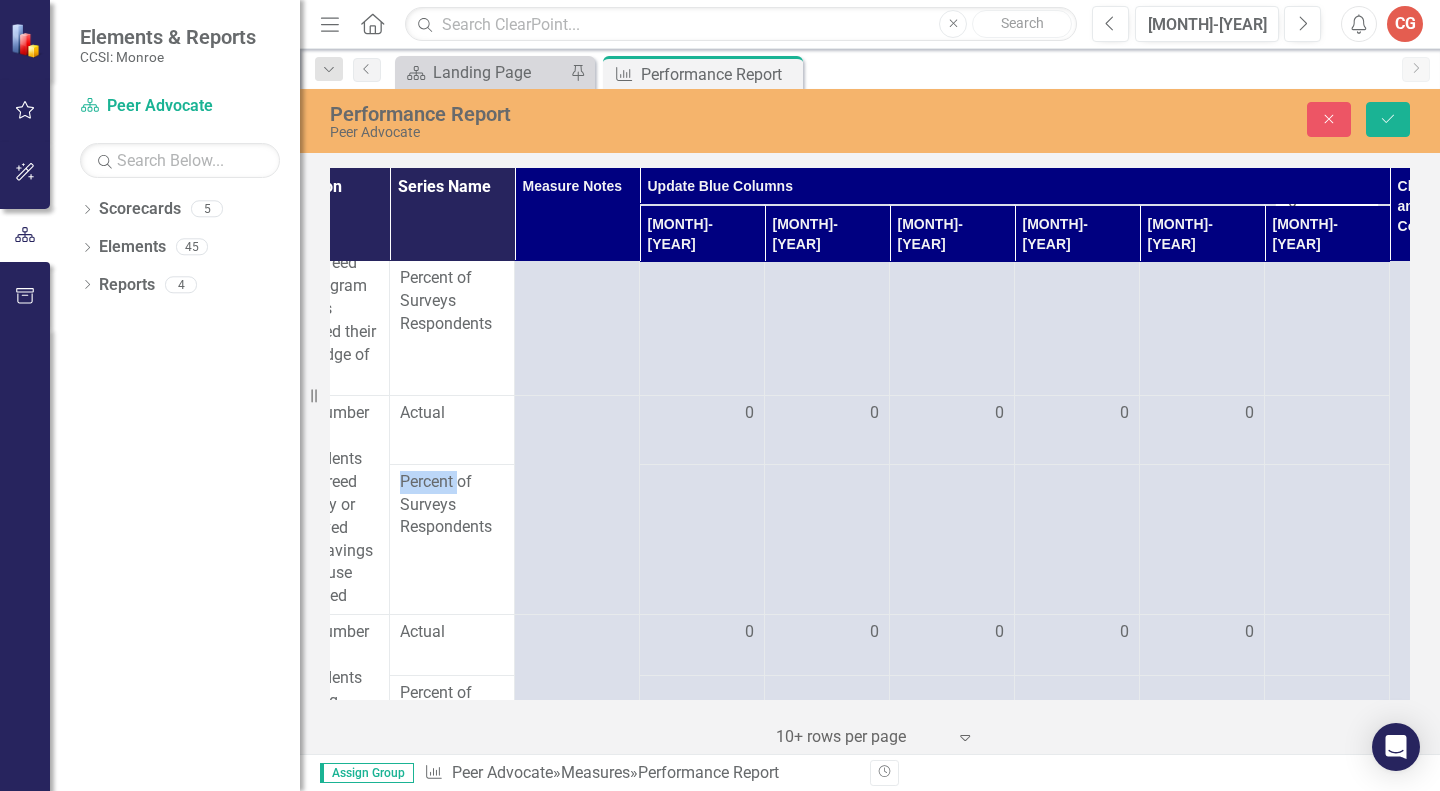 click at bounding box center (702, 414) 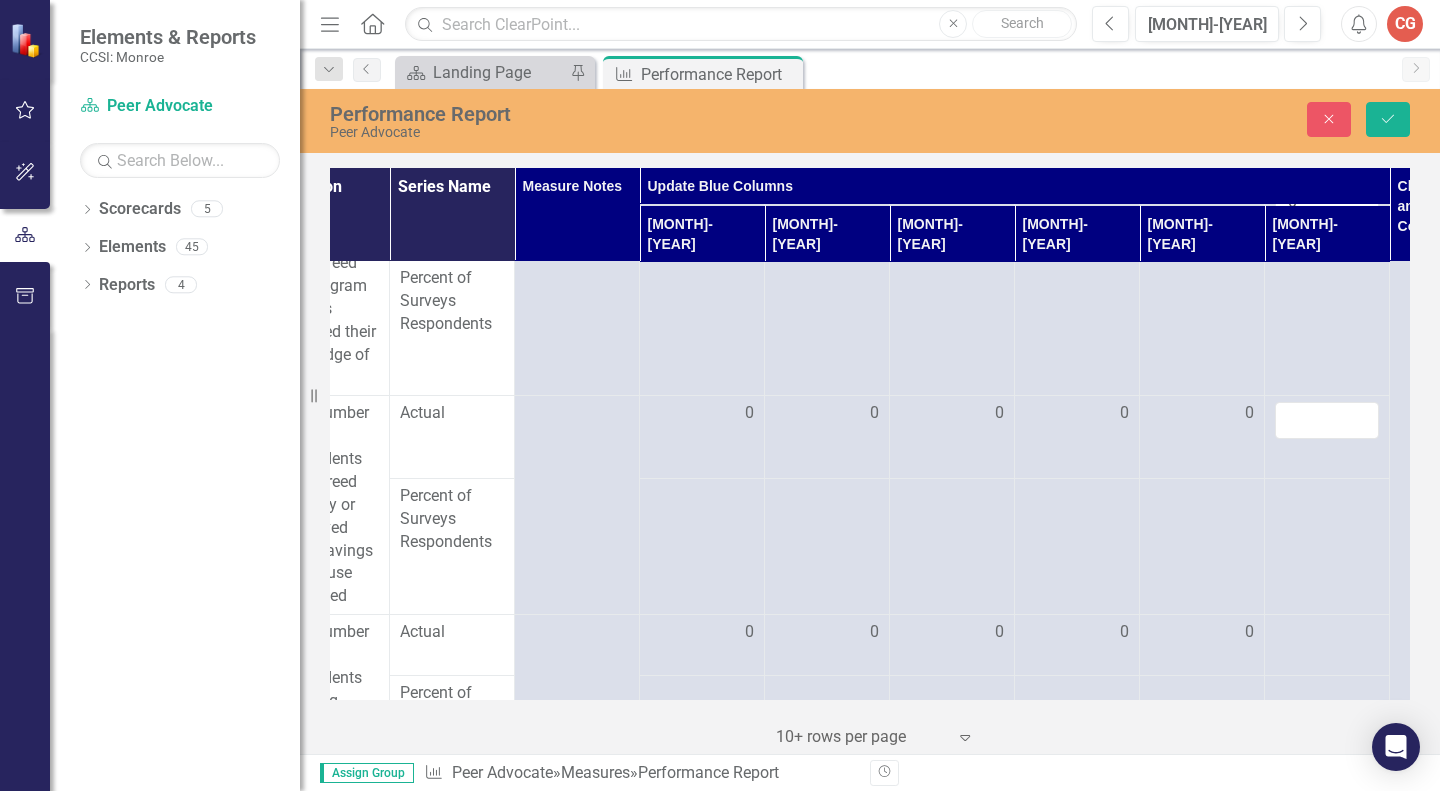 click at bounding box center [1327, 420] 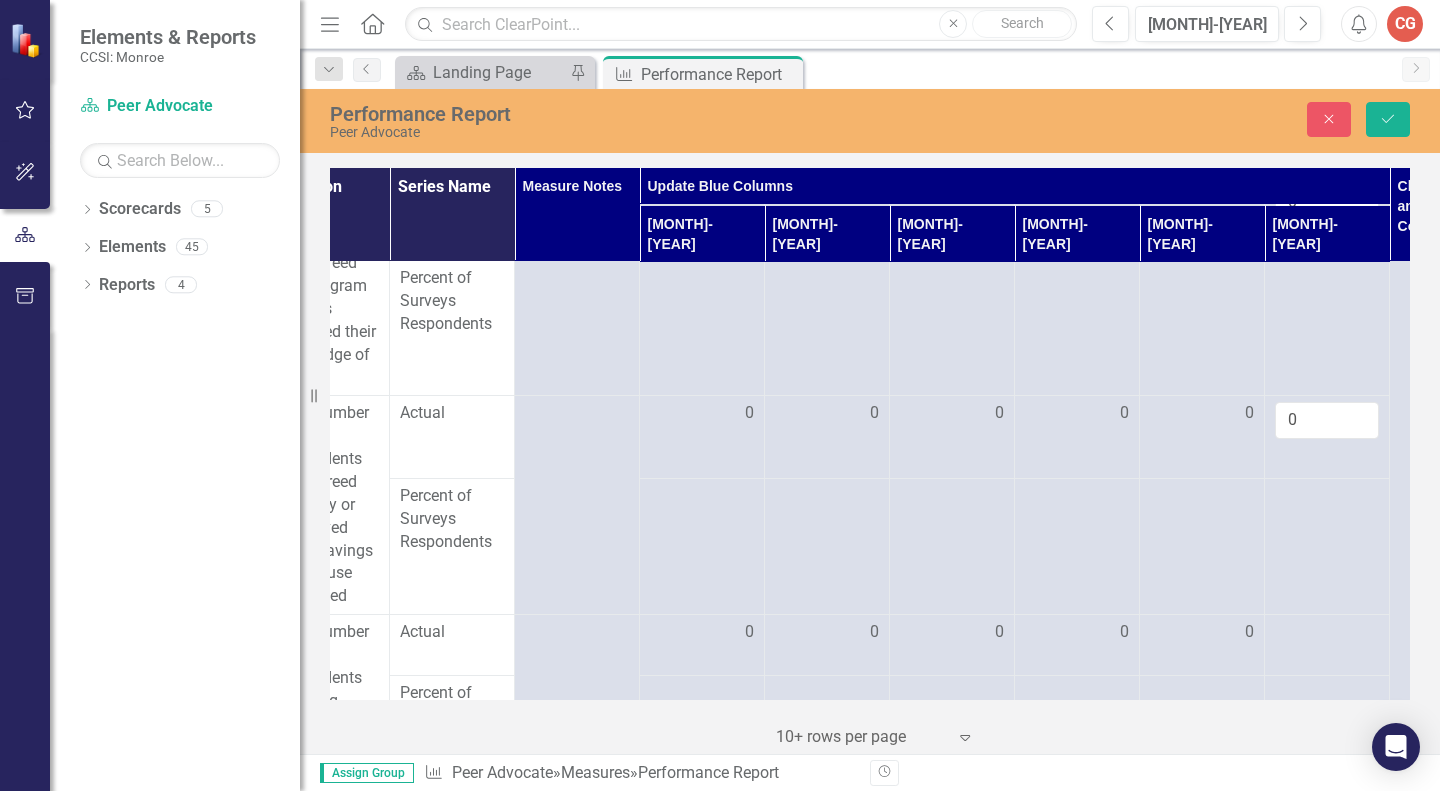 type on "0" 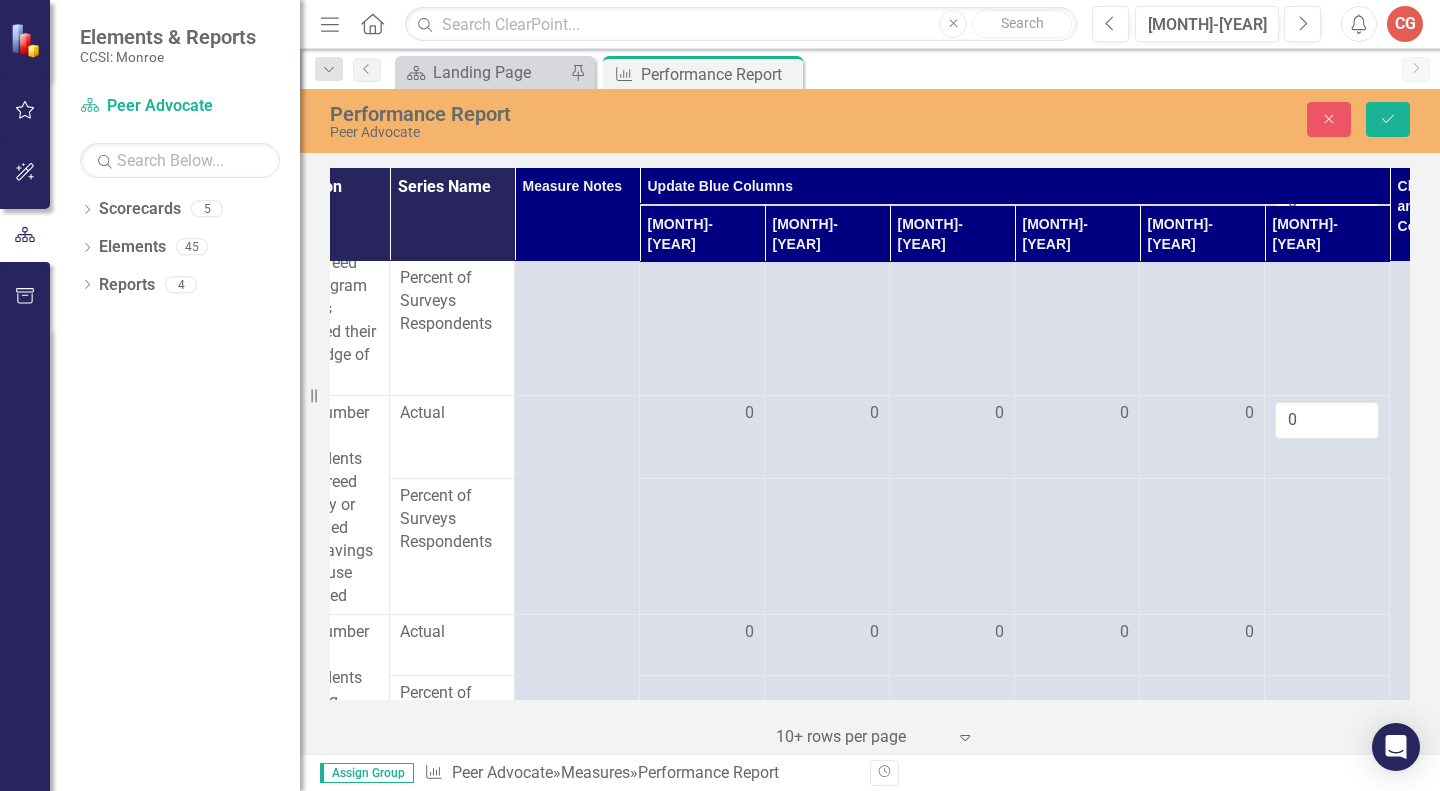click at bounding box center [702, 633] 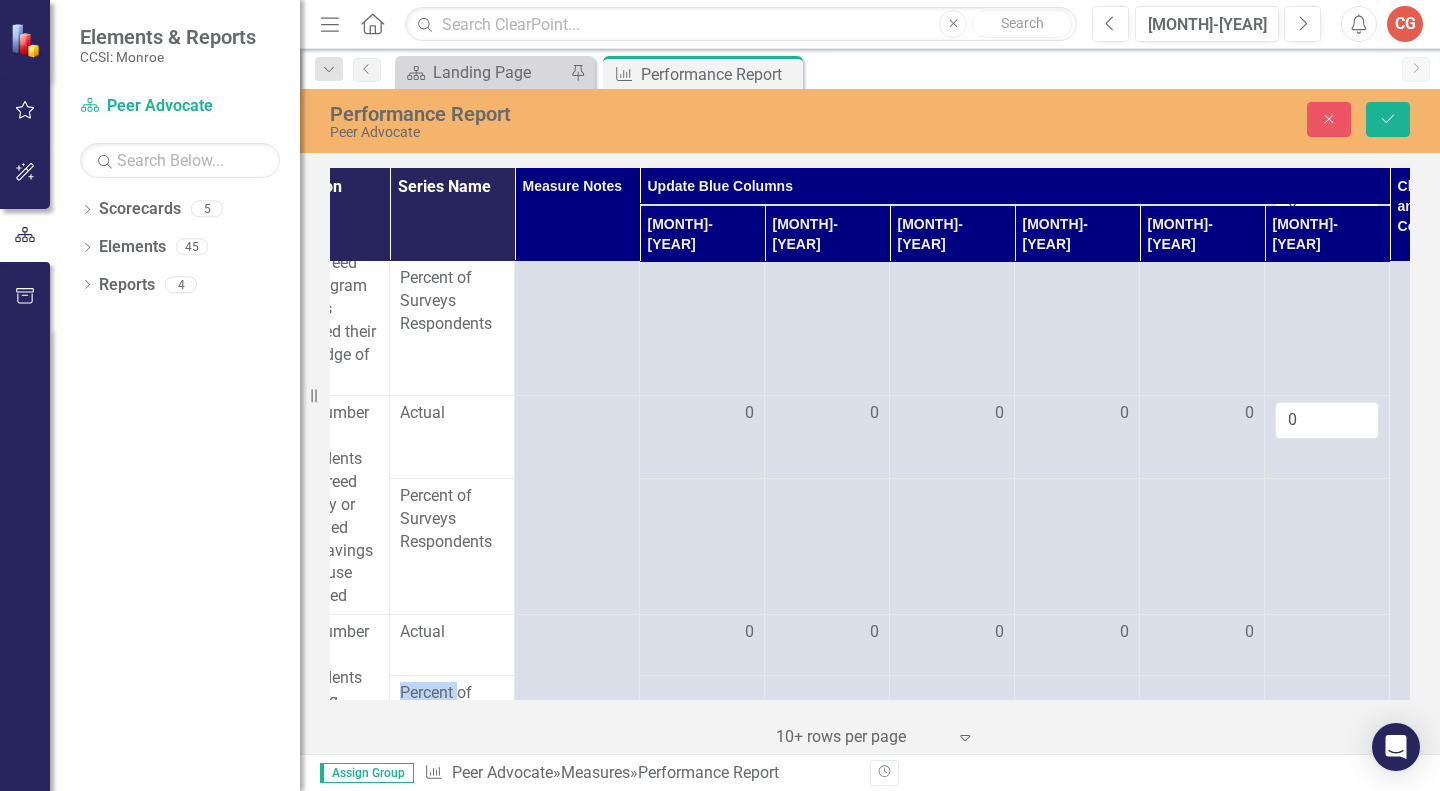 click at bounding box center [702, 633] 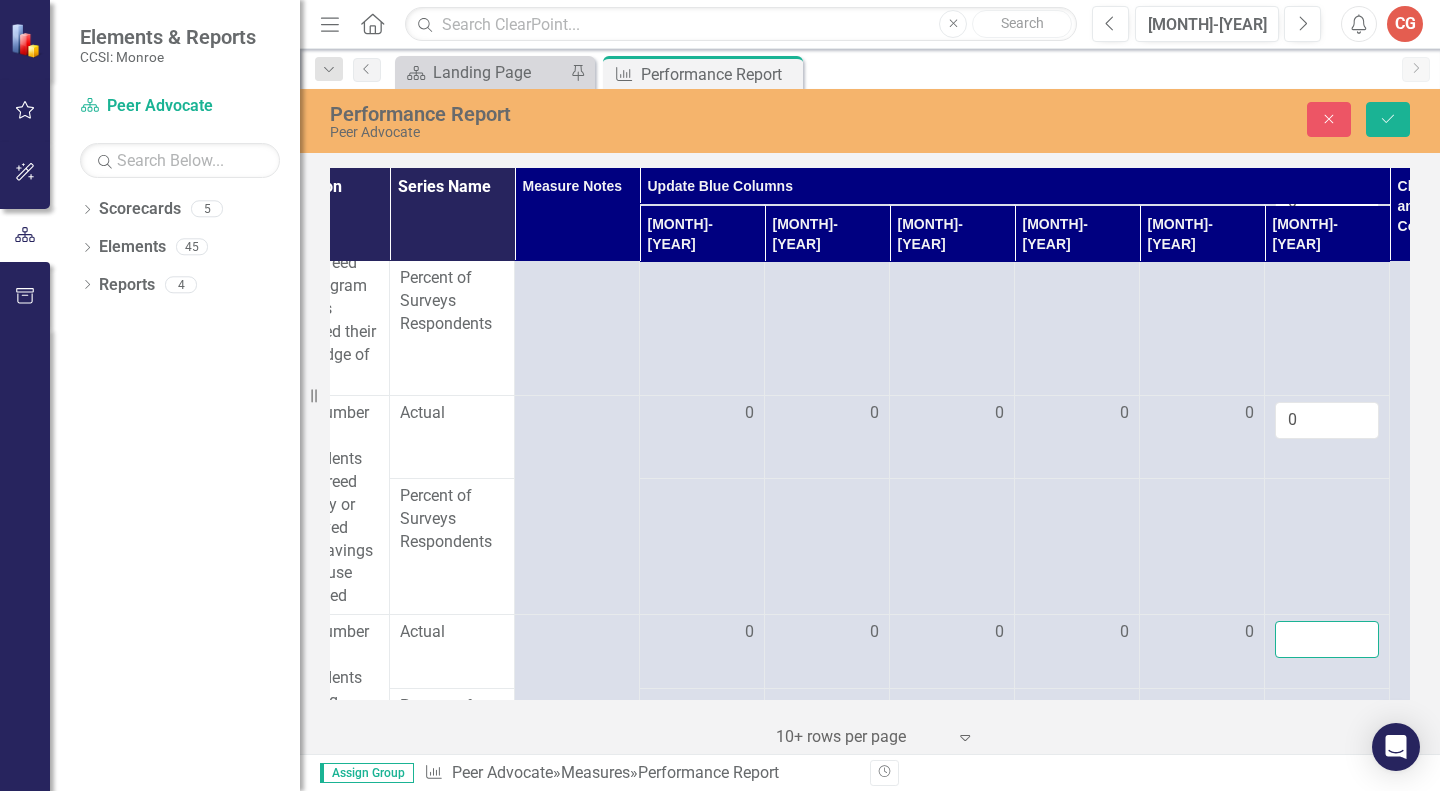 click at bounding box center (1327, 639) 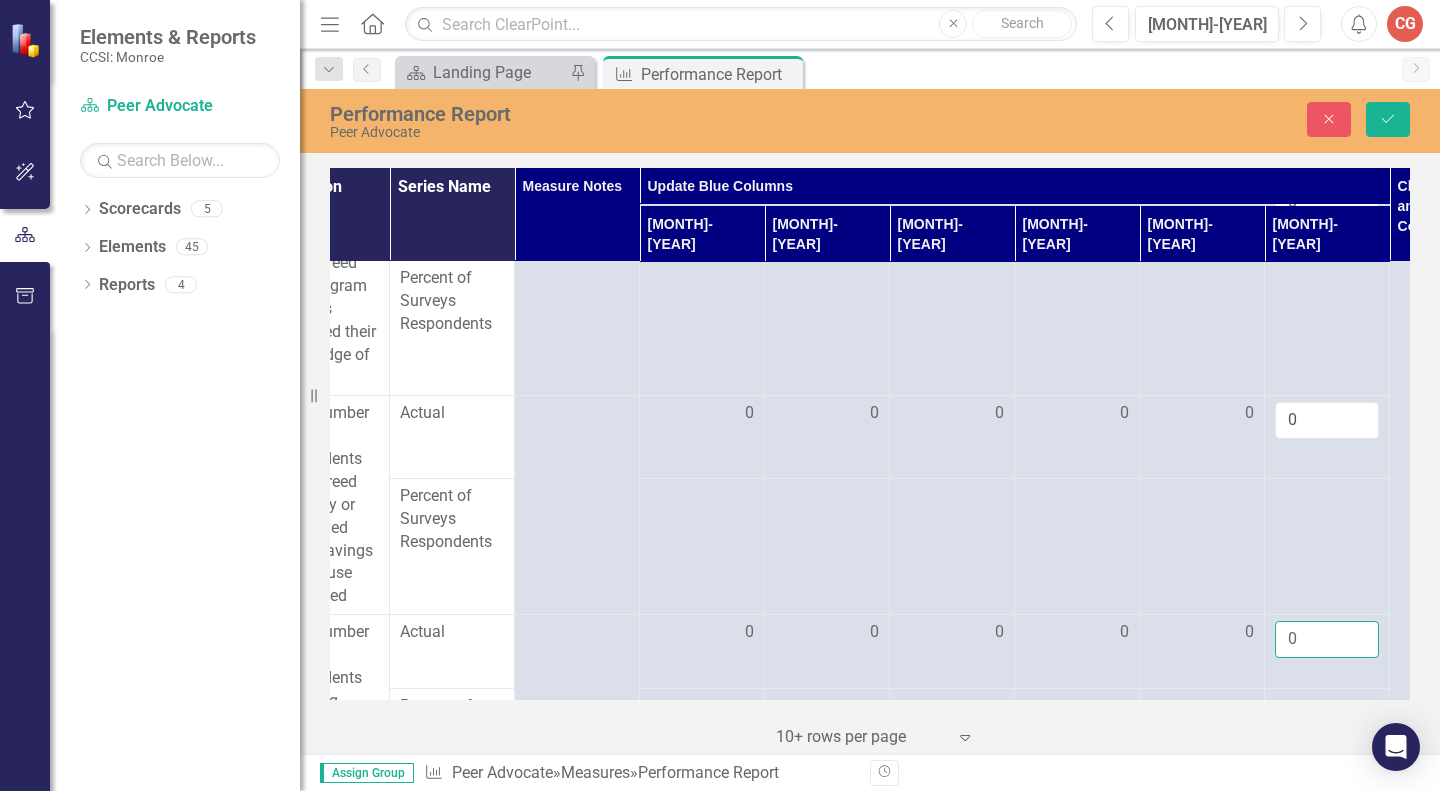 scroll, scrollTop: 2928, scrollLeft: 191, axis: both 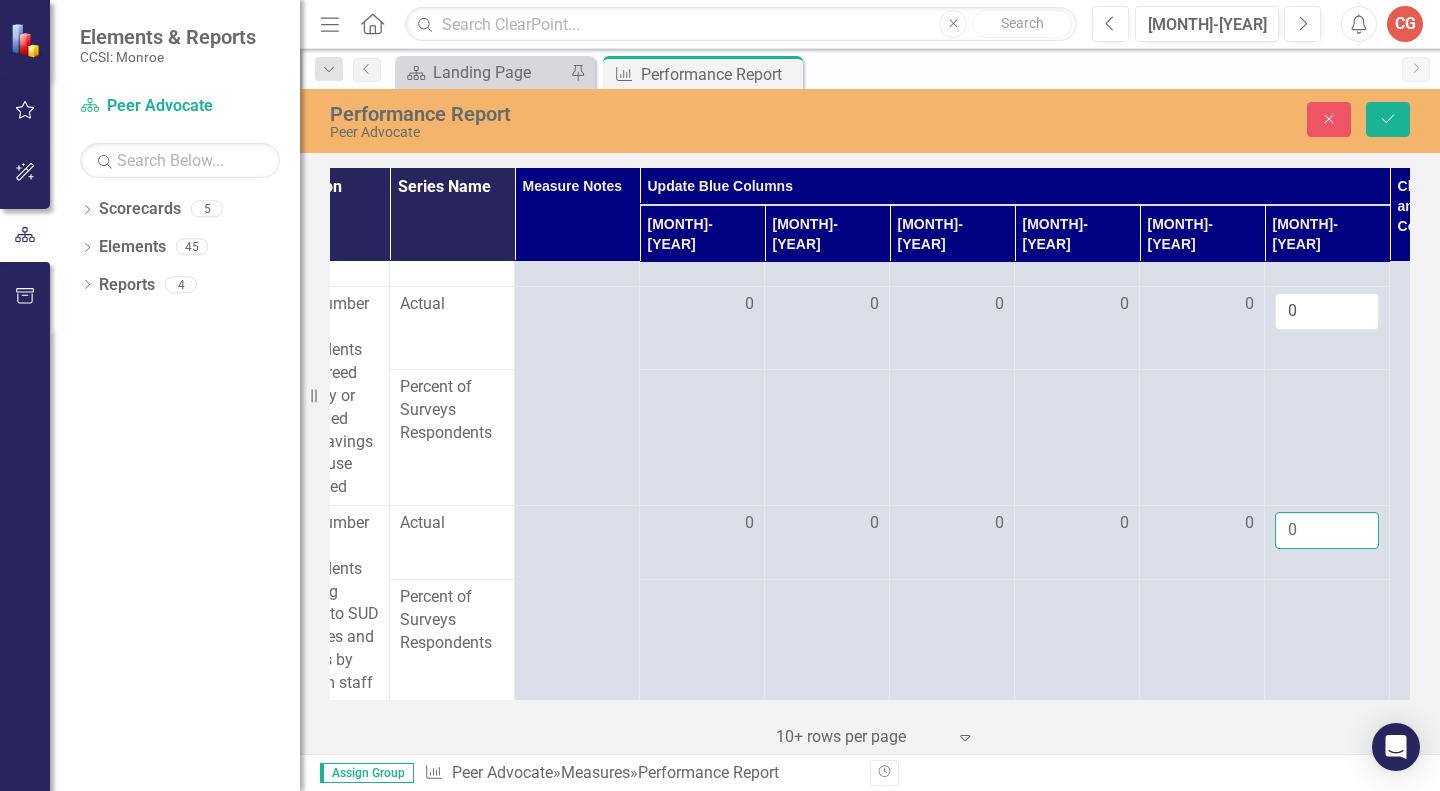 type on "0" 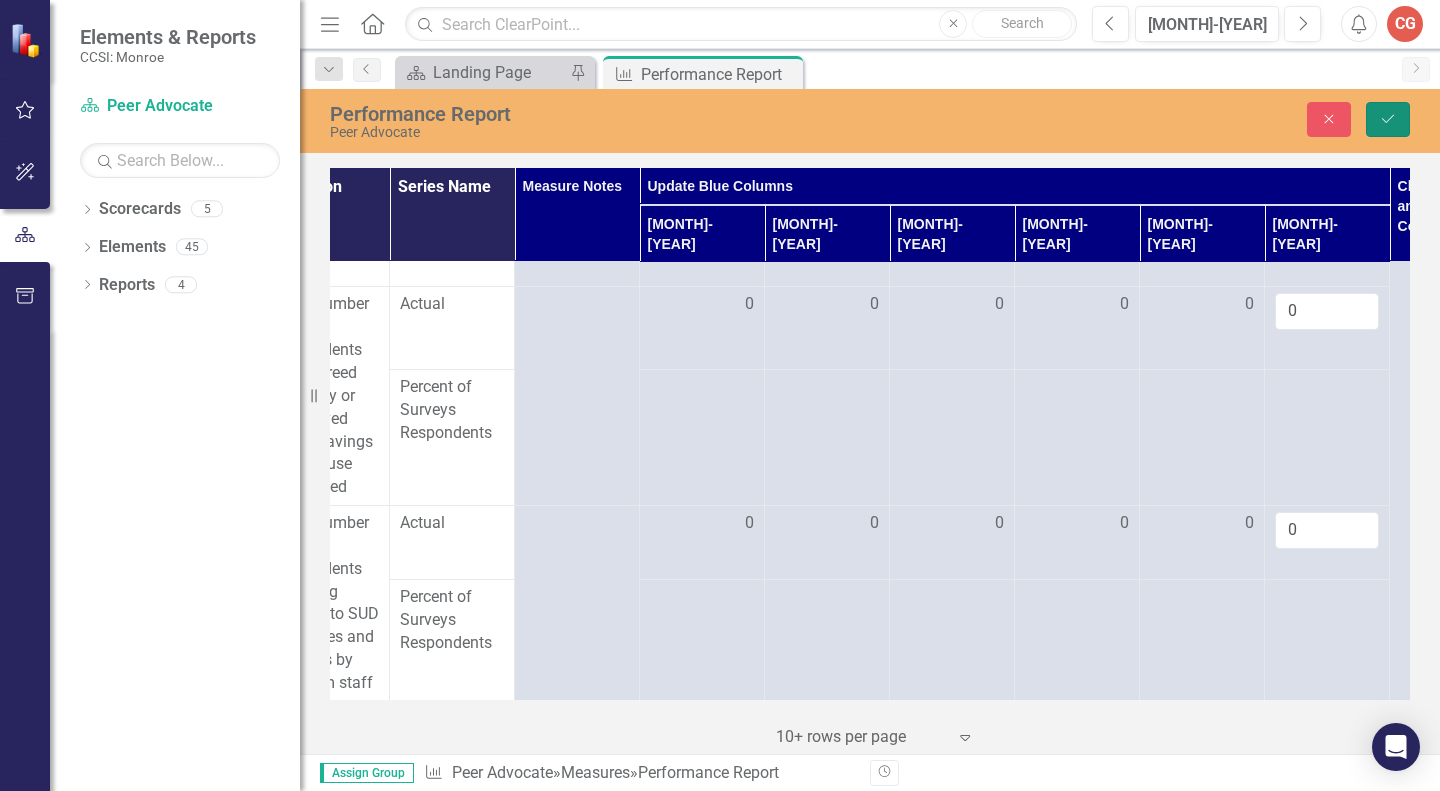 click on "Save" at bounding box center [1388, 119] 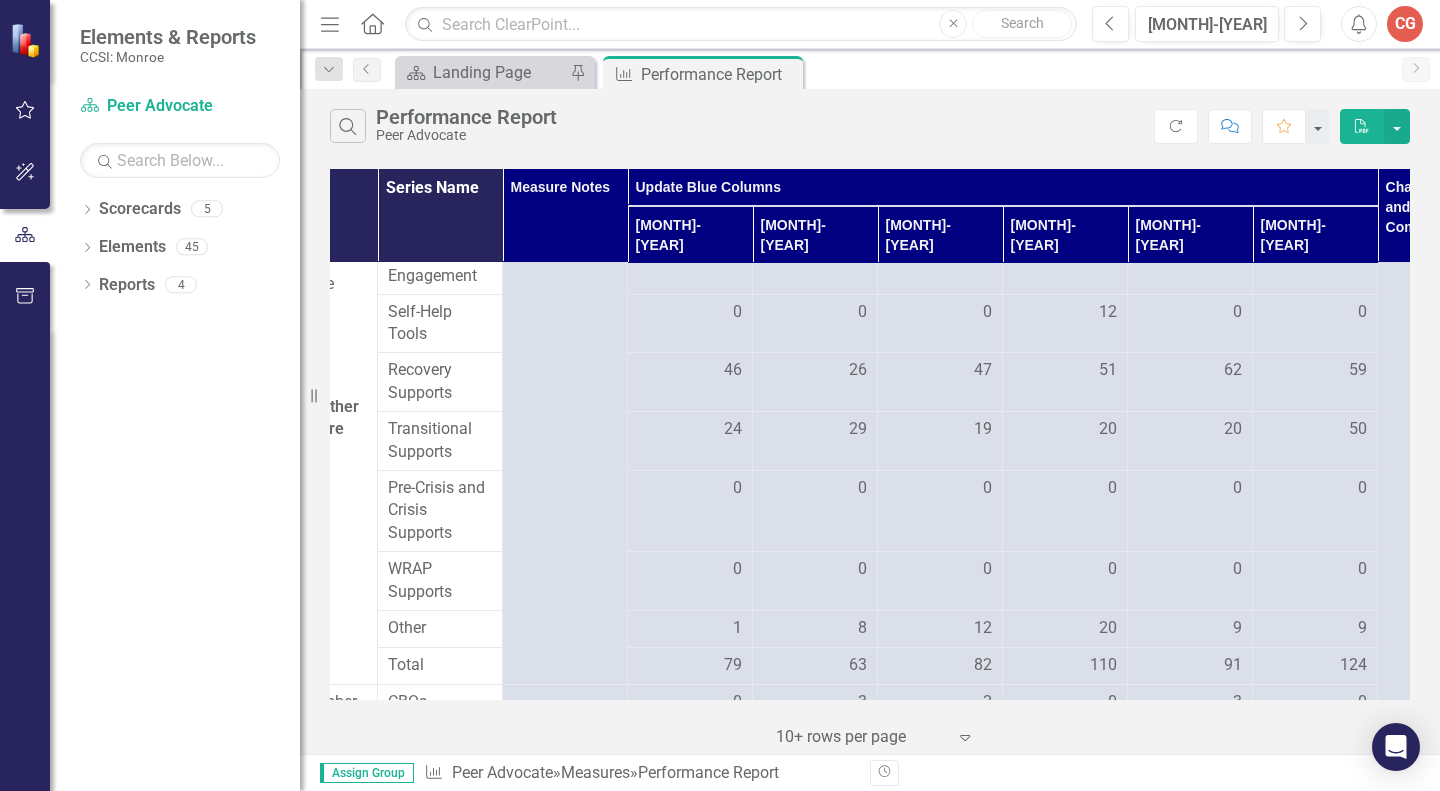 scroll, scrollTop: 1053, scrollLeft: 203, axis: both 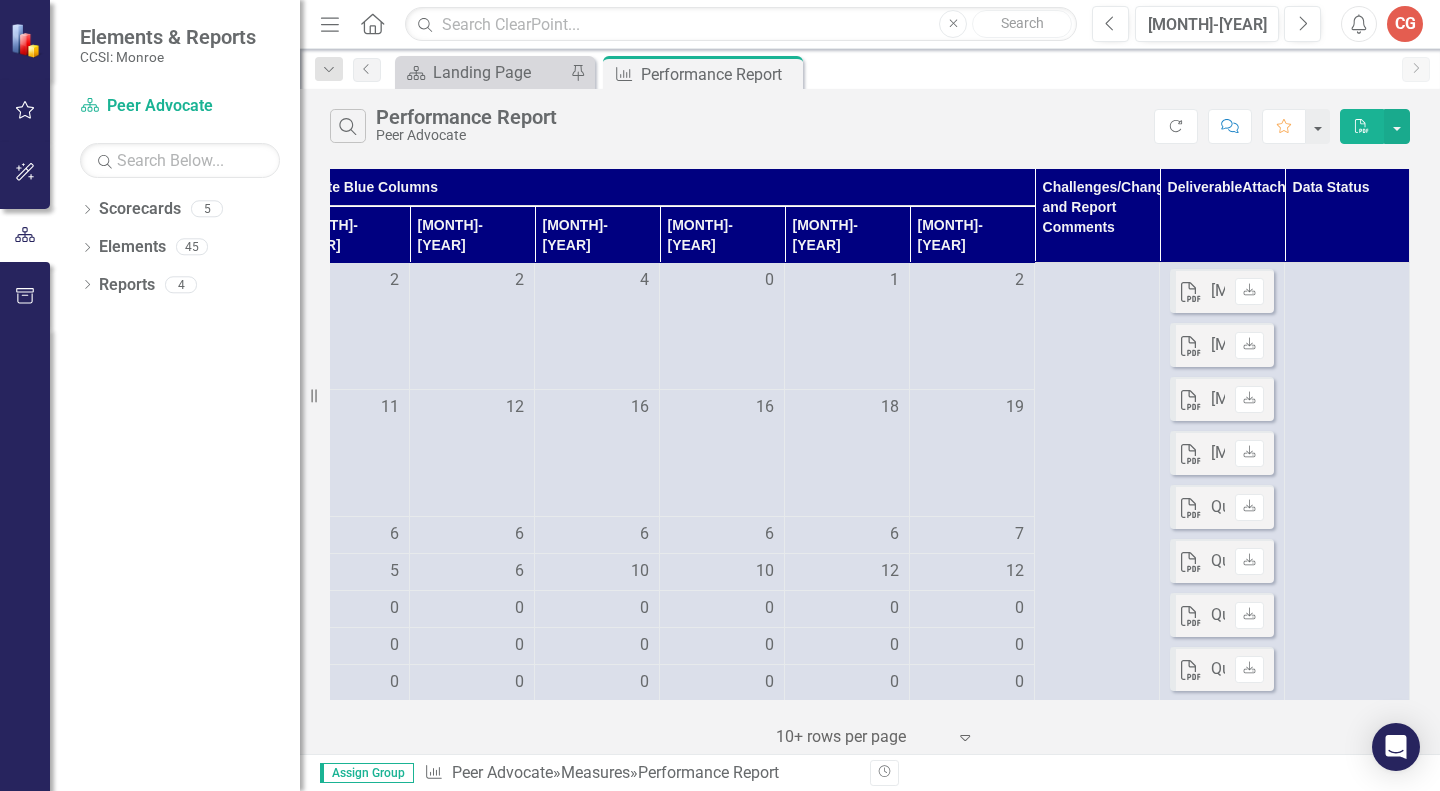 click at bounding box center (1347, 1831) 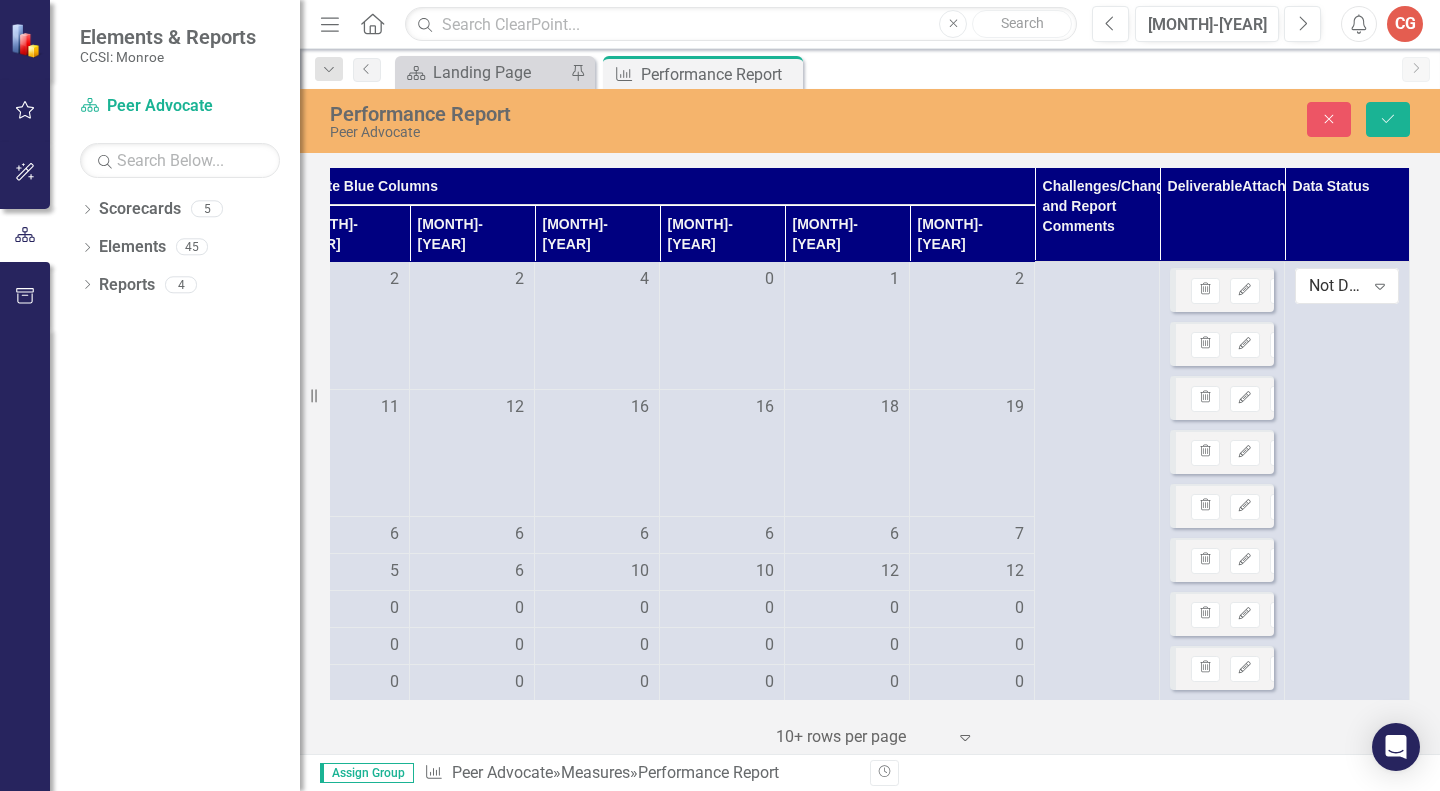 click on "Not Defined" at bounding box center [1336, 286] 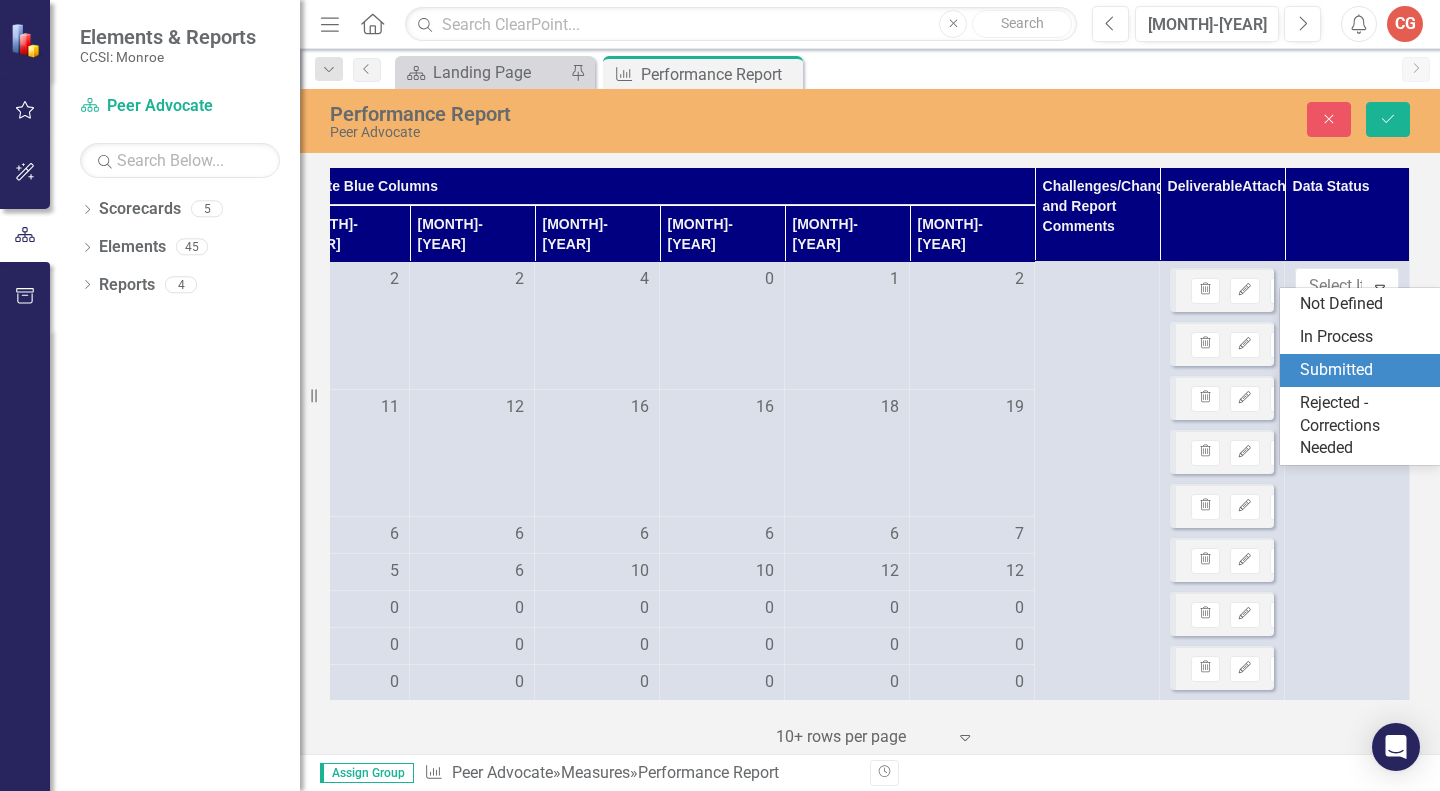 click on "Submitted" at bounding box center (1364, 370) 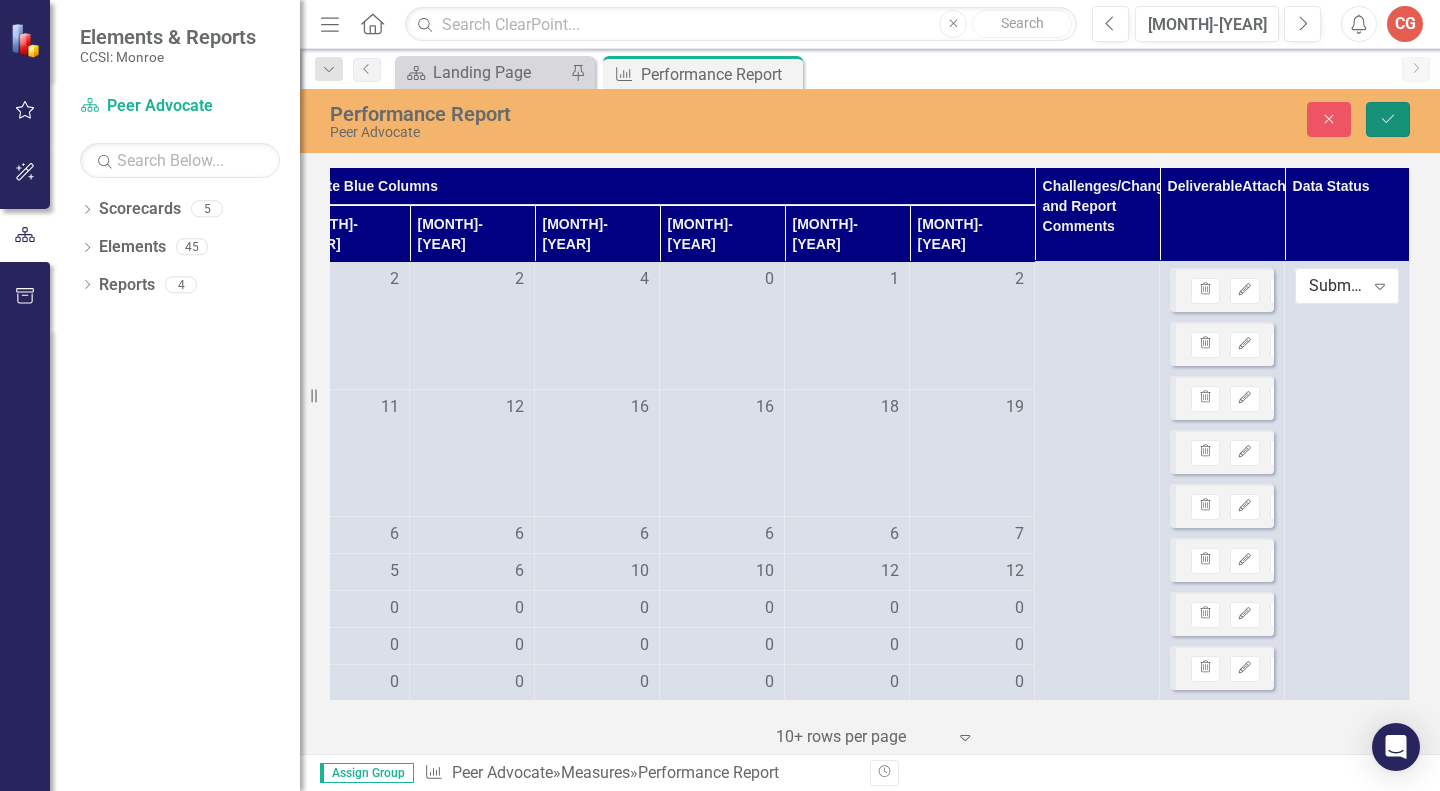 click on "Save" at bounding box center [1388, 119] 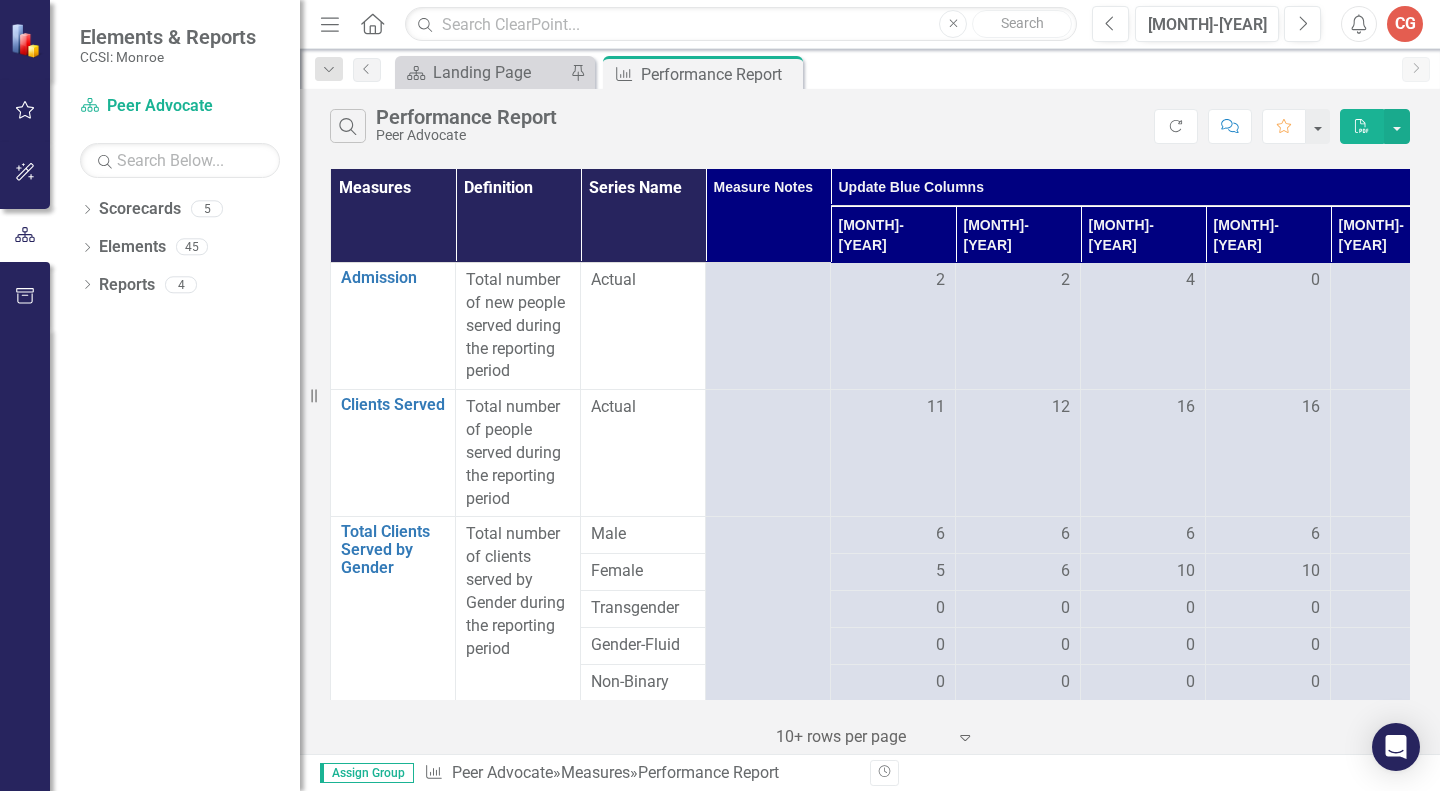 click at bounding box center (0, 0) 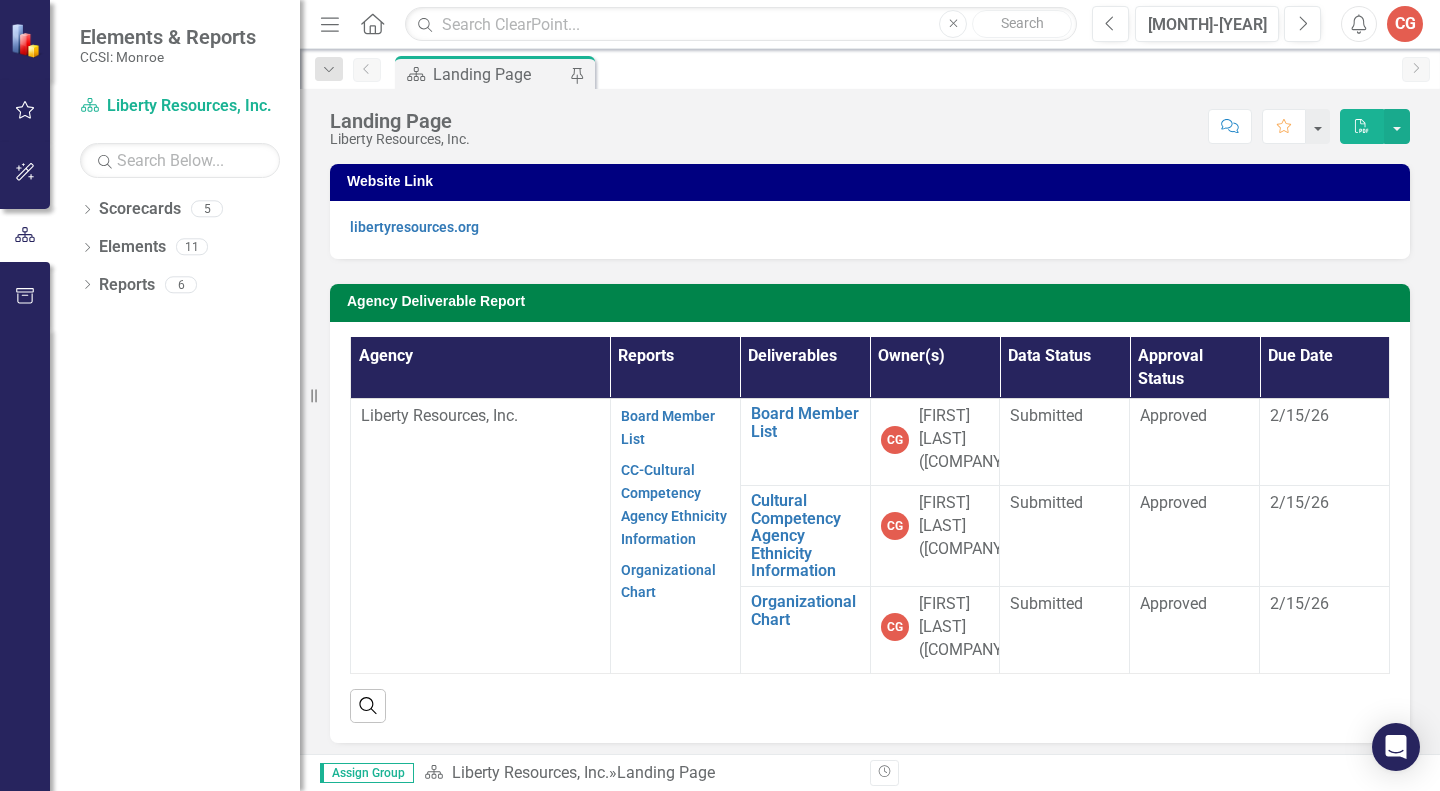 click on "Landing Page" at bounding box center (499, 74) 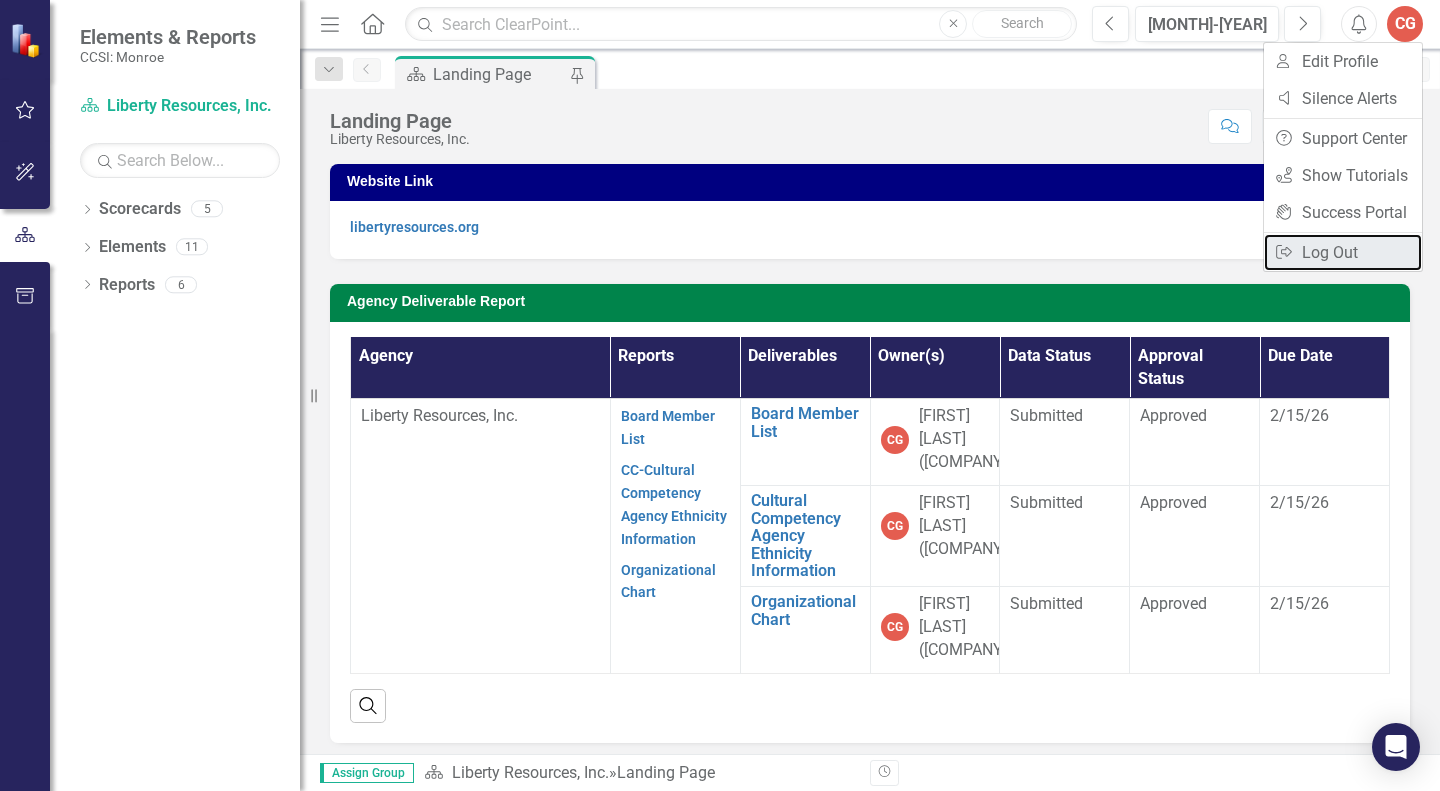 click on "Logout Log Out" at bounding box center (1343, 252) 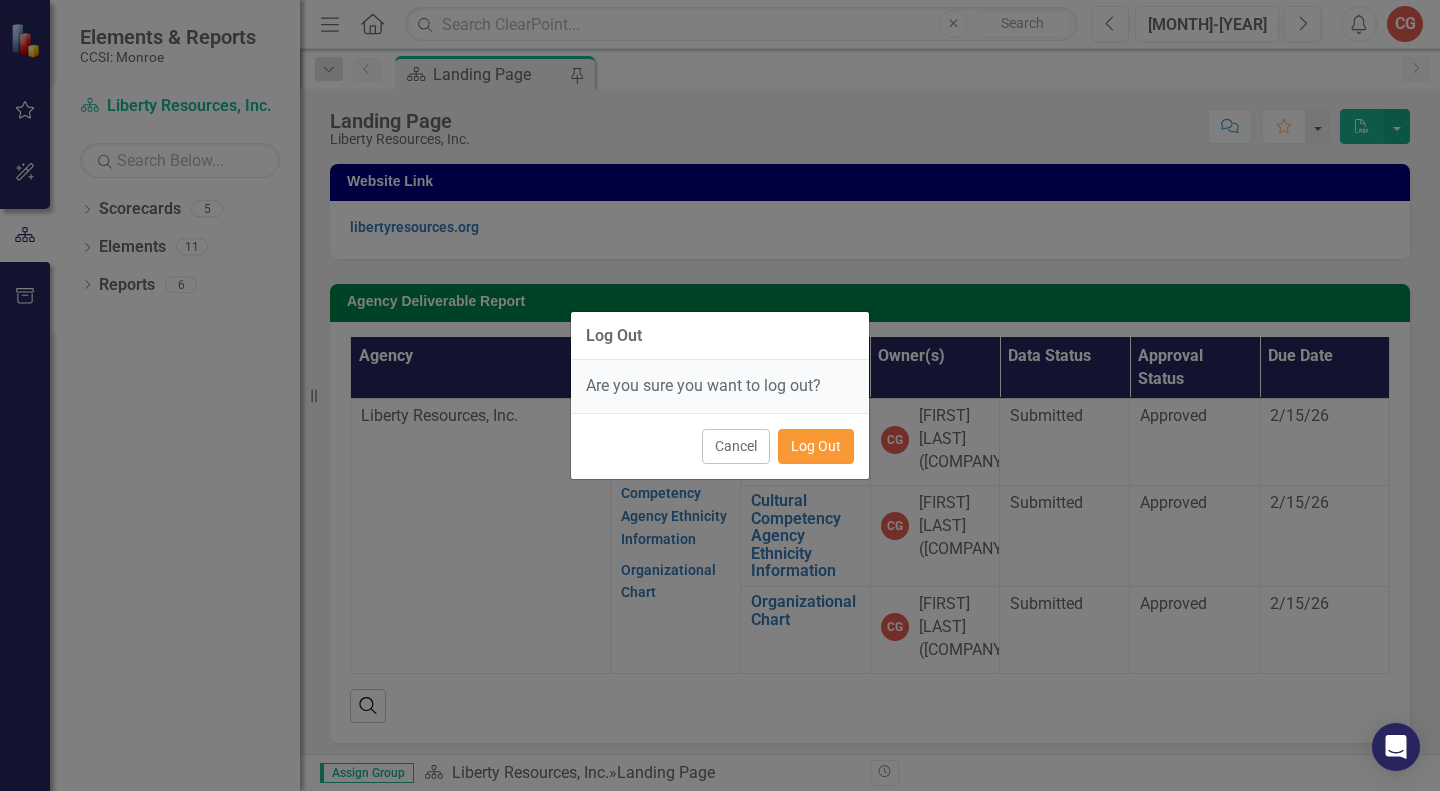 click on "Log Out" at bounding box center (816, 446) 